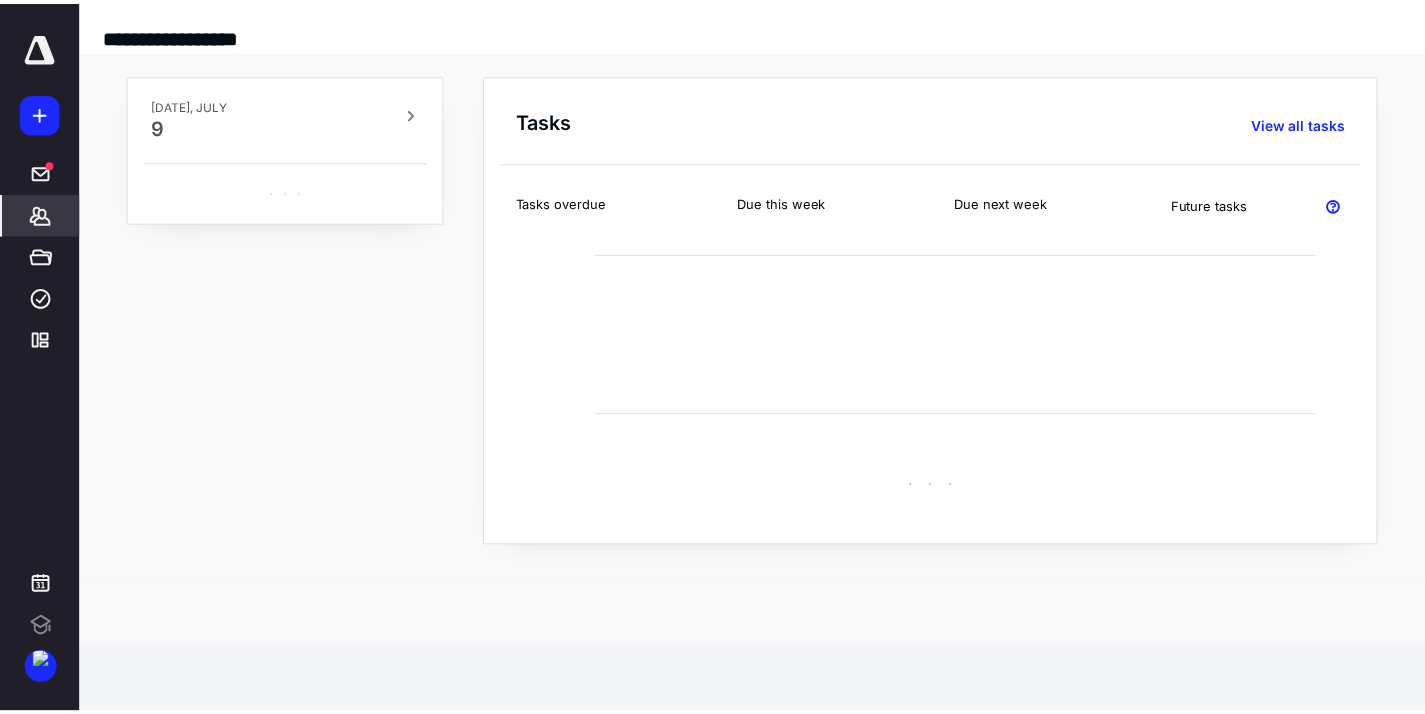 scroll, scrollTop: 0, scrollLeft: 0, axis: both 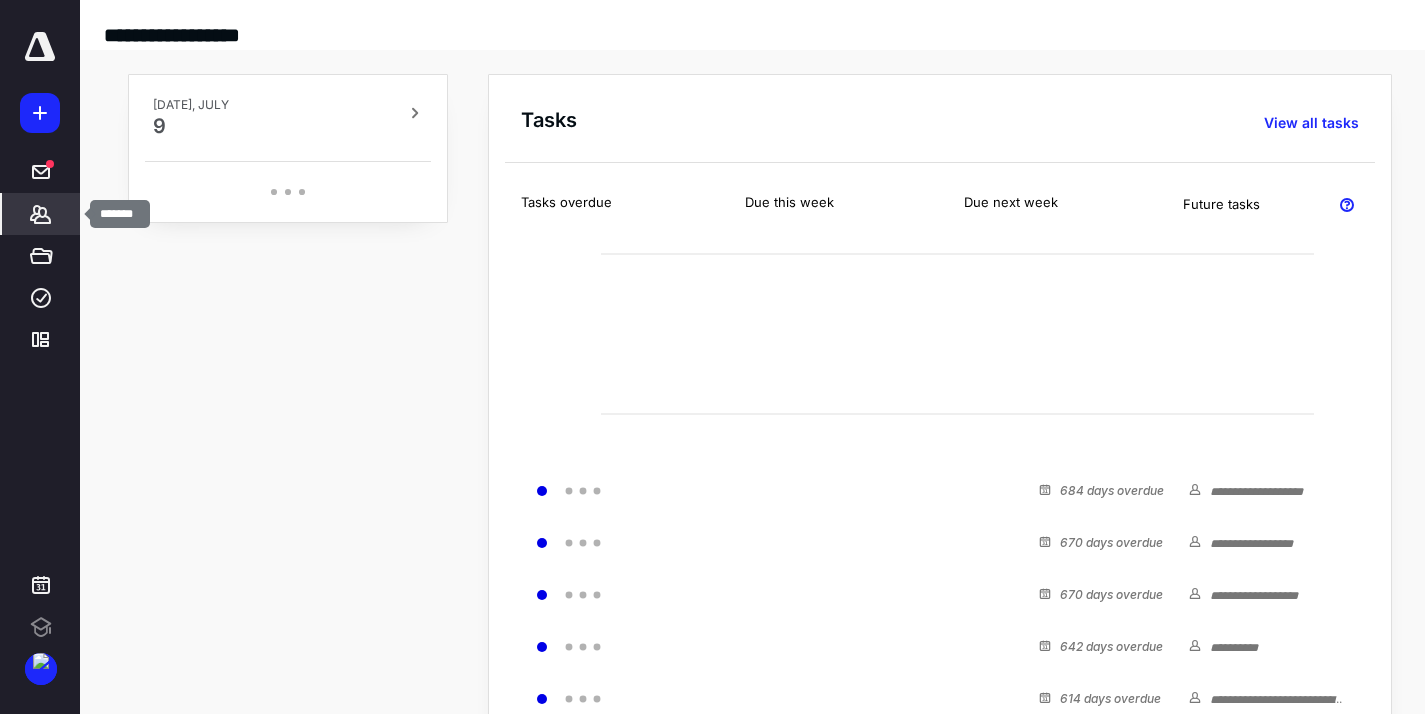 click on "*******" at bounding box center [41, 214] 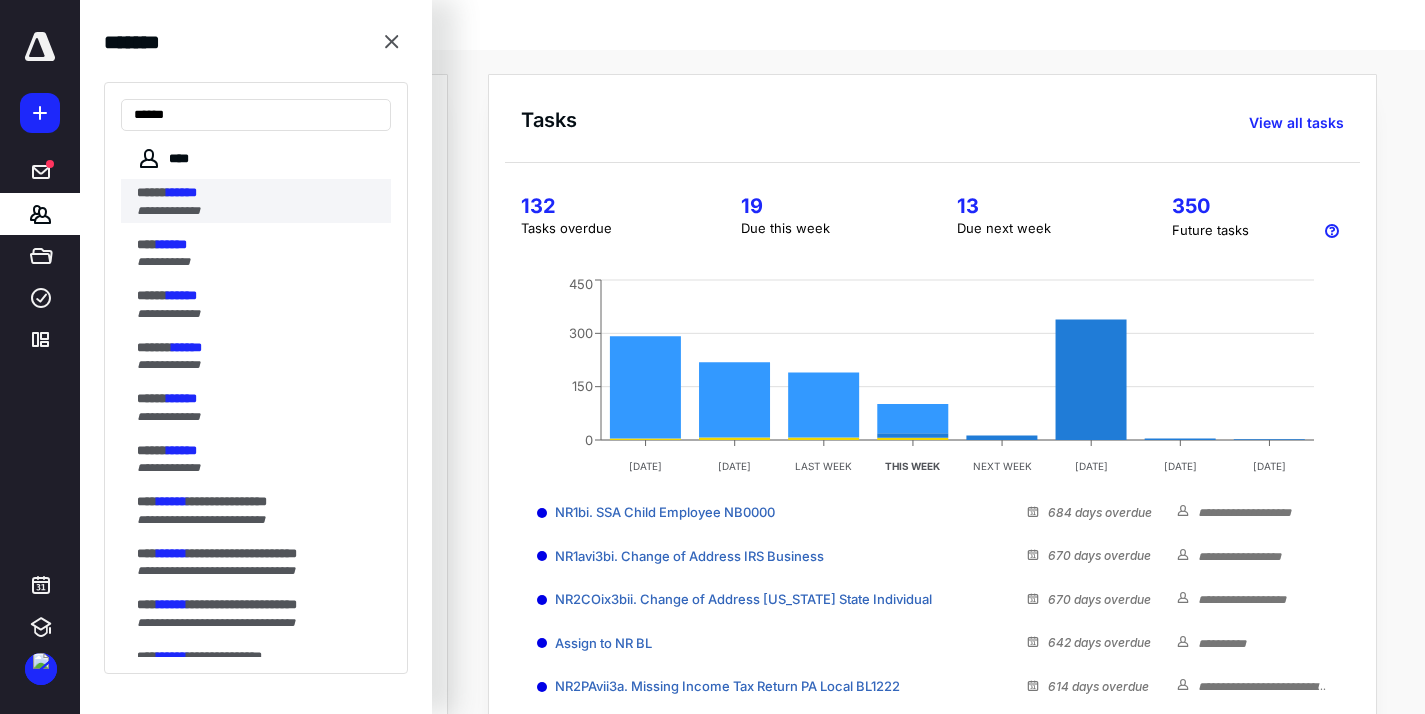 type on "******" 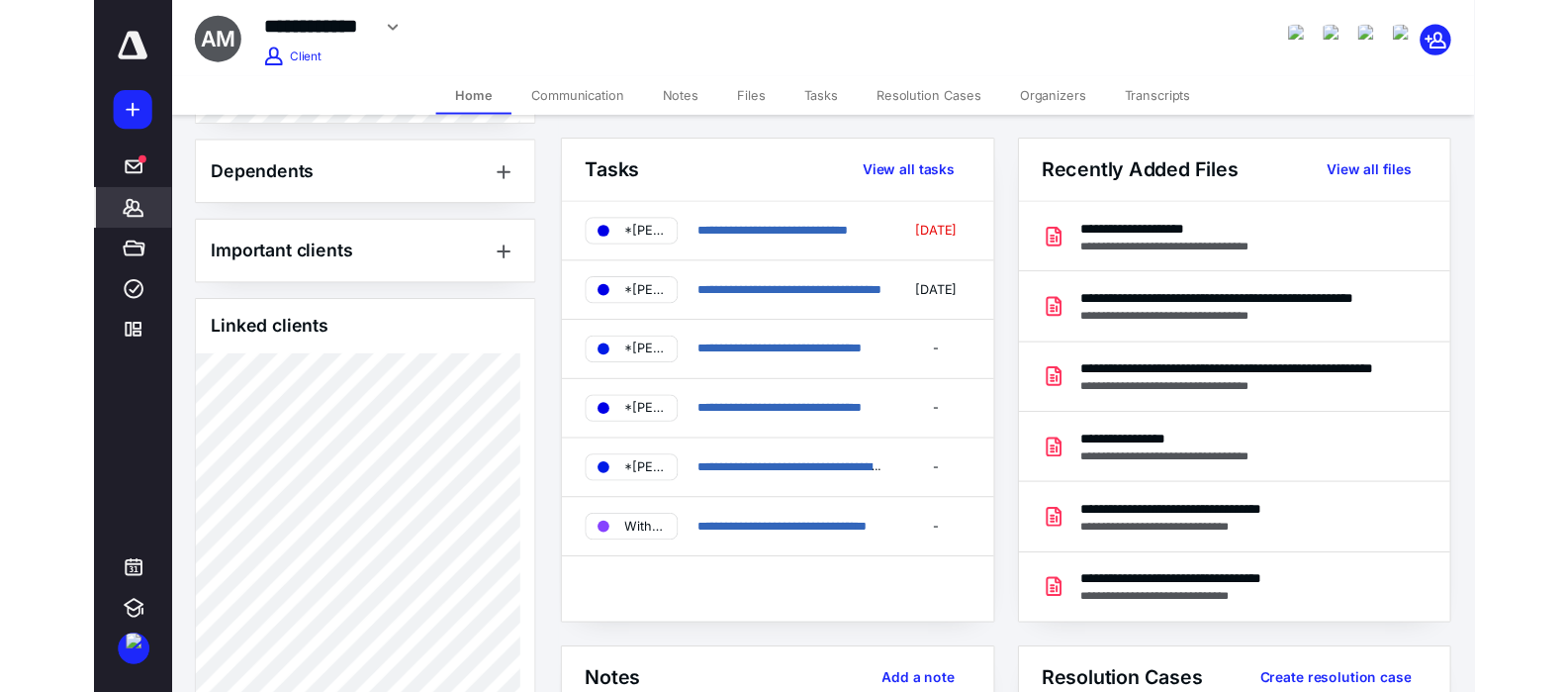 scroll, scrollTop: 862, scrollLeft: 0, axis: vertical 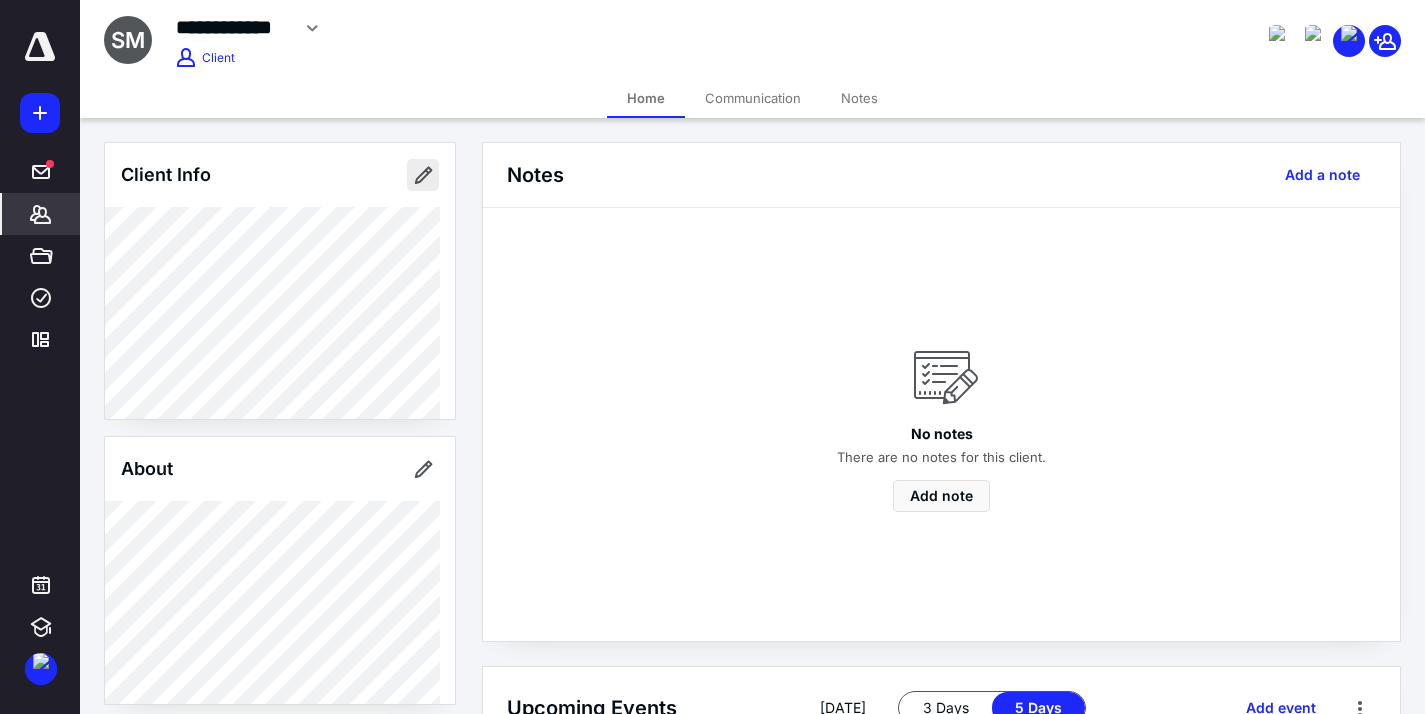 click at bounding box center [423, 175] 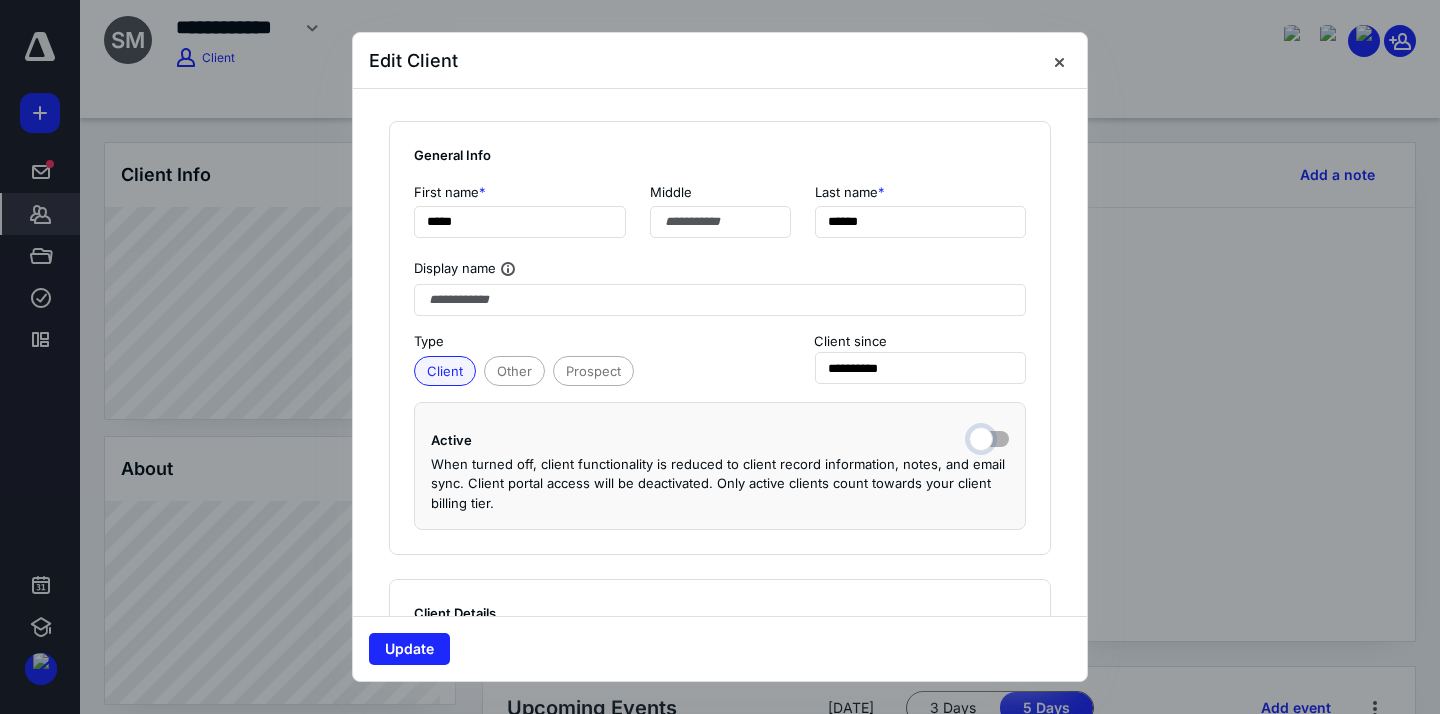 click at bounding box center (989, 437) 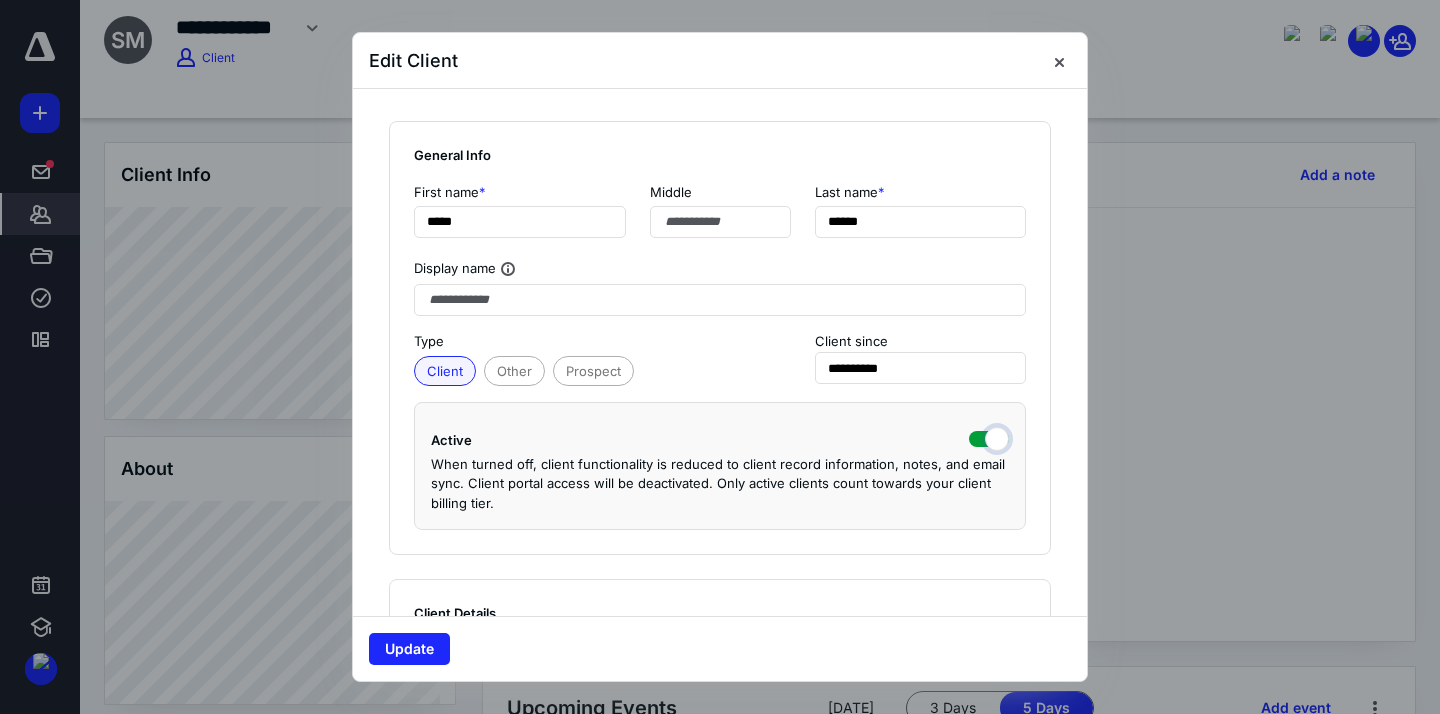 checkbox on "true" 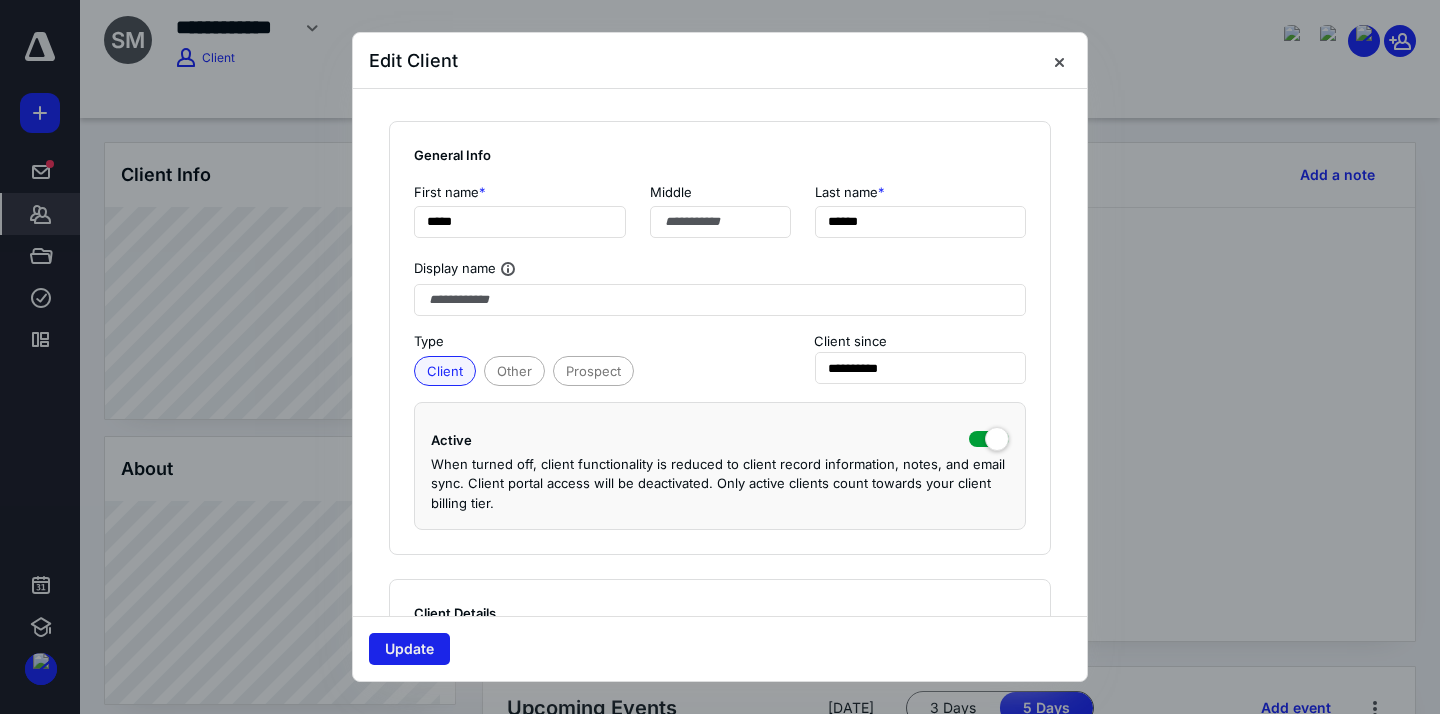 click on "Update" at bounding box center (409, 649) 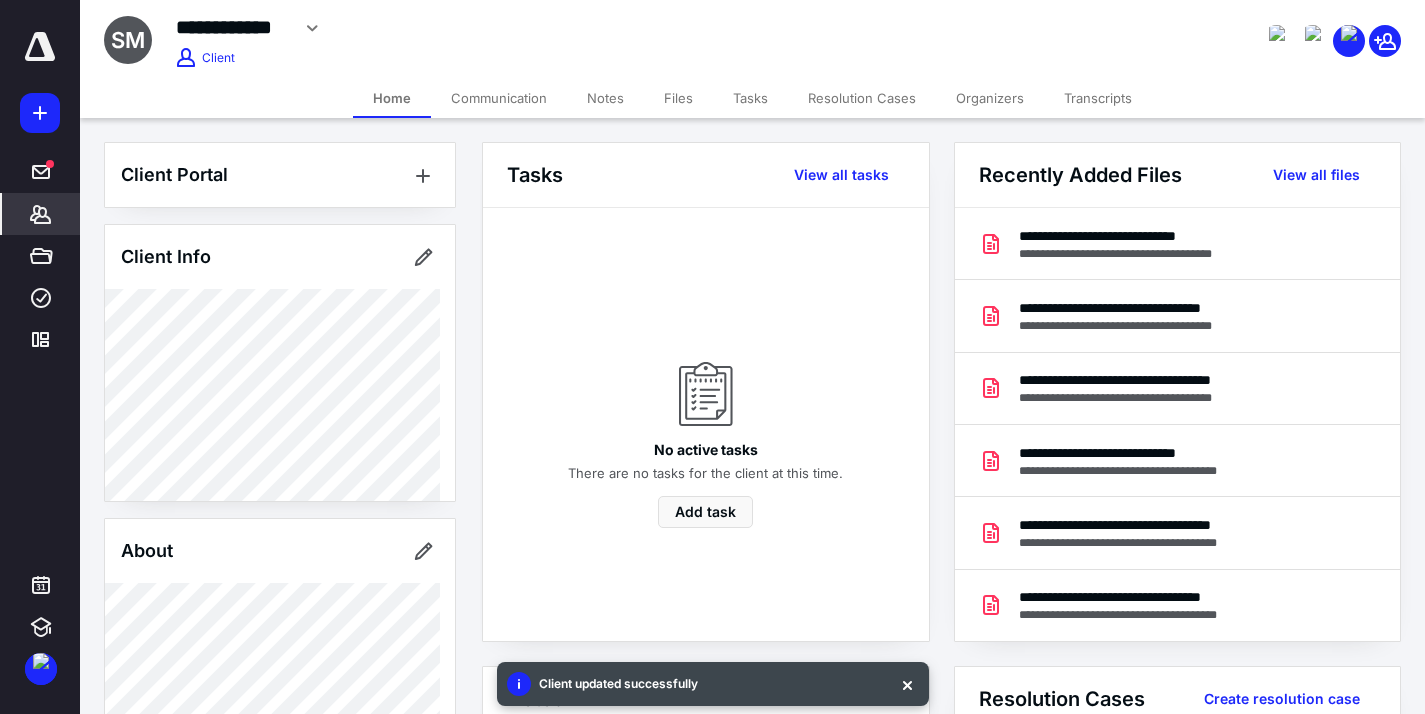 click on "Transcripts" at bounding box center [1098, 98] 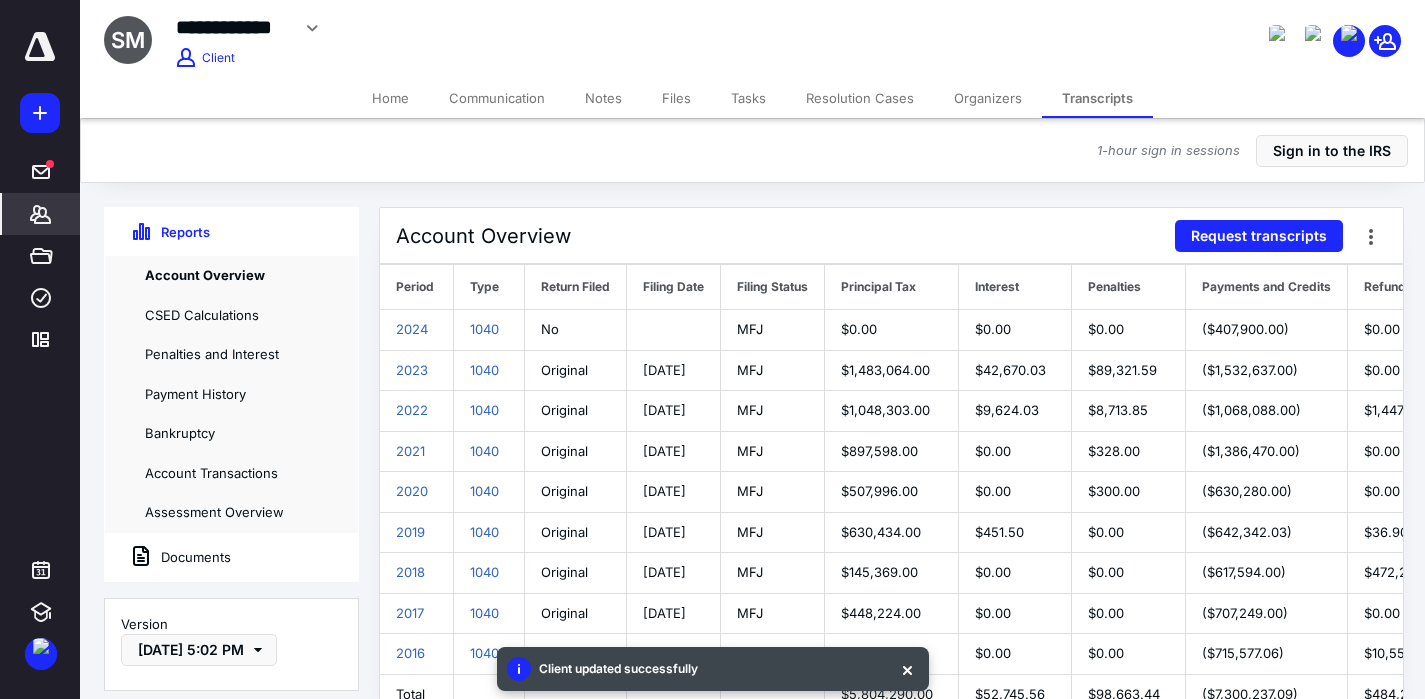 click on "Account Overview Request transcripts" at bounding box center [891, 236] 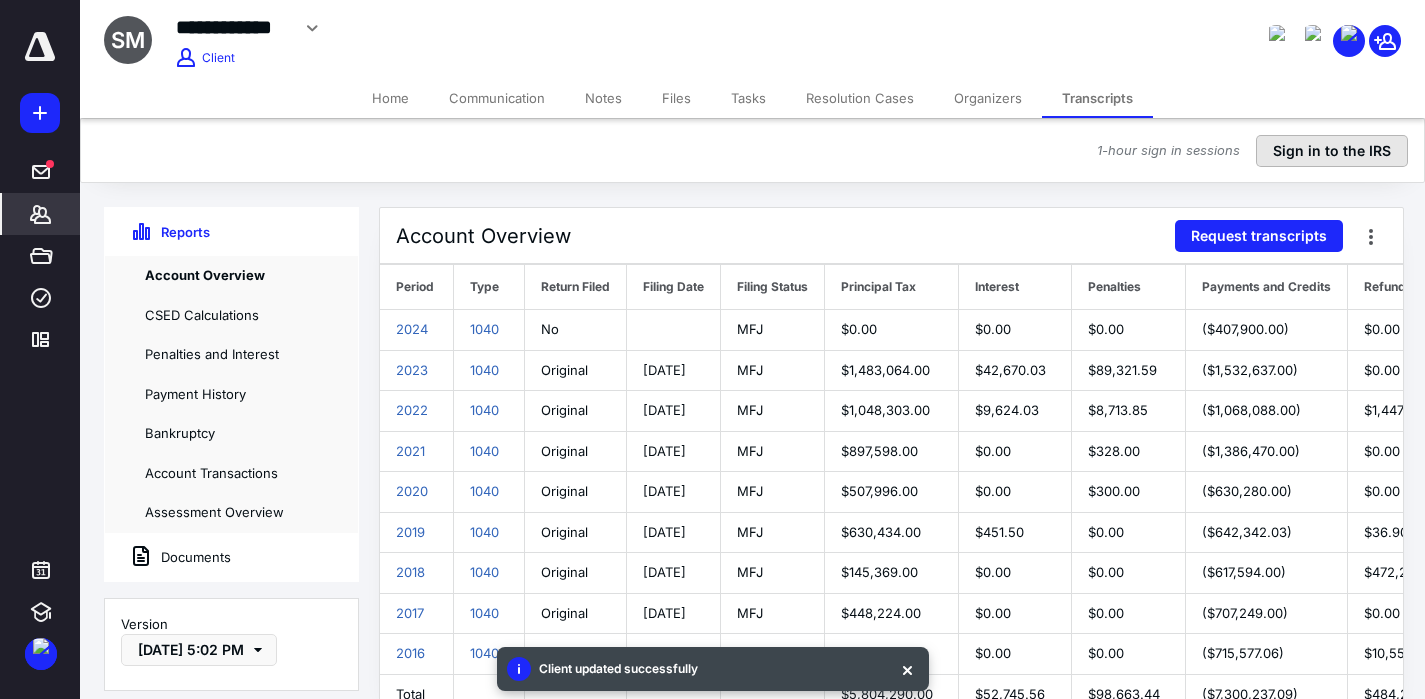 click on "Sign in to the IRS" at bounding box center (1332, 151) 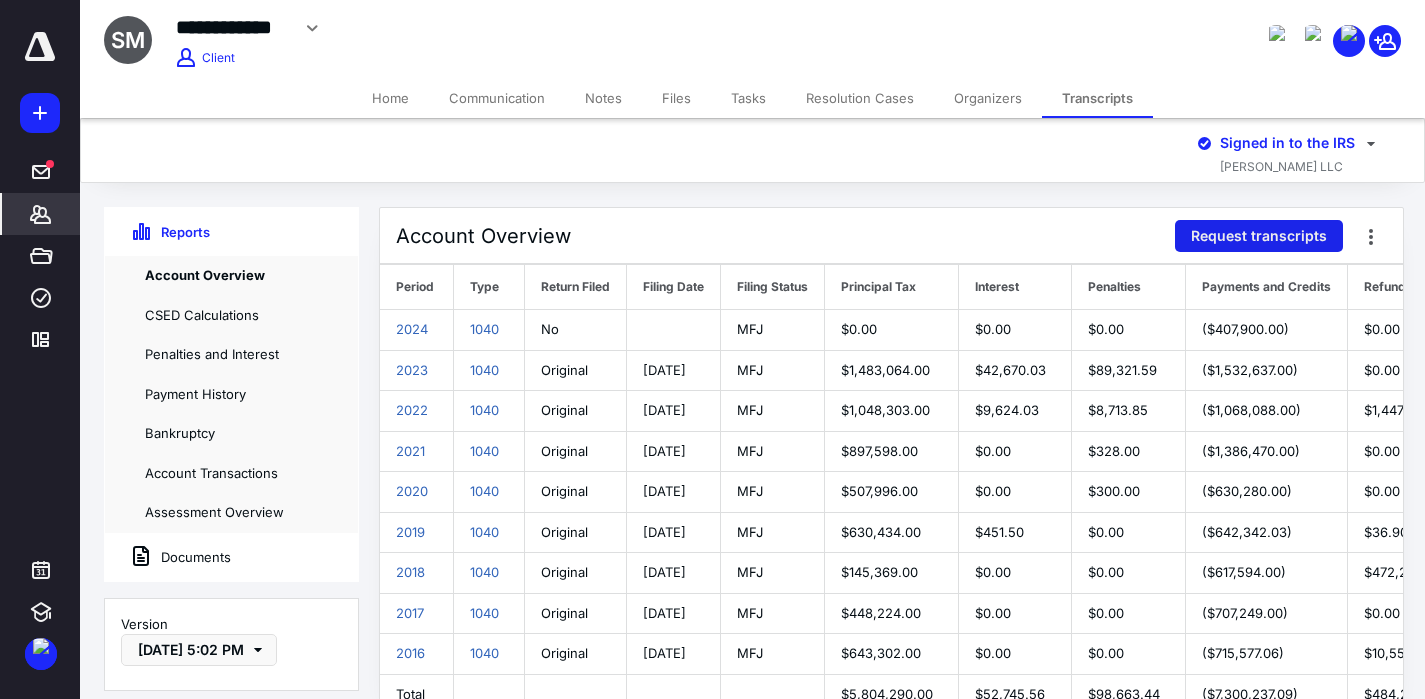 click on "Request transcripts" at bounding box center [1259, 236] 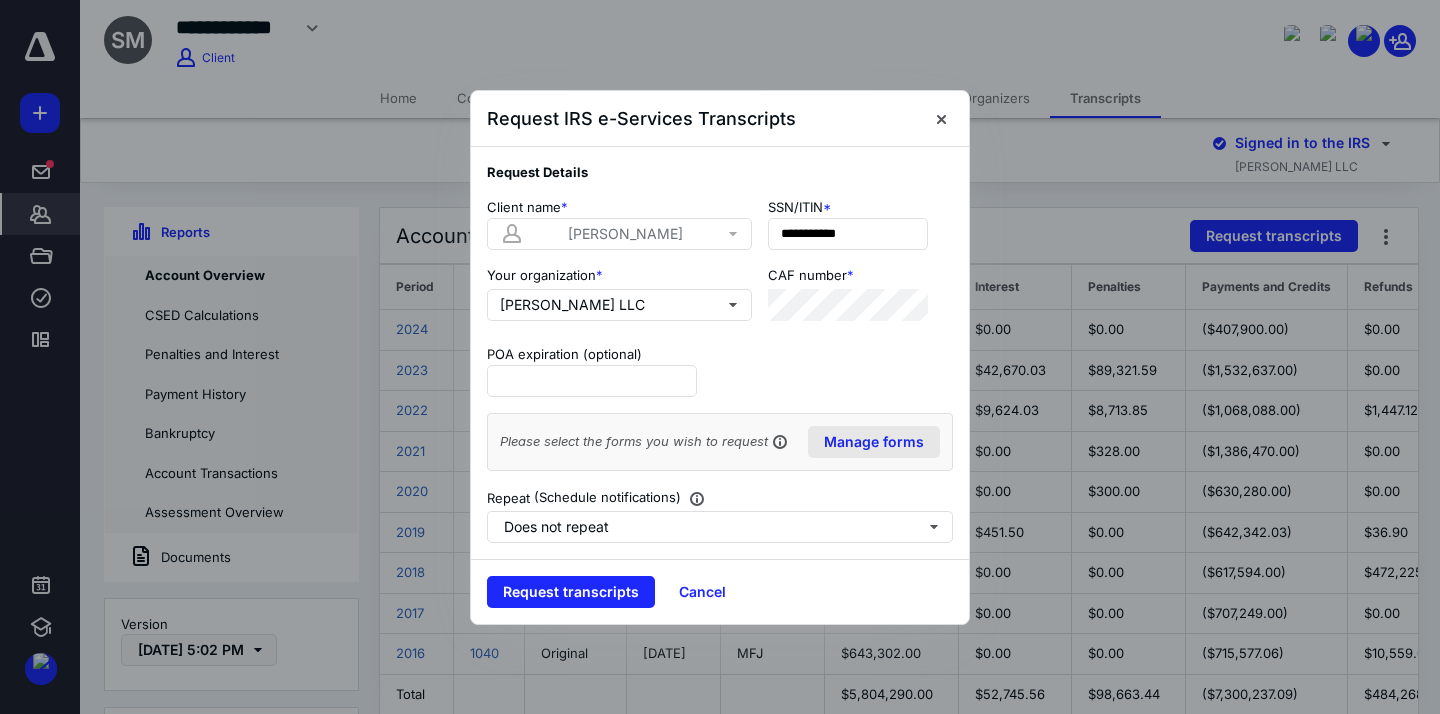 click on "Manage forms" at bounding box center (874, 442) 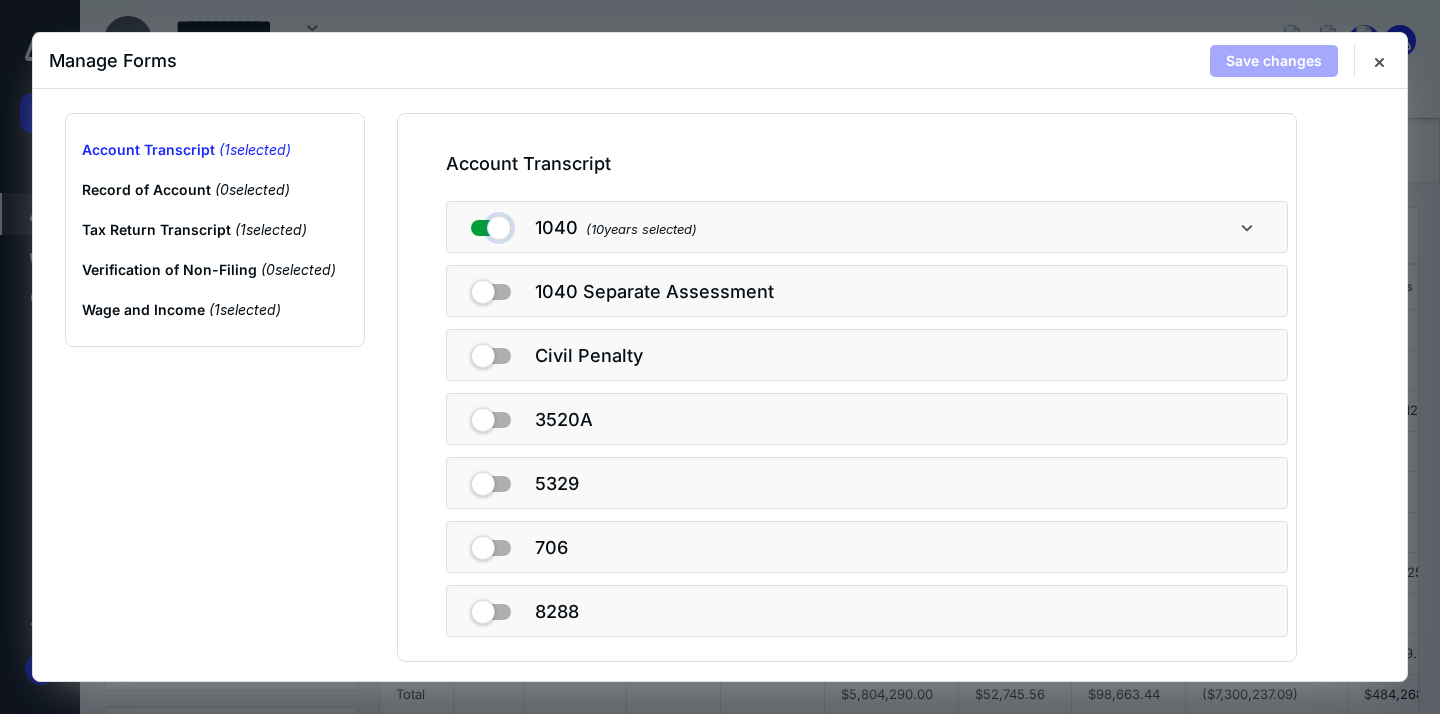 click at bounding box center (491, 224) 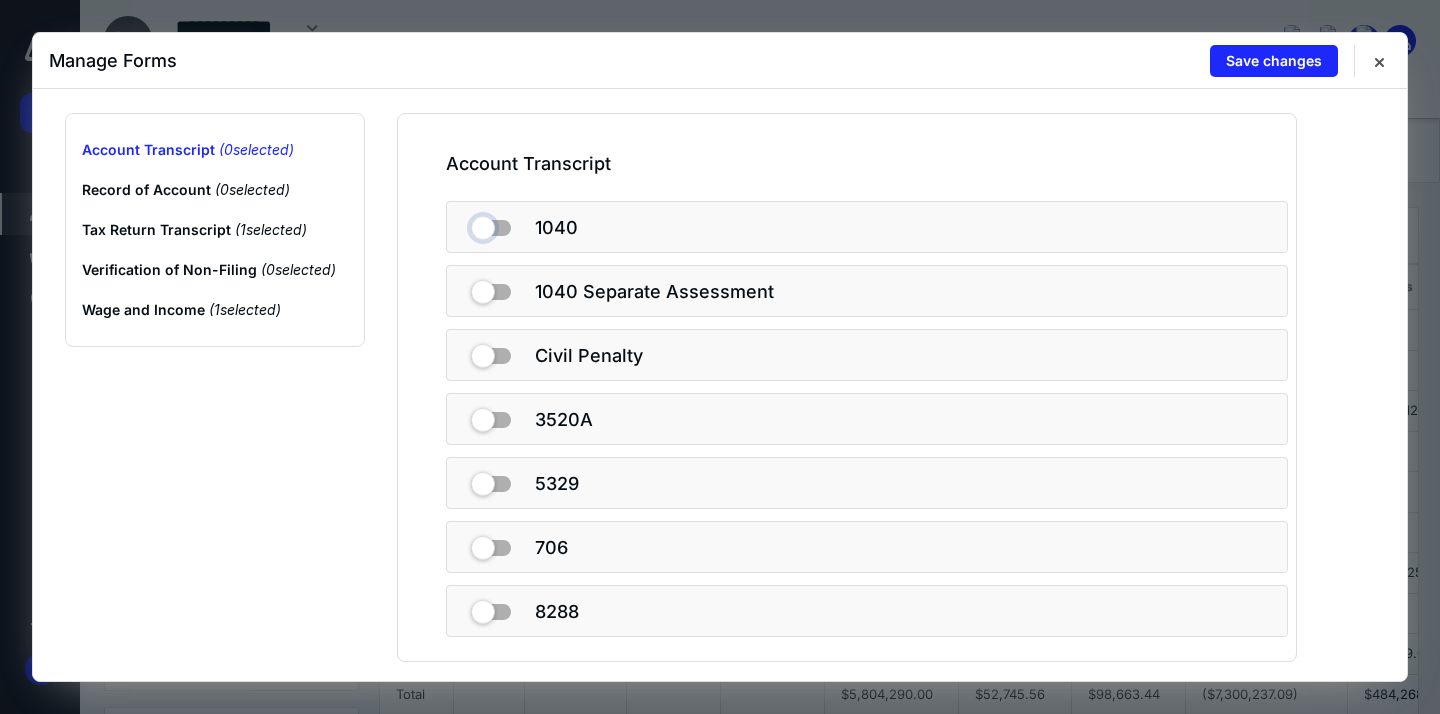click at bounding box center (491, 224) 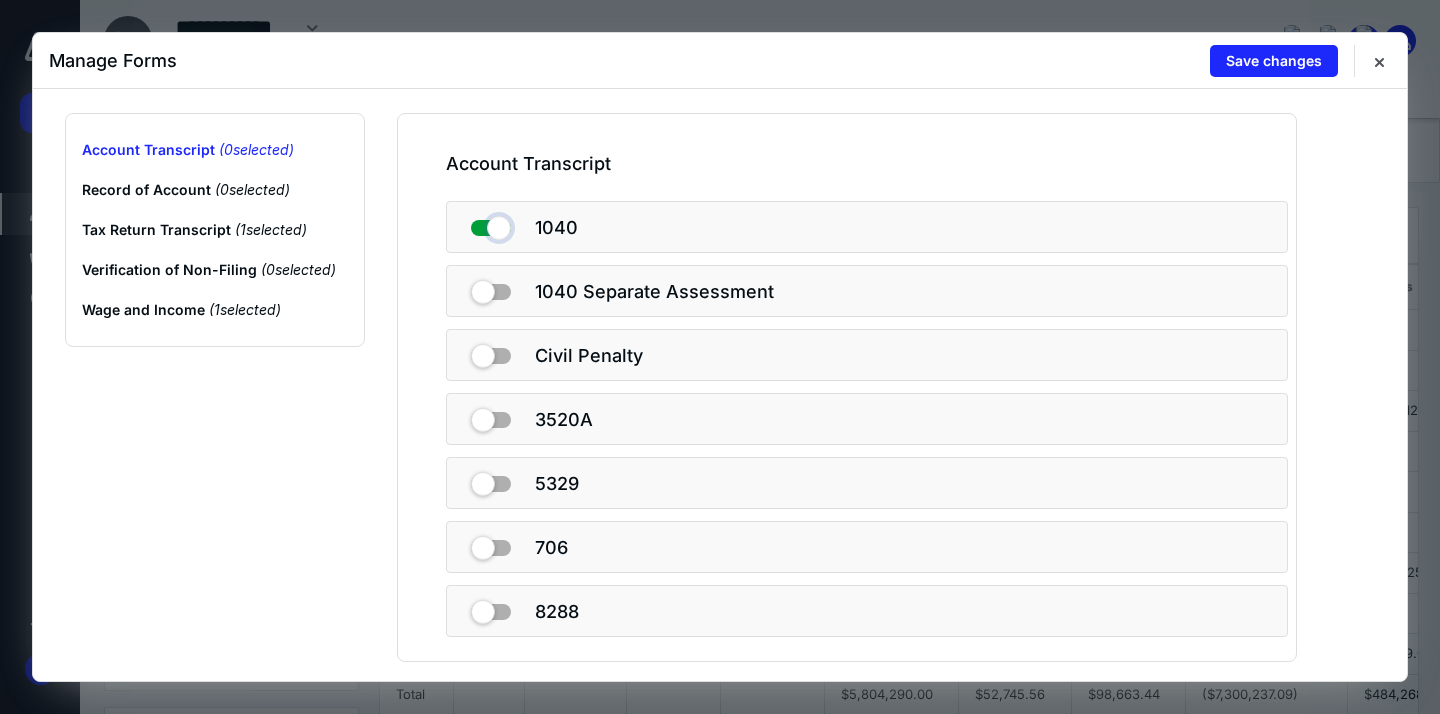 checkbox on "true" 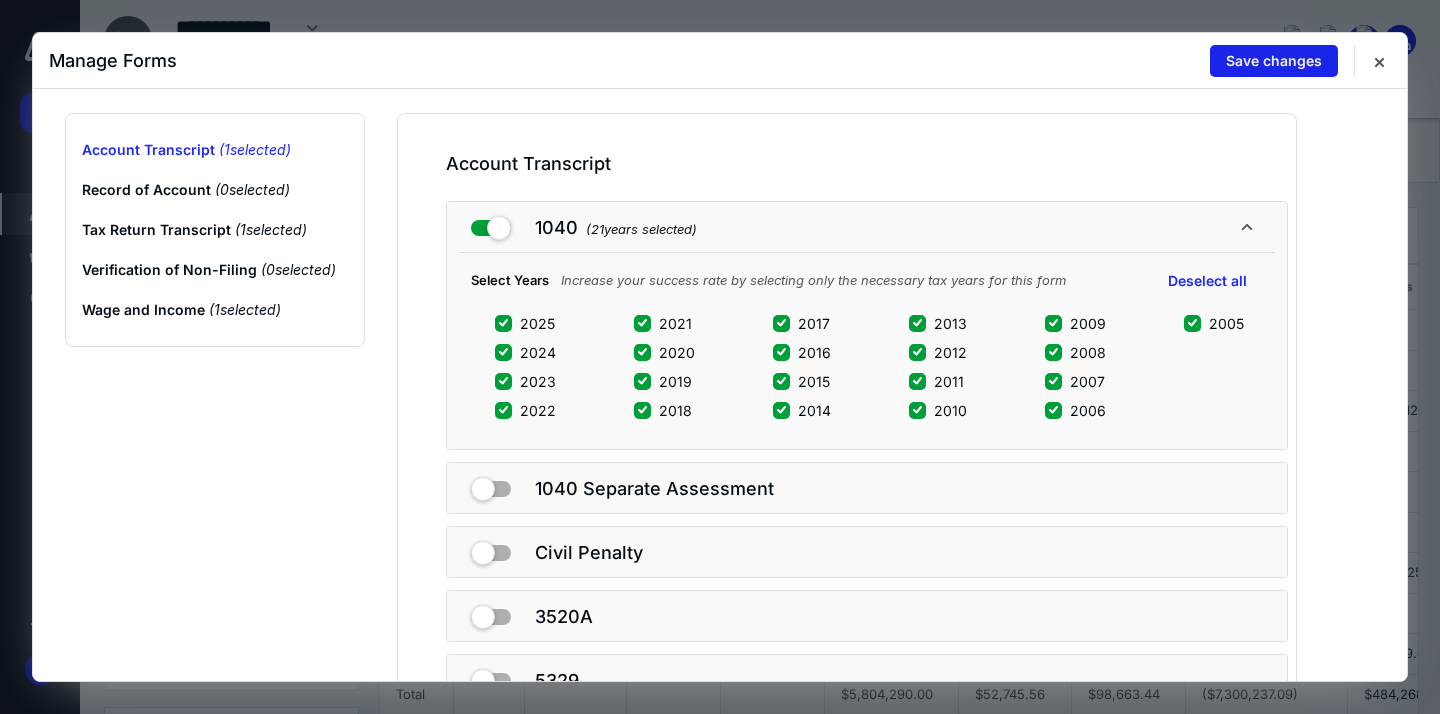 click on "Save changes" at bounding box center [1274, 61] 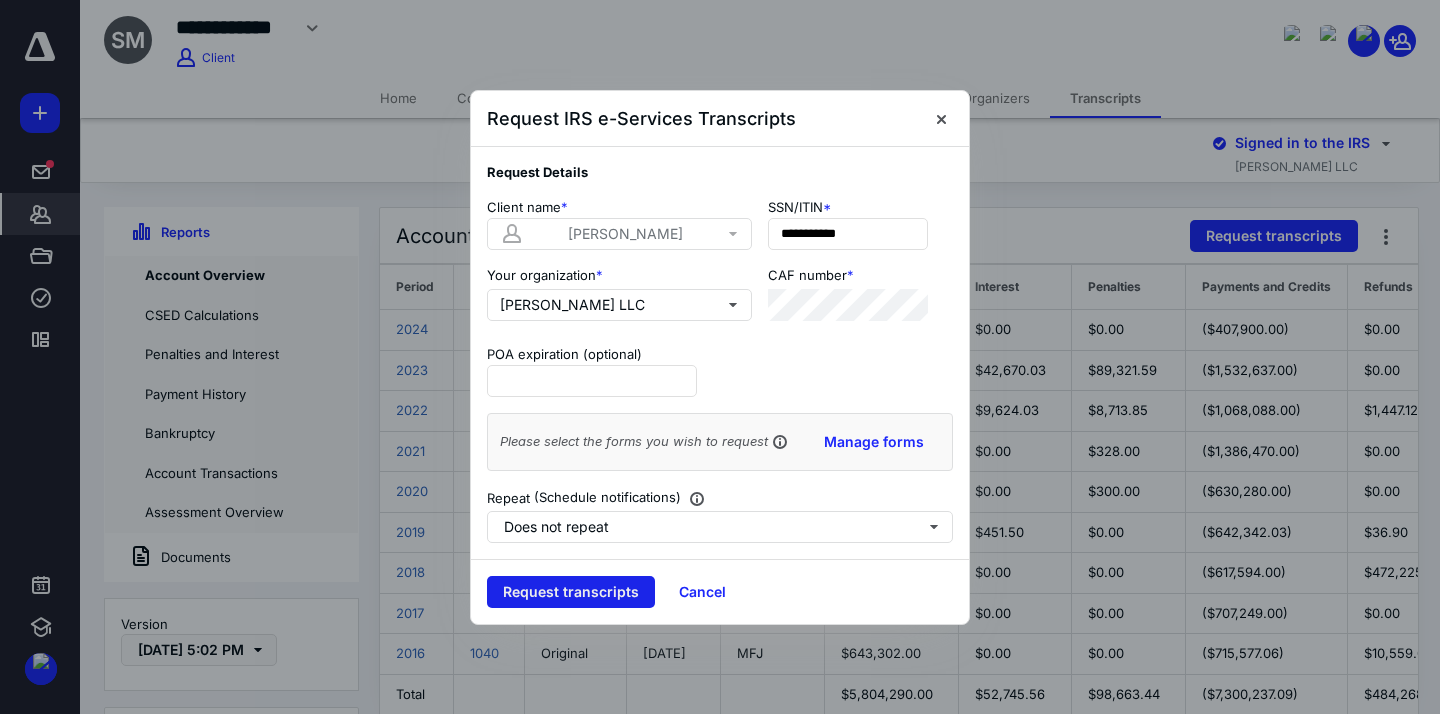 click on "Request transcripts" at bounding box center [571, 592] 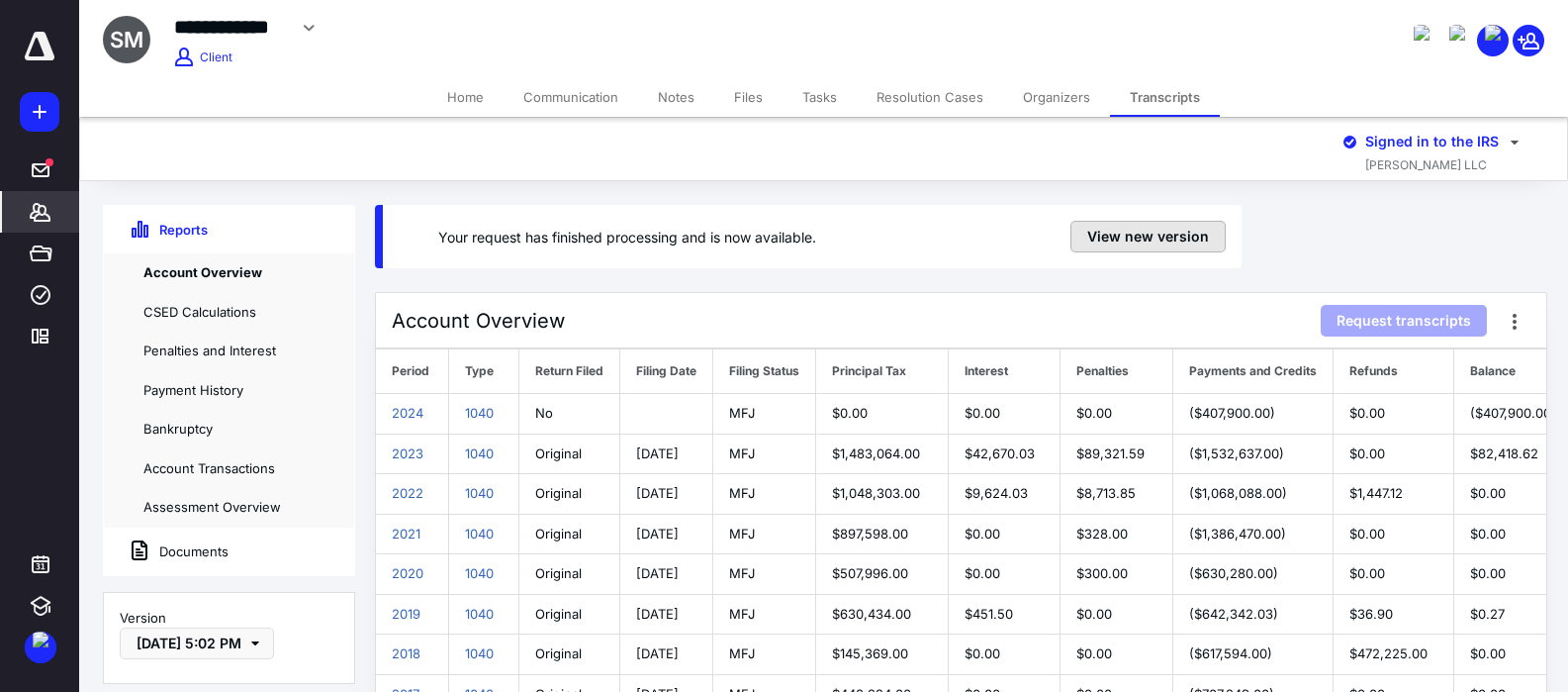 click on "View new version" at bounding box center (1148, 237) 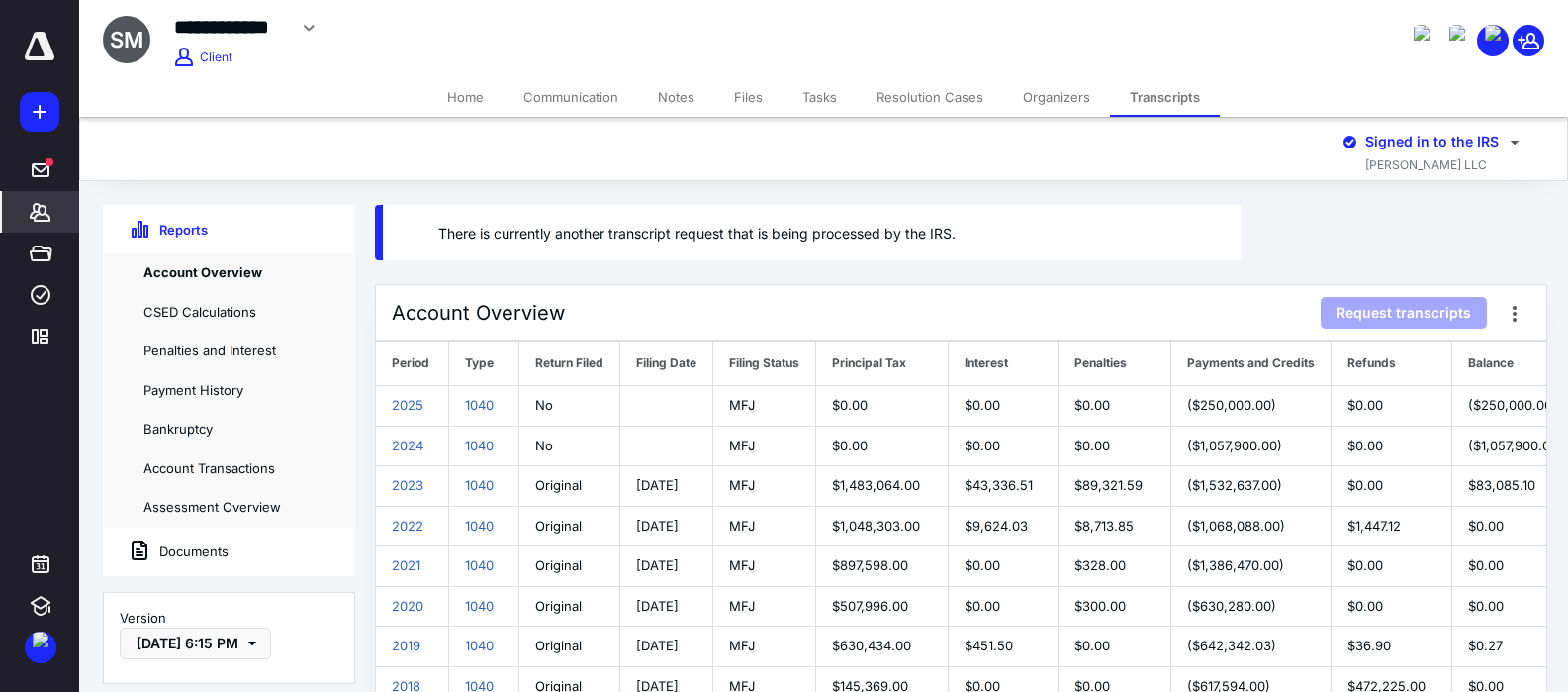 scroll, scrollTop: 1, scrollLeft: 20, axis: both 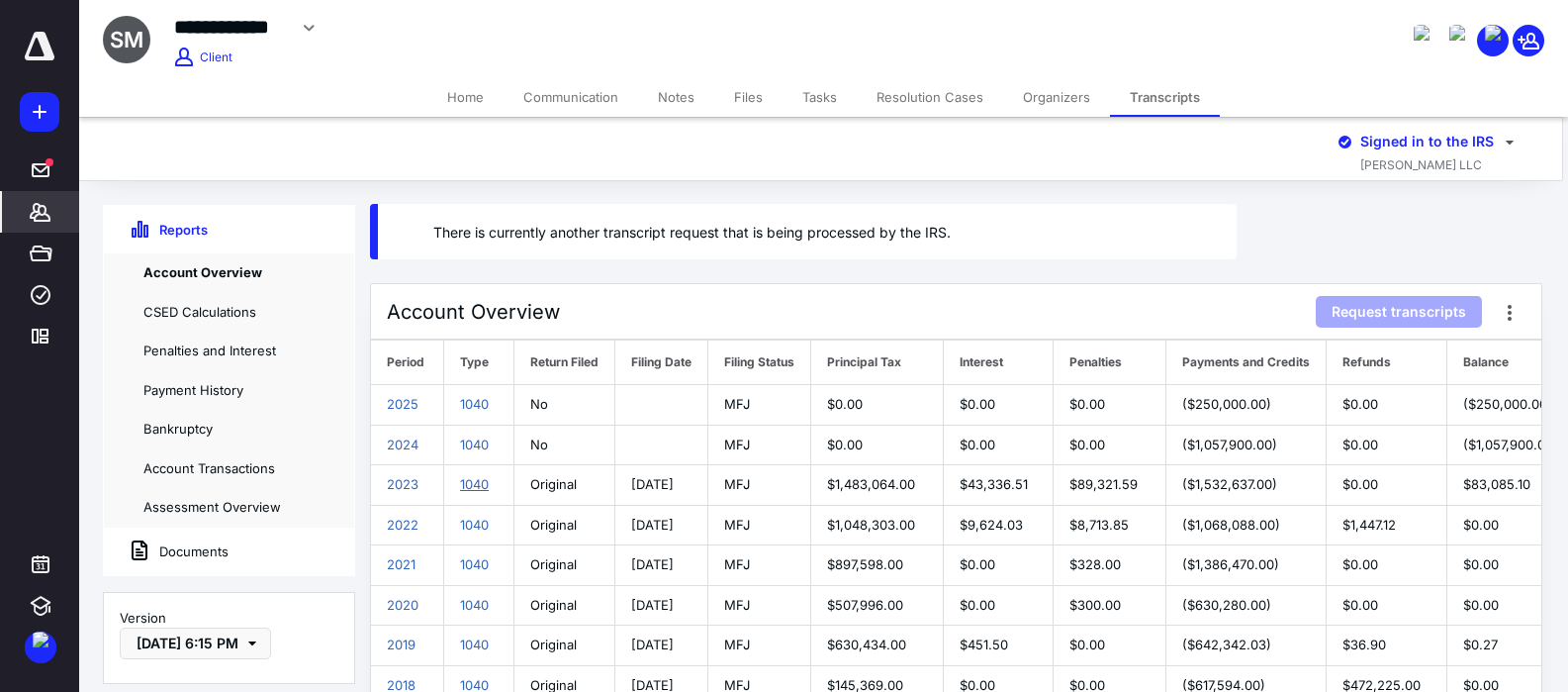 click on "1040" at bounding box center (474, 484) 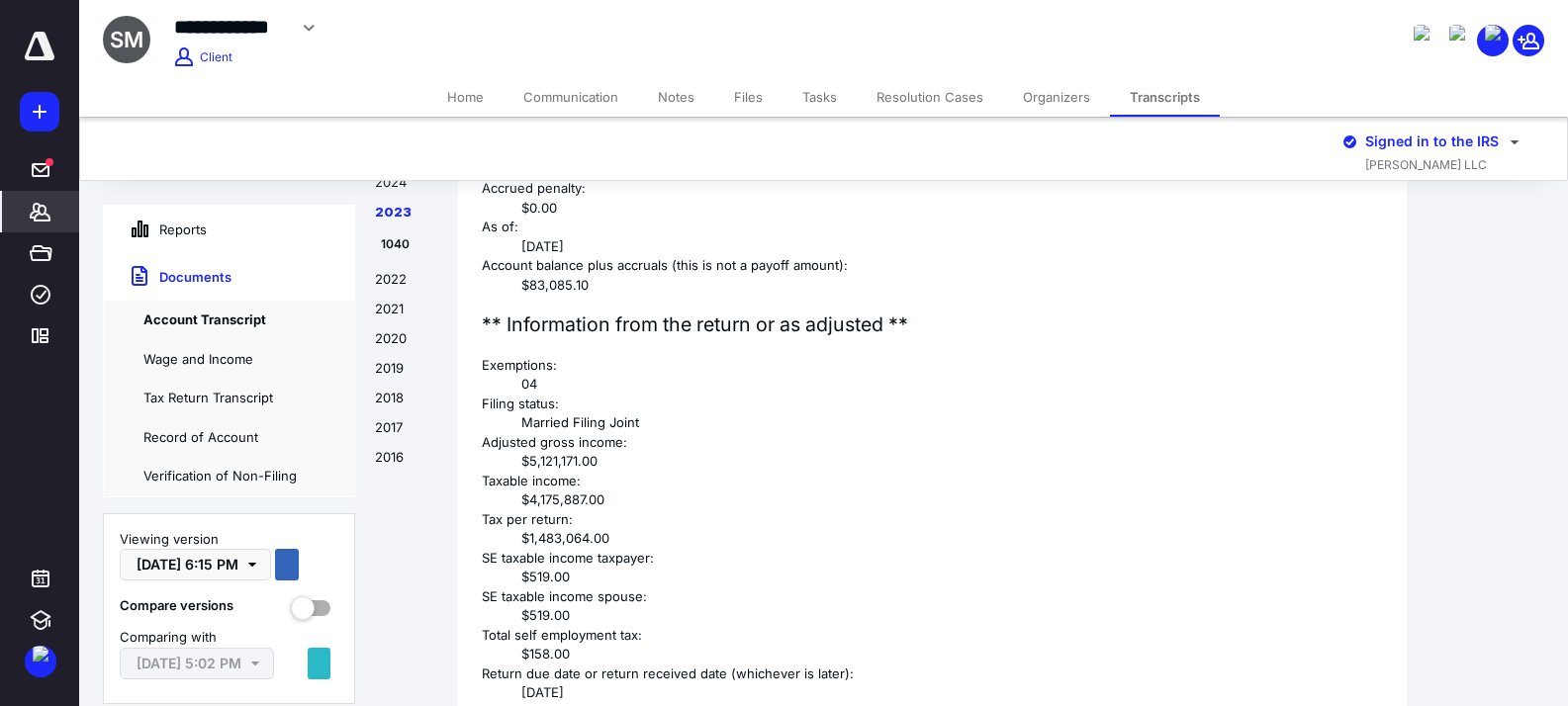 scroll, scrollTop: 4271, scrollLeft: 0, axis: vertical 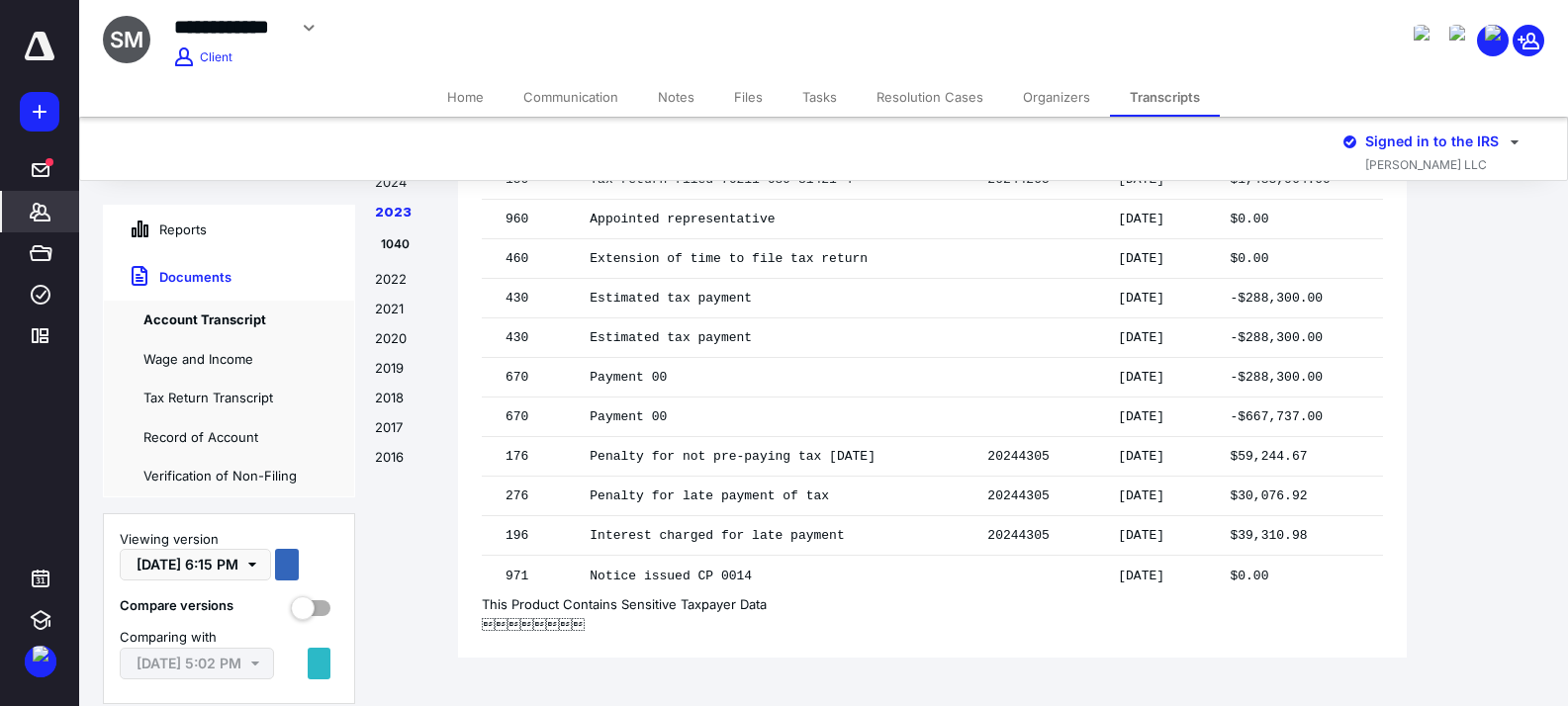 click on "Tasks" at bounding box center (819, 97) 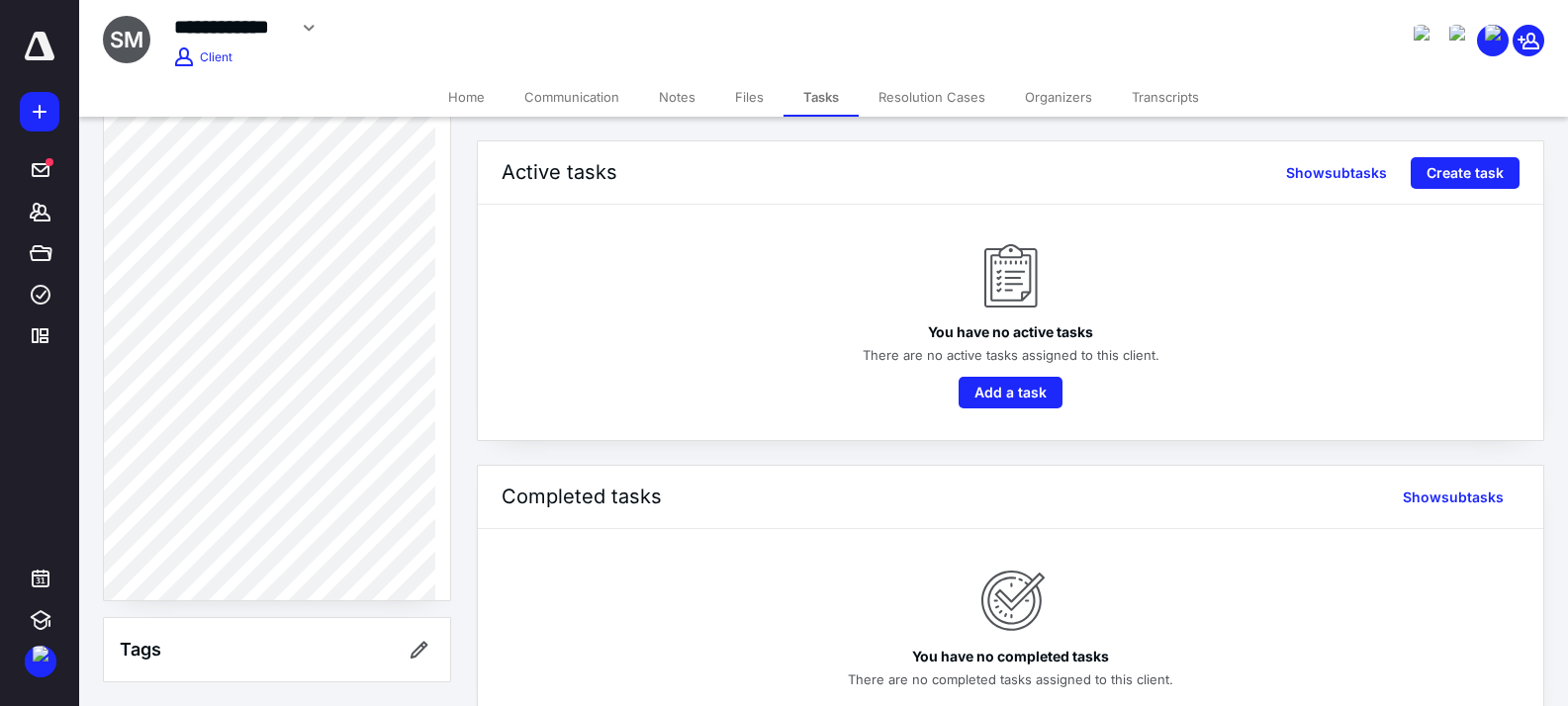 scroll, scrollTop: 1099, scrollLeft: 0, axis: vertical 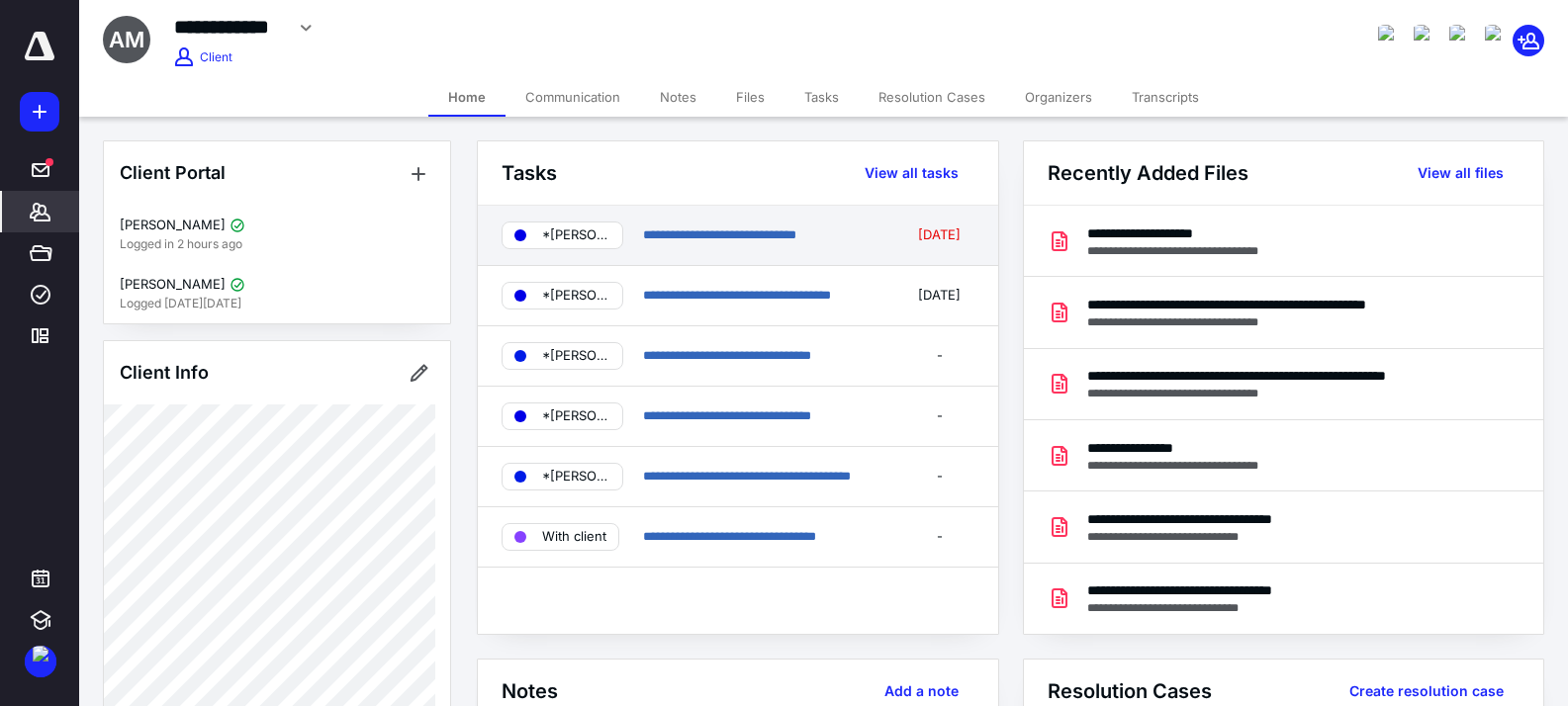 click on "**********" at bounding box center [764, 235] 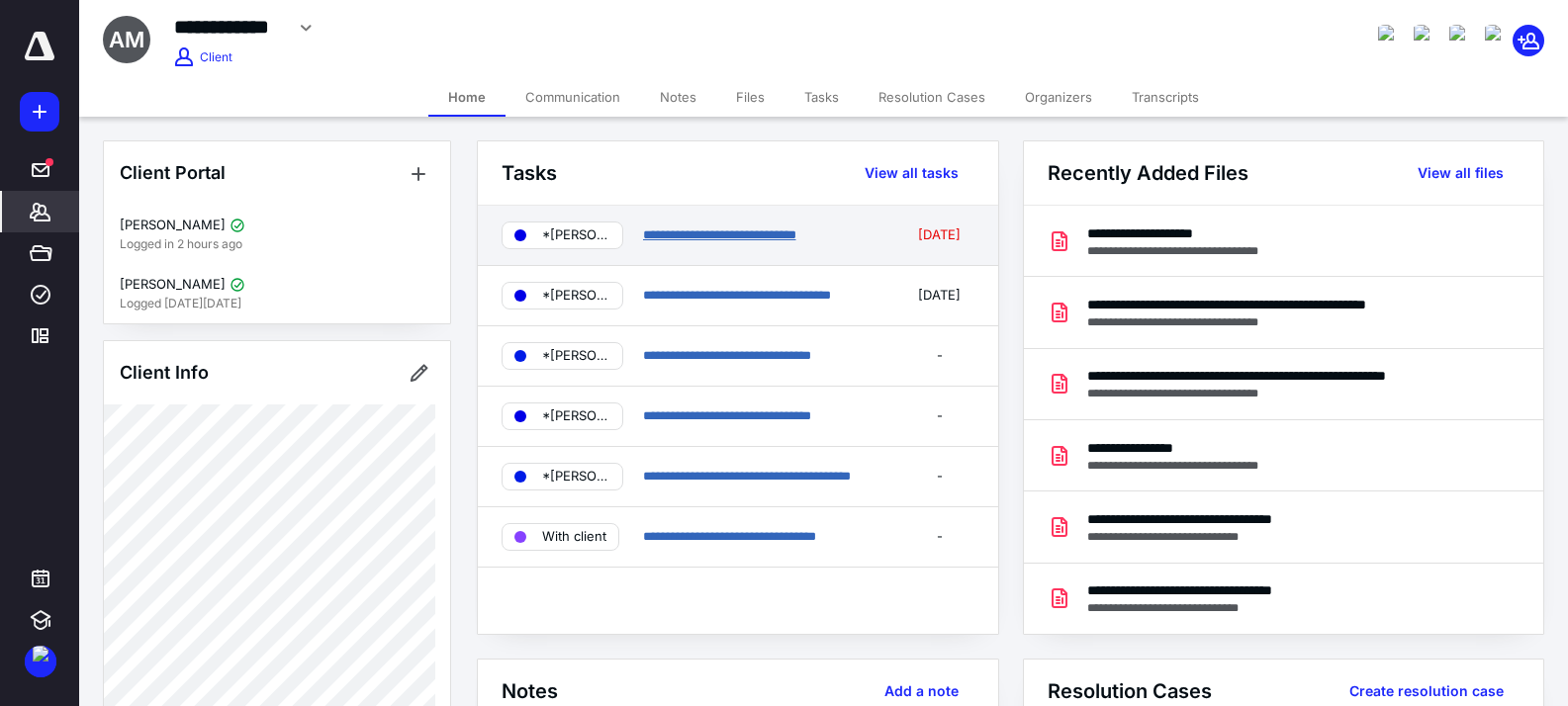 click on "**********" at bounding box center [719, 234] 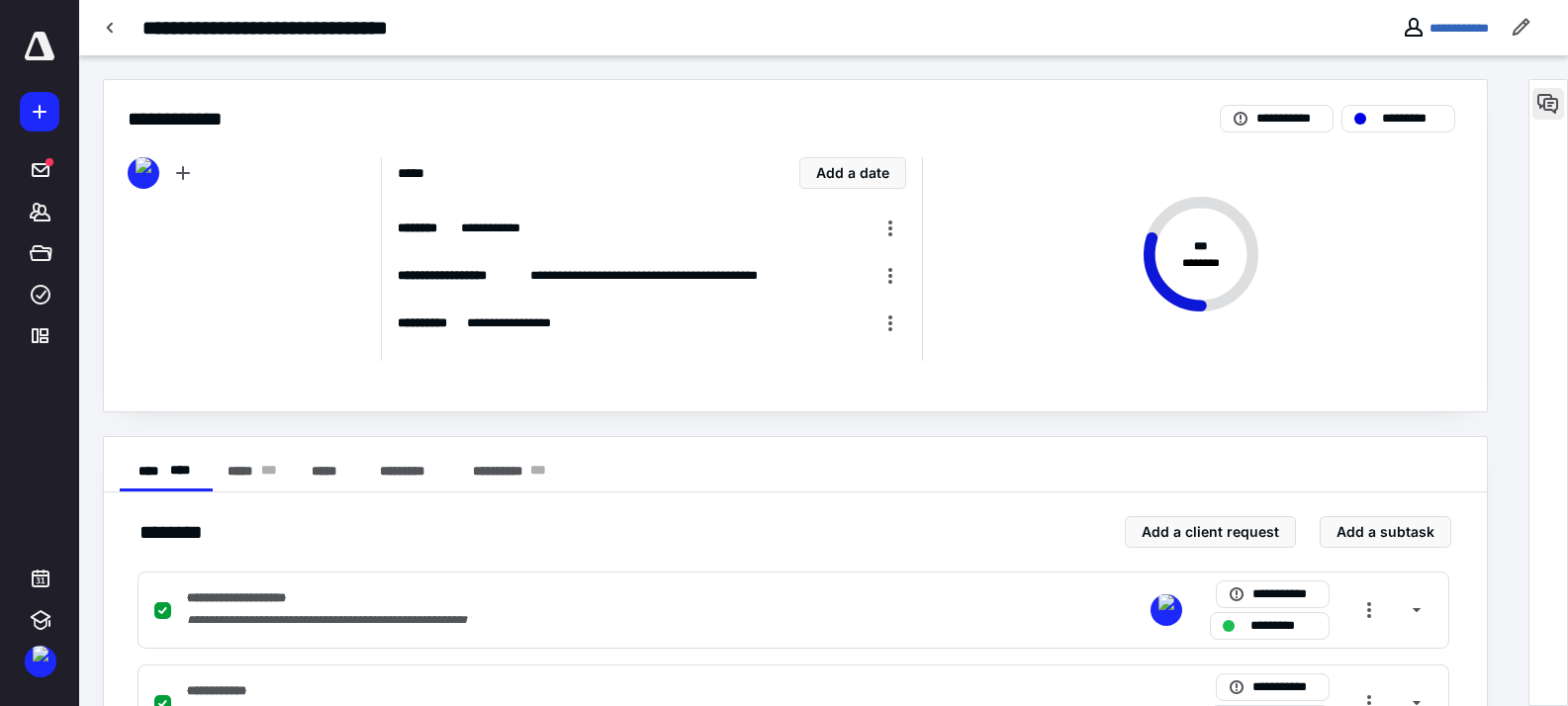 click at bounding box center (1548, 104) 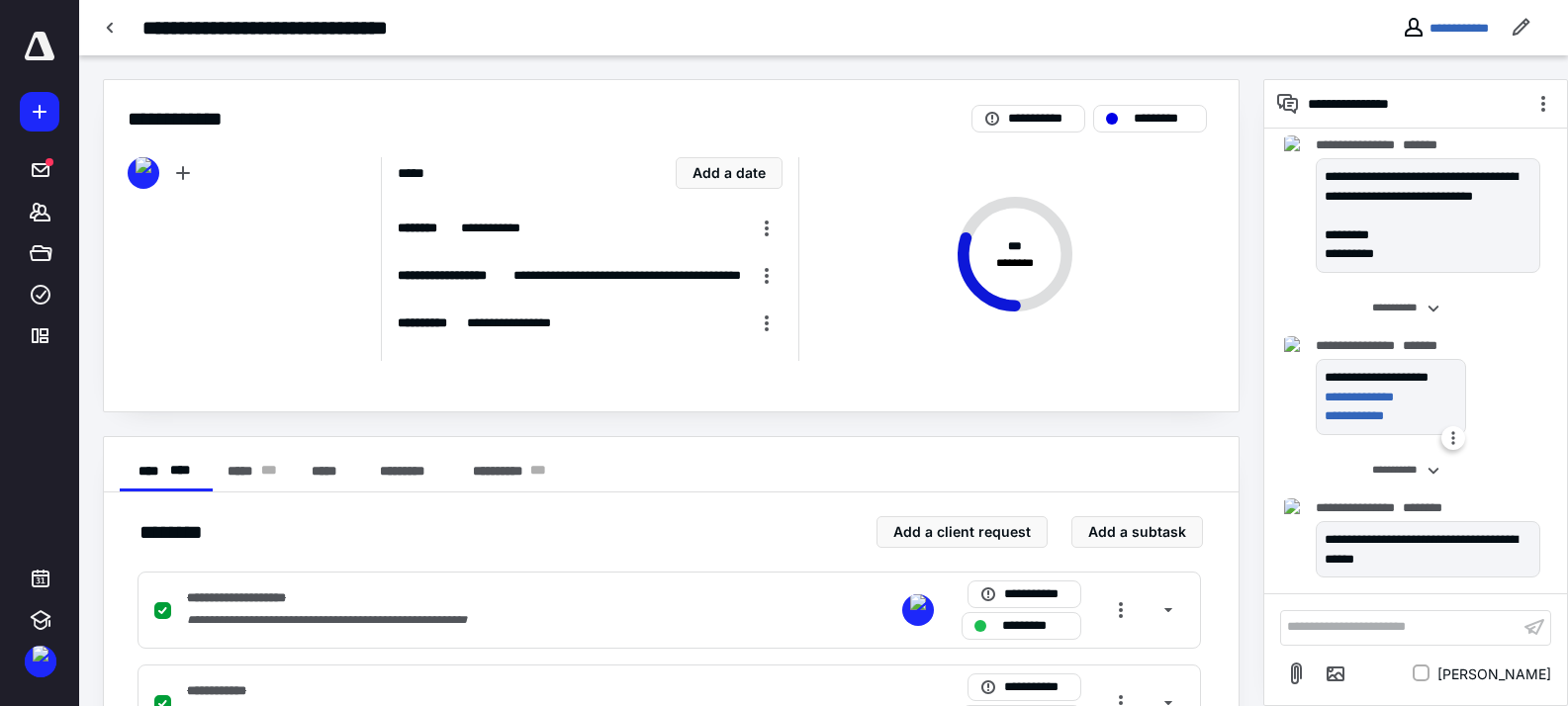 scroll, scrollTop: 4486, scrollLeft: 0, axis: vertical 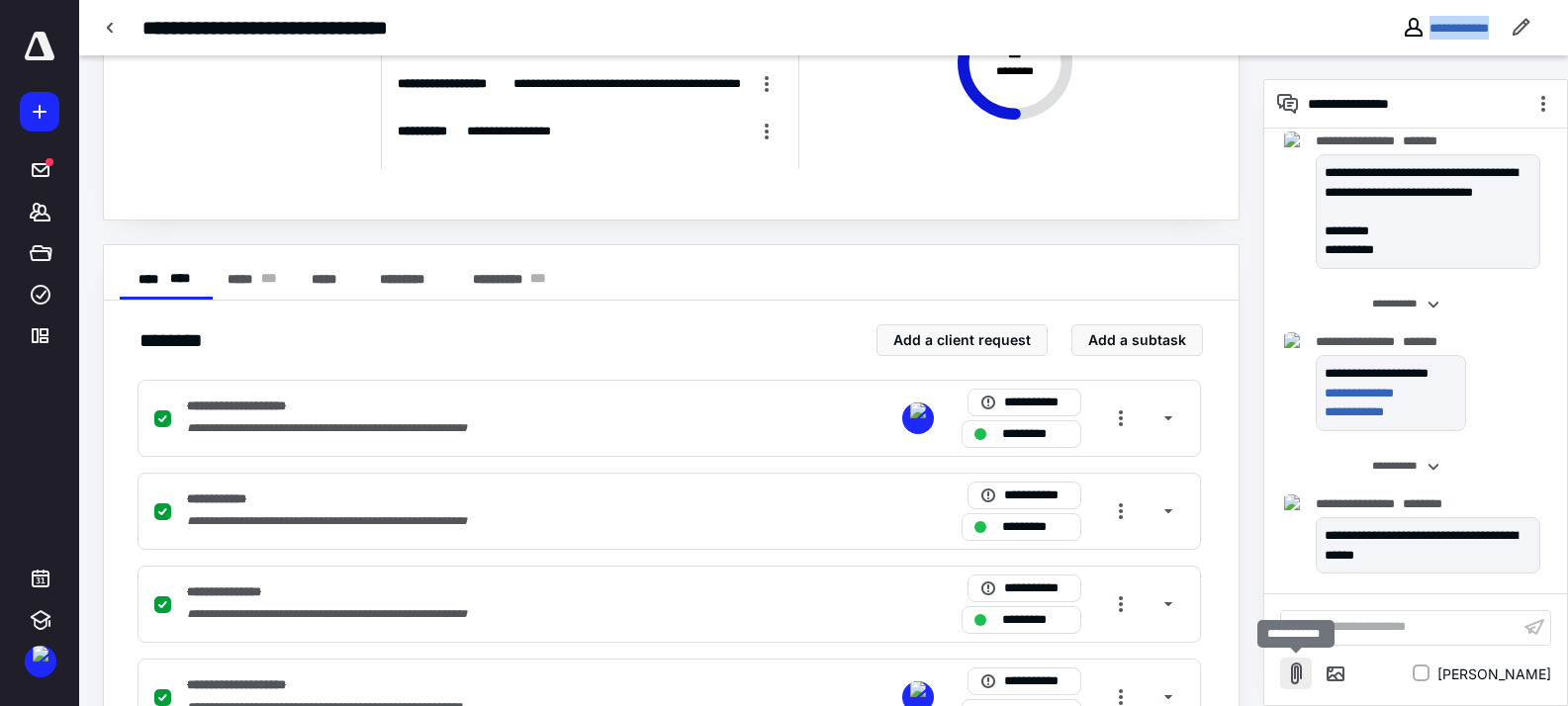 click at bounding box center (1296, 673) 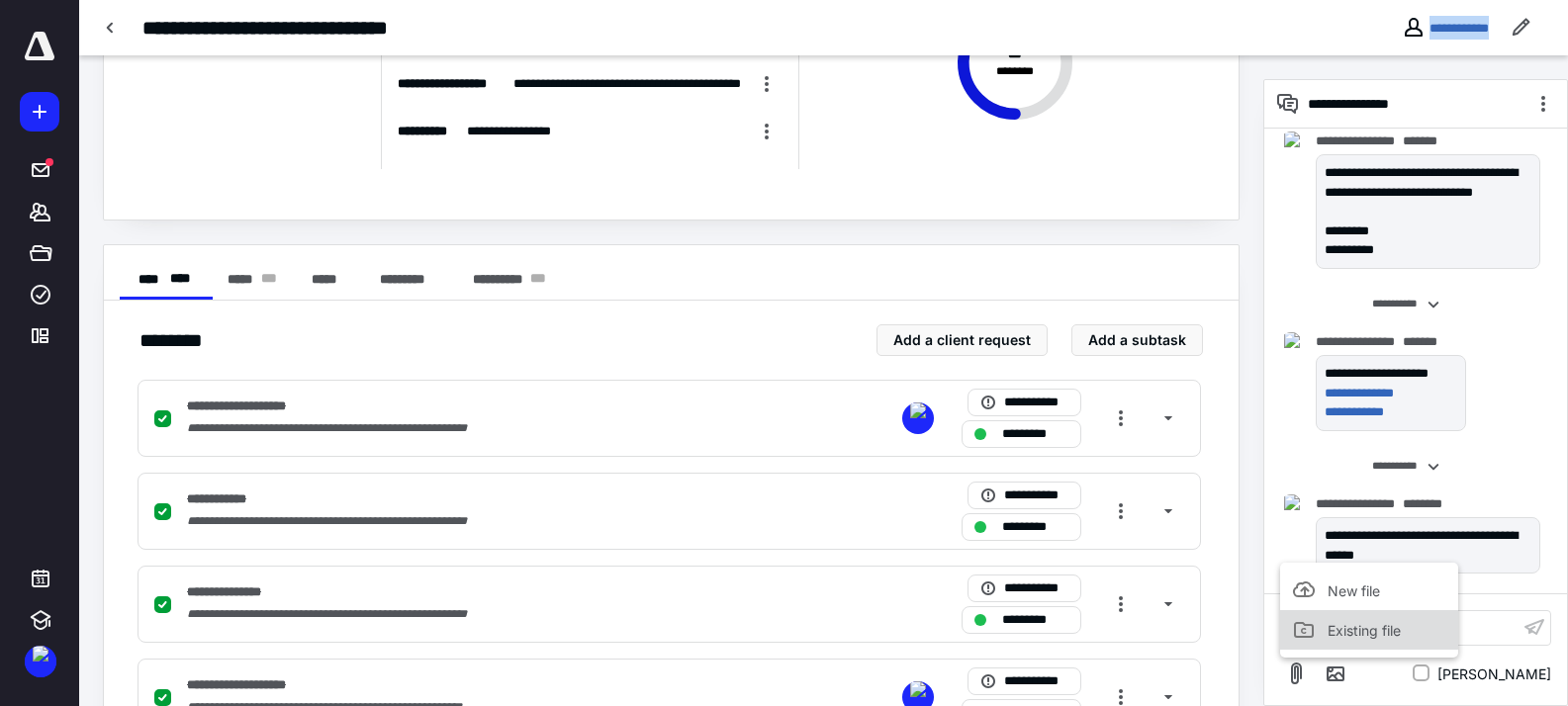 click on "Existing file" at bounding box center (1364, 630) 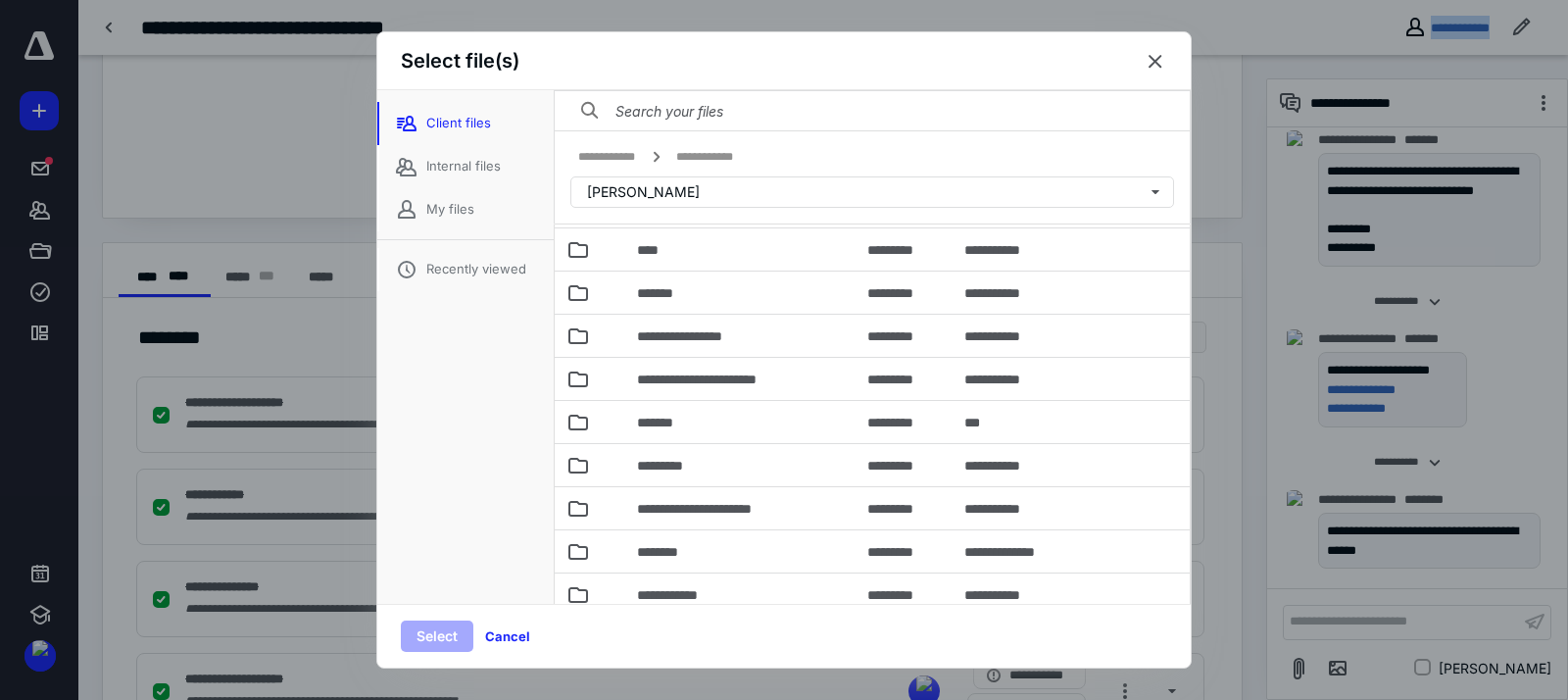 scroll, scrollTop: 221, scrollLeft: 0, axis: vertical 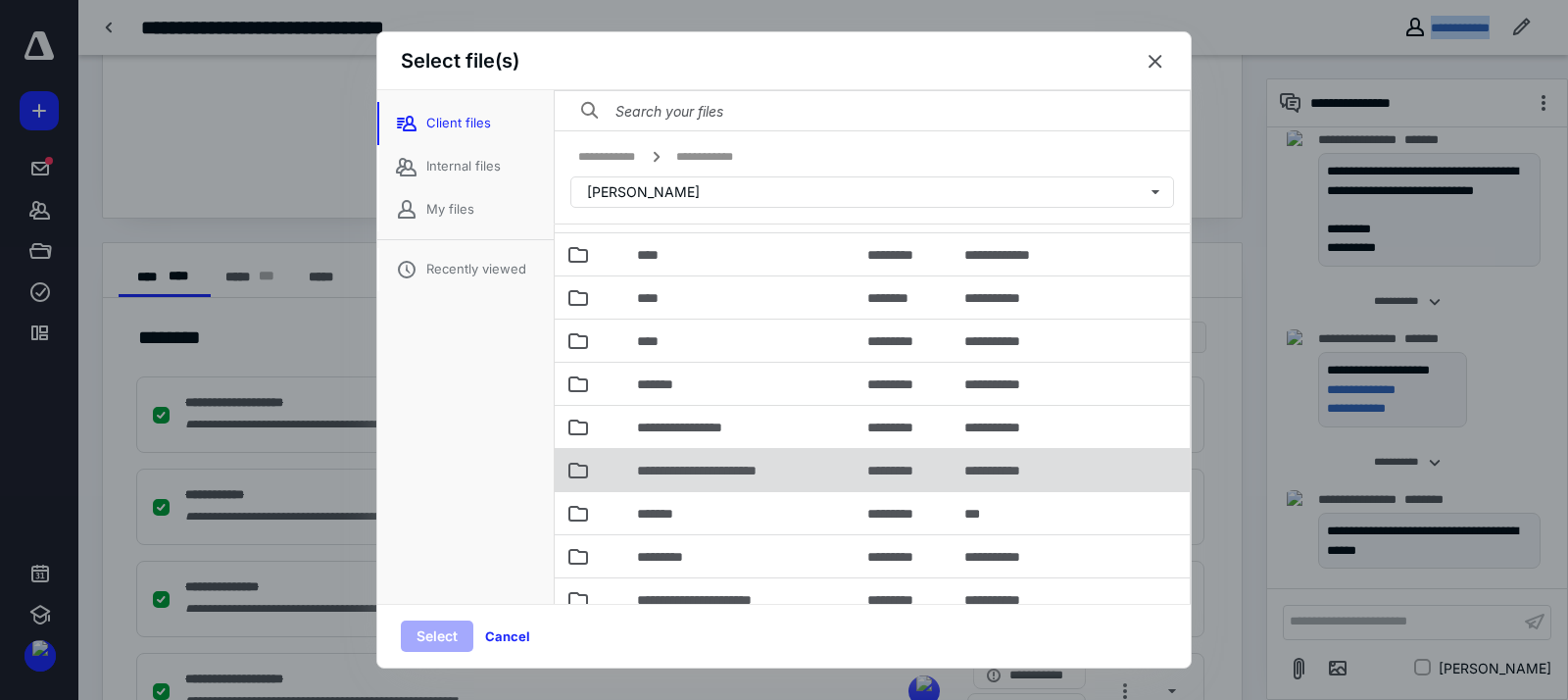 click on "**********" at bounding box center (722, 471) 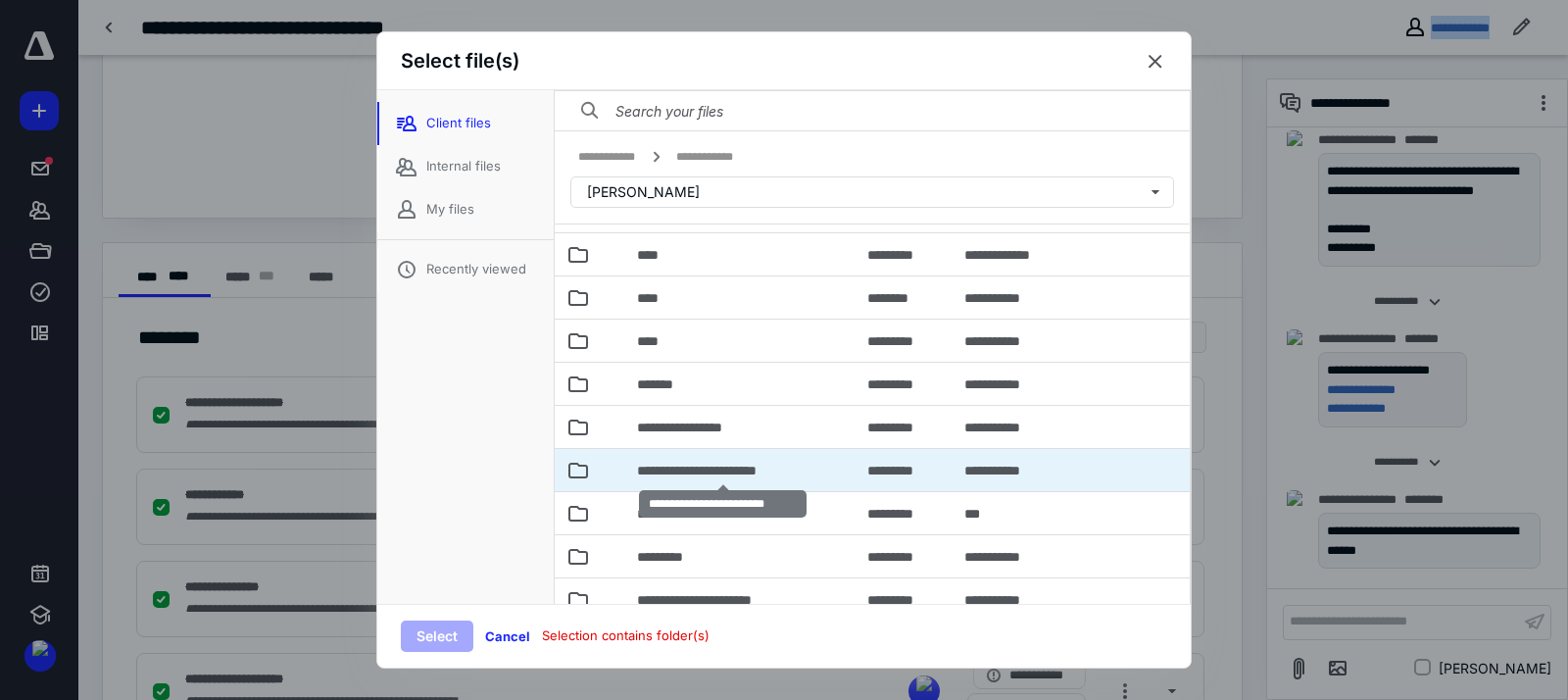 click on "**********" at bounding box center [722, 471] 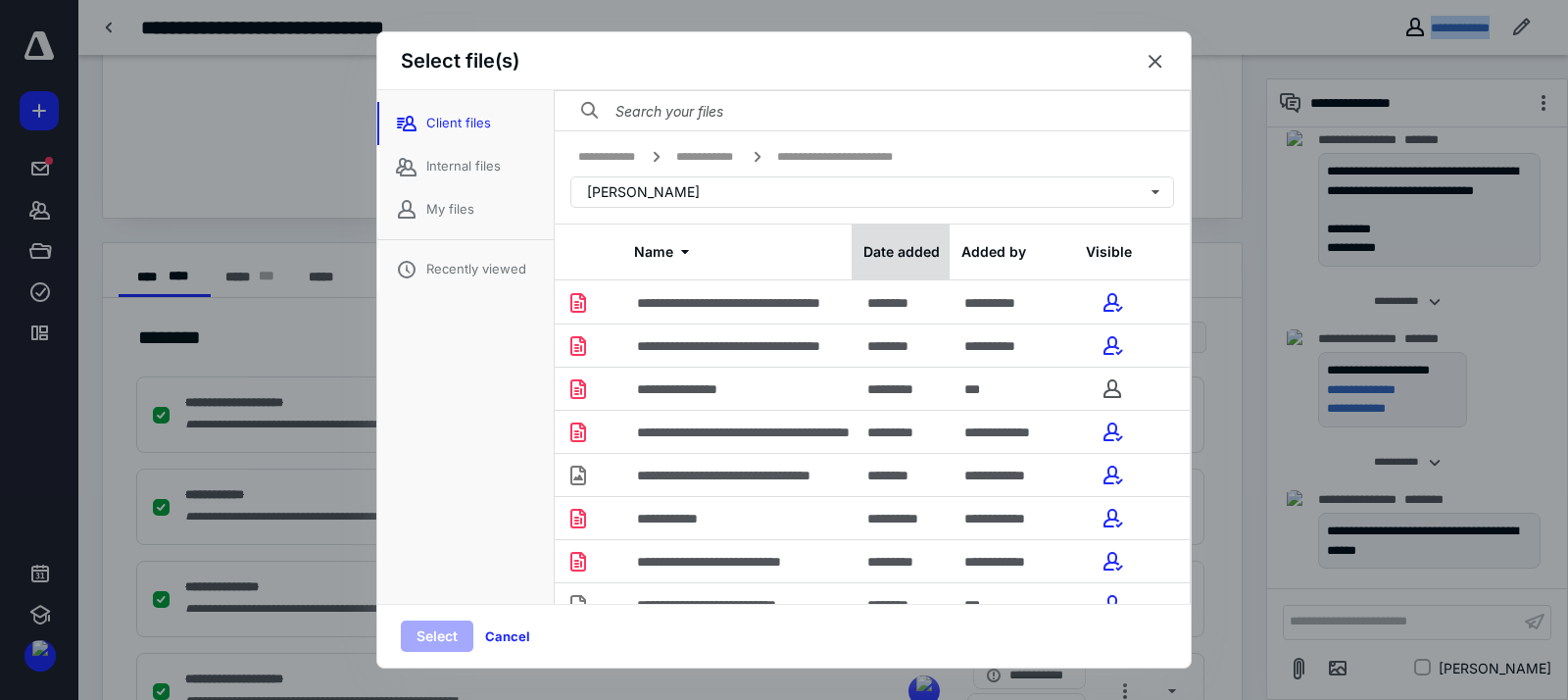 click on "Date added" at bounding box center [901, 252] 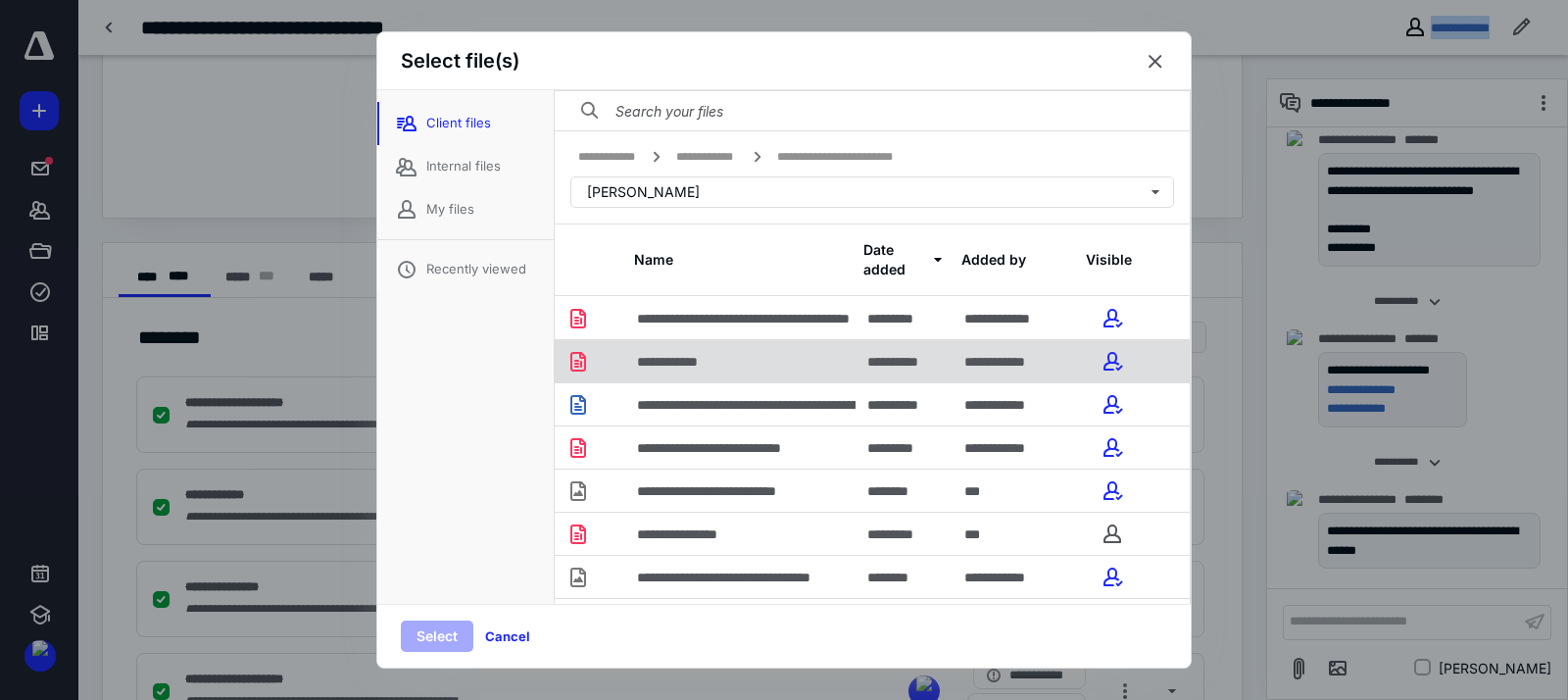 scroll, scrollTop: 200, scrollLeft: 0, axis: vertical 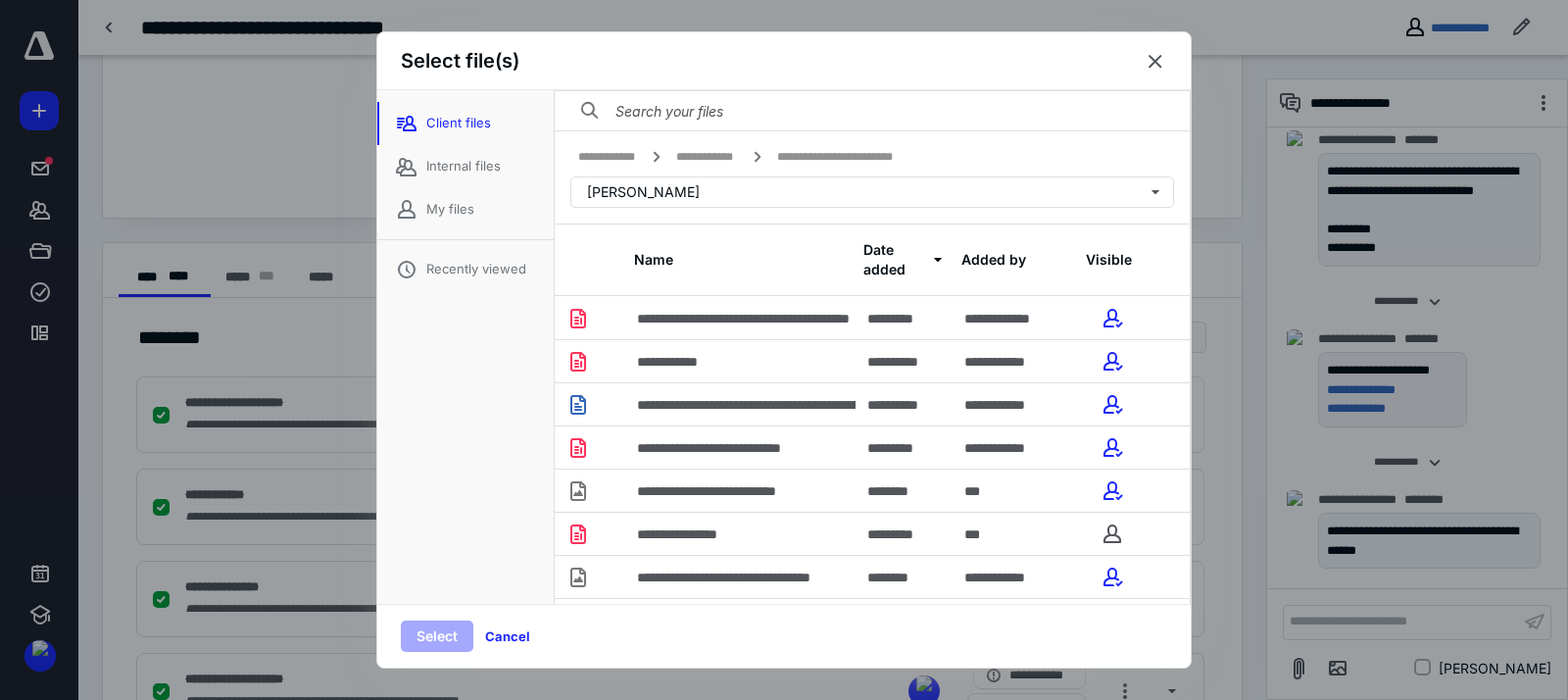 click at bounding box center [872, 111] 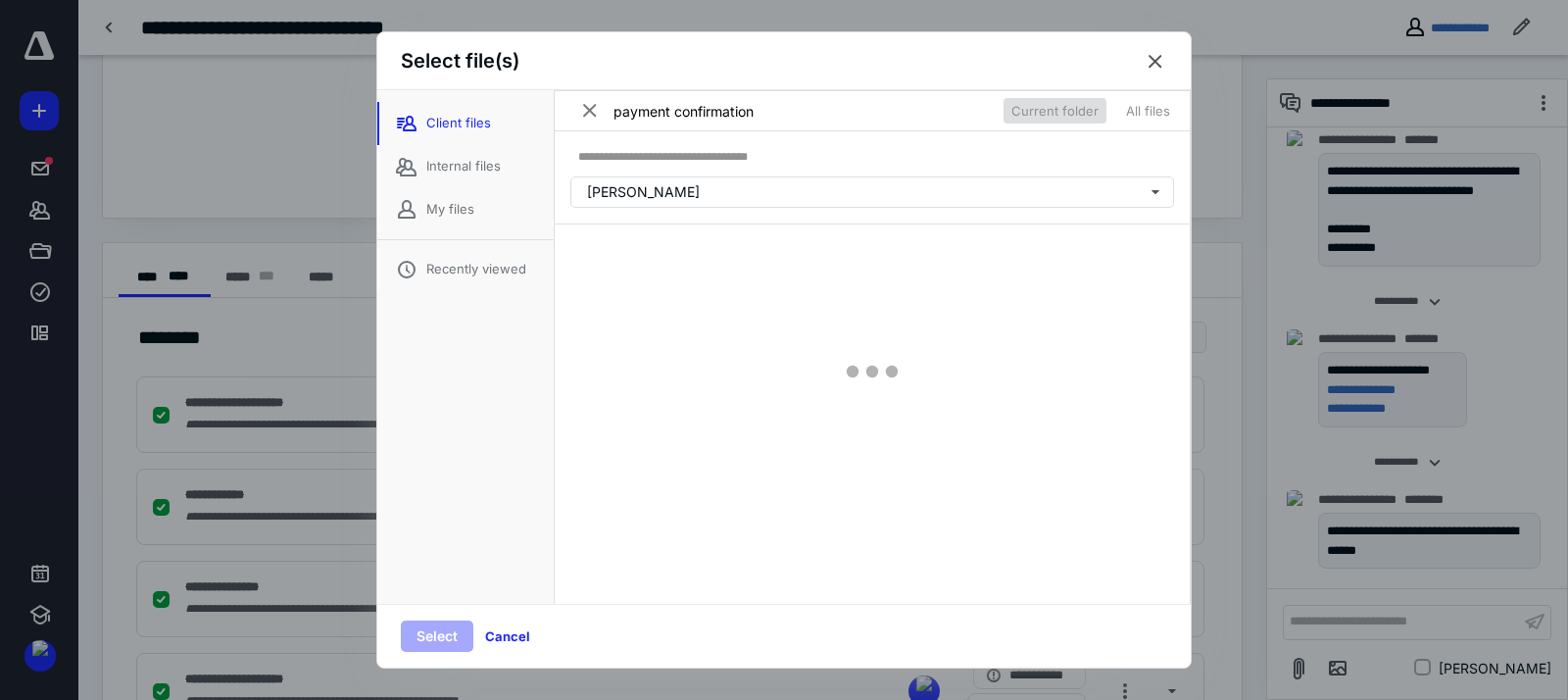 type on "payment confirmation" 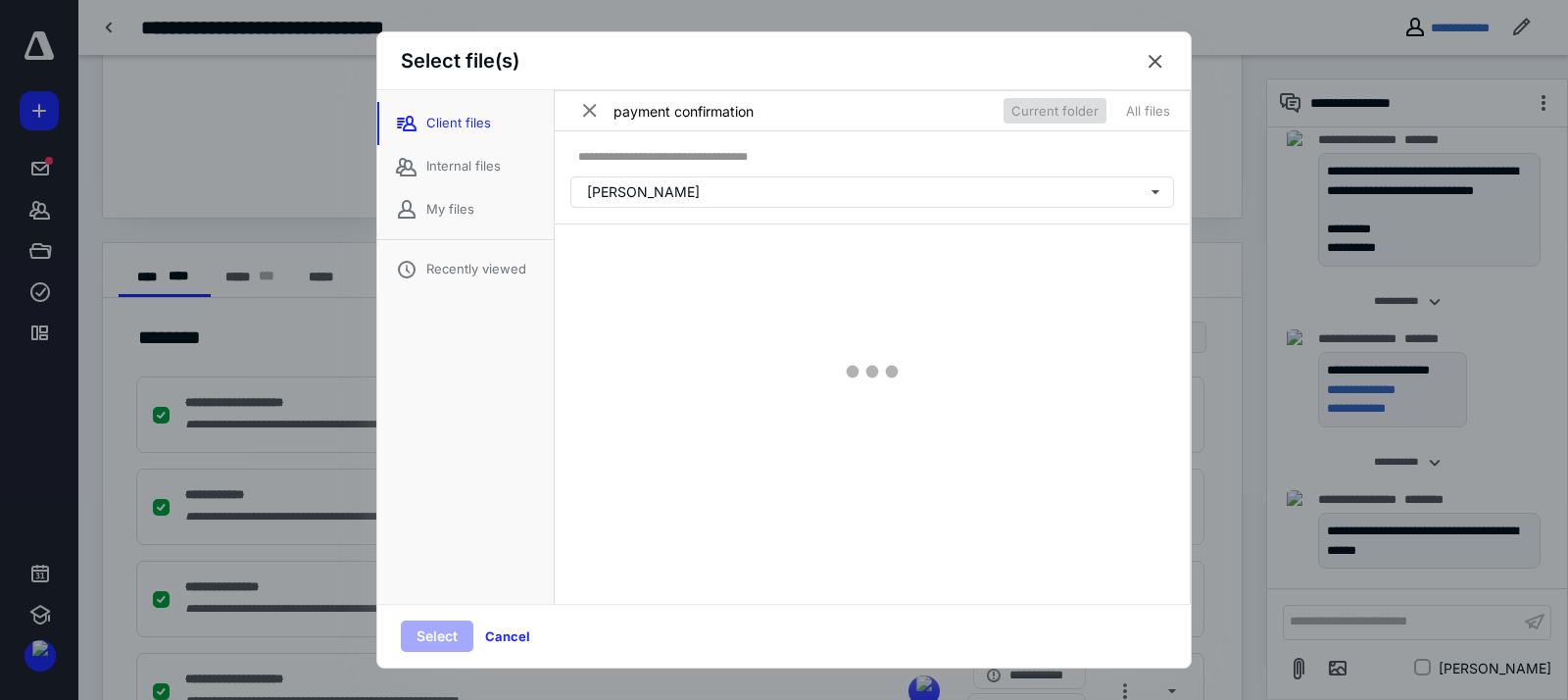 click on "All files" at bounding box center (1148, 111) 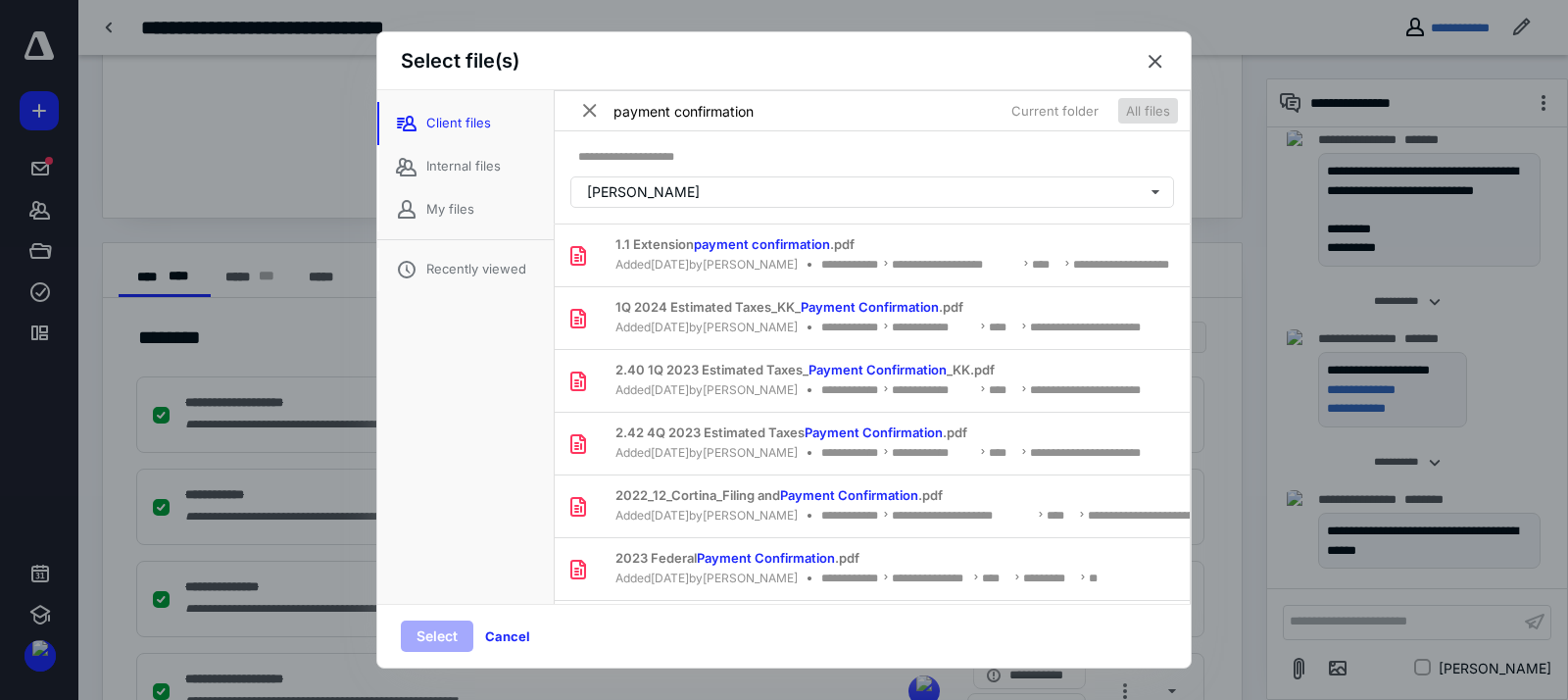 click at bounding box center (1155, 62) 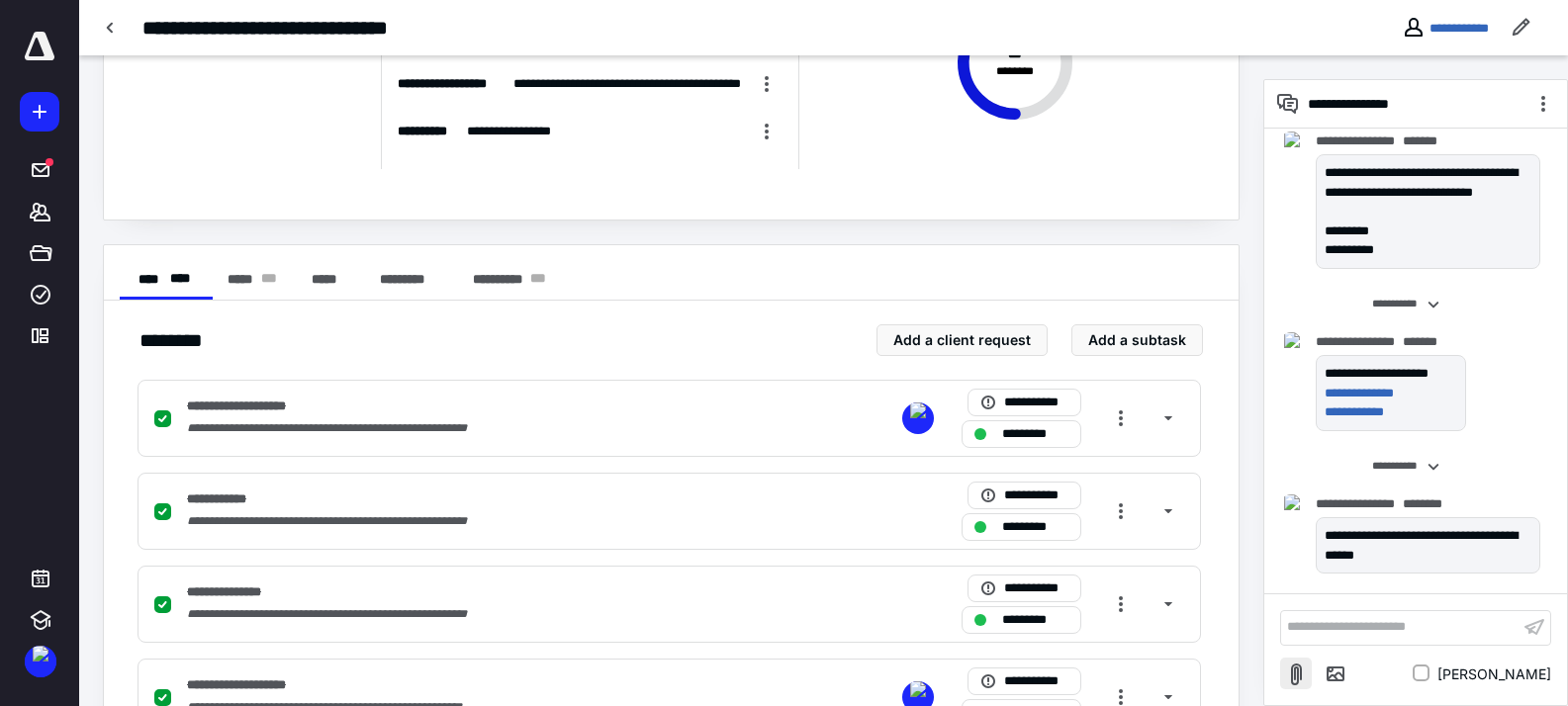 click at bounding box center [1296, 673] 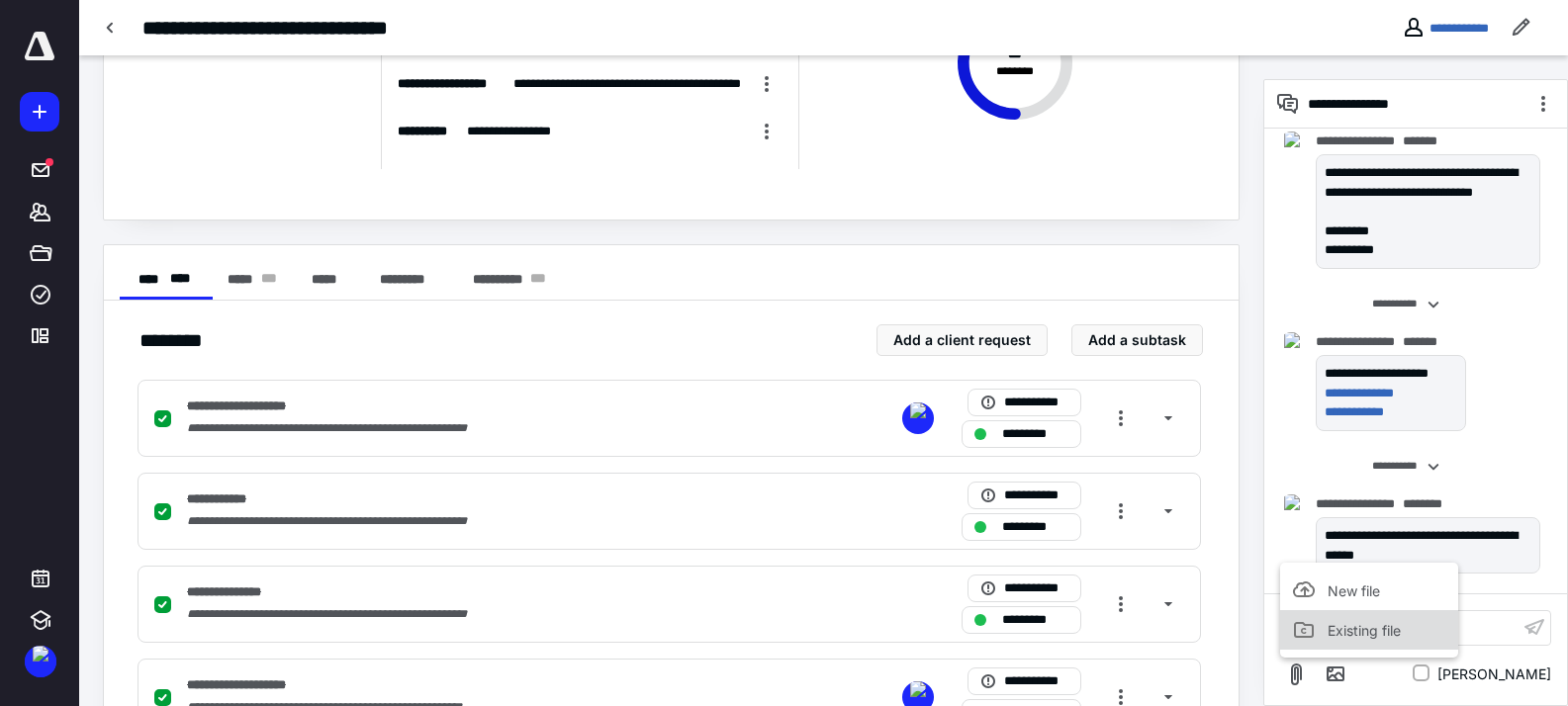 click on "Existing file" at bounding box center [1369, 630] 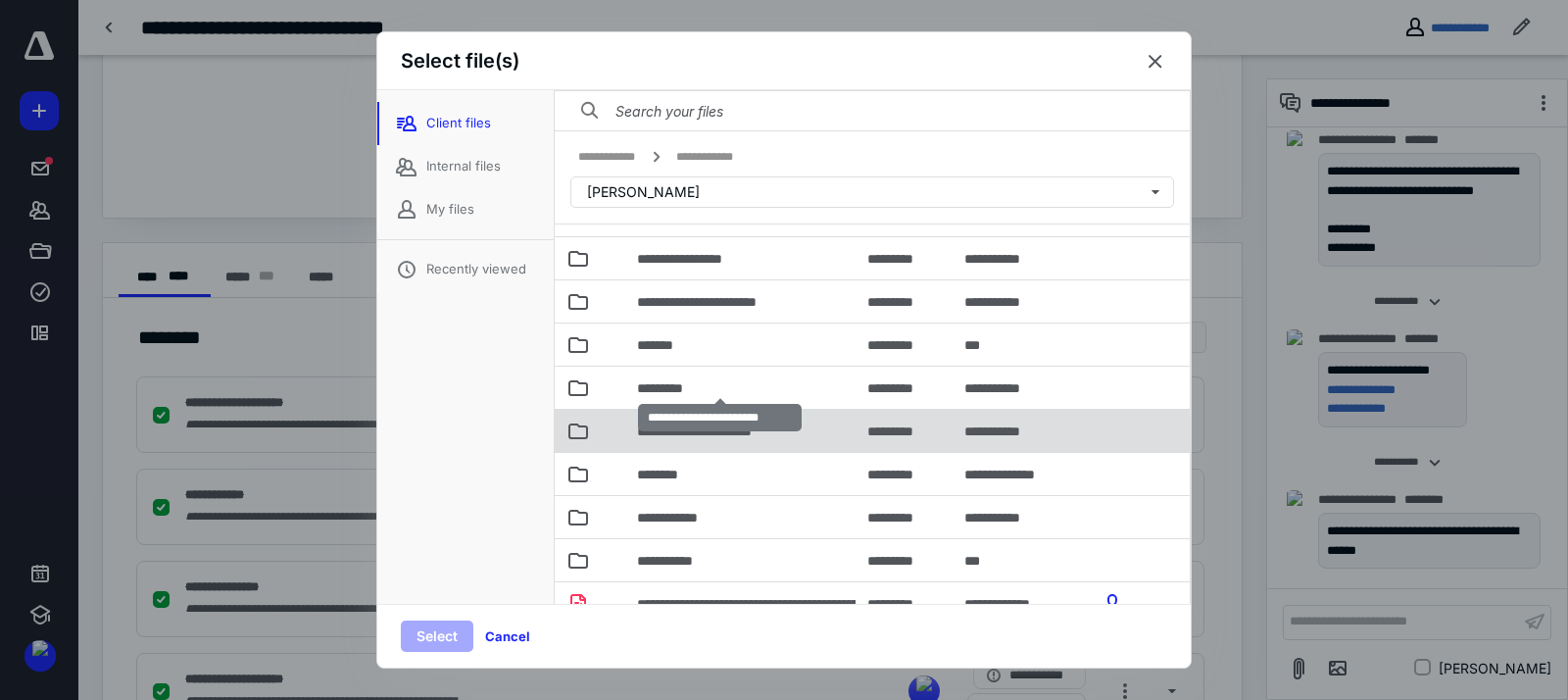 scroll, scrollTop: 377, scrollLeft: 0, axis: vertical 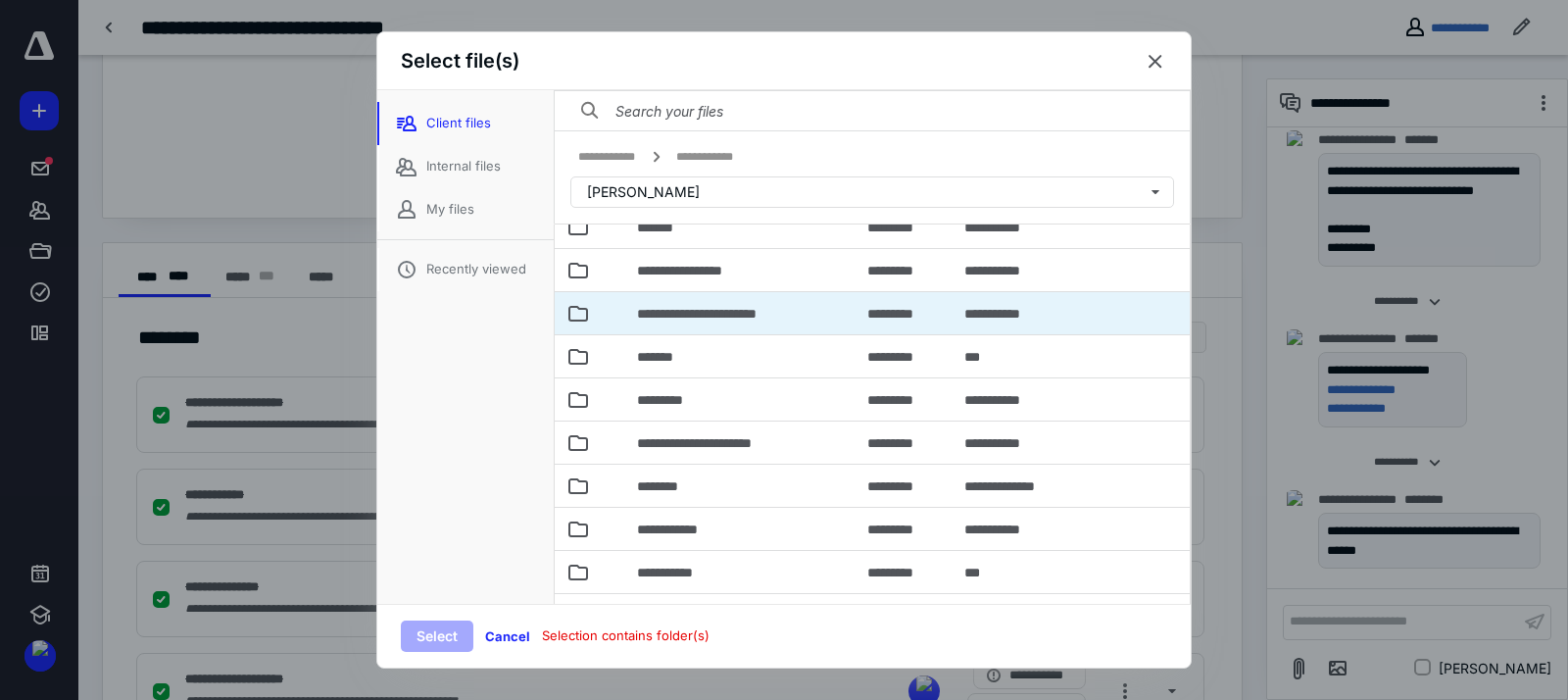 click on "**********" at bounding box center [722, 314] 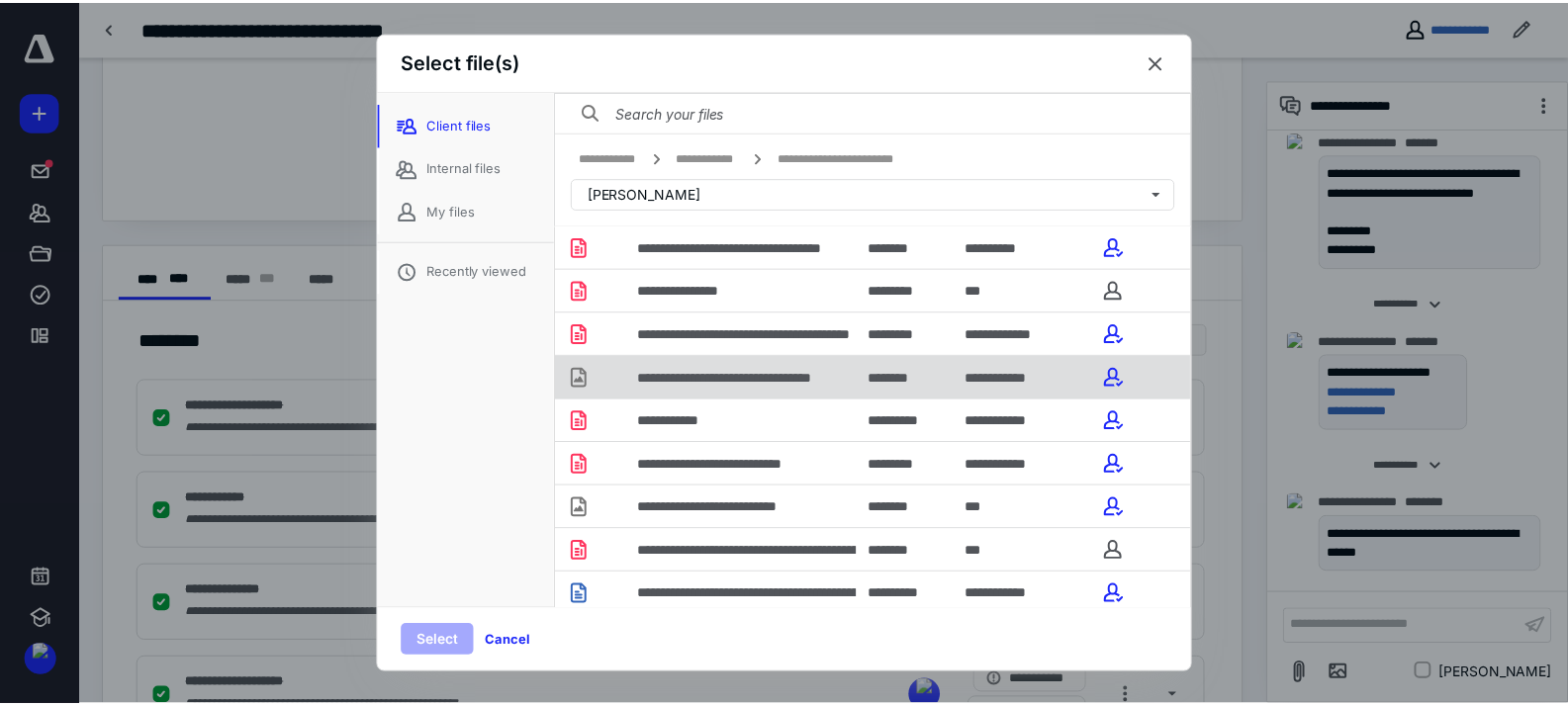 scroll, scrollTop: 186, scrollLeft: 0, axis: vertical 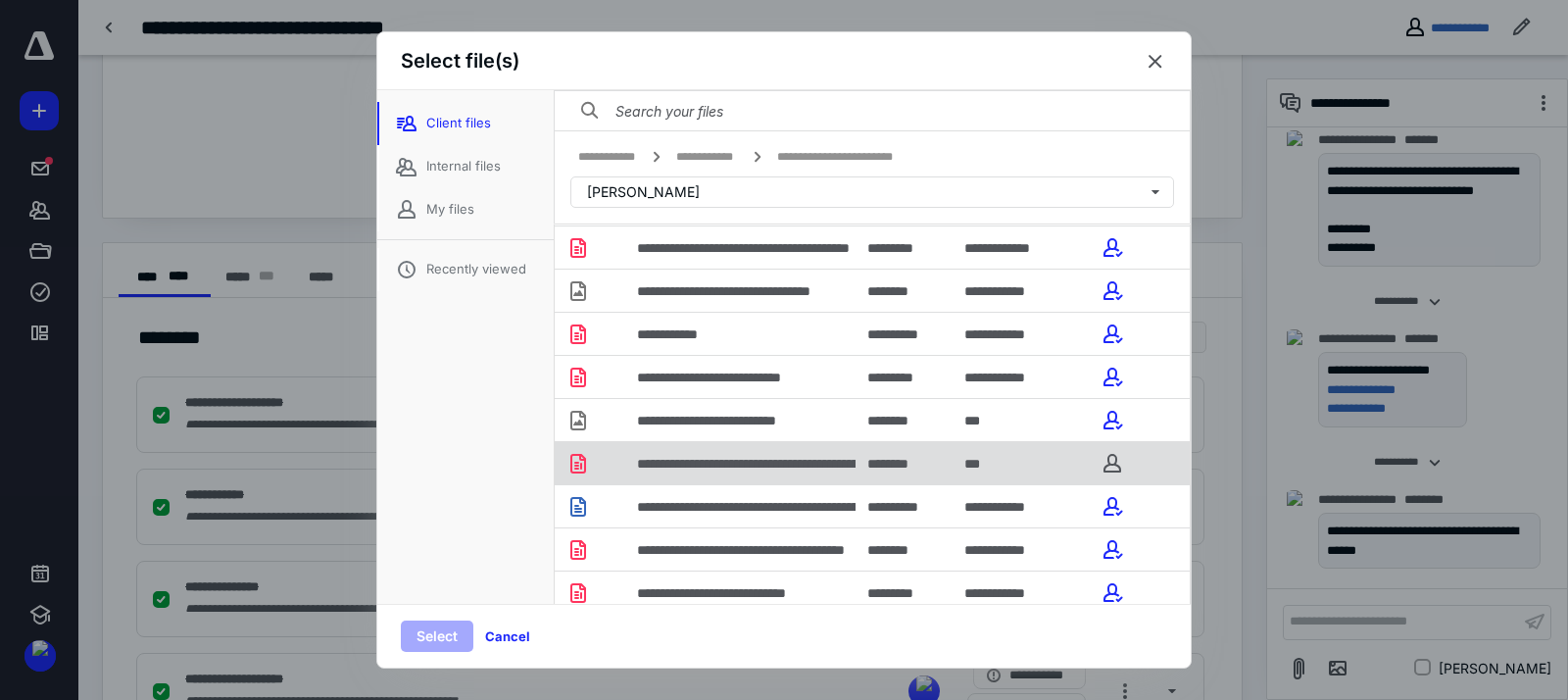 click on "**********" at bounding box center [827, 464] 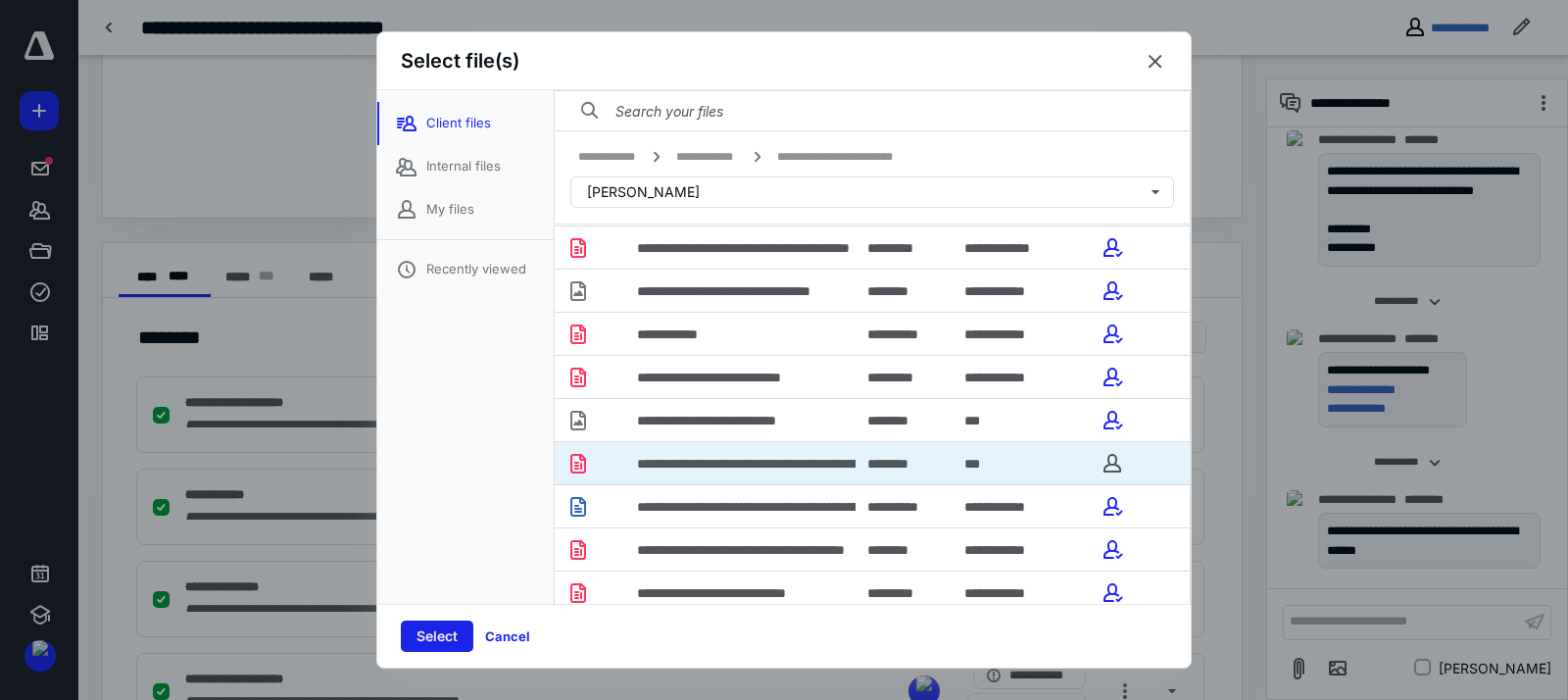 click on "Select" at bounding box center [437, 636] 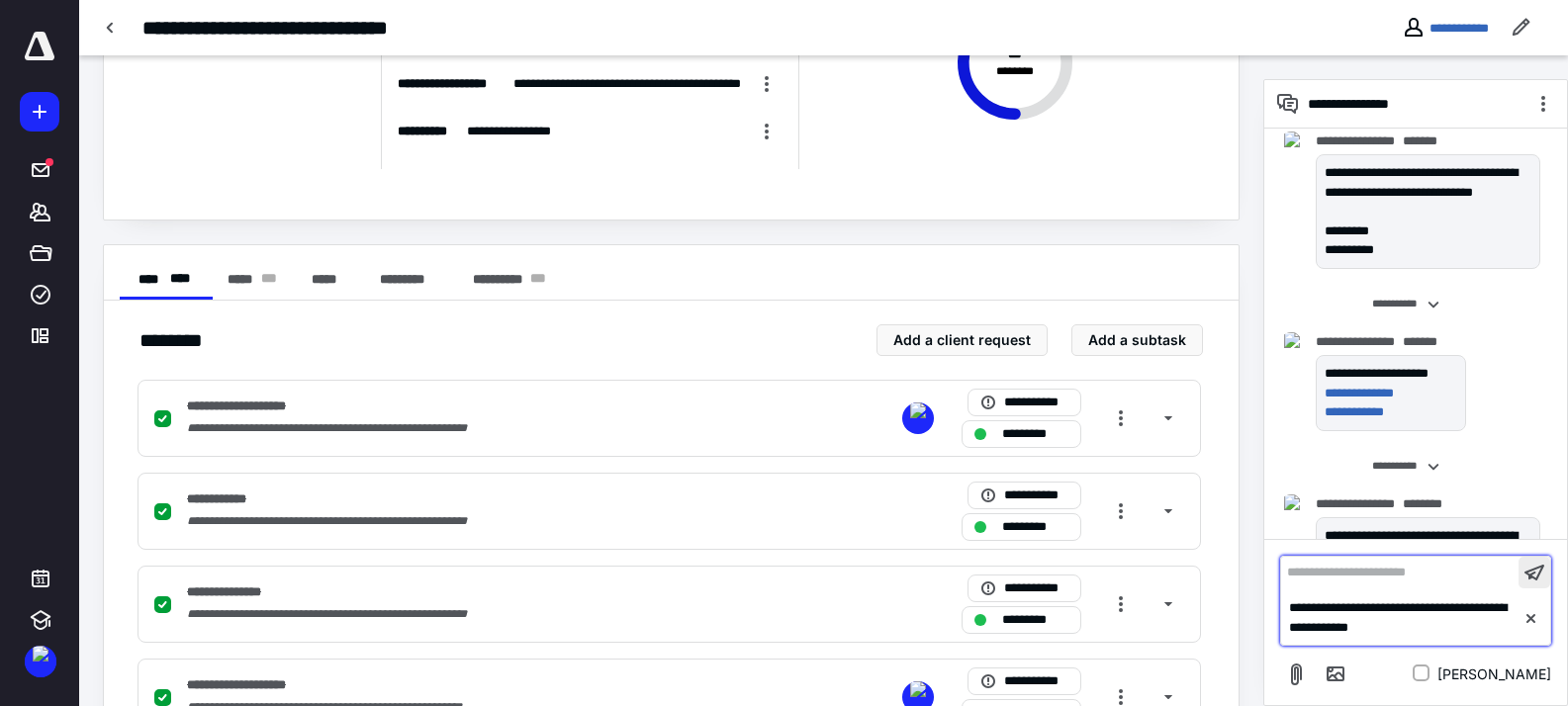 click at bounding box center [1534, 573] 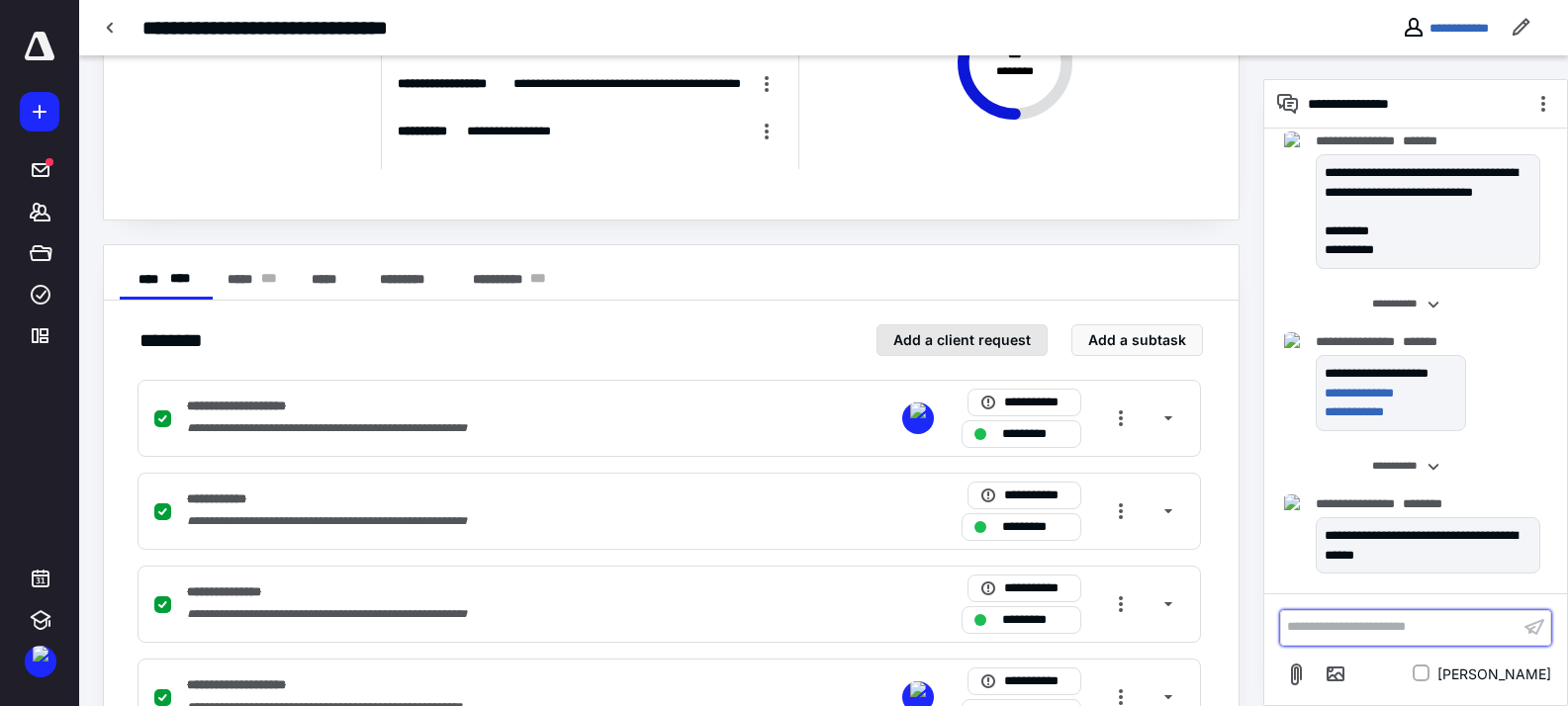 scroll, scrollTop: 4551, scrollLeft: 0, axis: vertical 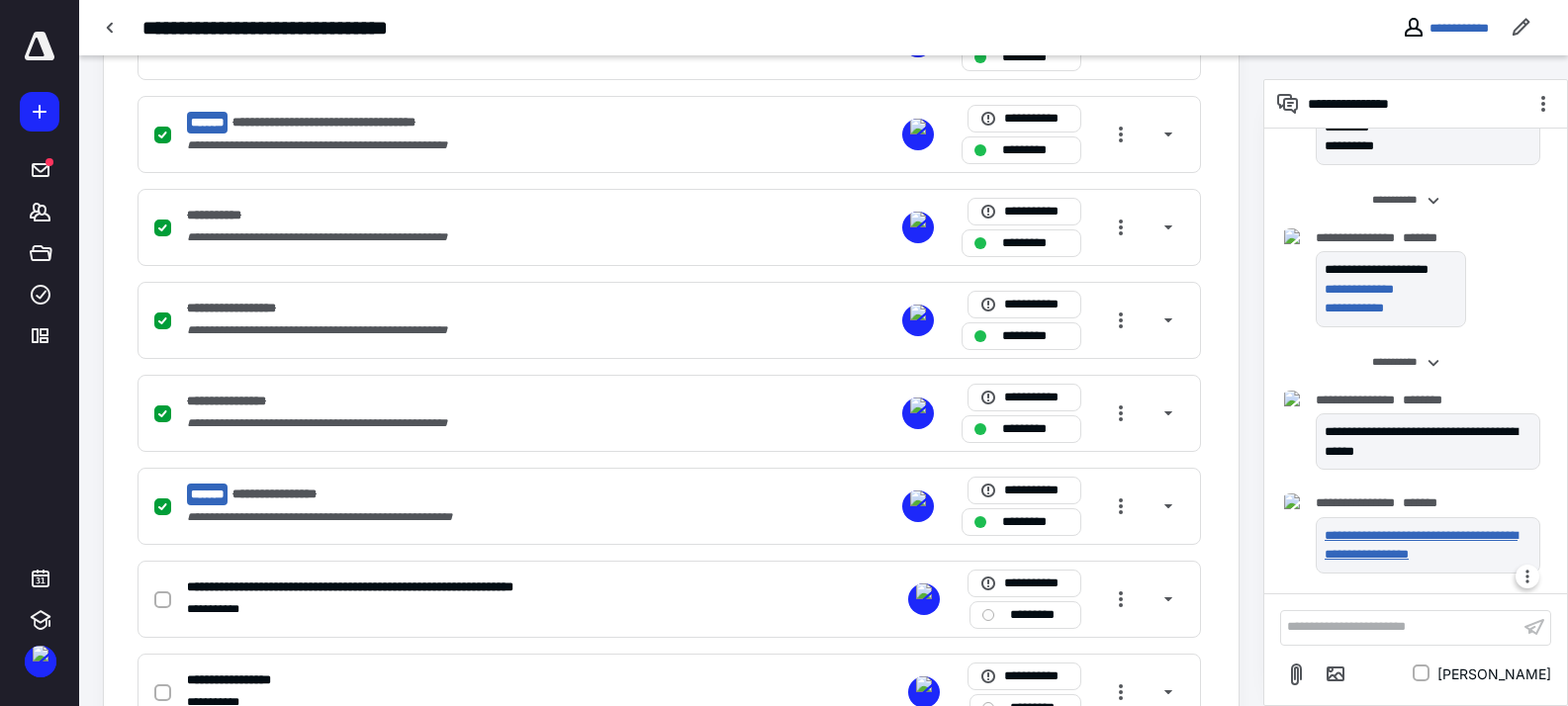 click on "**********" at bounding box center [1424, 545] 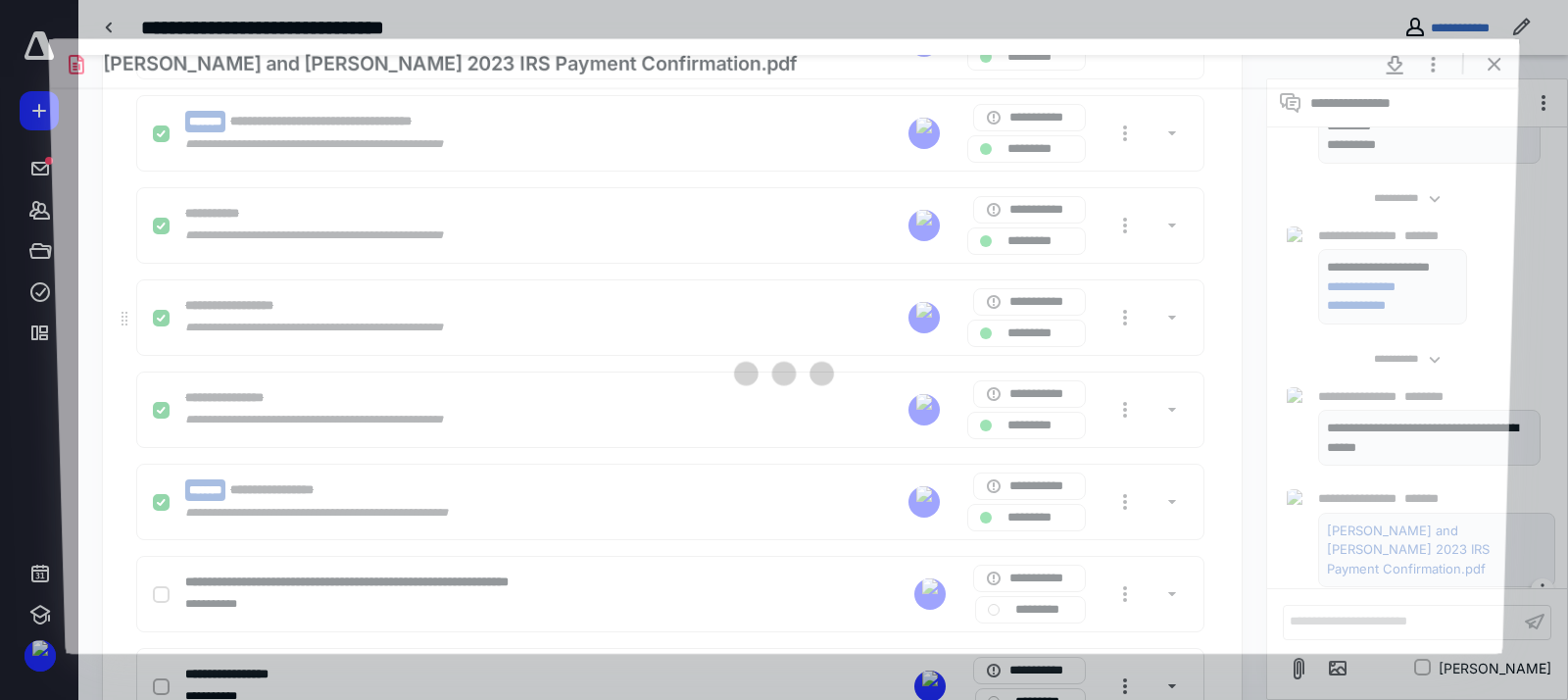 scroll, scrollTop: 0, scrollLeft: 0, axis: both 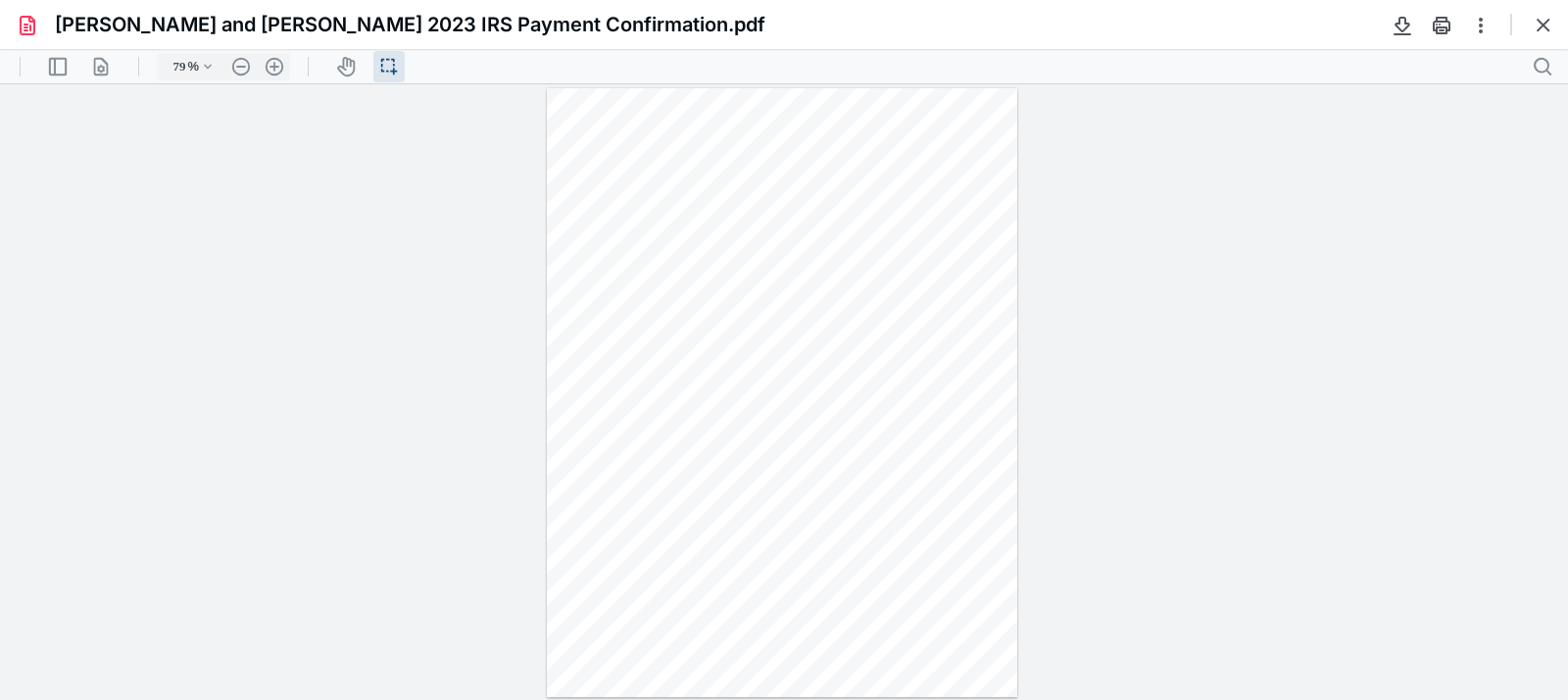 type on "257" 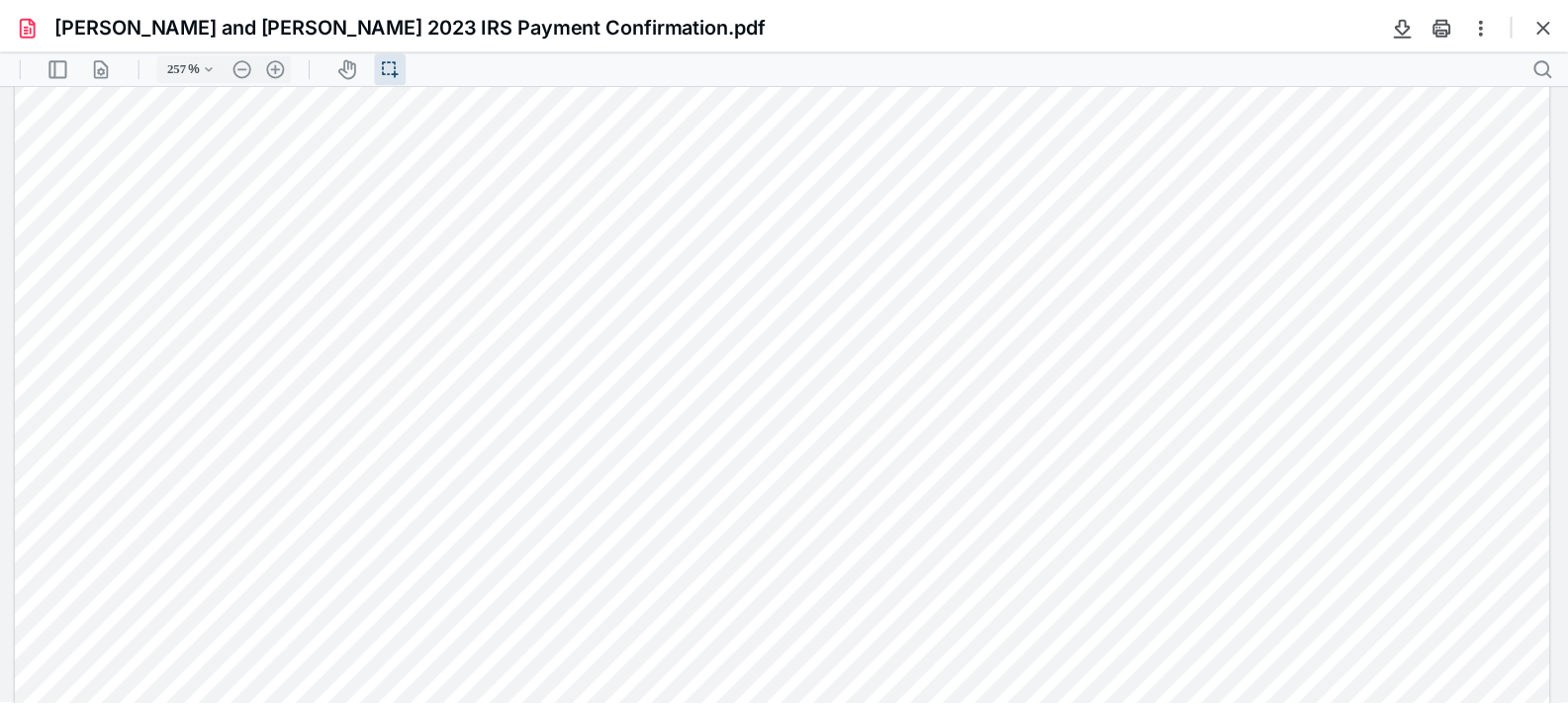 scroll, scrollTop: 1105, scrollLeft: 0, axis: vertical 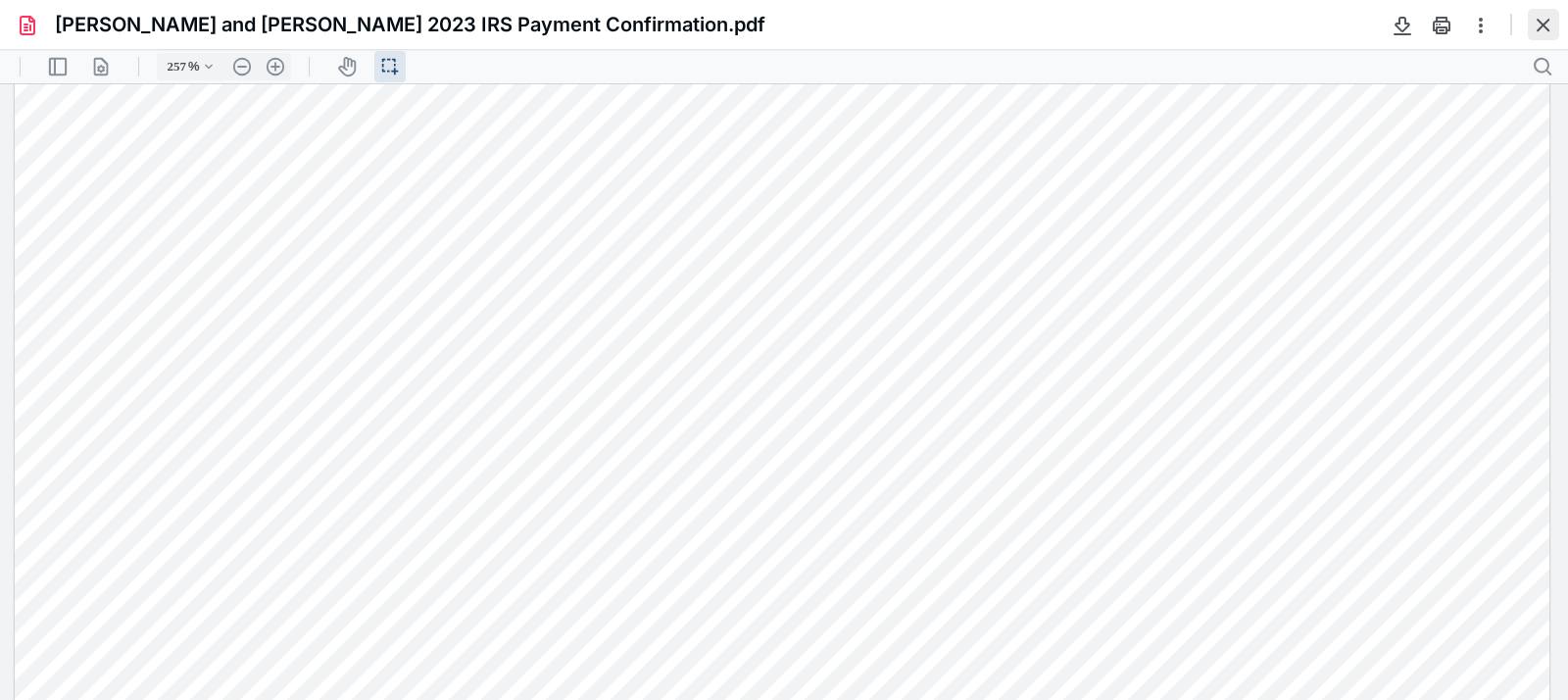 click at bounding box center [1544, 25] 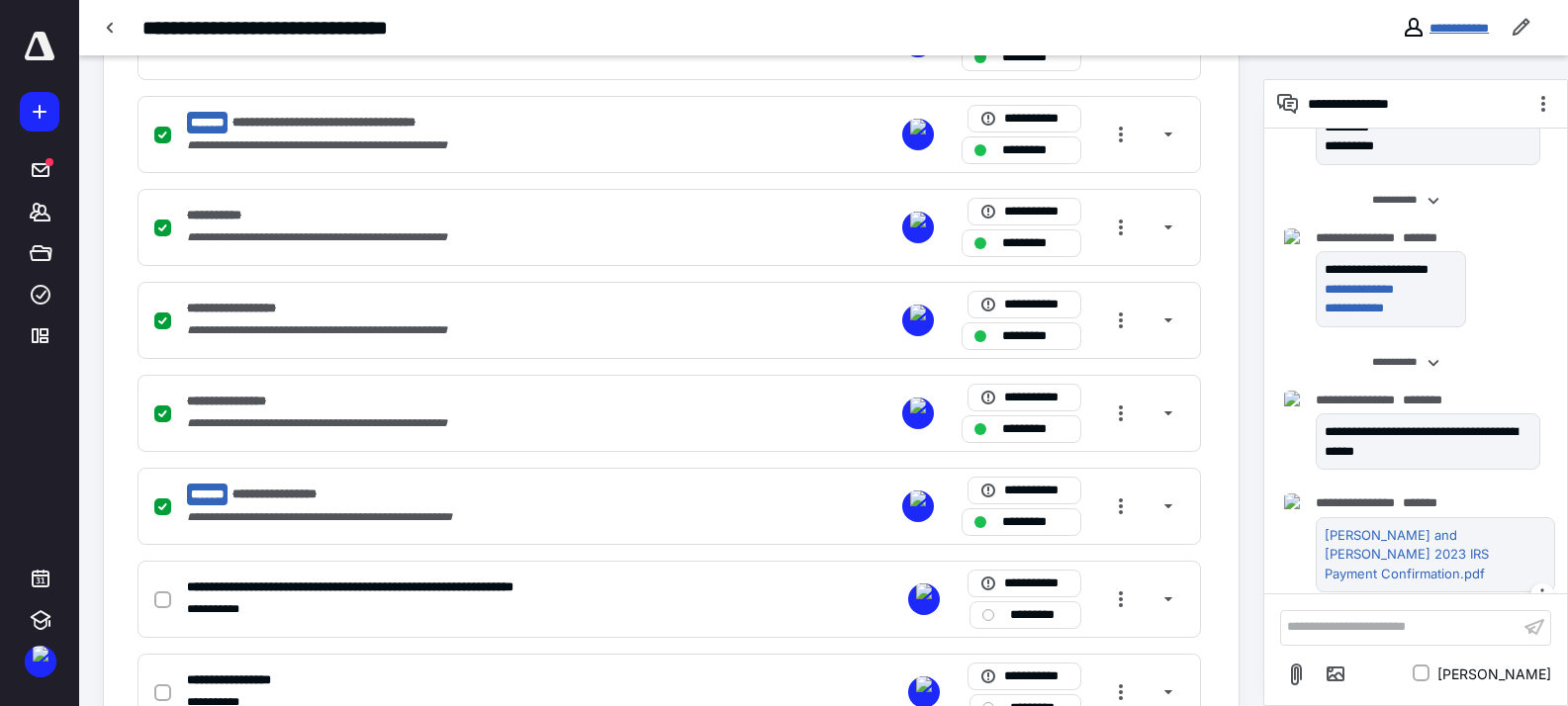 click on "**********" at bounding box center (1459, 28) 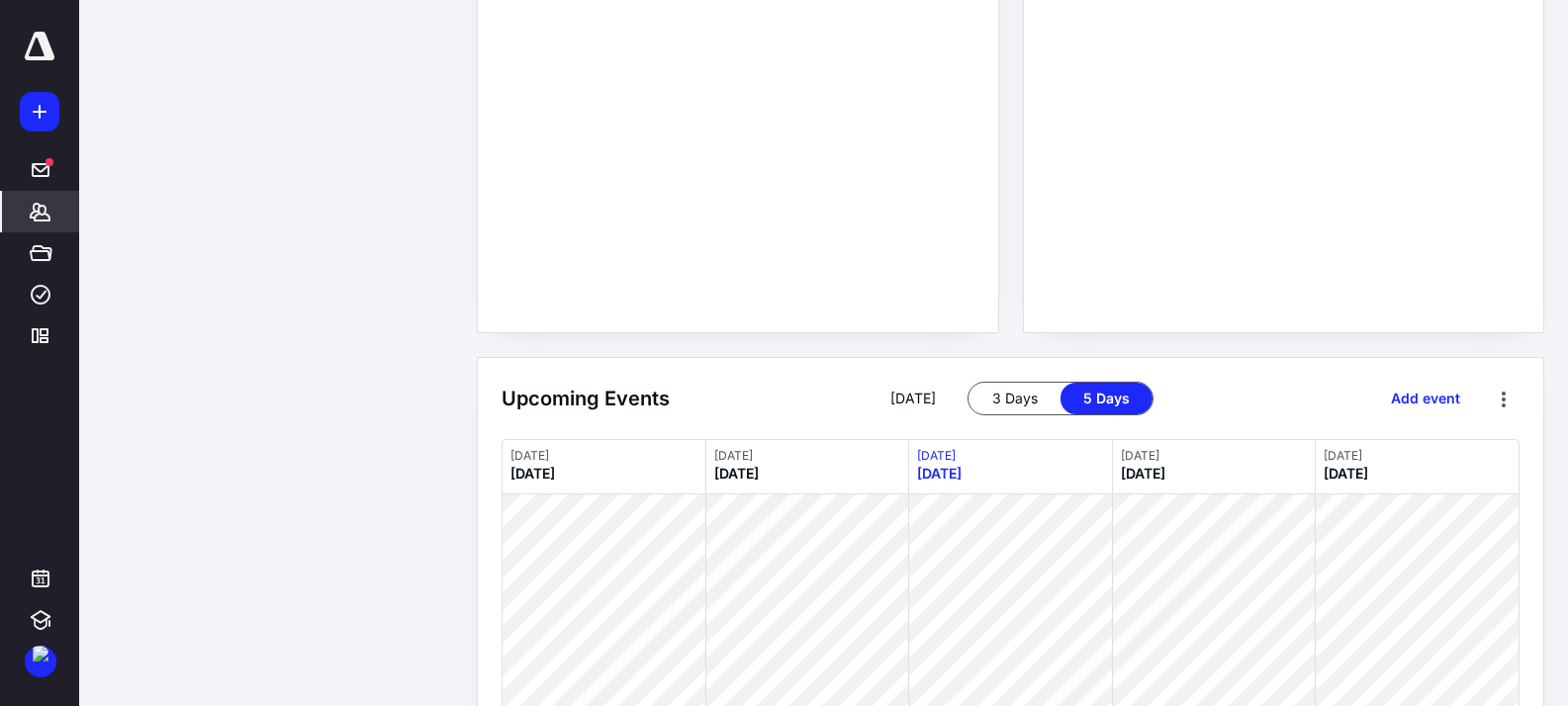 scroll, scrollTop: 0, scrollLeft: 0, axis: both 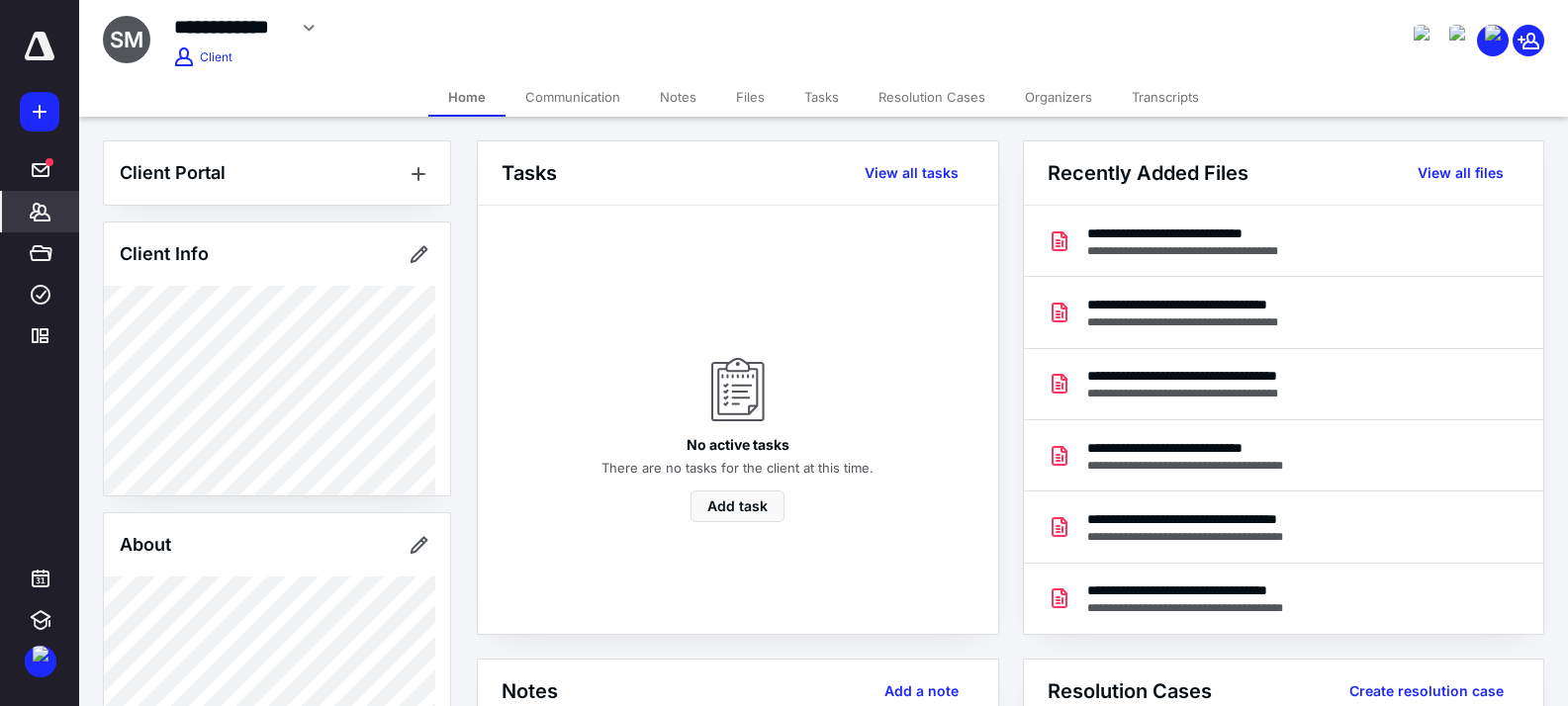 click on "Transcripts" at bounding box center [1165, 97] 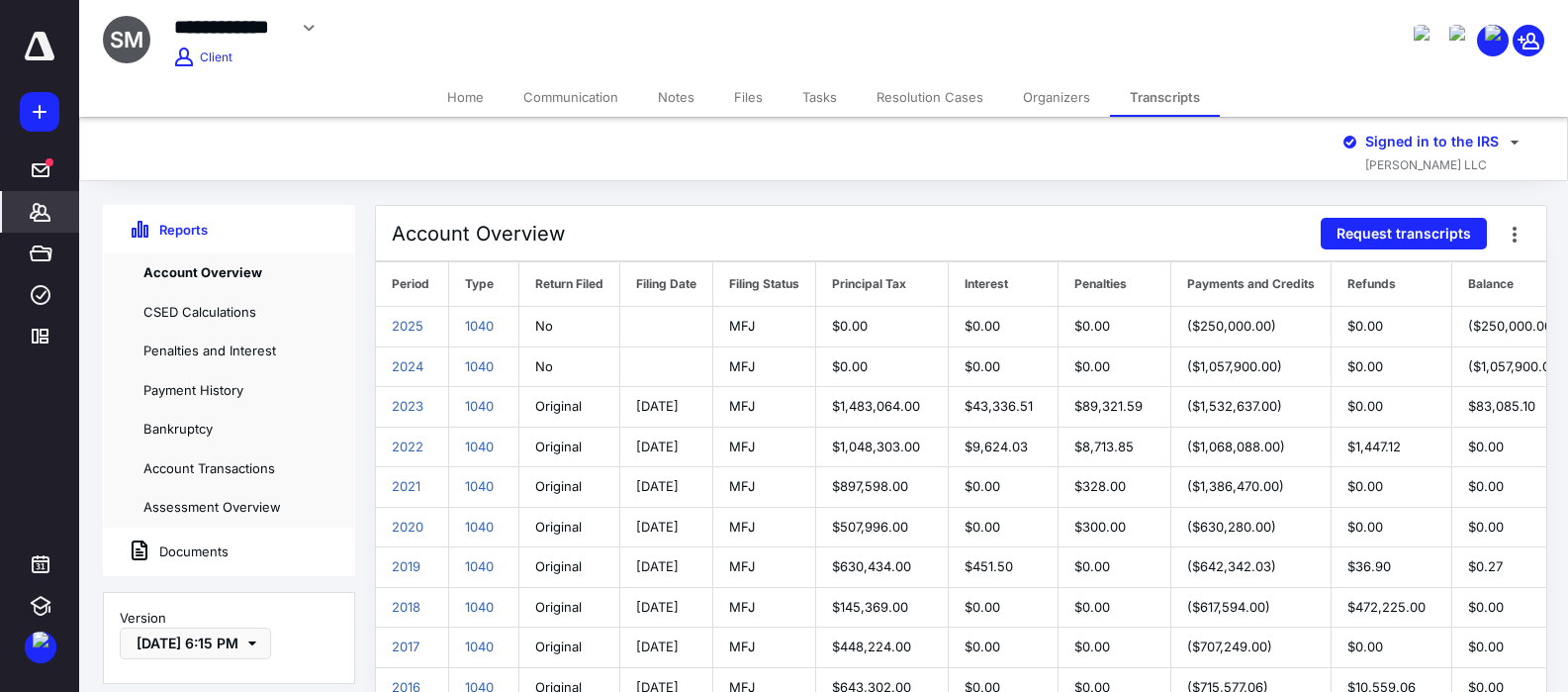 click on "Home" at bounding box center (465, 97) 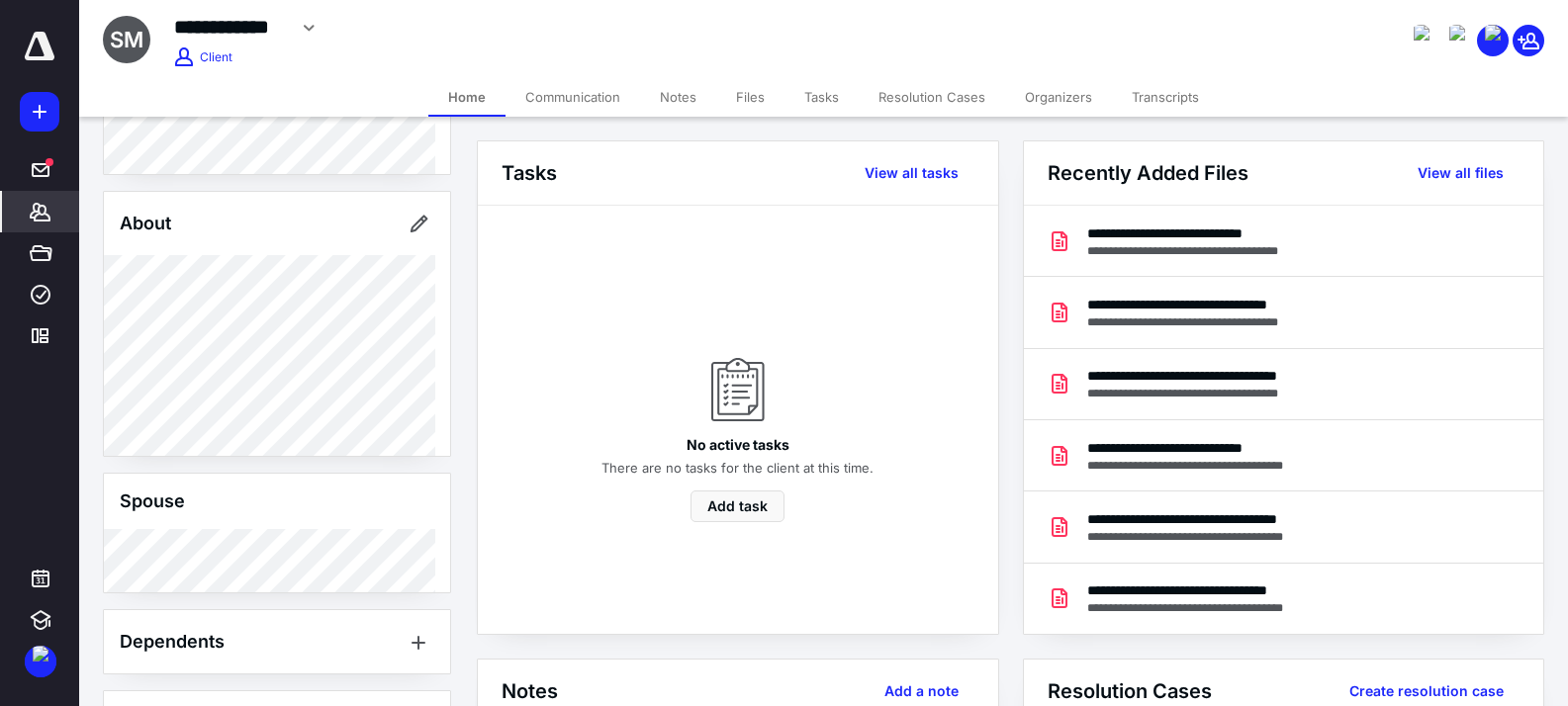 scroll, scrollTop: 322, scrollLeft: 0, axis: vertical 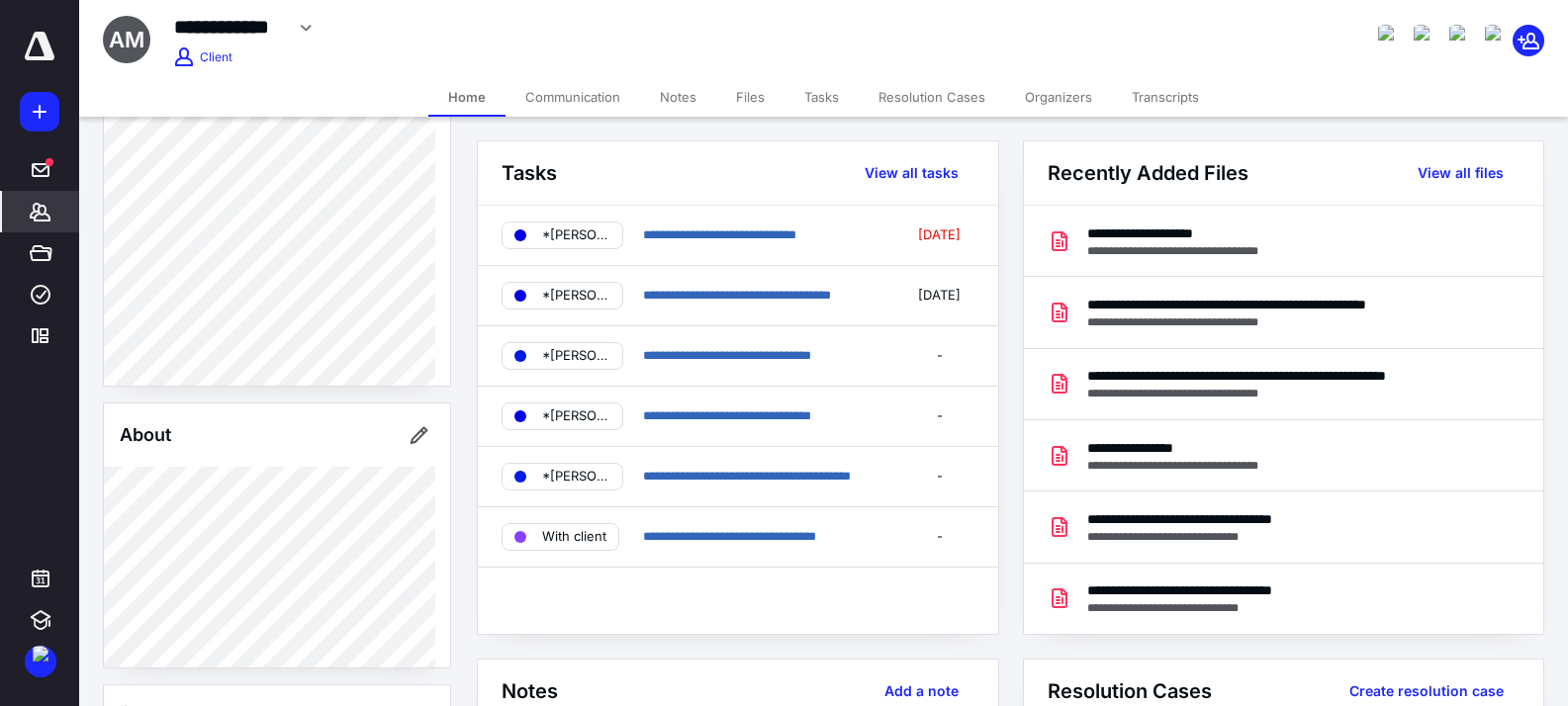 click on "Transcripts" at bounding box center (1165, 97) 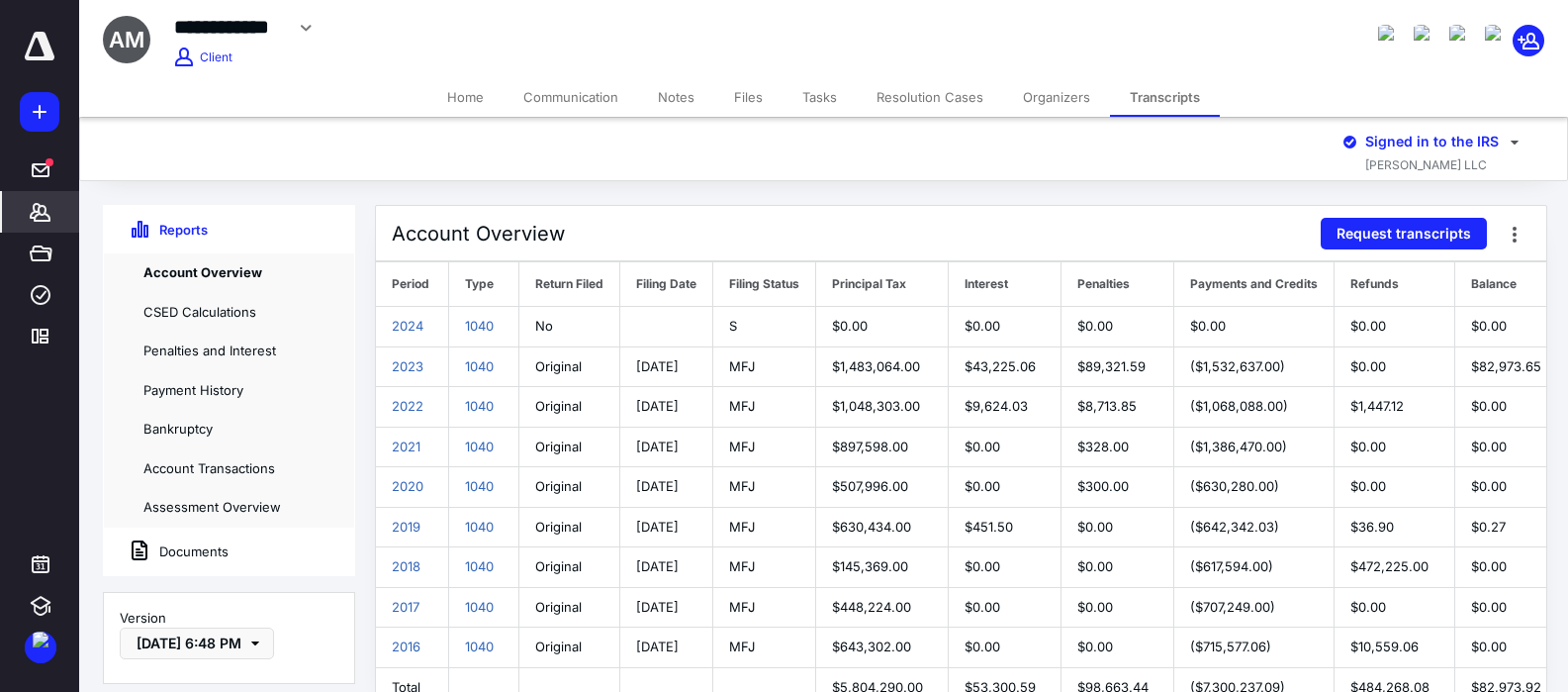 click on "Account Overview Request transcripts" at bounding box center [961, 234] 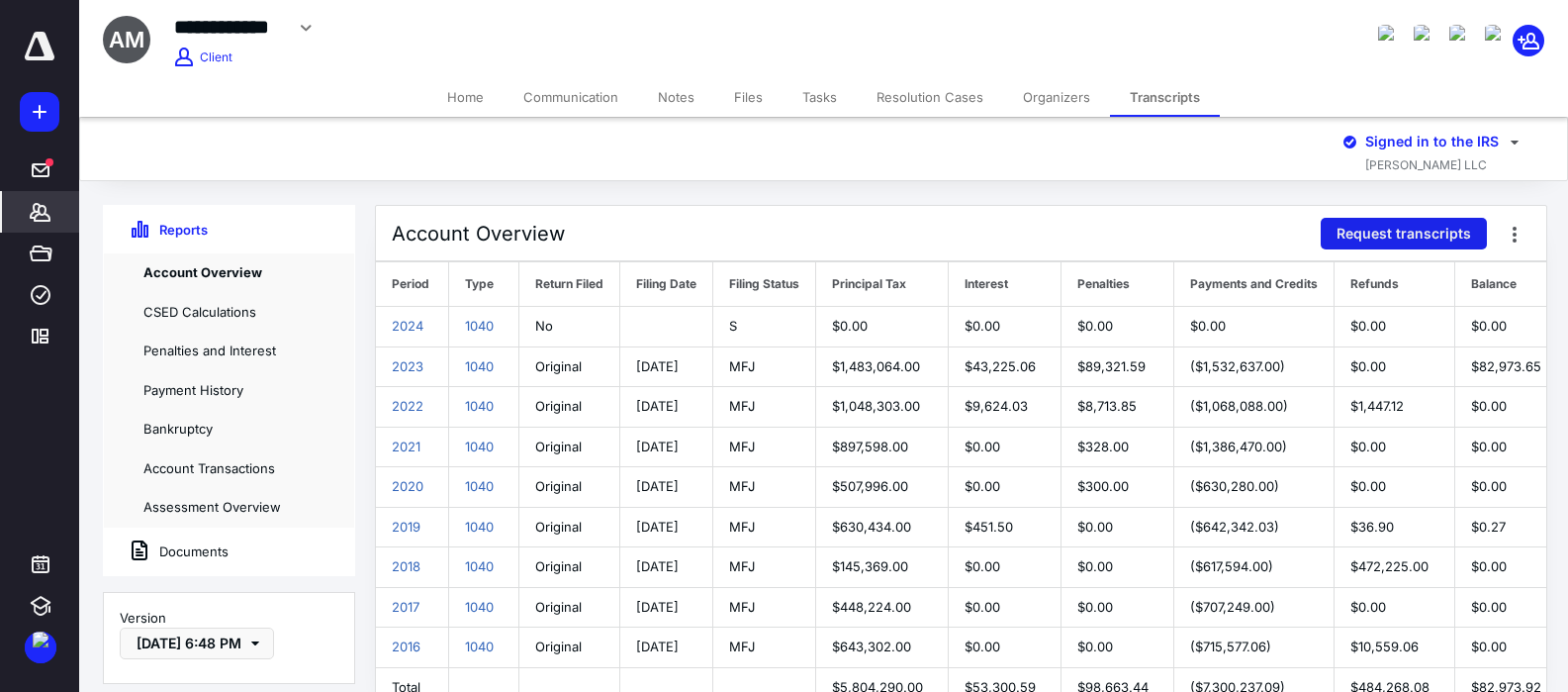 click on "Request transcripts" at bounding box center [1404, 234] 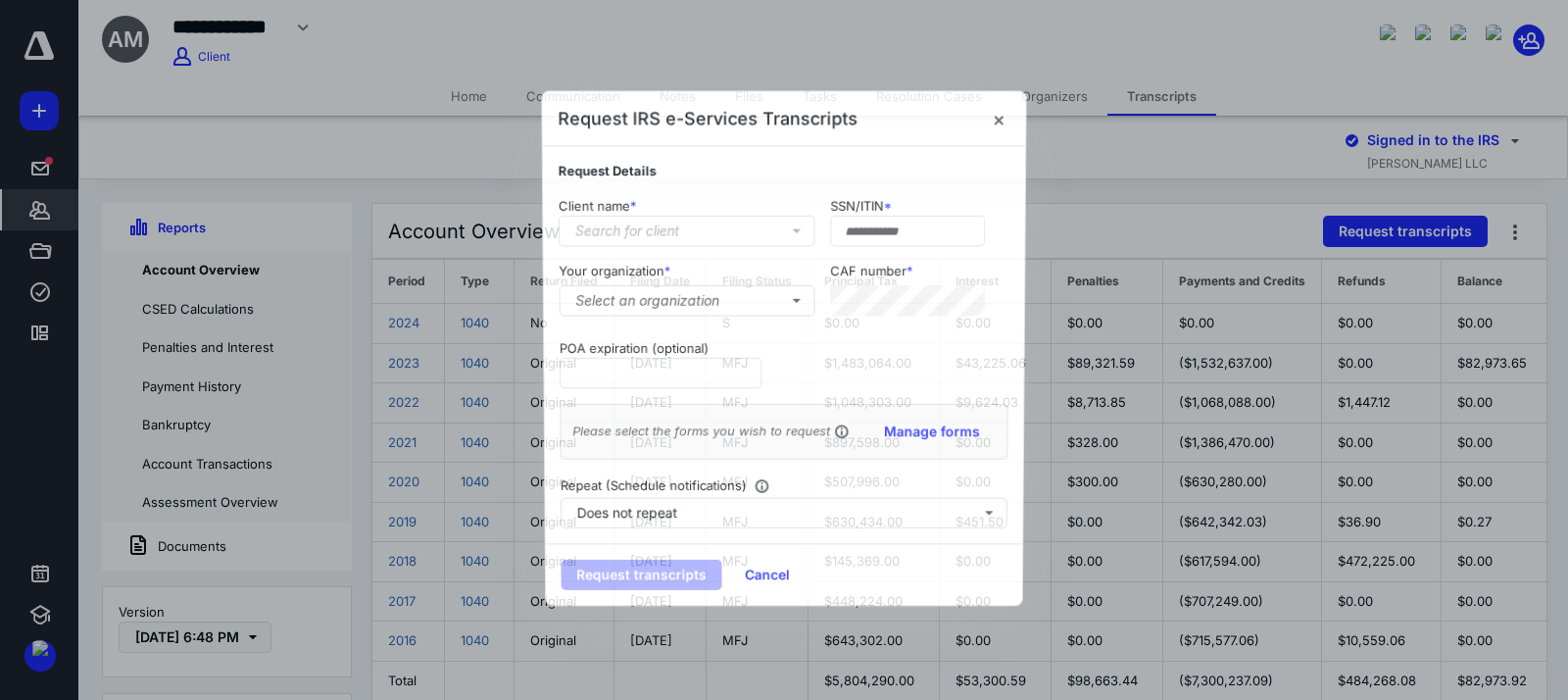 type on "**********" 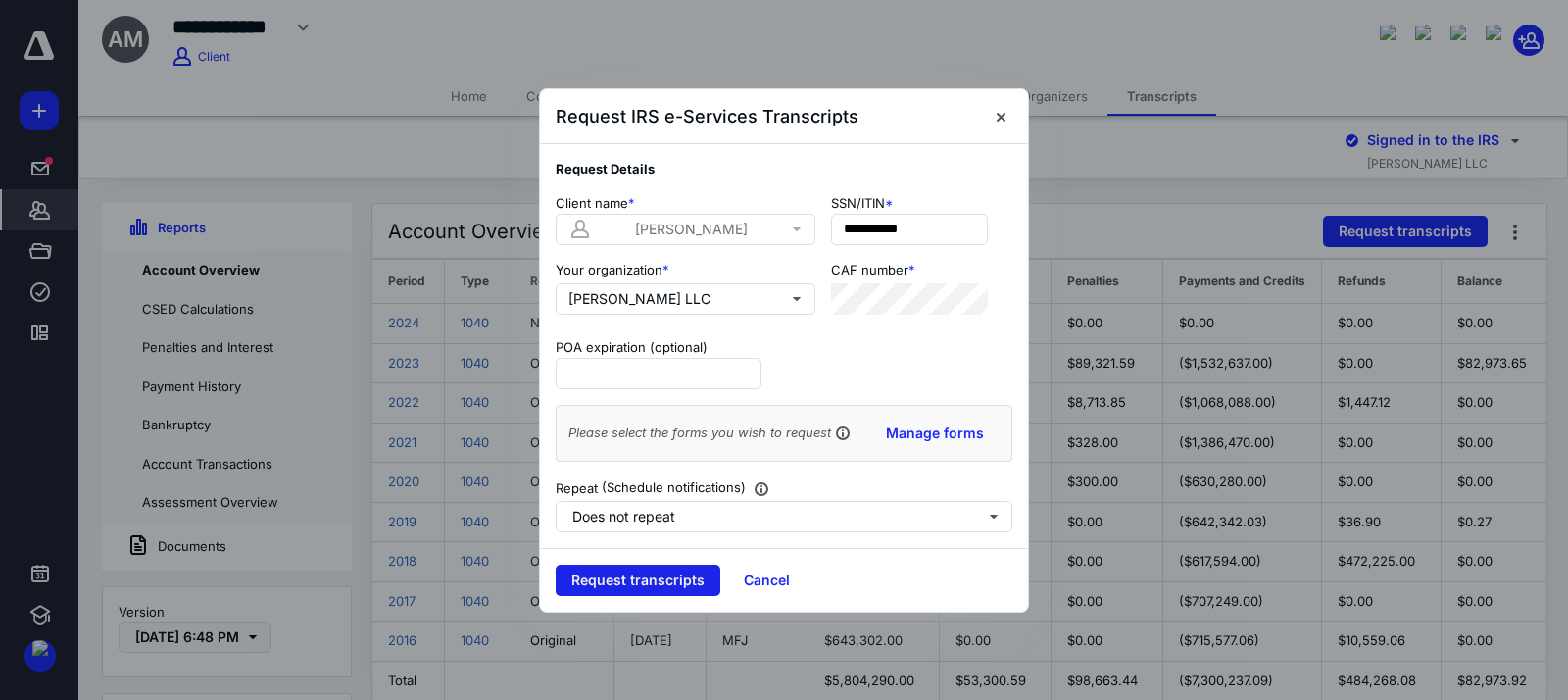 click on "Request transcripts" at bounding box center (638, 580) 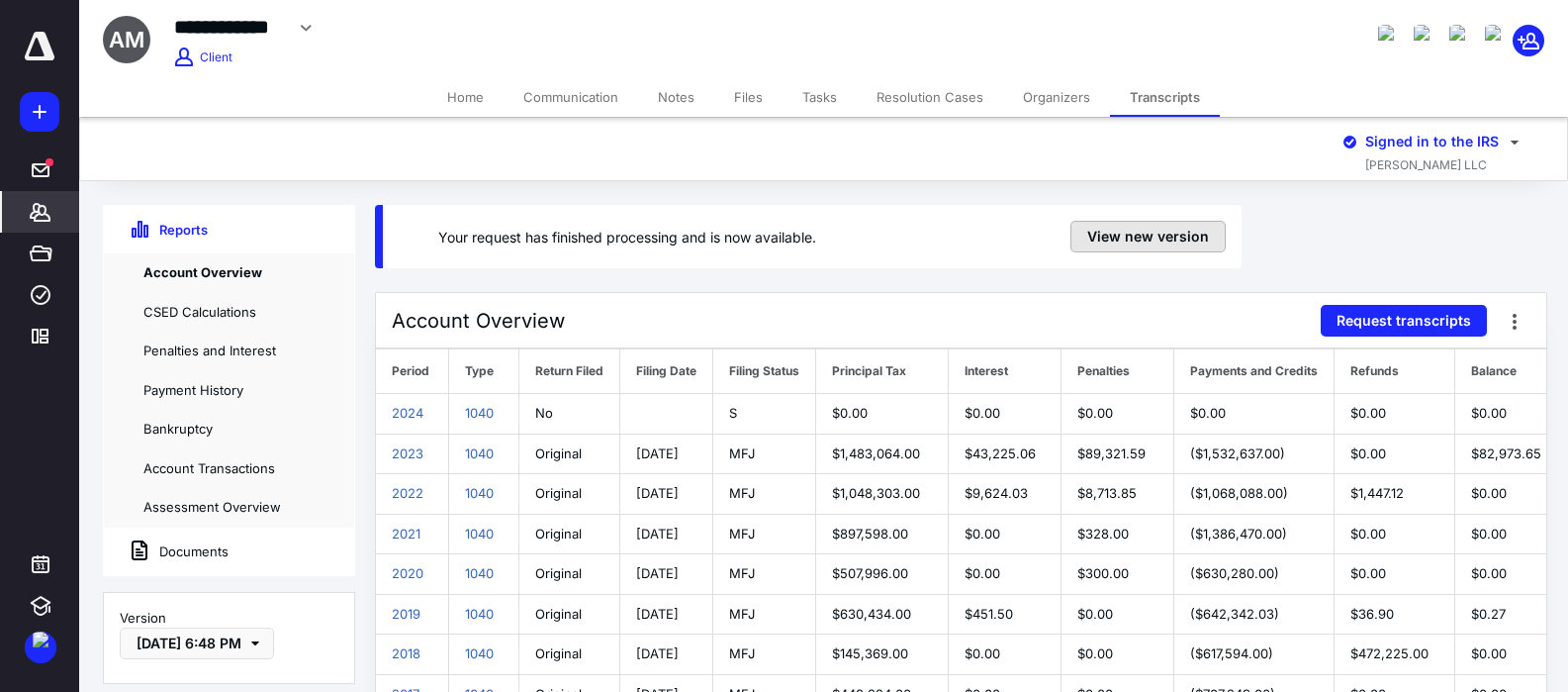 click on "View new version" at bounding box center (1148, 237) 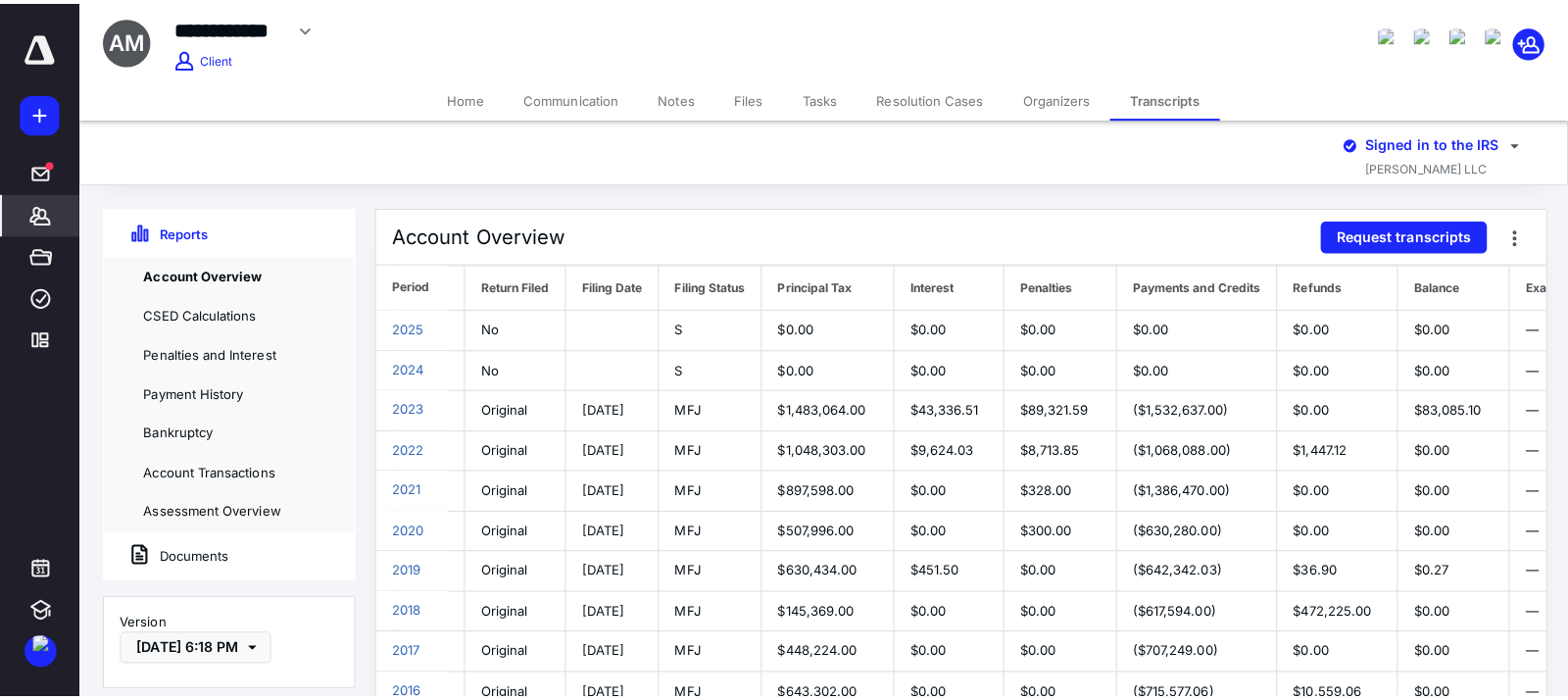 scroll, scrollTop: 0, scrollLeft: 0, axis: both 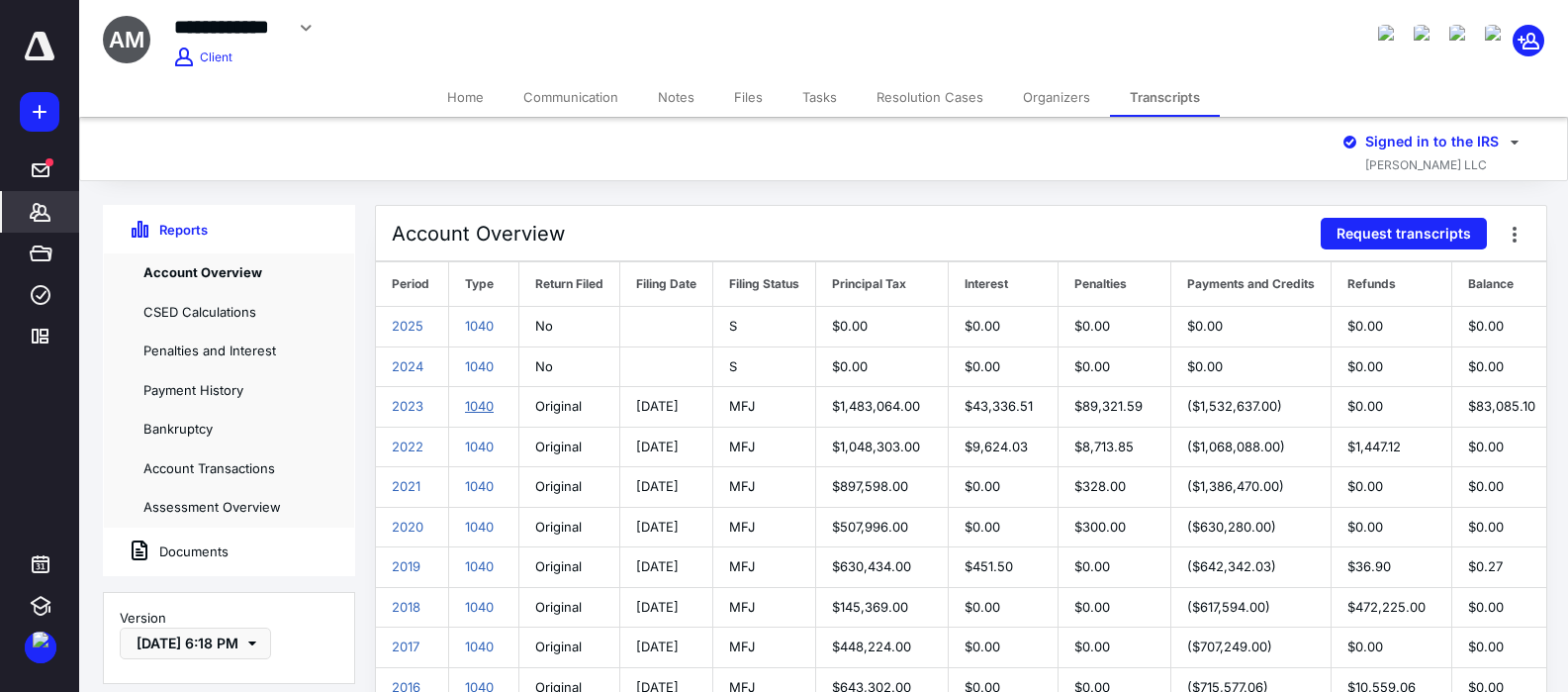 click on "1040" at bounding box center [479, 406] 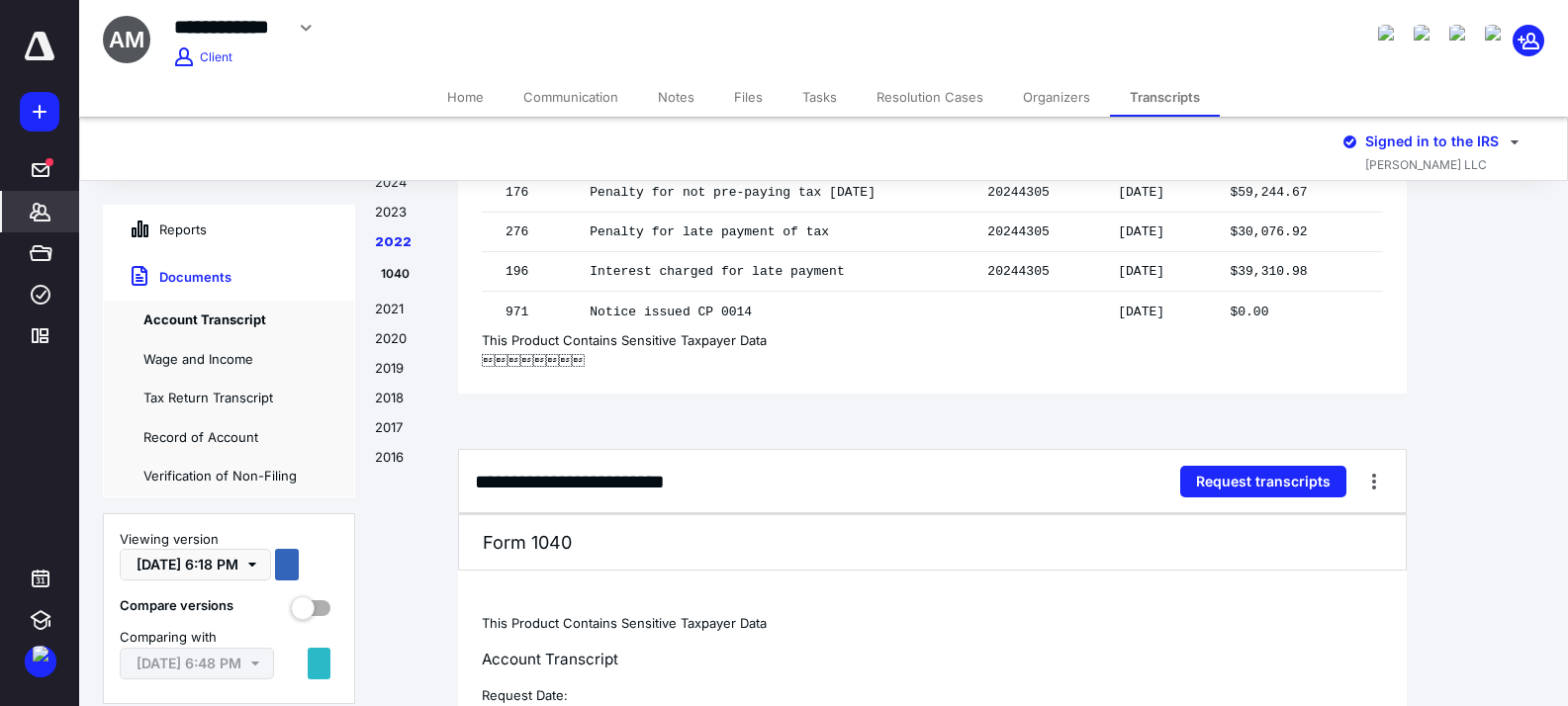 scroll, scrollTop: 4333, scrollLeft: 0, axis: vertical 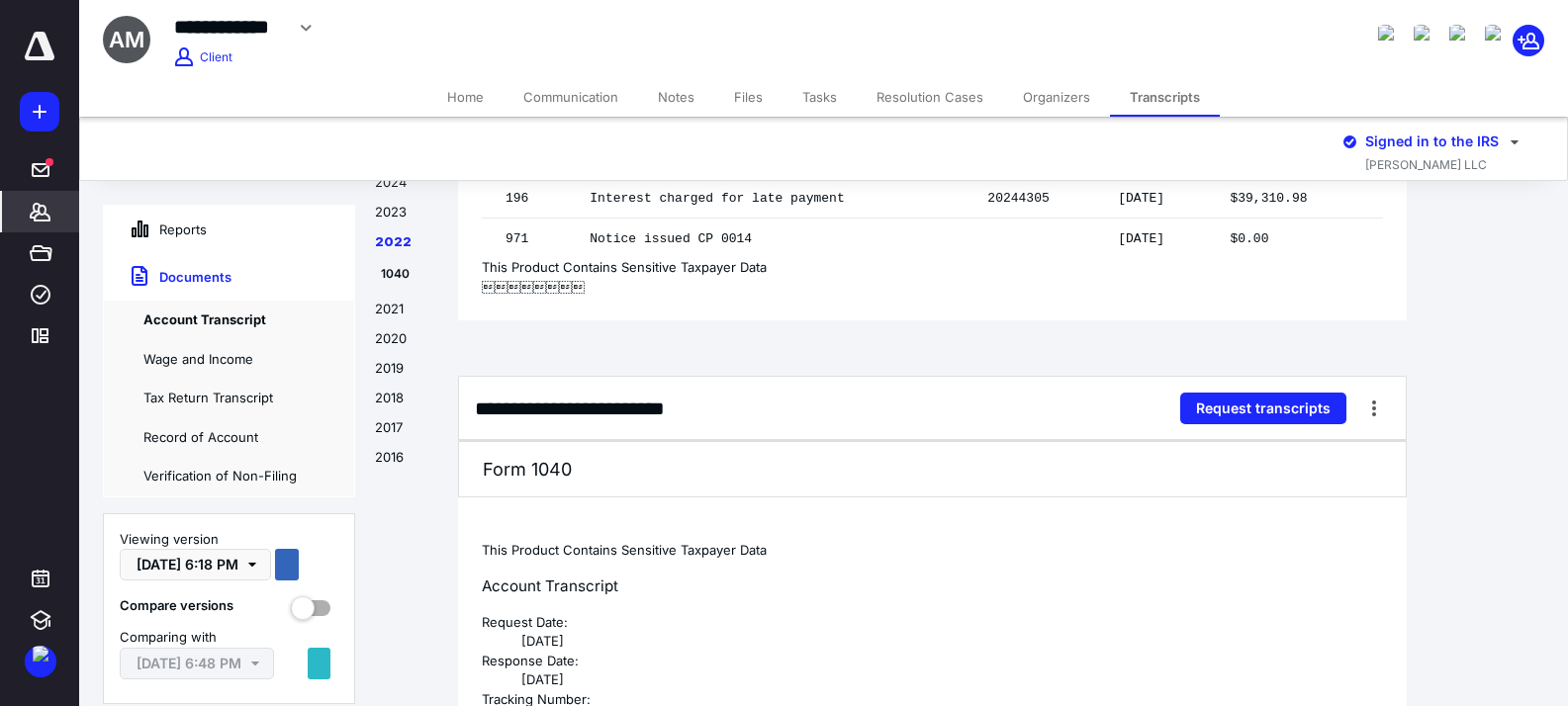 click on "Home" at bounding box center [465, 97] 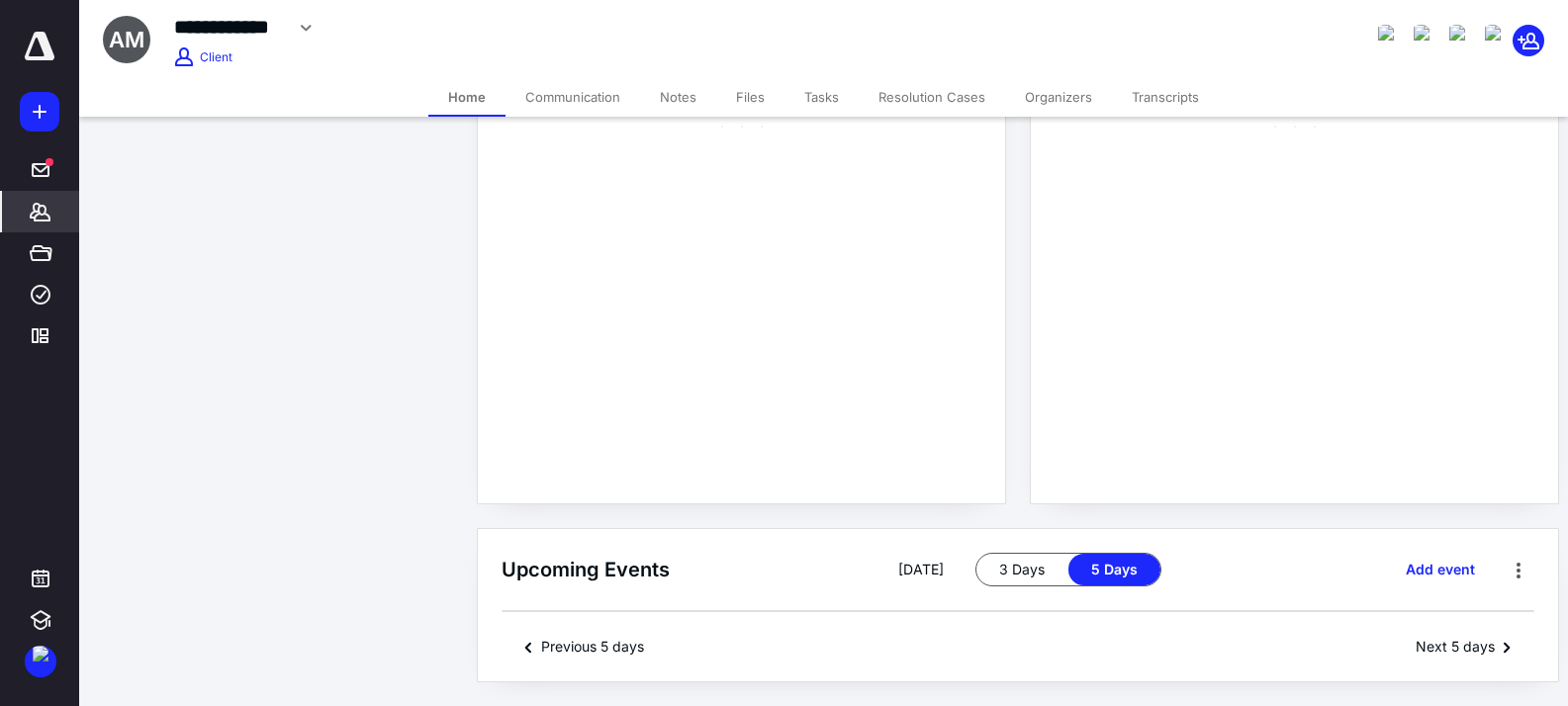 scroll, scrollTop: 0, scrollLeft: 0, axis: both 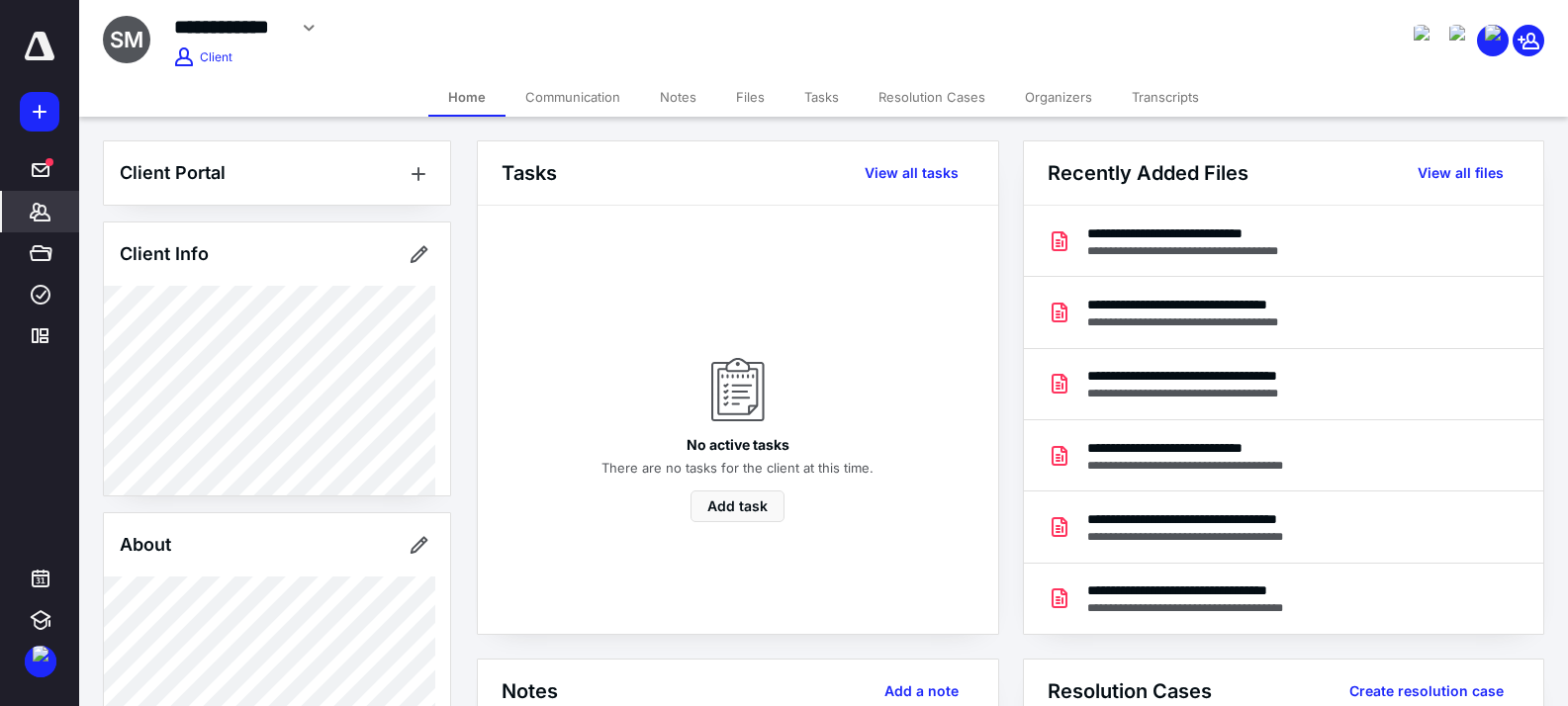 click on "Transcripts" at bounding box center [1165, 97] 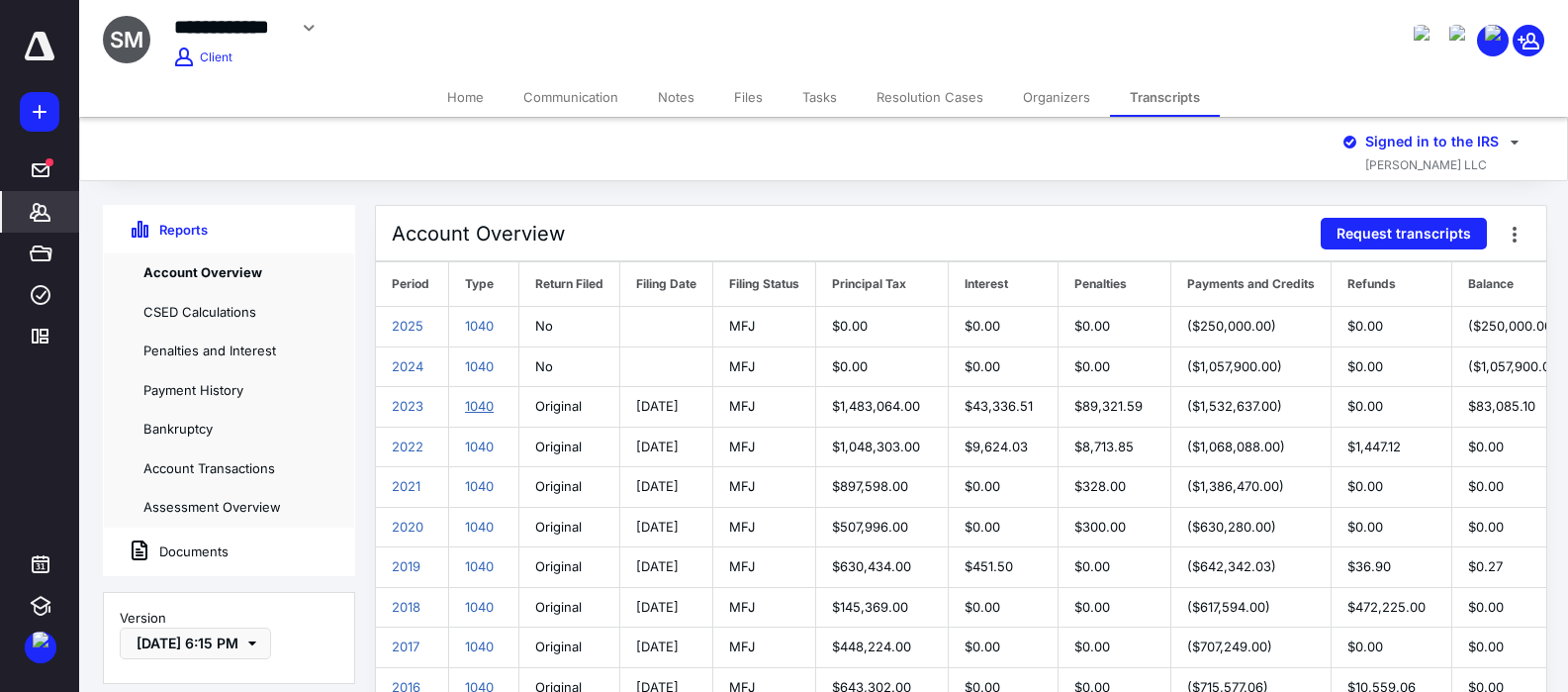 click on "1040" at bounding box center (479, 406) 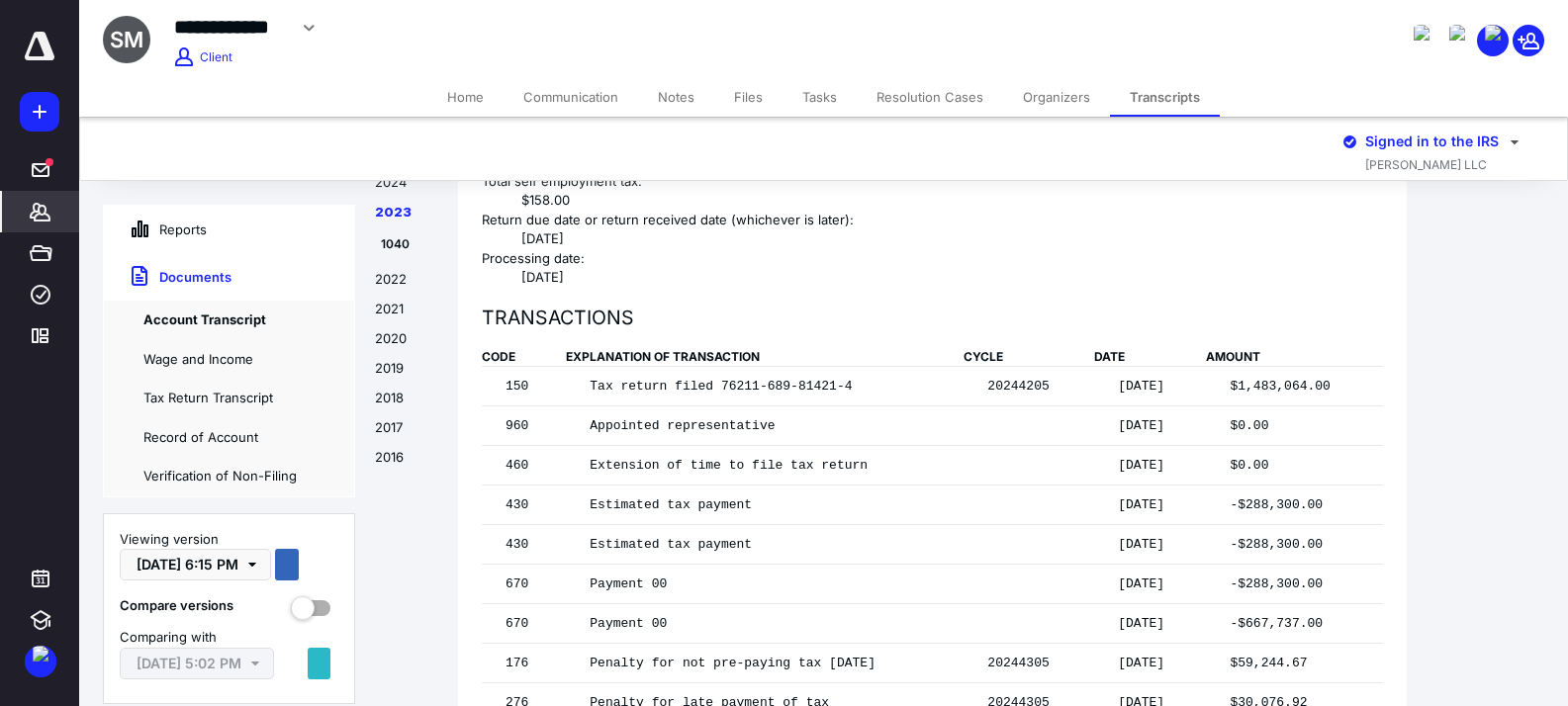 scroll, scrollTop: 3980, scrollLeft: 0, axis: vertical 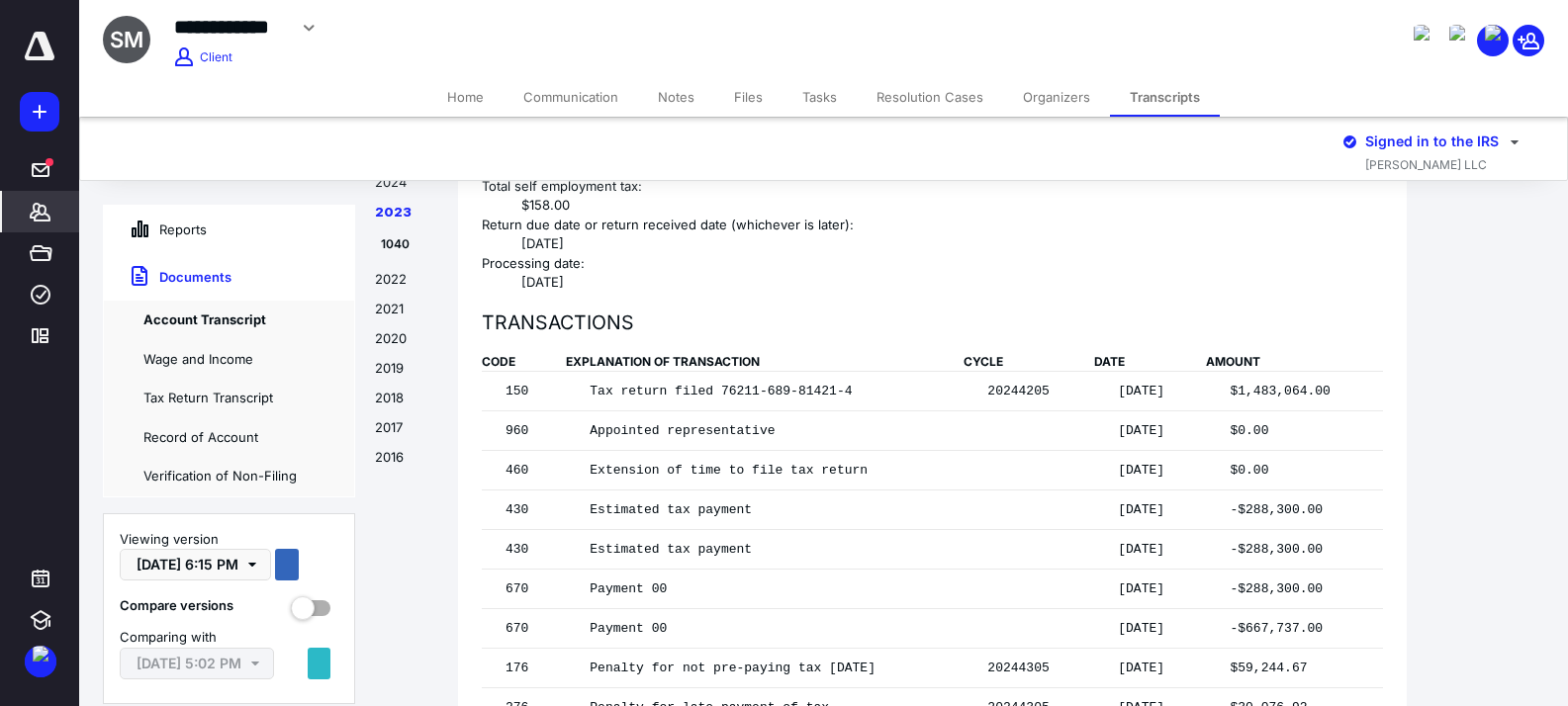 click on "Tasks" at bounding box center [819, 97] 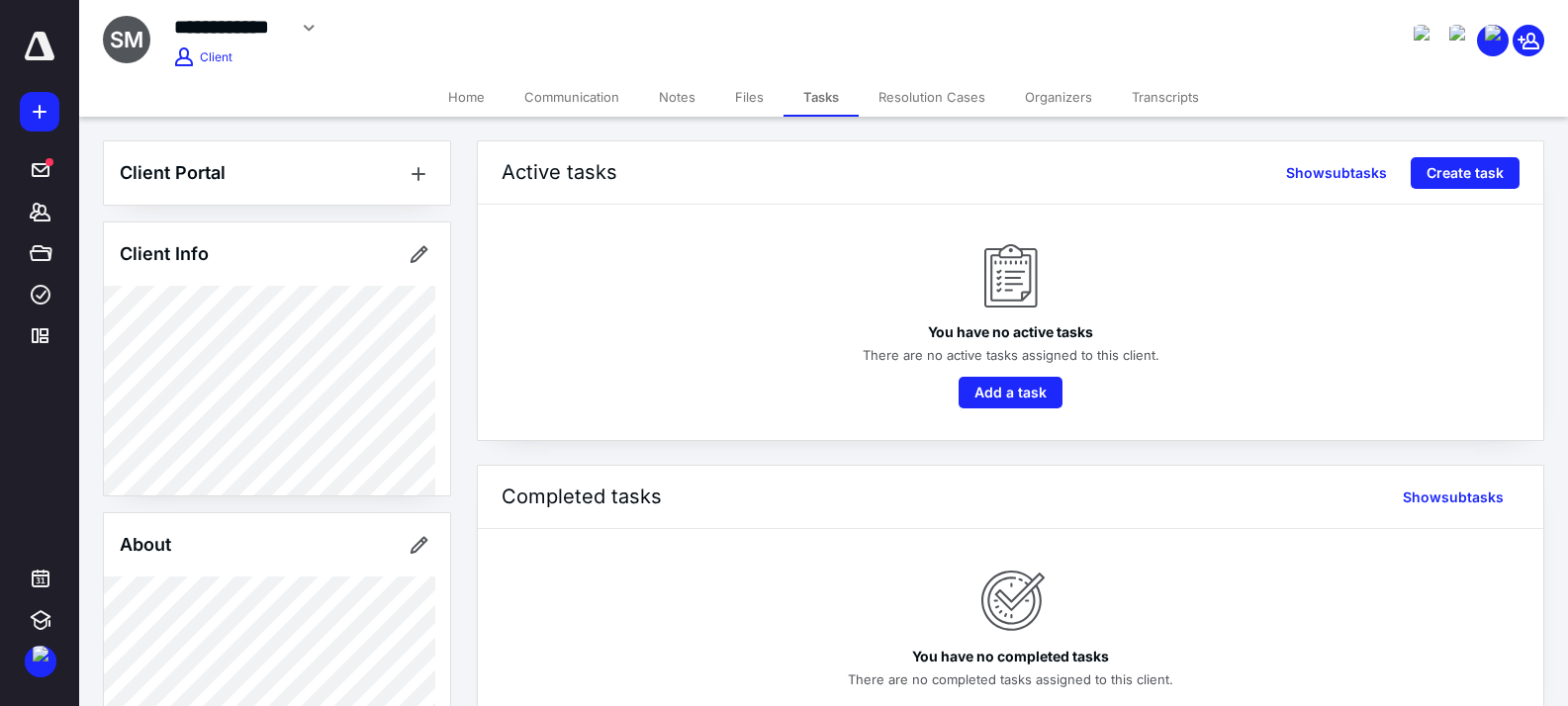 click on "Home" at bounding box center [466, 97] 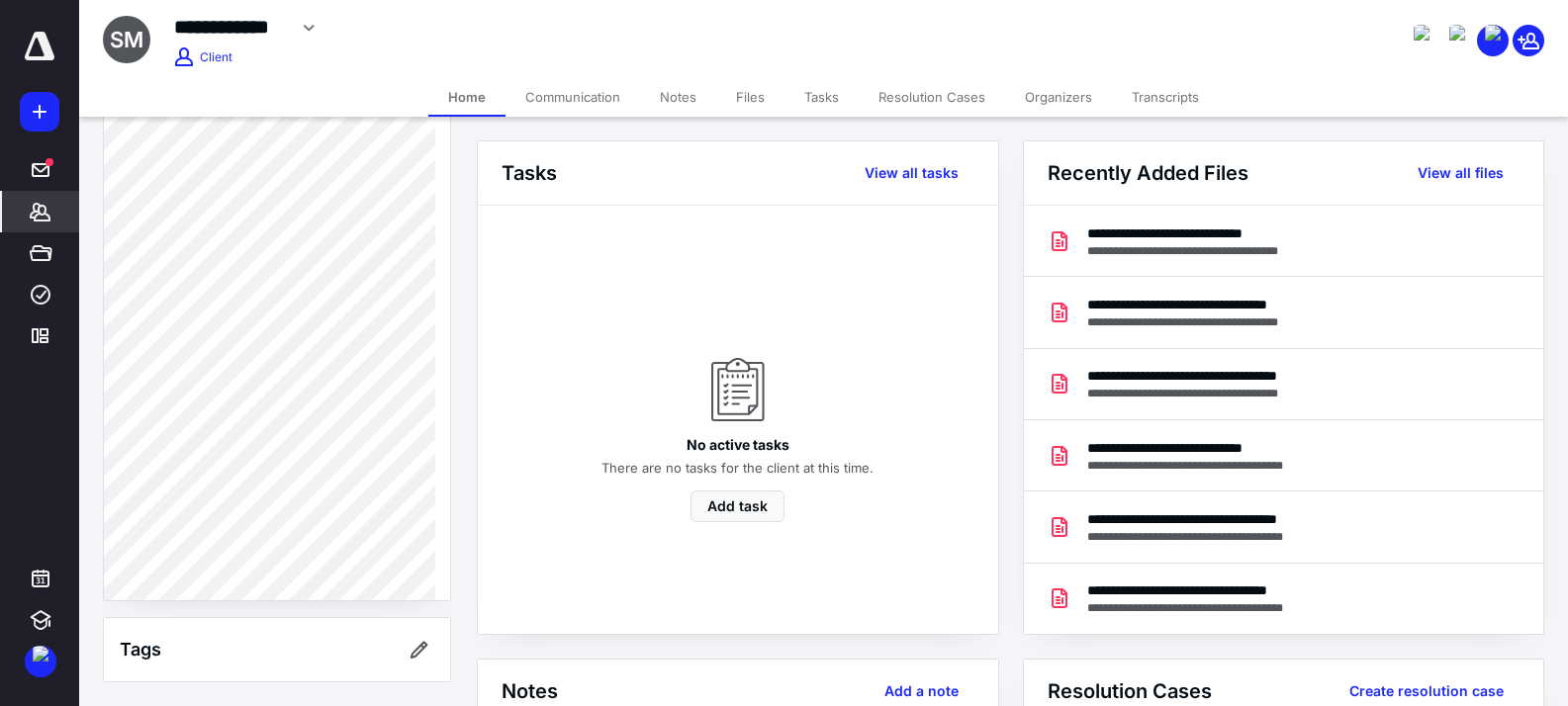scroll, scrollTop: 681, scrollLeft: 0, axis: vertical 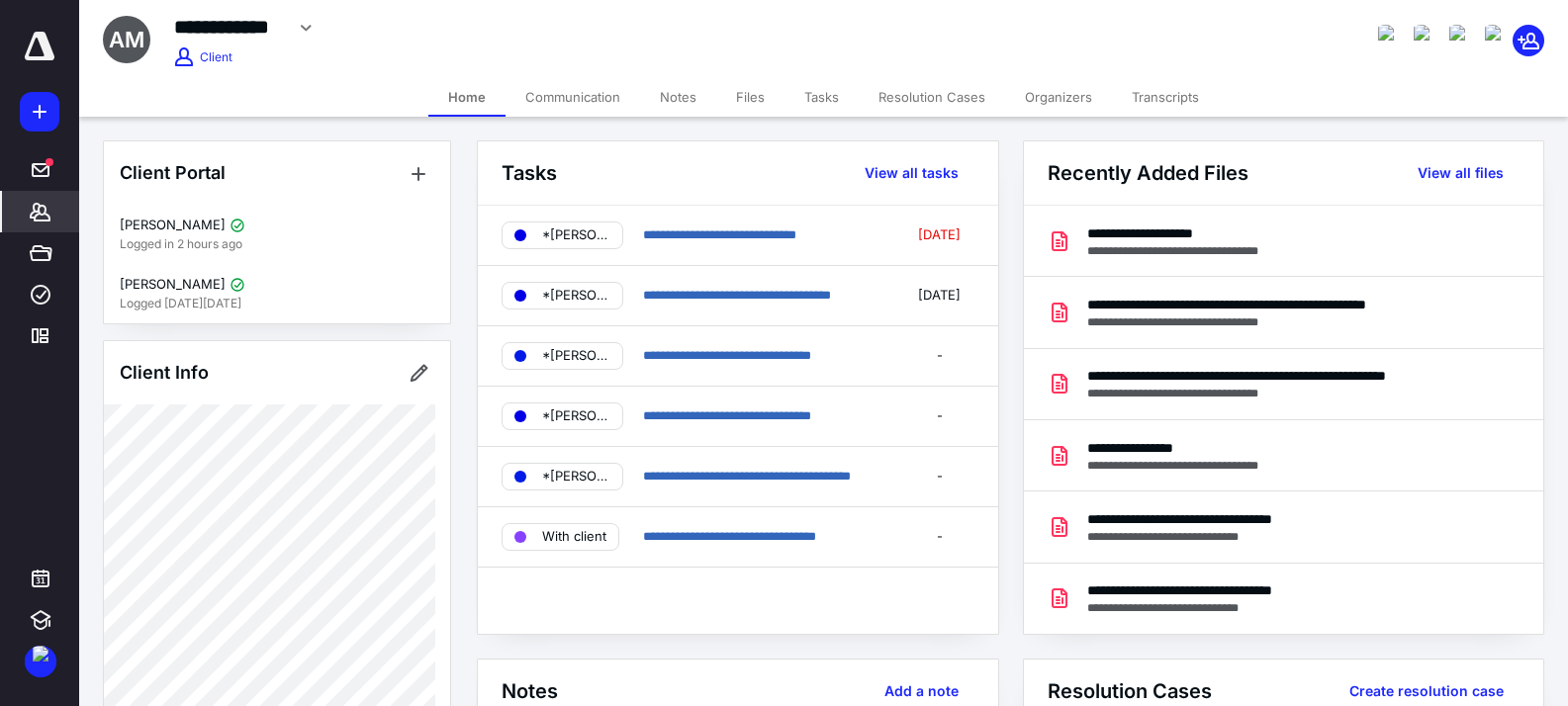 click on "Files" at bounding box center (750, 97) 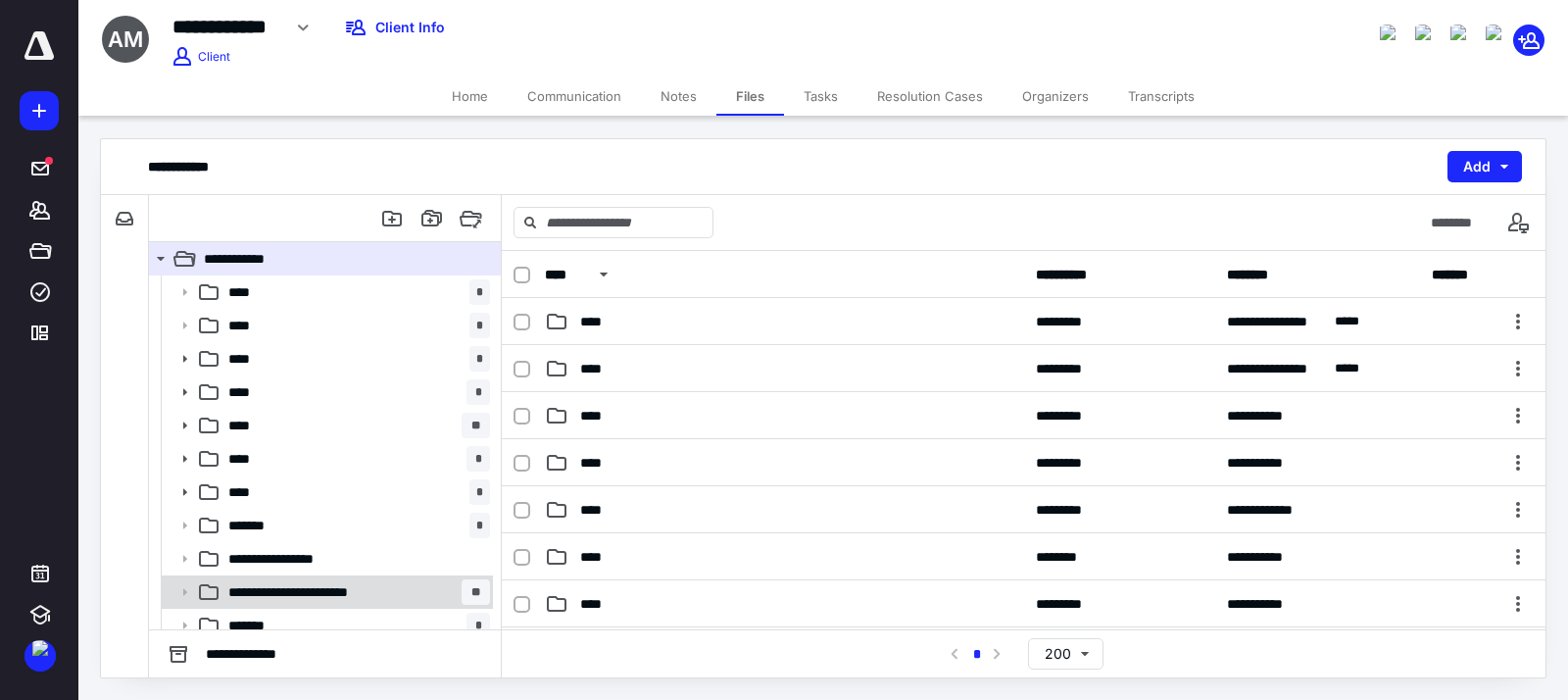 click on "**********" at bounding box center [314, 592] 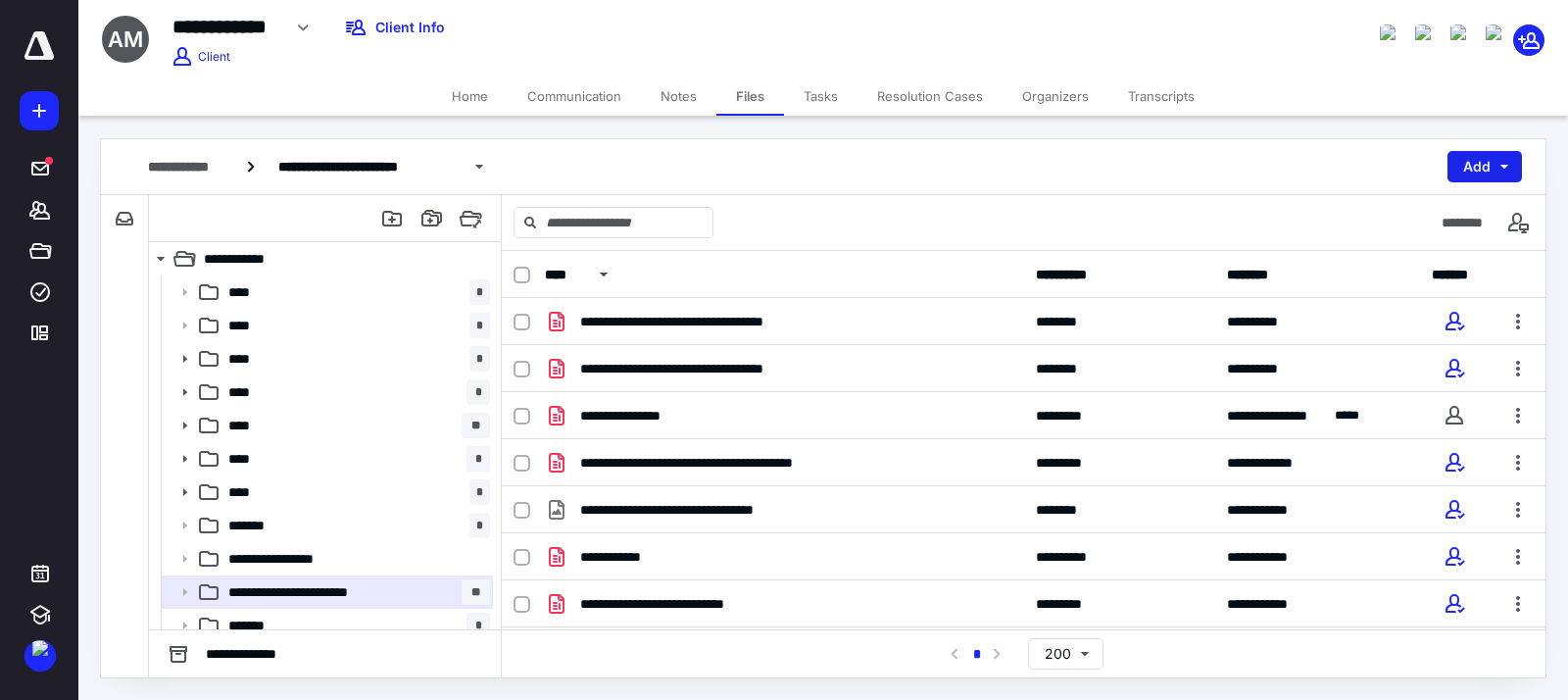 click on "Add" at bounding box center (1485, 167) 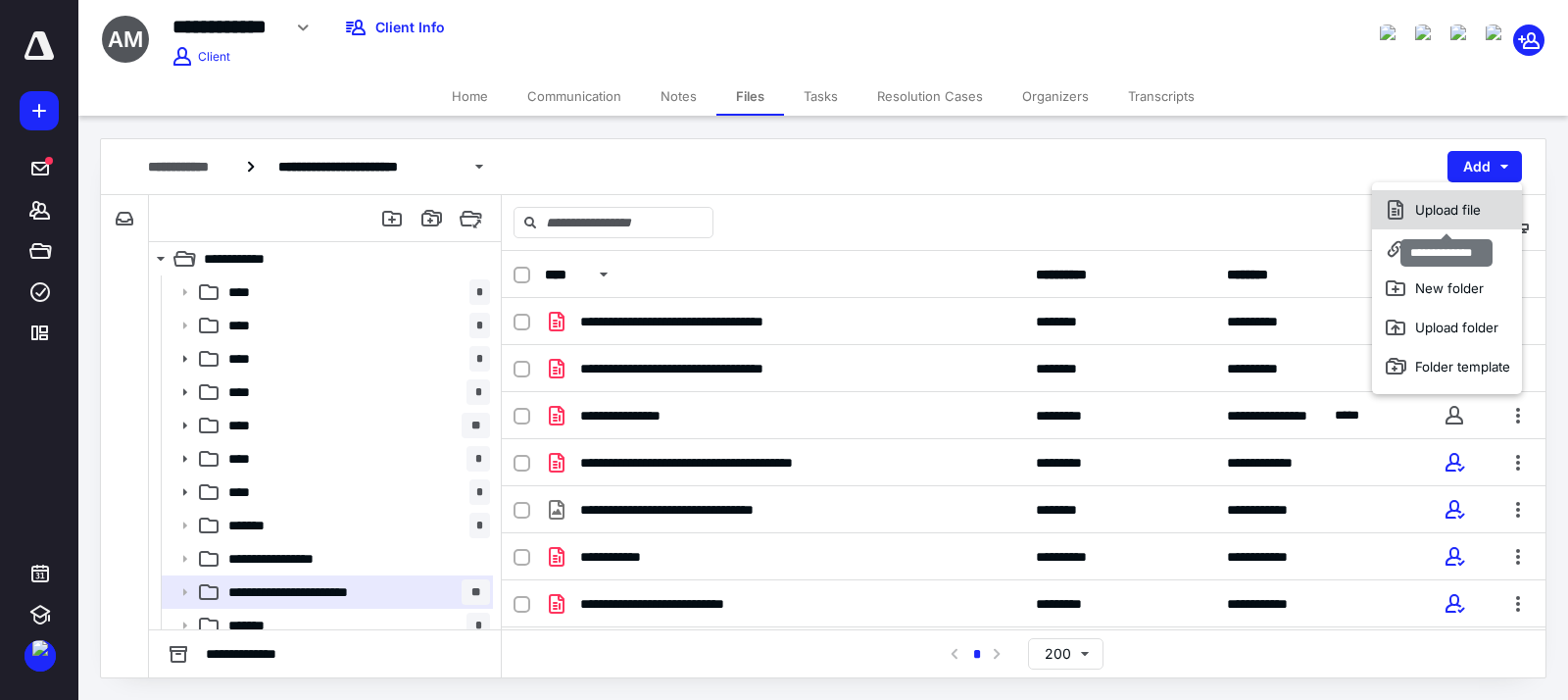 click on "Upload file" at bounding box center (1446, 210) 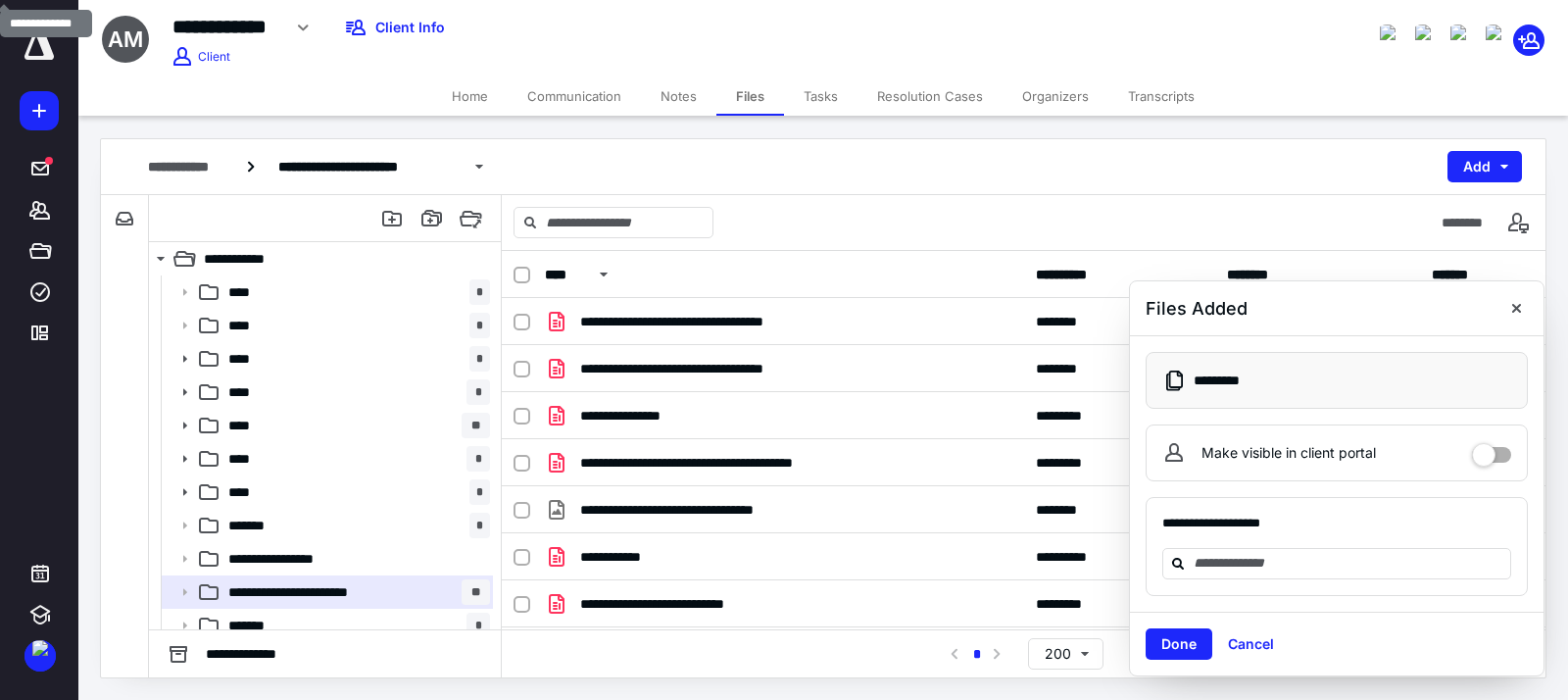 click on "Tasks" at bounding box center (820, 96) 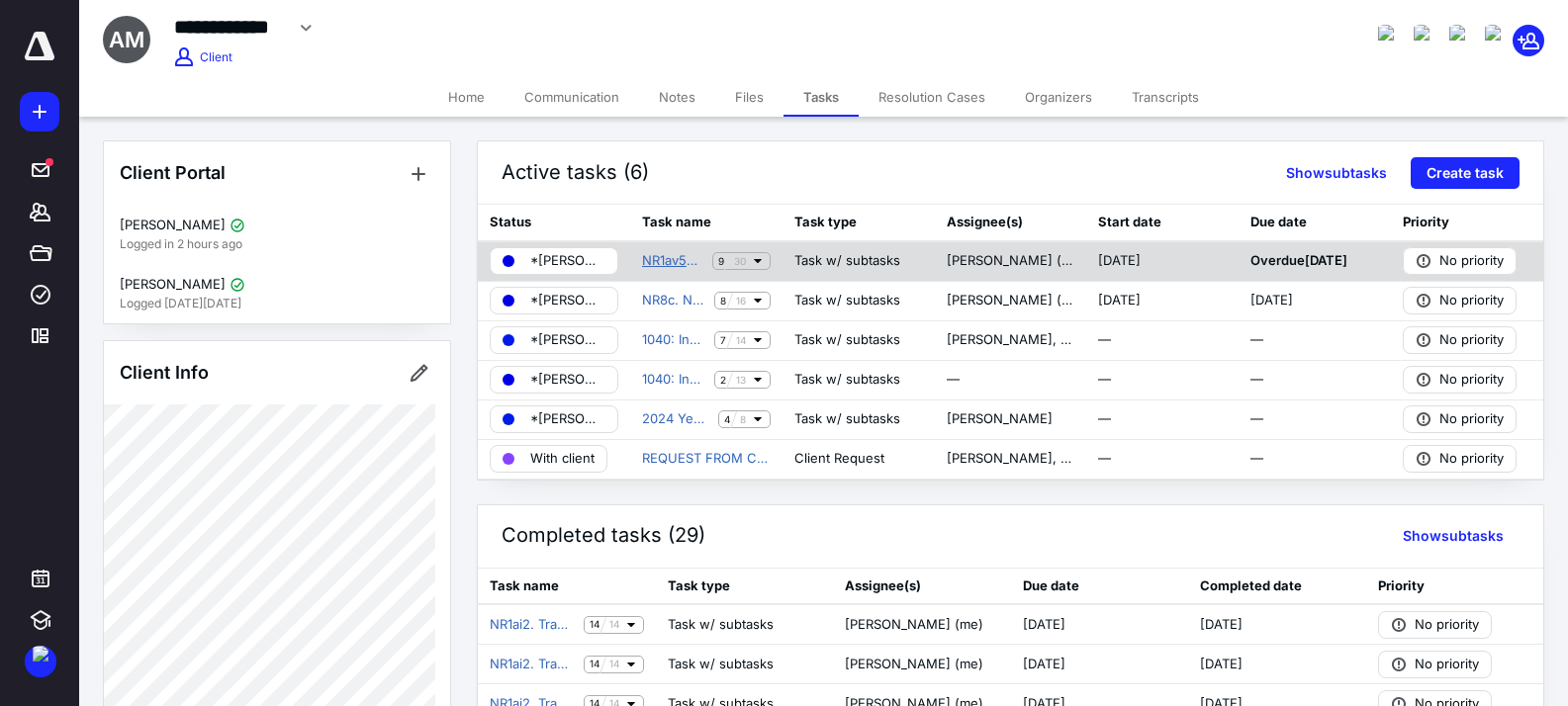 click on "NR1av5b. Penalty Abatement 2023" at bounding box center (673, 261) 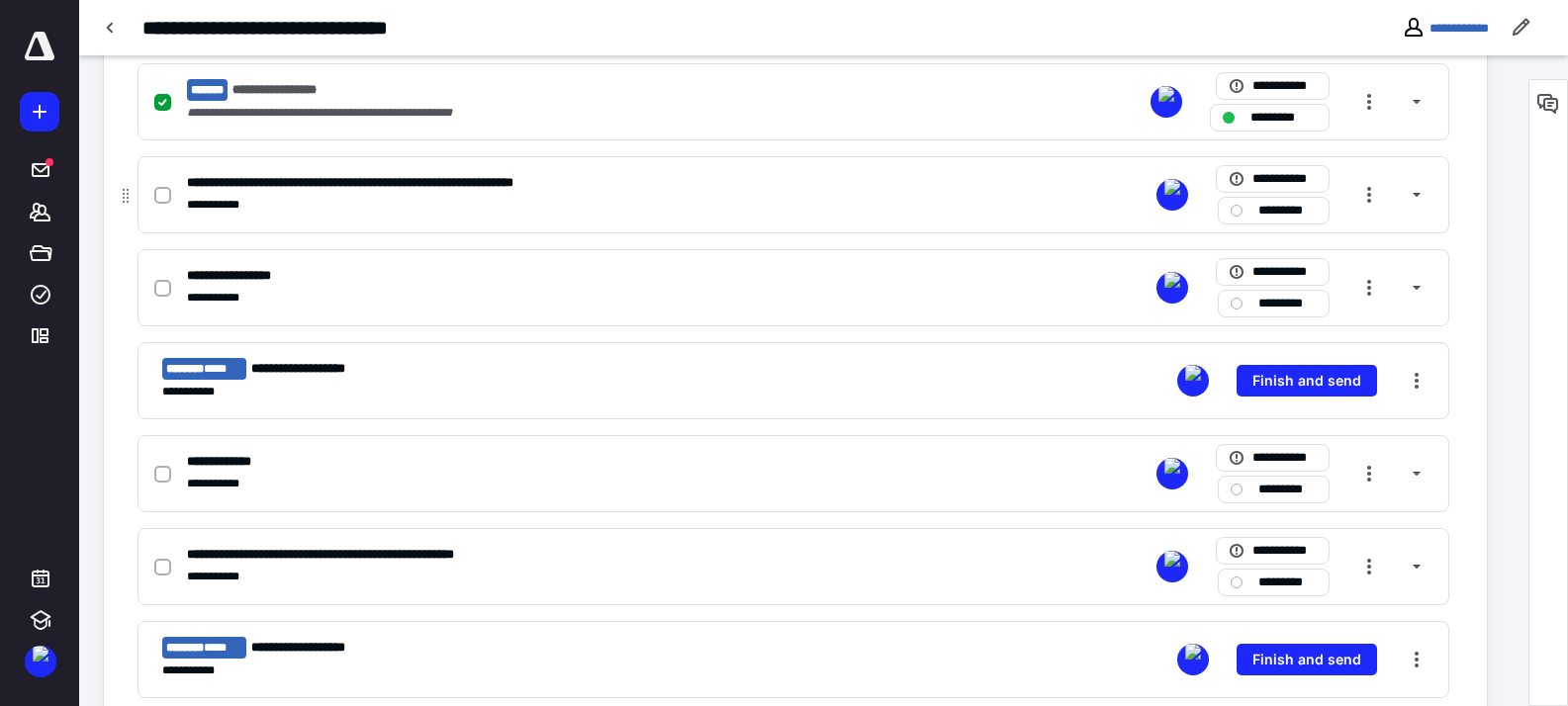 scroll, scrollTop: 1229, scrollLeft: 0, axis: vertical 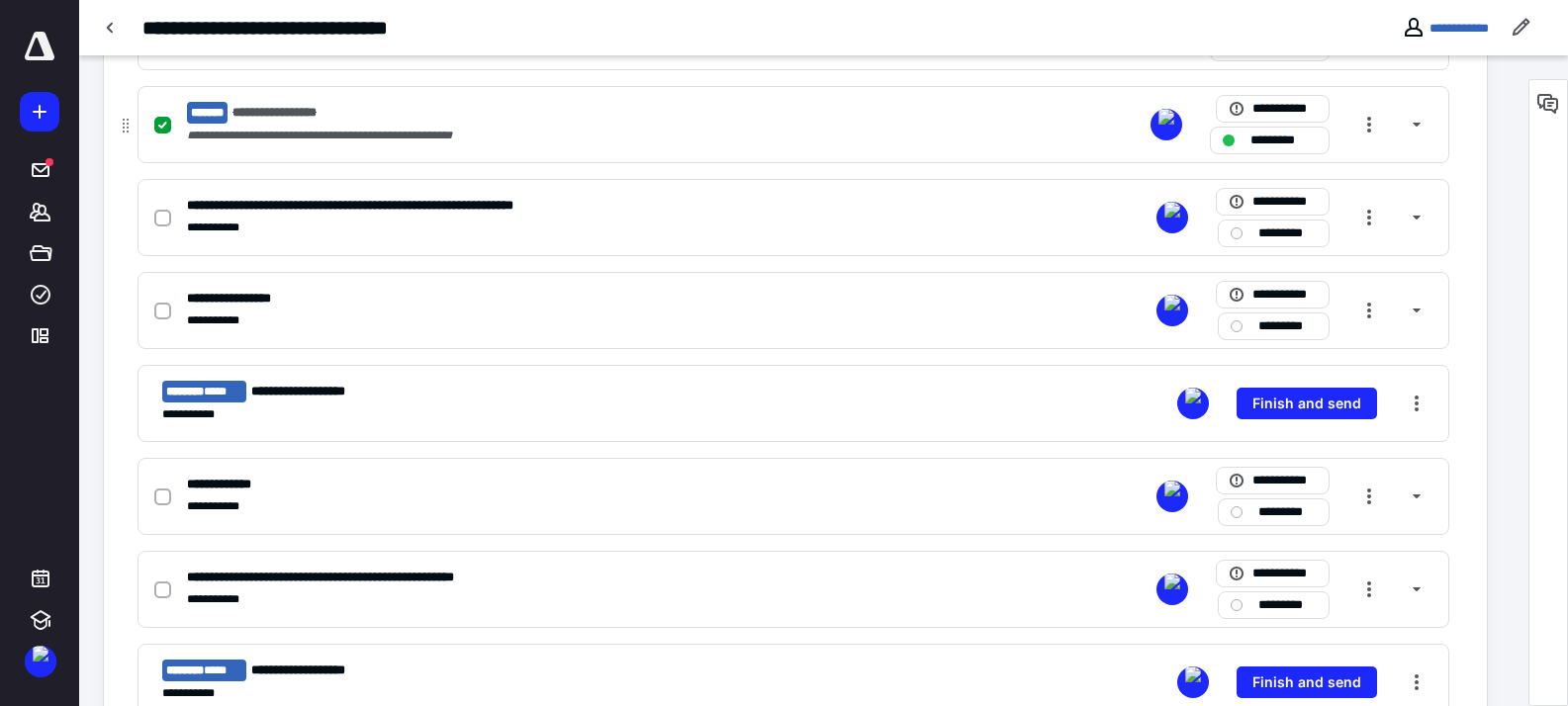 click 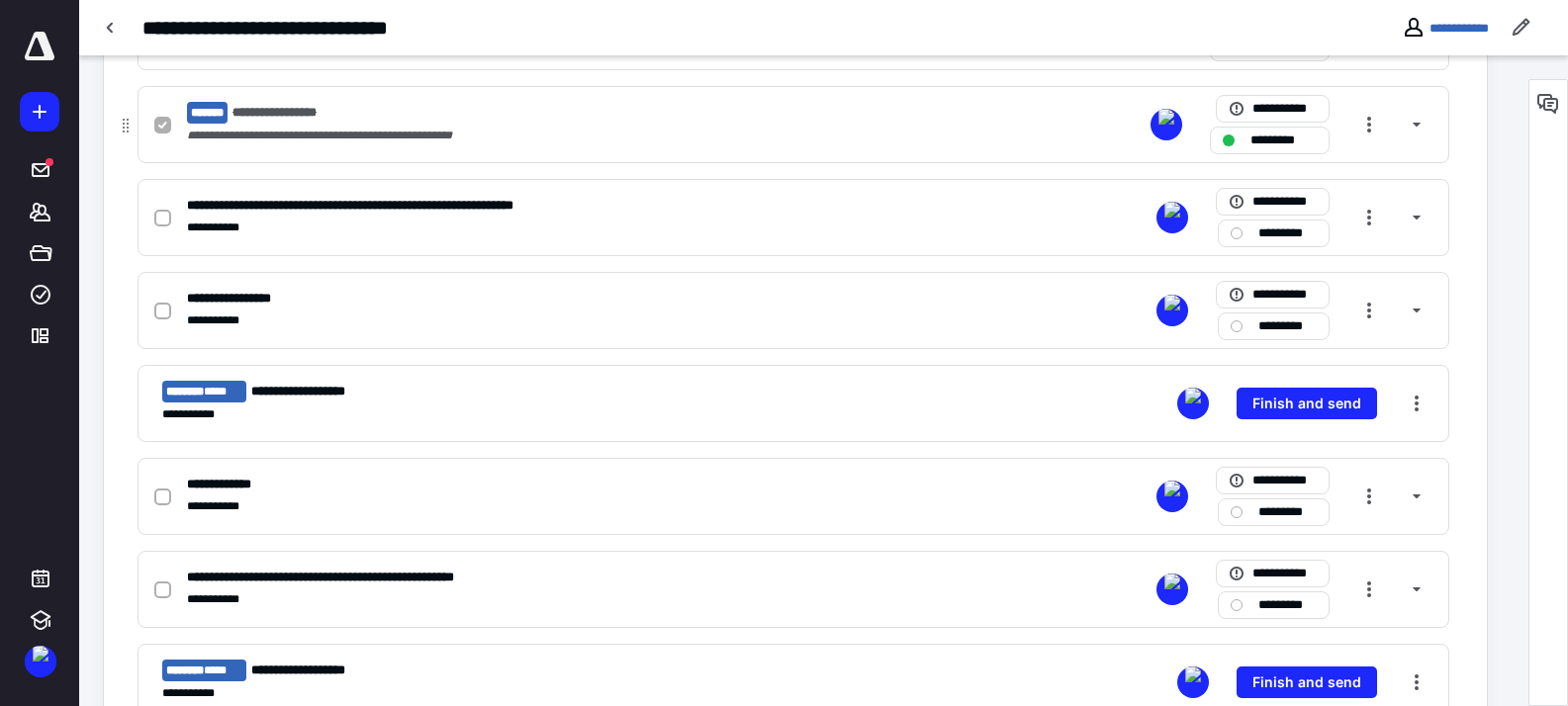 checkbox on "false" 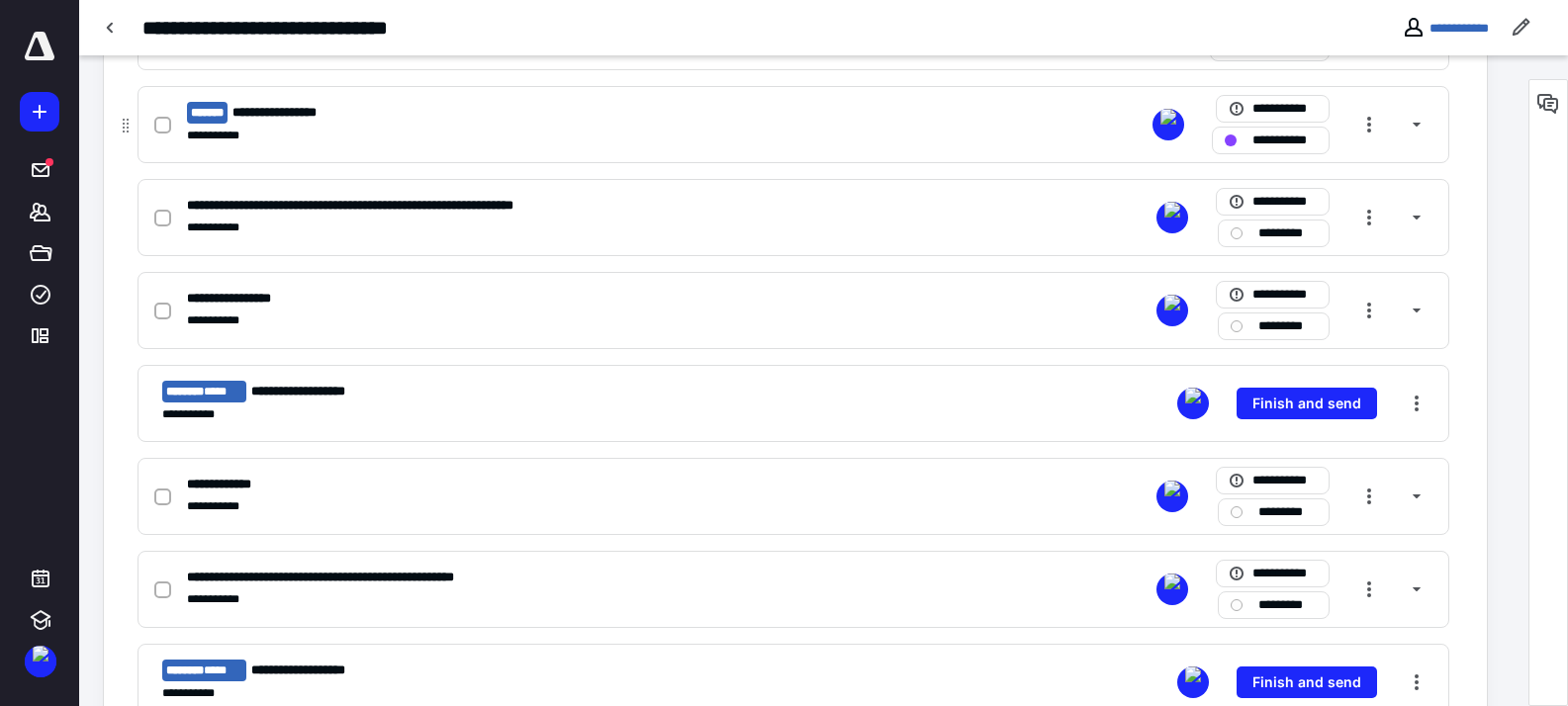 click on "**********" at bounding box center (533, 113) 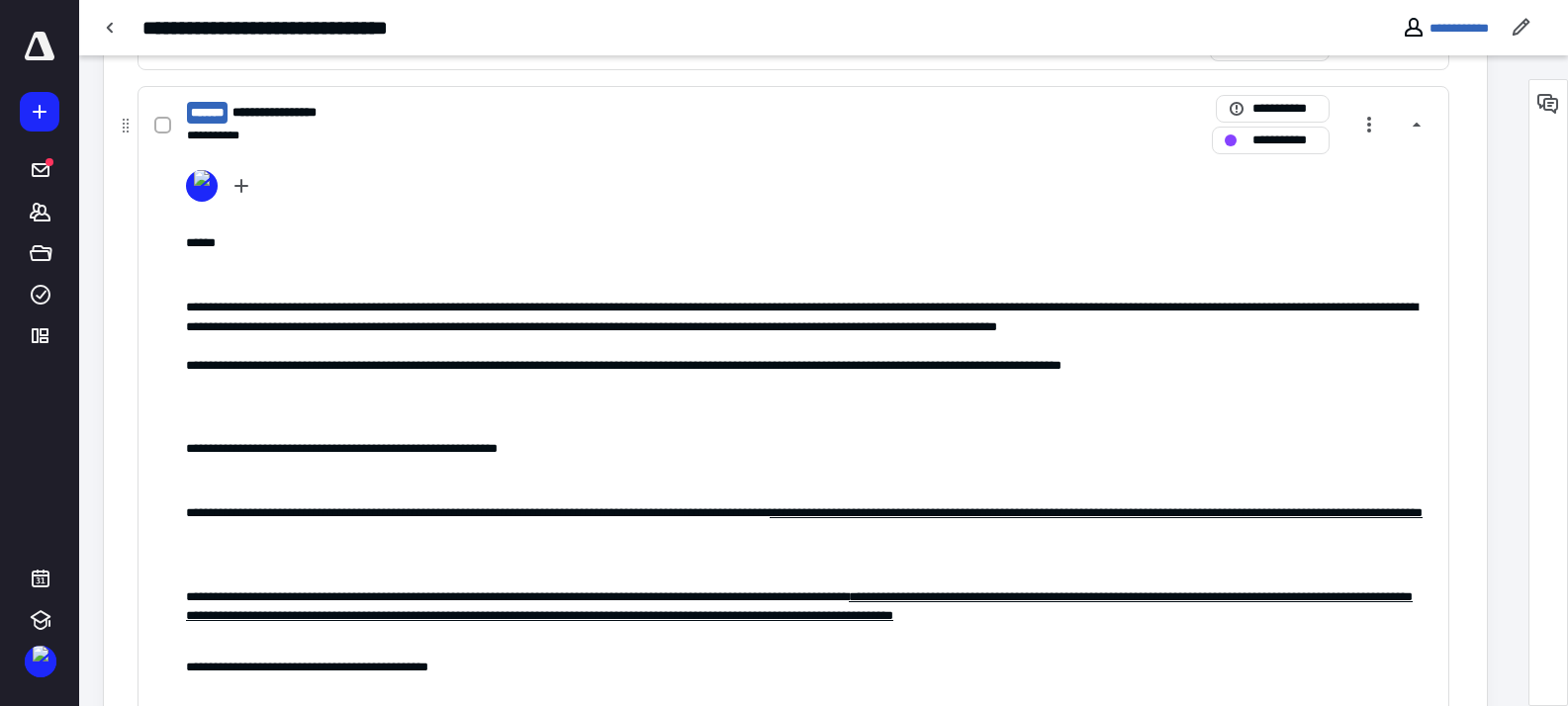scroll, scrollTop: 107, scrollLeft: 0, axis: vertical 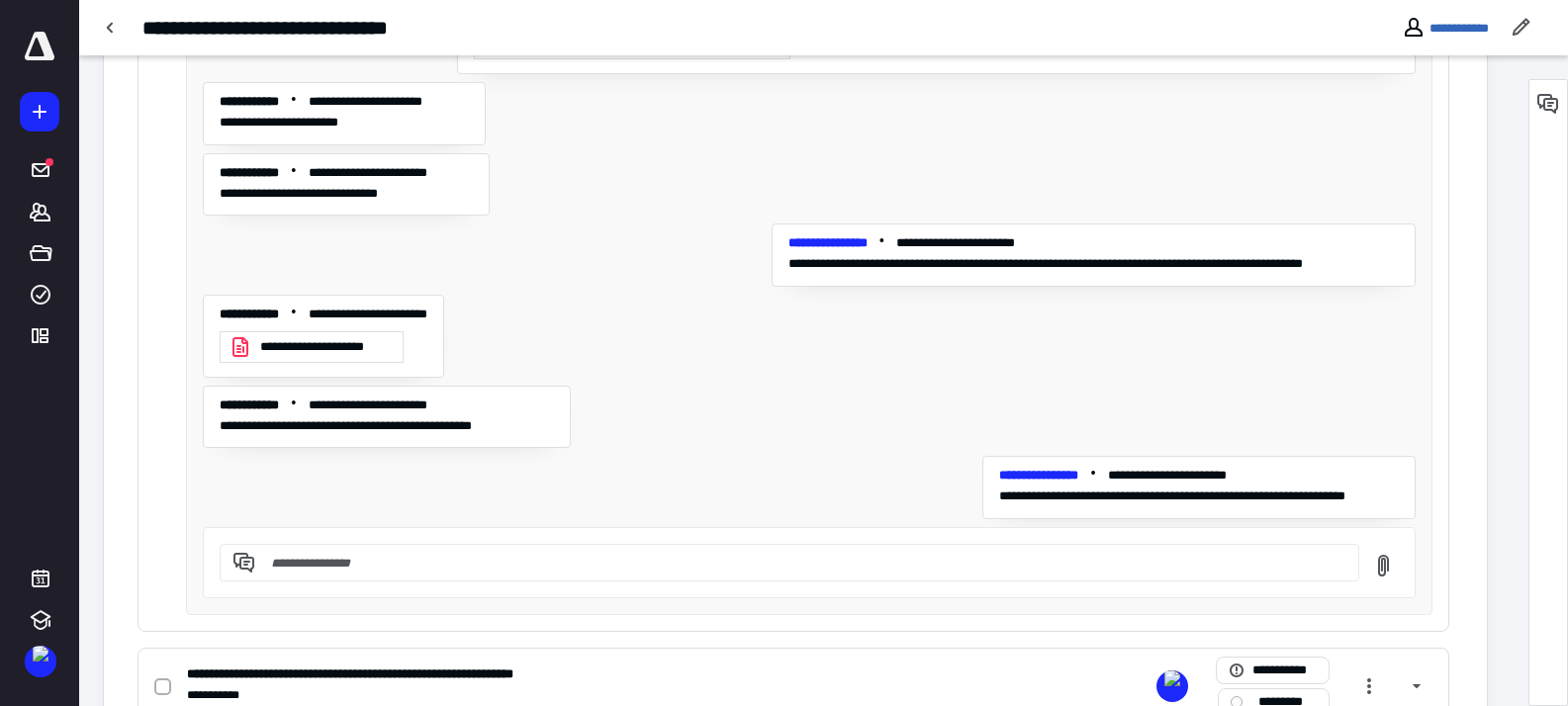 click at bounding box center (801, 563) 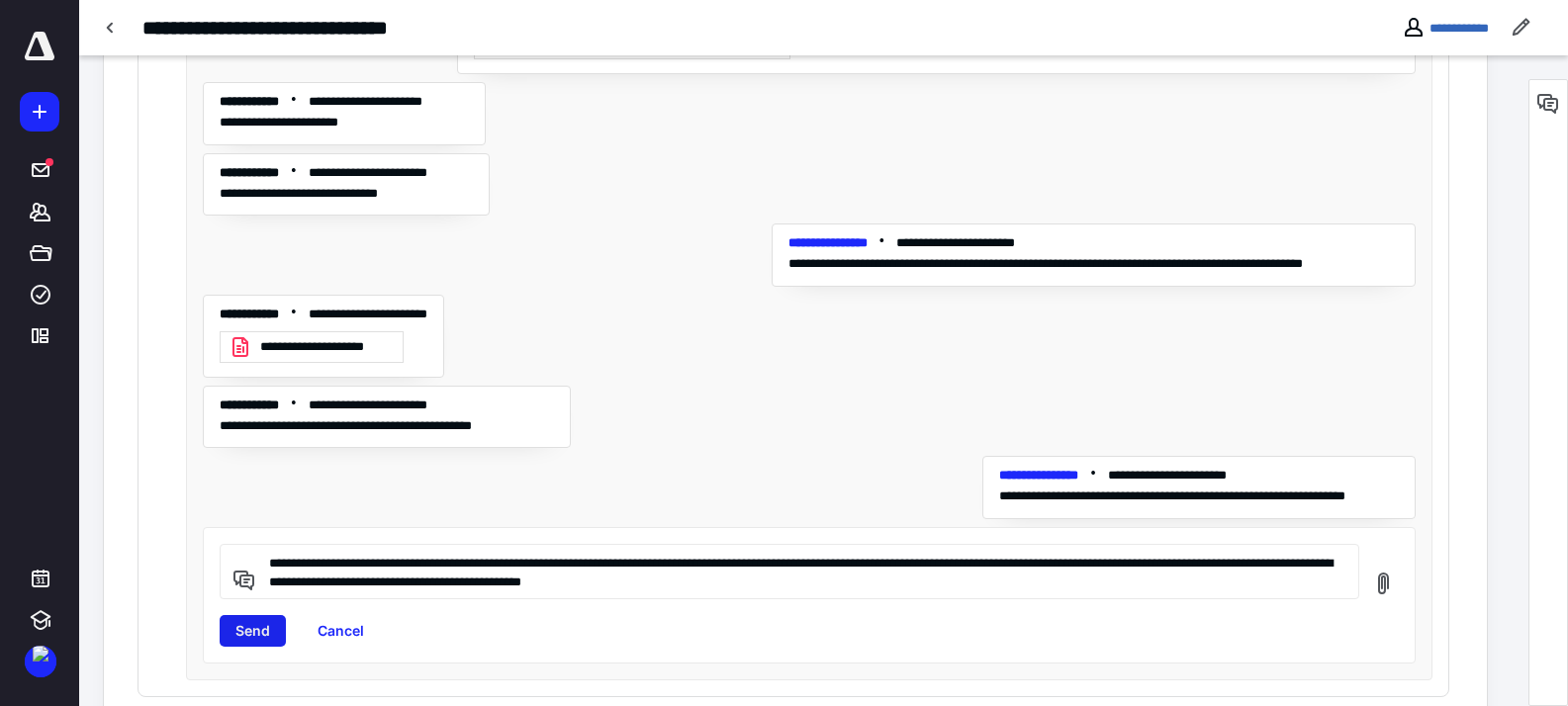 type on "**********" 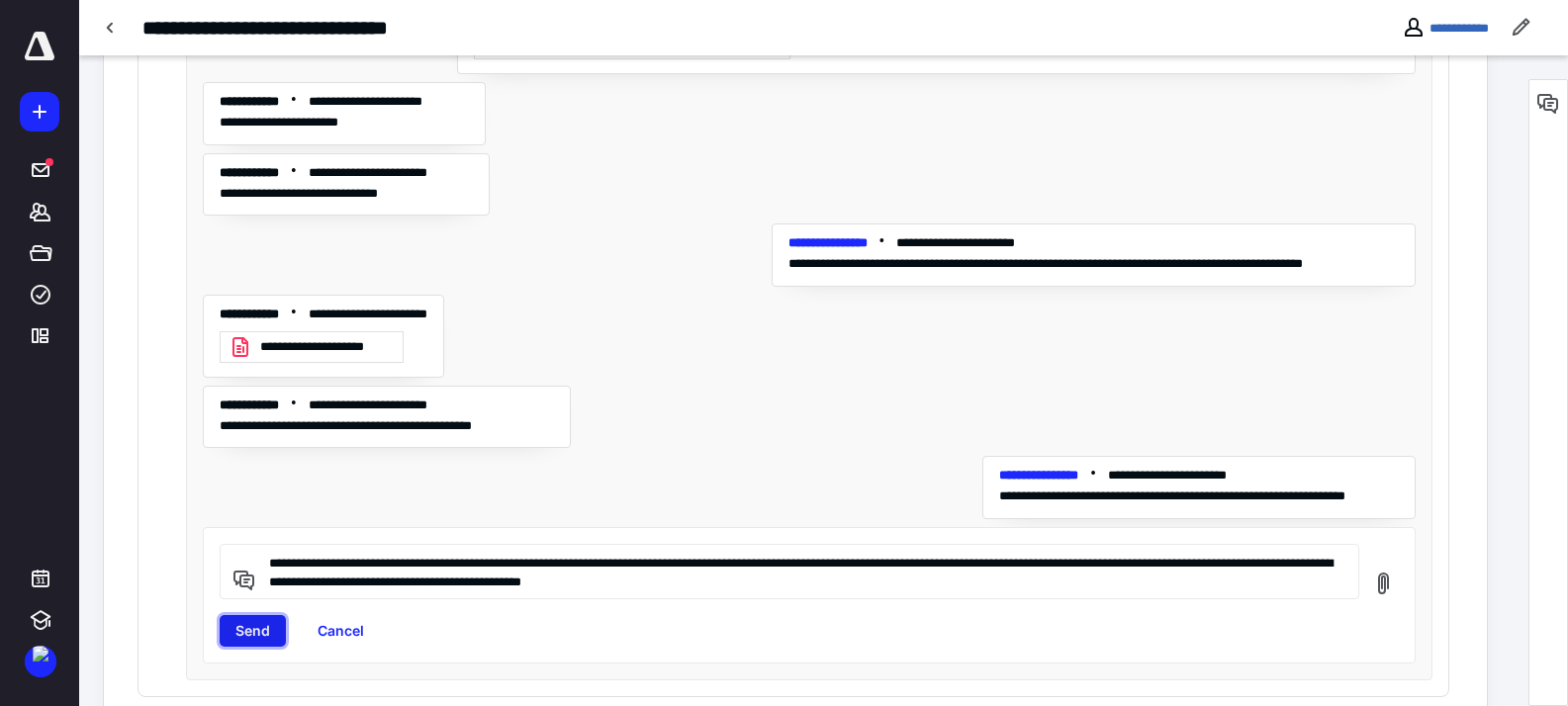 click on "Send" at bounding box center [252, 631] 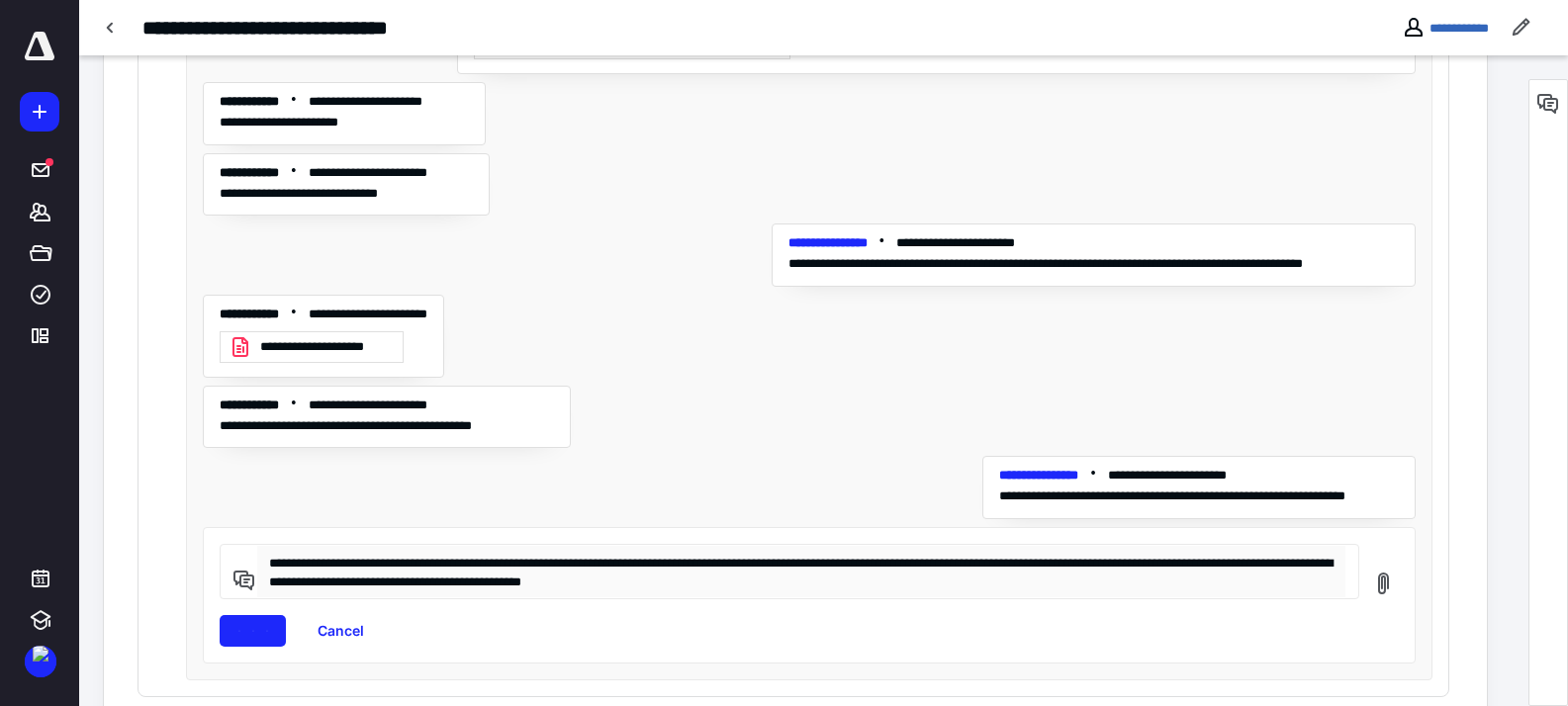 type 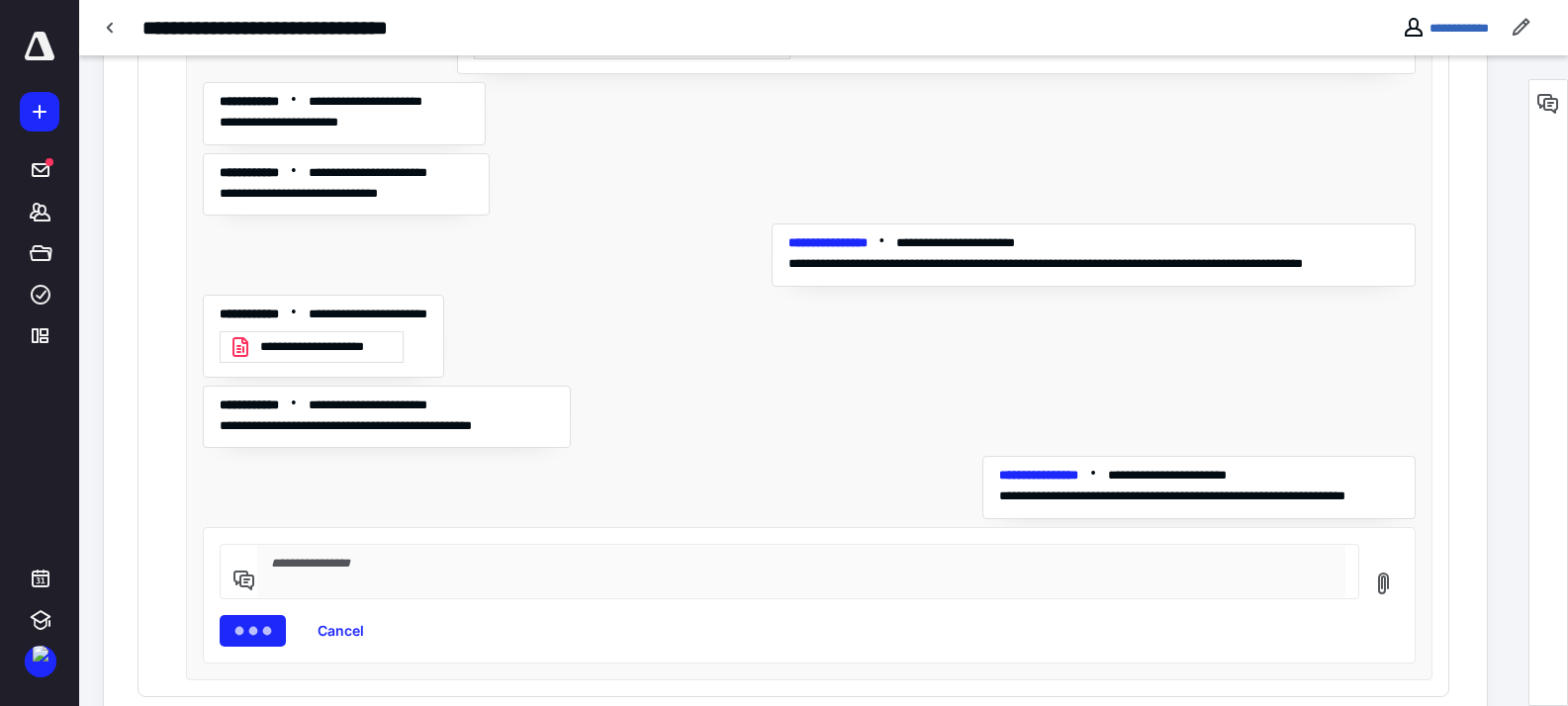 scroll, scrollTop: 197, scrollLeft: 0, axis: vertical 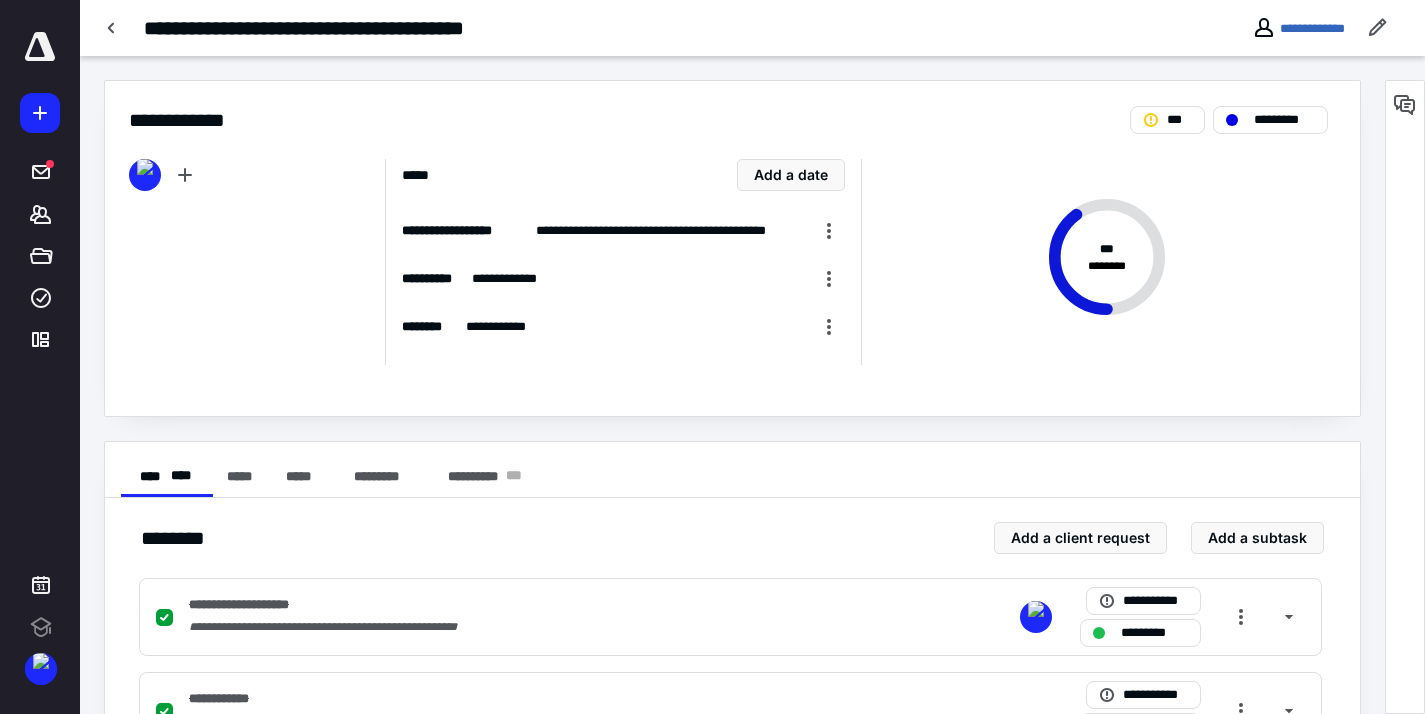 click on "**** ******* *** *********" at bounding box center [732, 108] 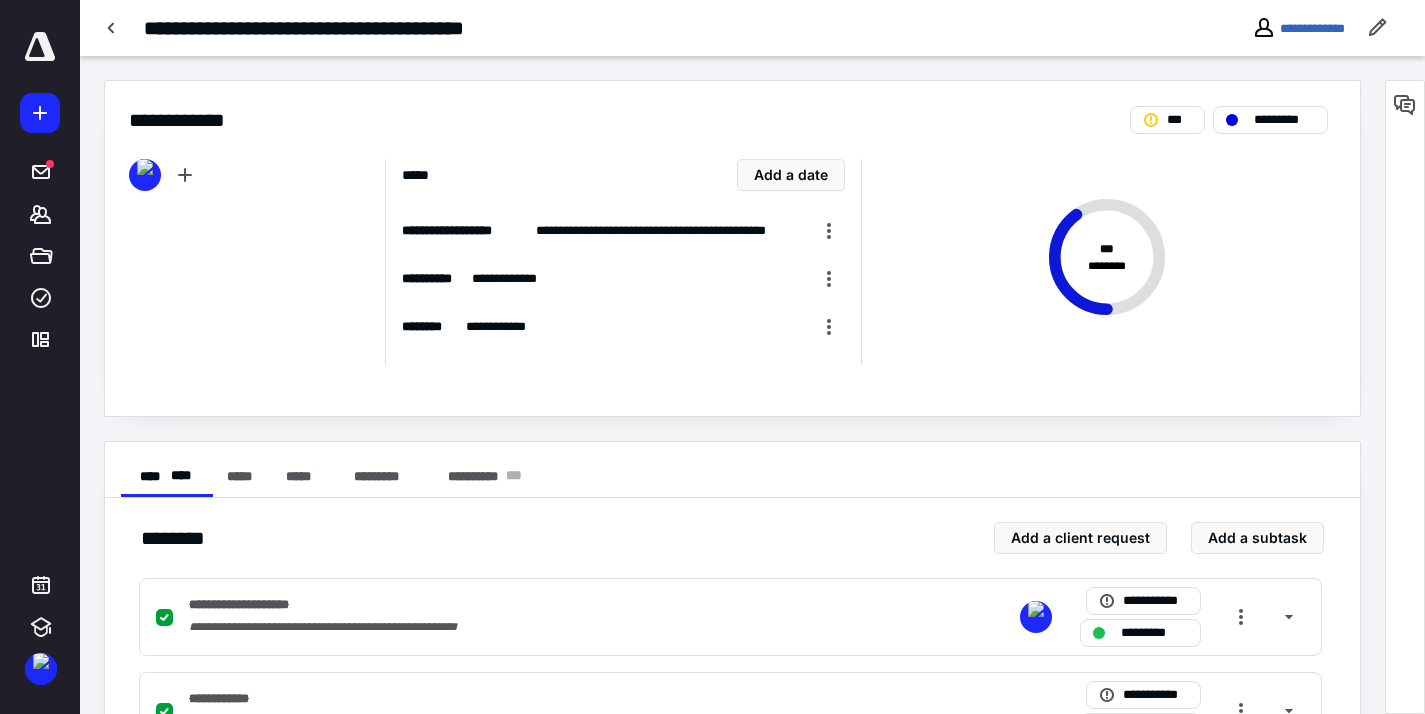 scroll, scrollTop: 837, scrollLeft: 0, axis: vertical 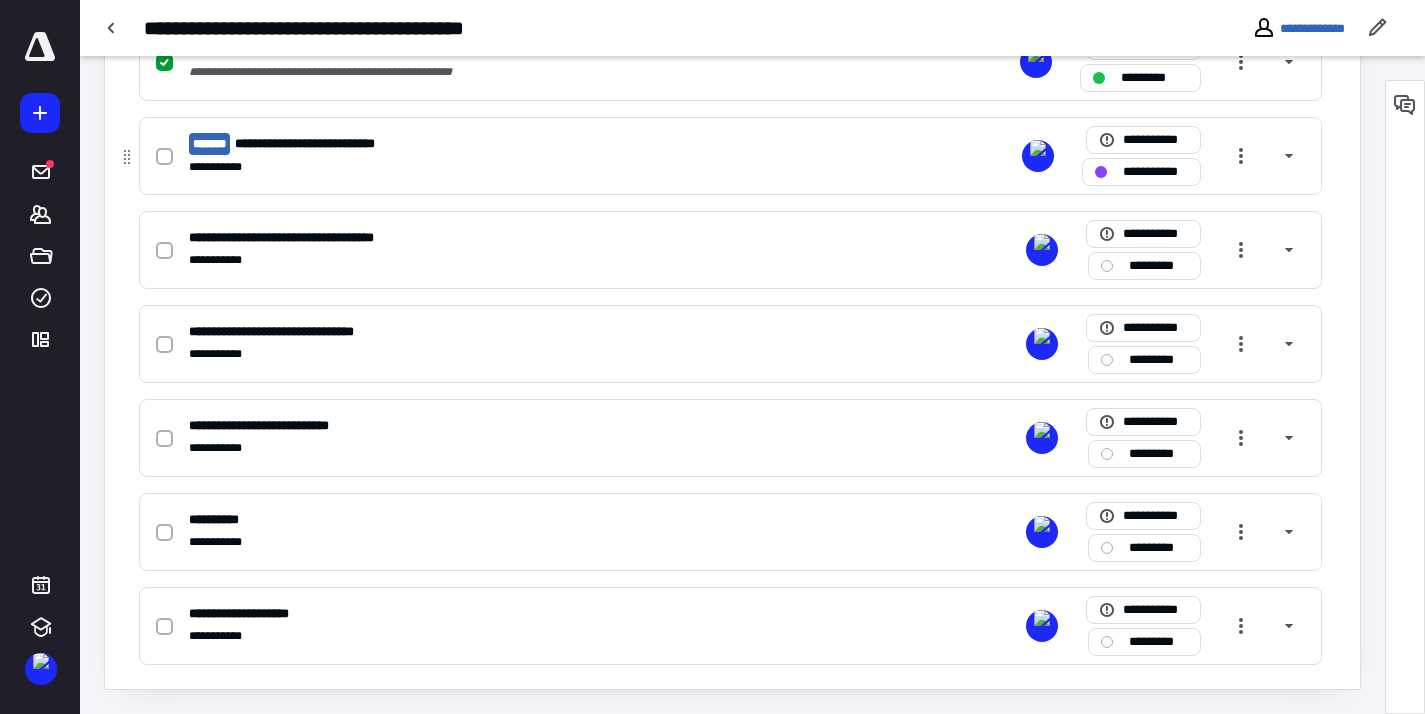 click on "**********" at bounding box center [468, 167] 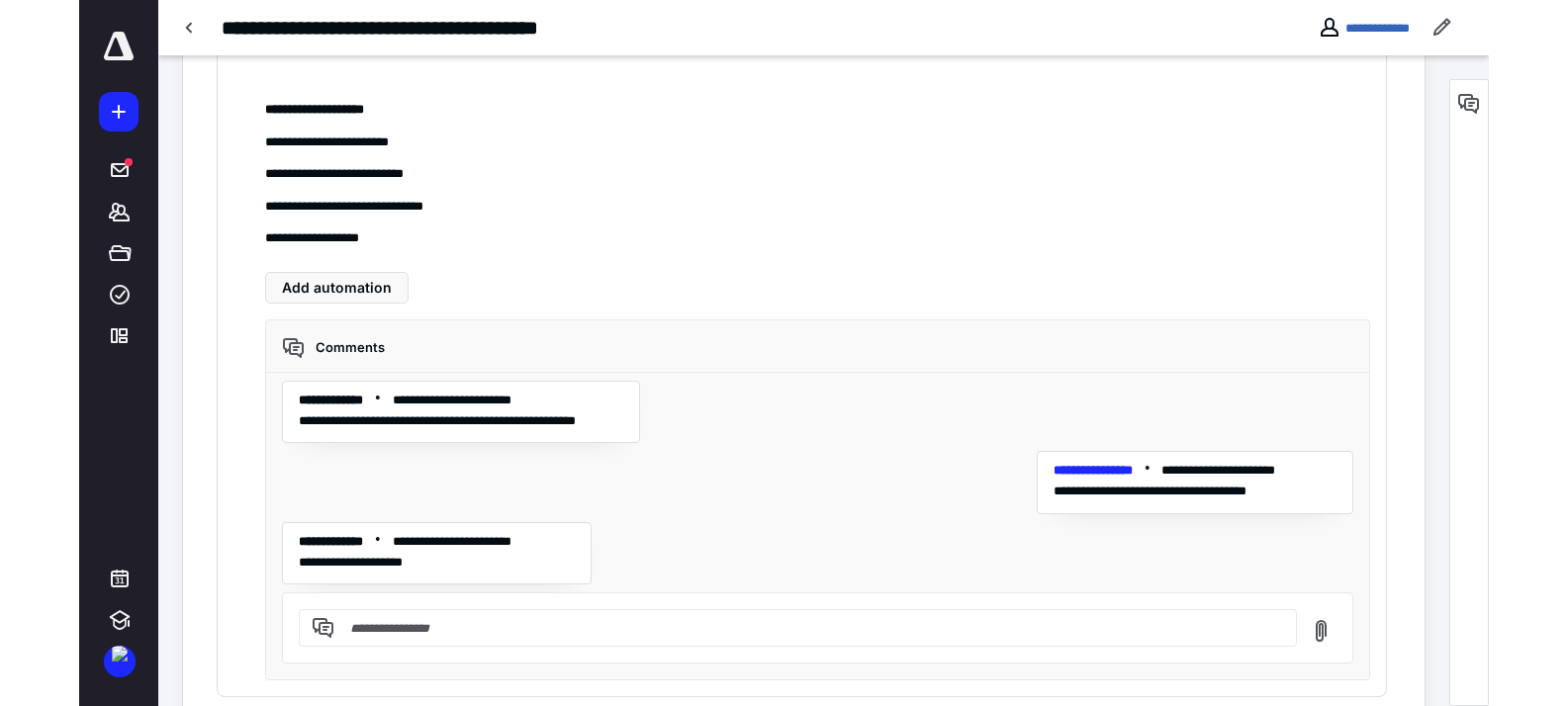 scroll, scrollTop: 1510, scrollLeft: 0, axis: vertical 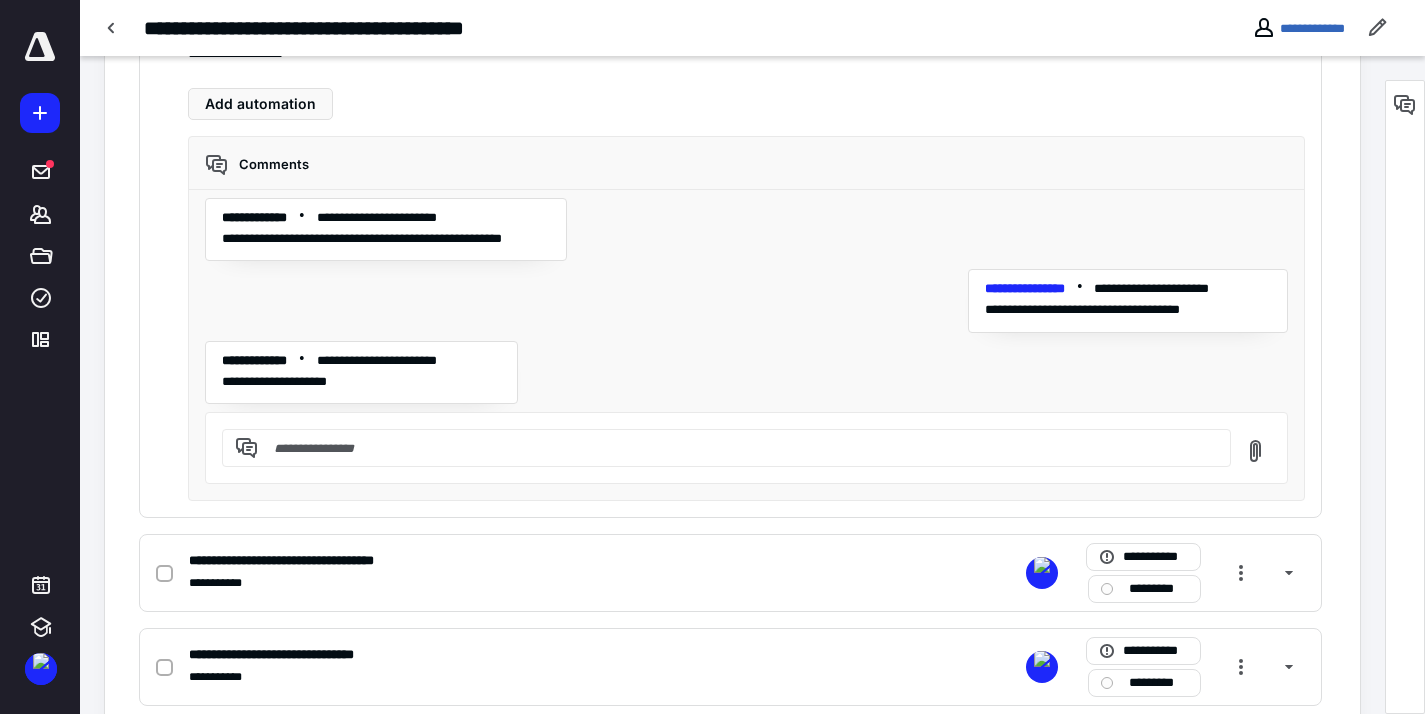 click at bounding box center (738, 448) 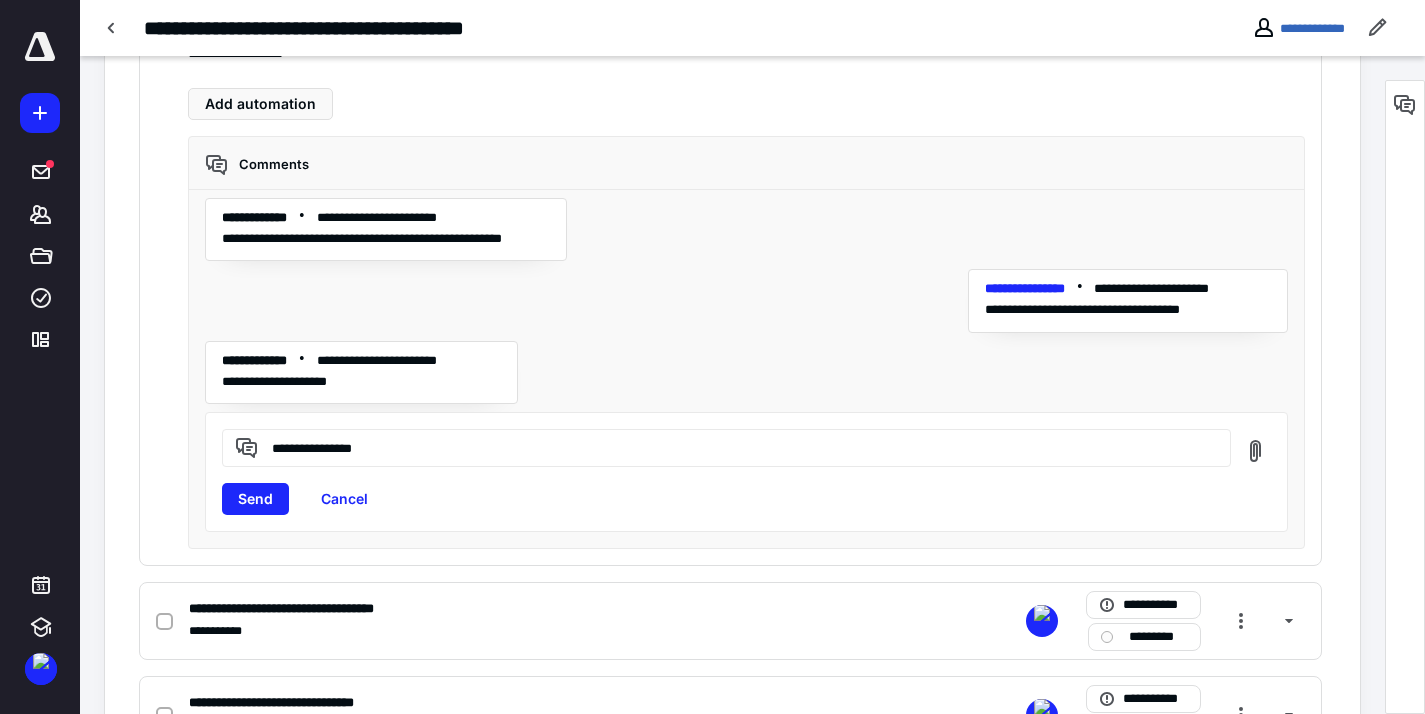type on "**********" 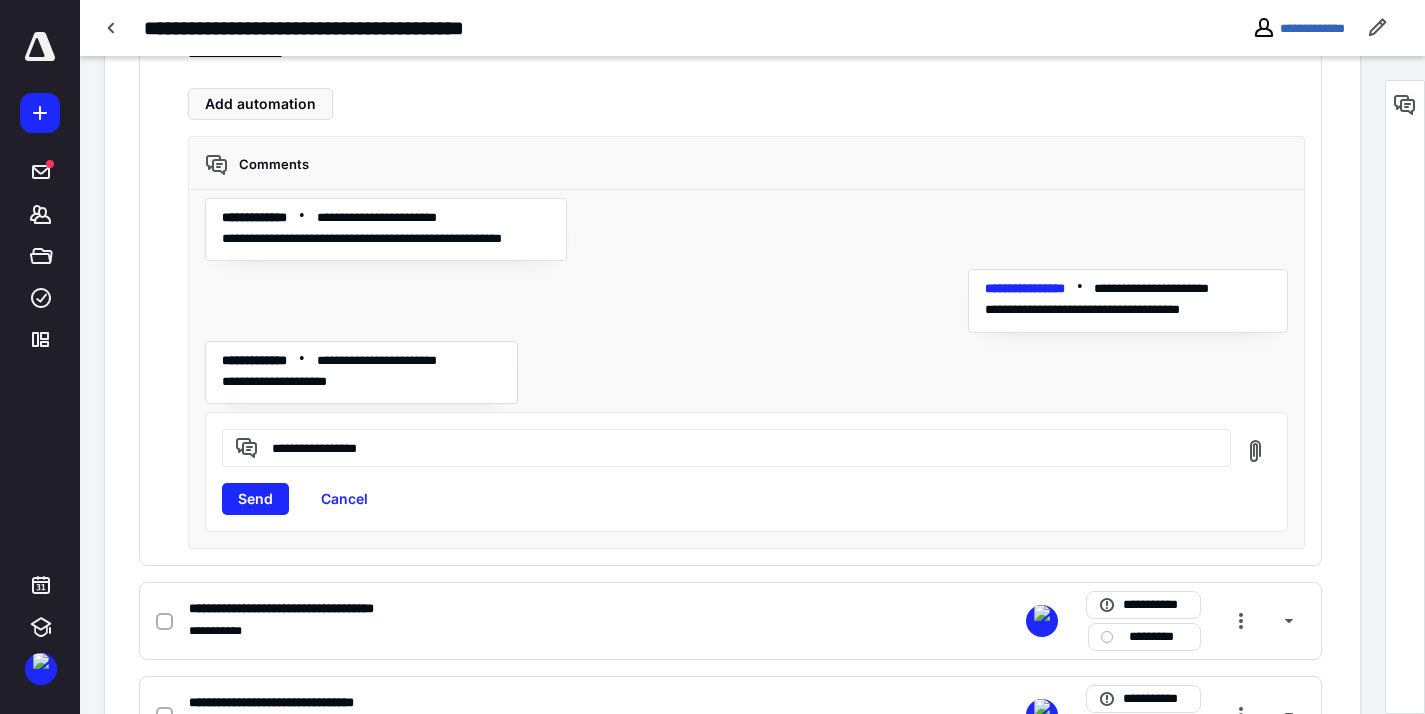 type 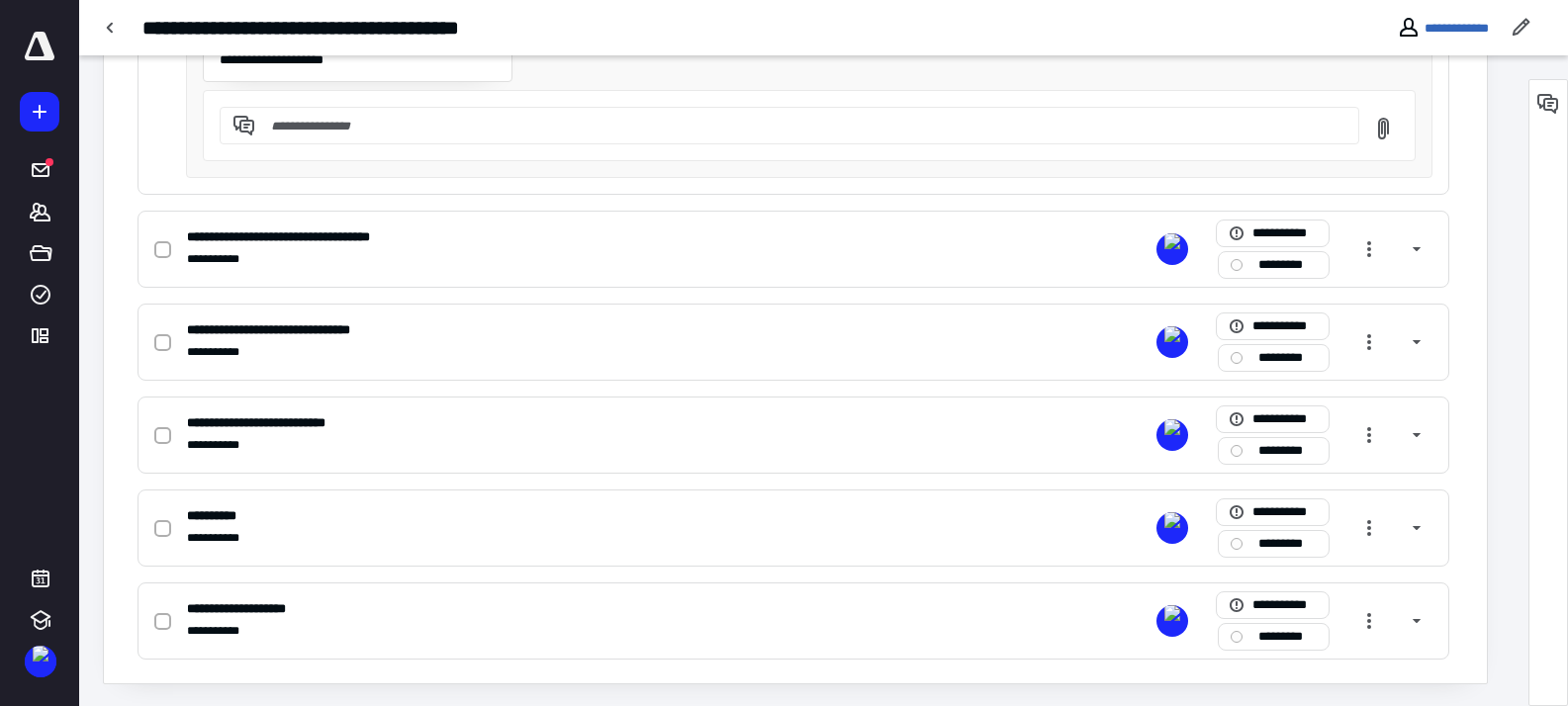 scroll, scrollTop: 1829, scrollLeft: 0, axis: vertical 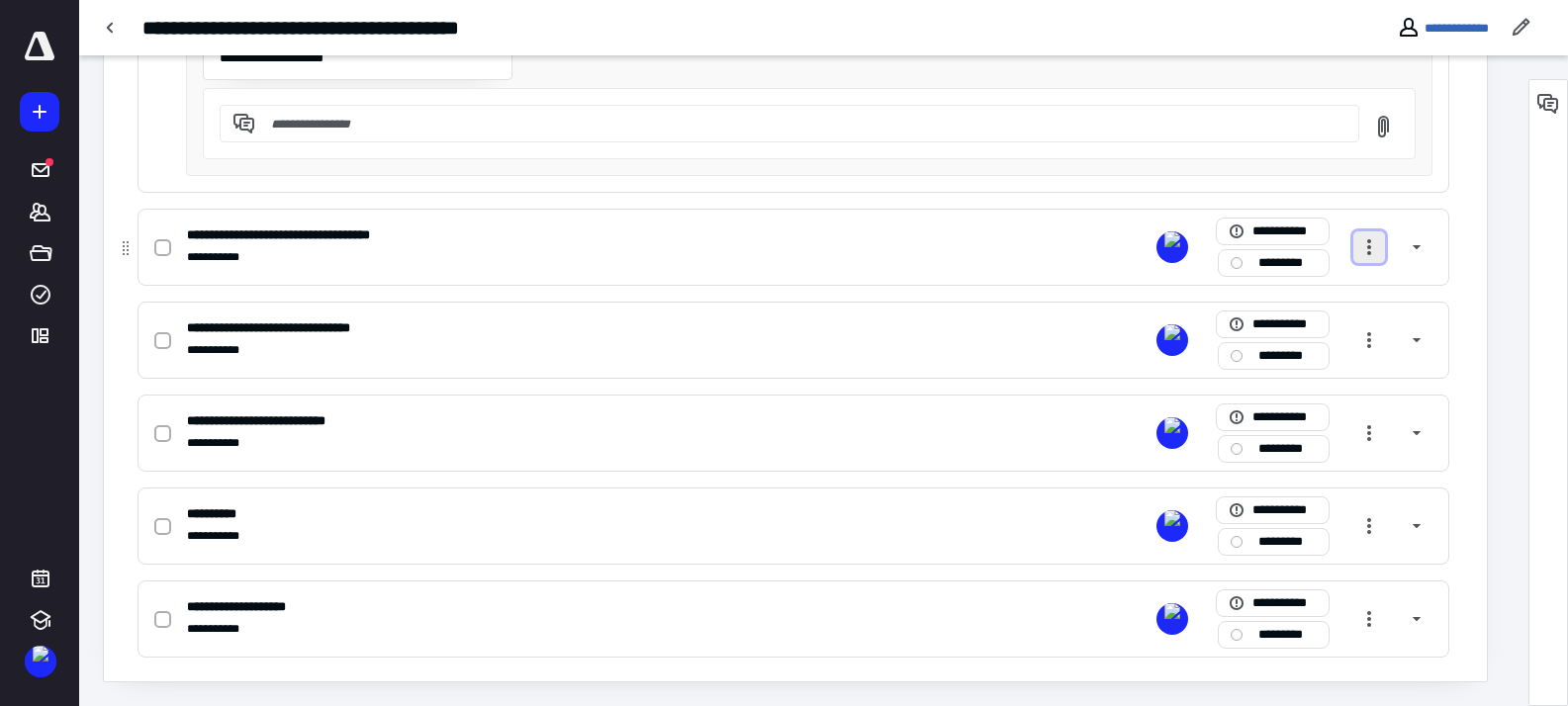 click at bounding box center [1369, 247] 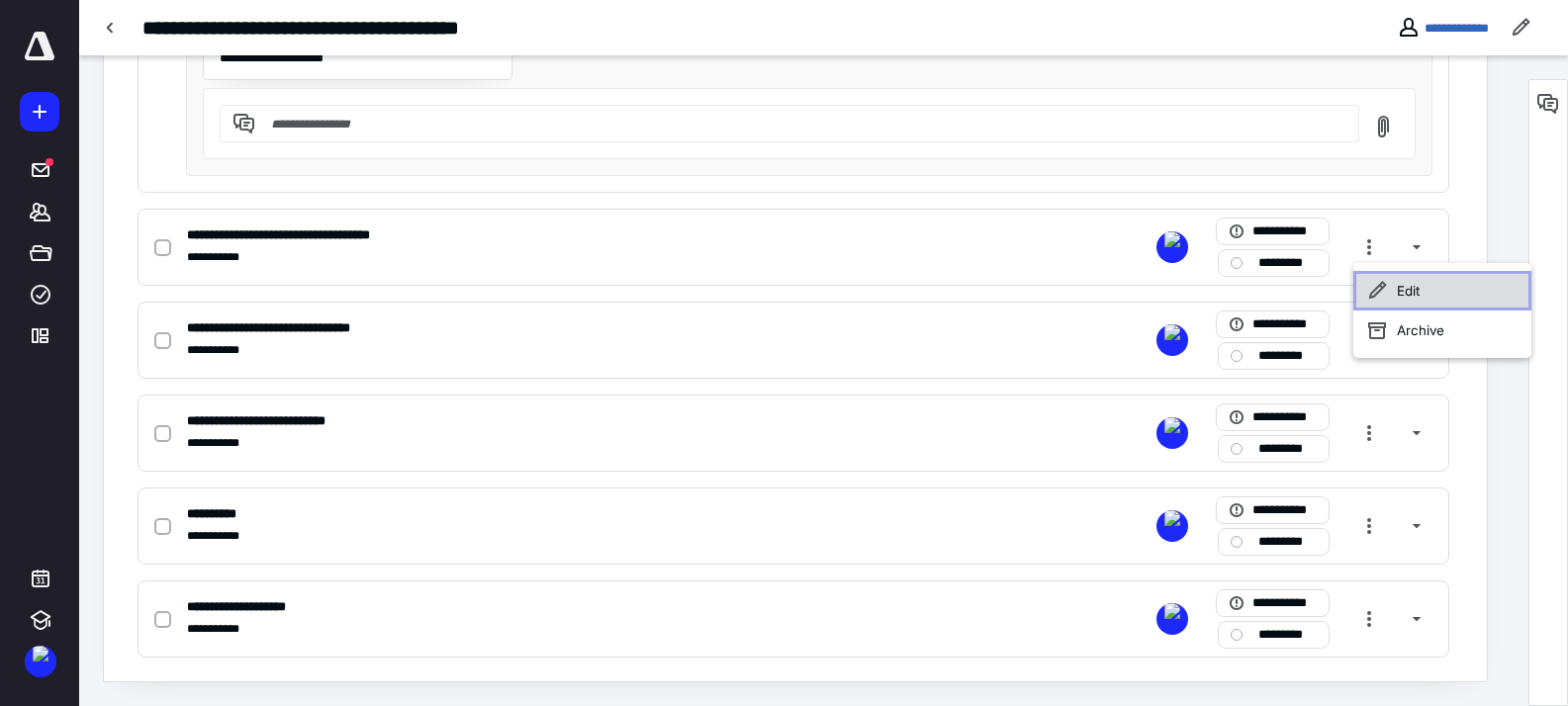 click on "Edit" at bounding box center (1442, 291) 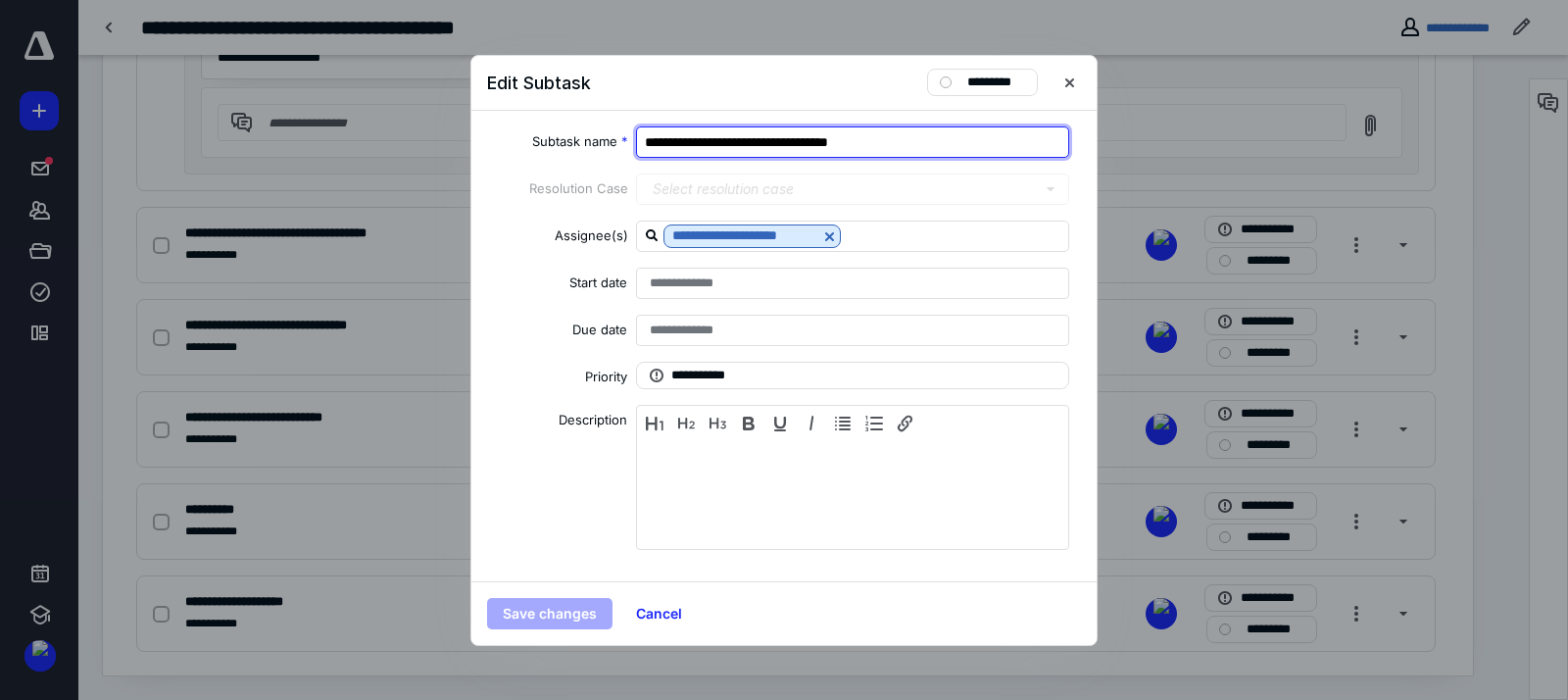 click on "**********" at bounding box center [853, 142] 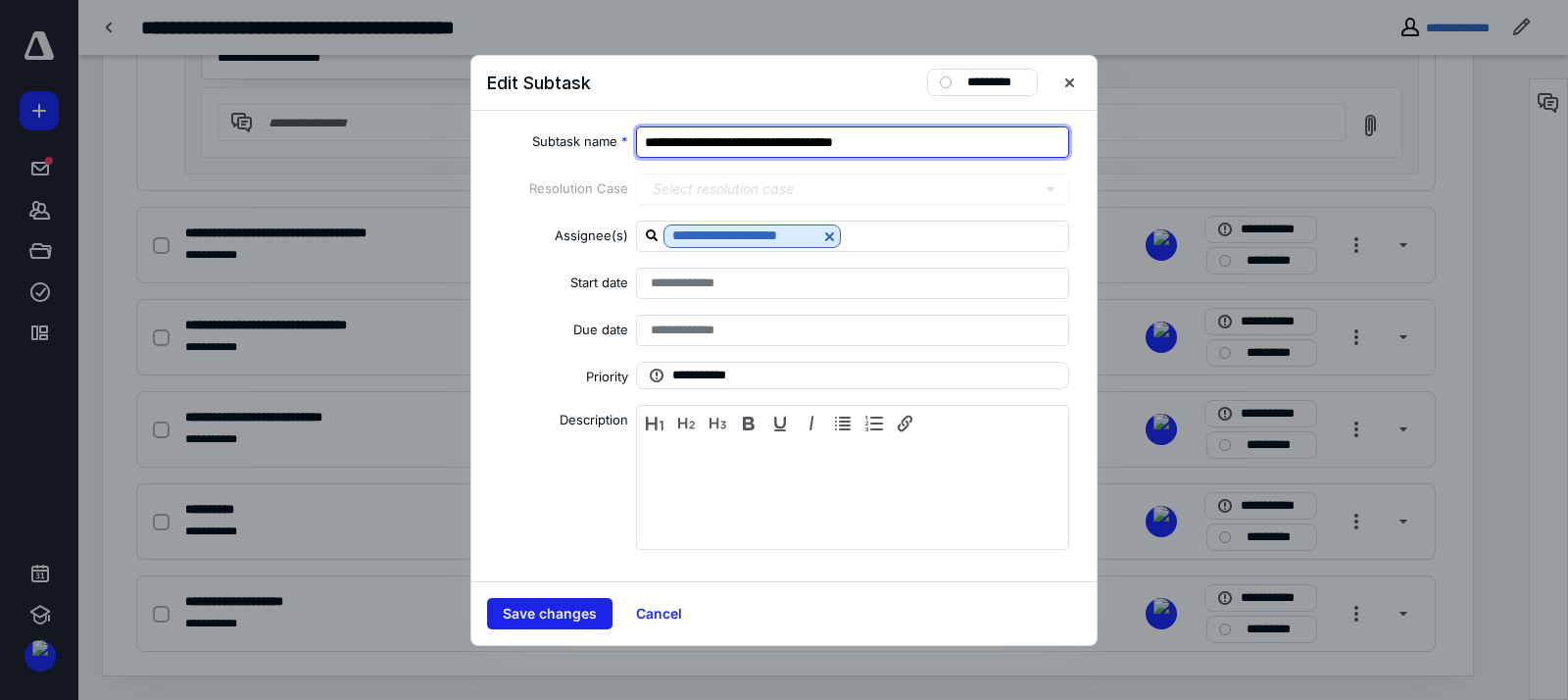 type on "**********" 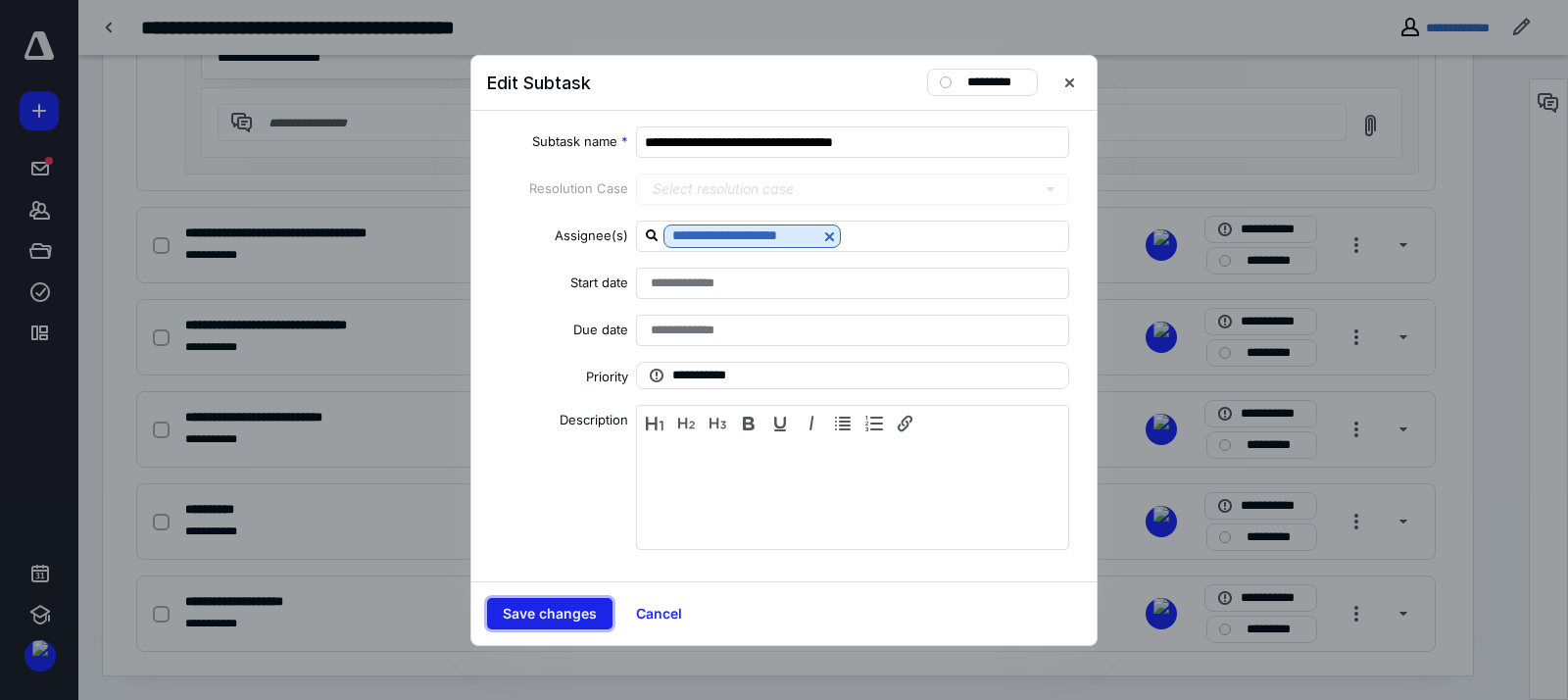 click on "Save changes" at bounding box center (550, 614) 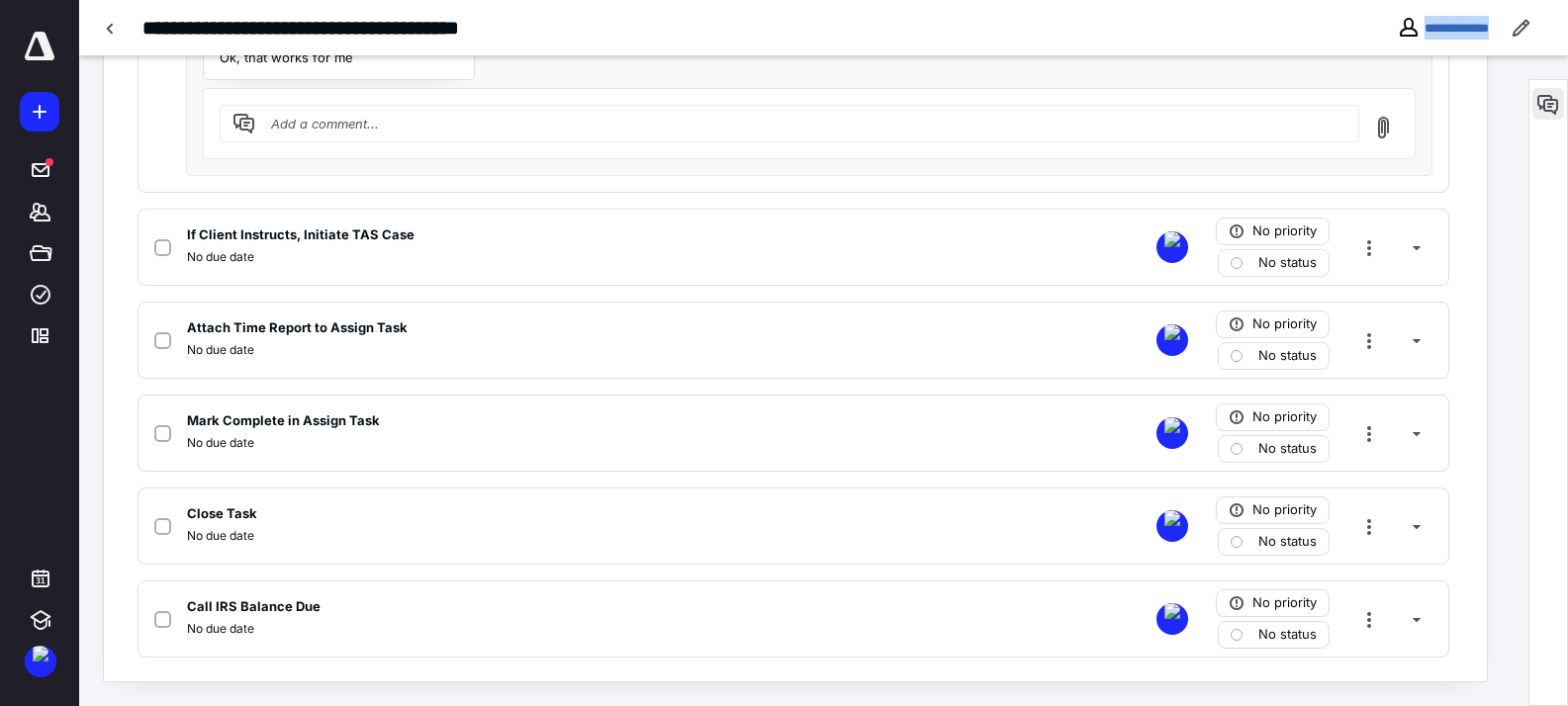 click at bounding box center (1548, 104) 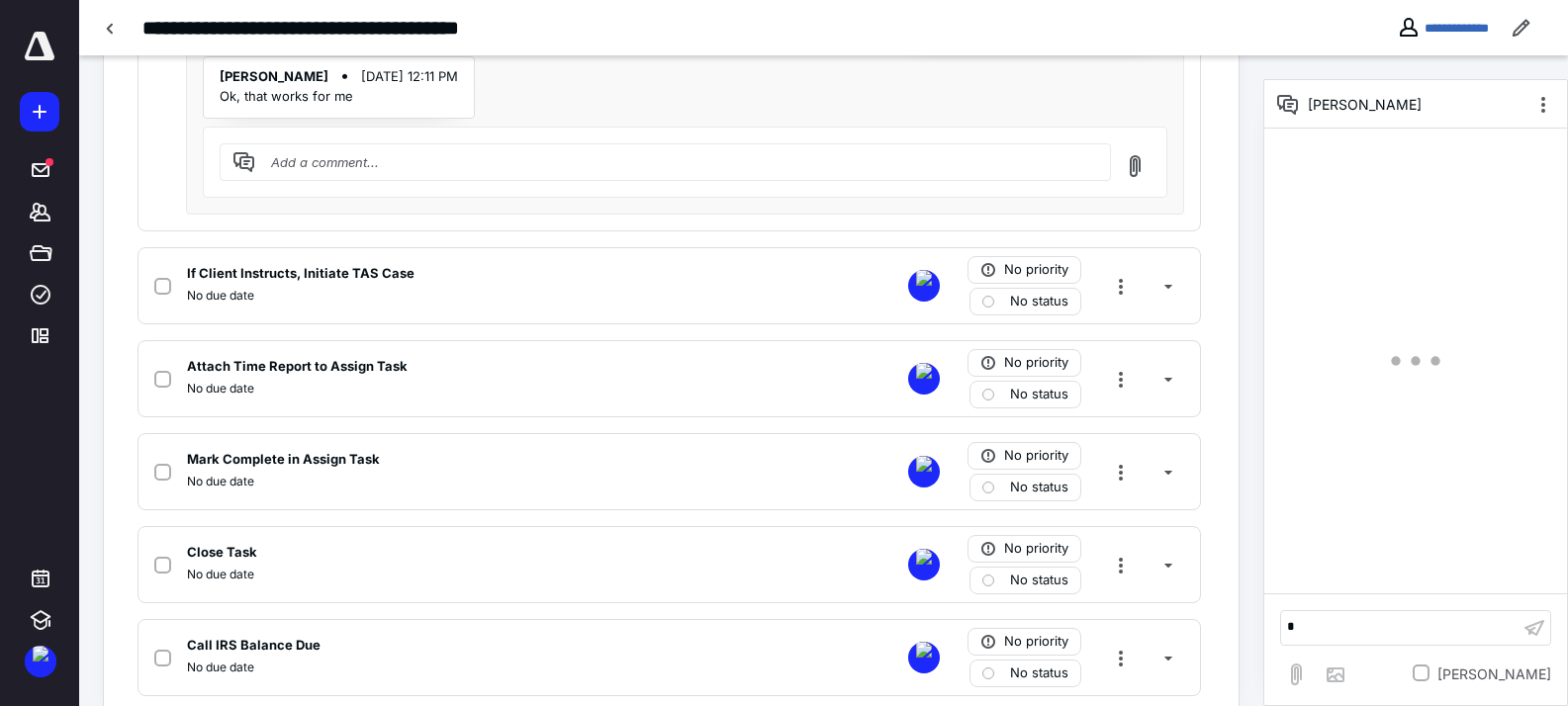 scroll, scrollTop: 1868, scrollLeft: 0, axis: vertical 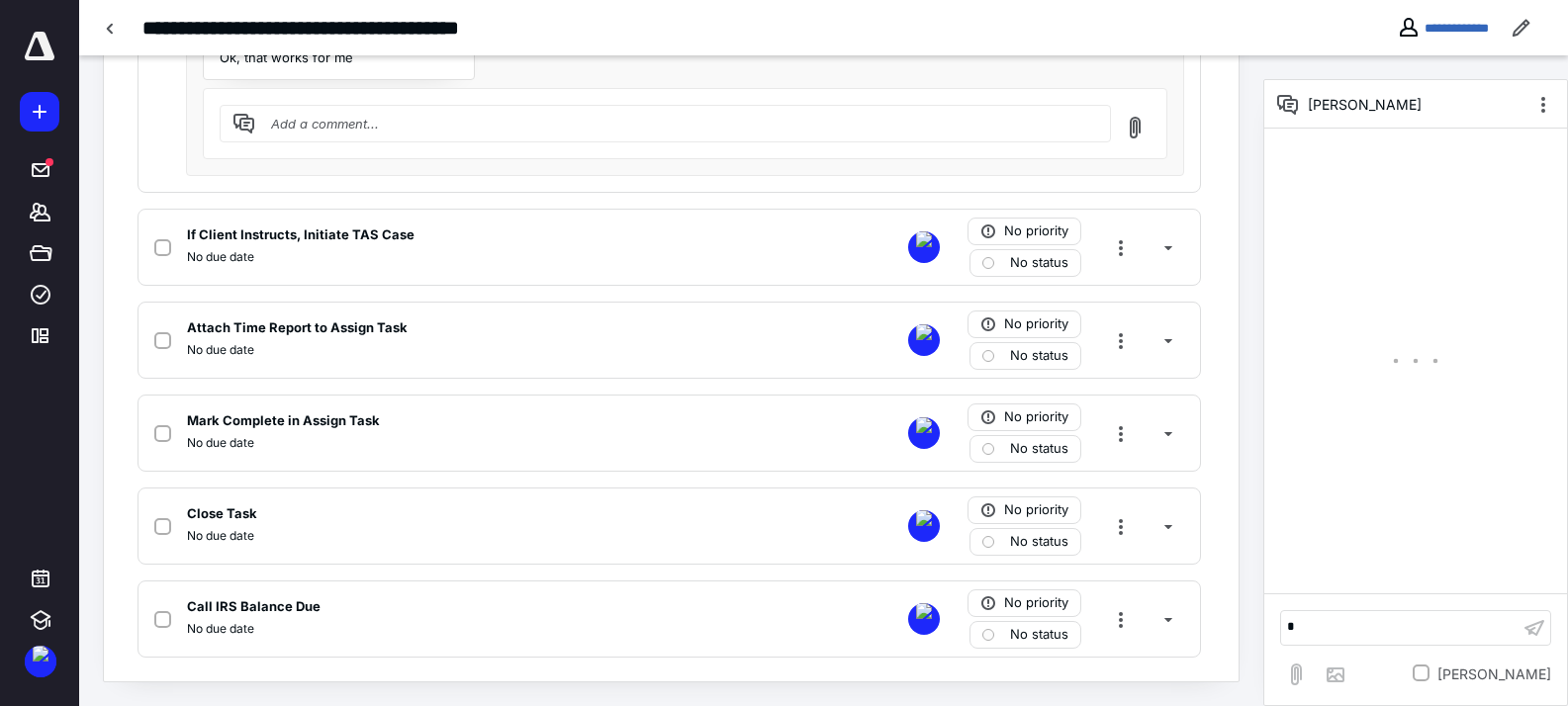 type 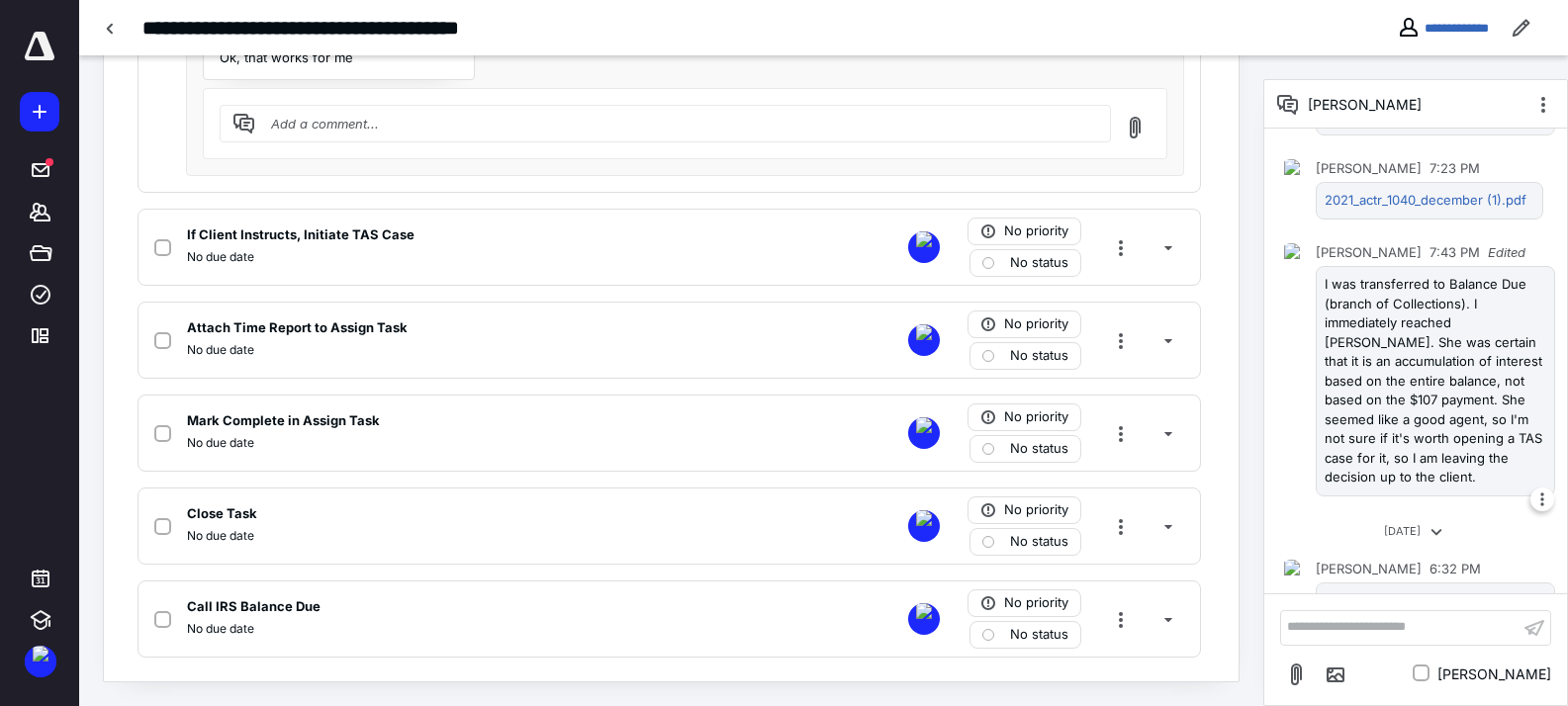 scroll, scrollTop: 910, scrollLeft: 0, axis: vertical 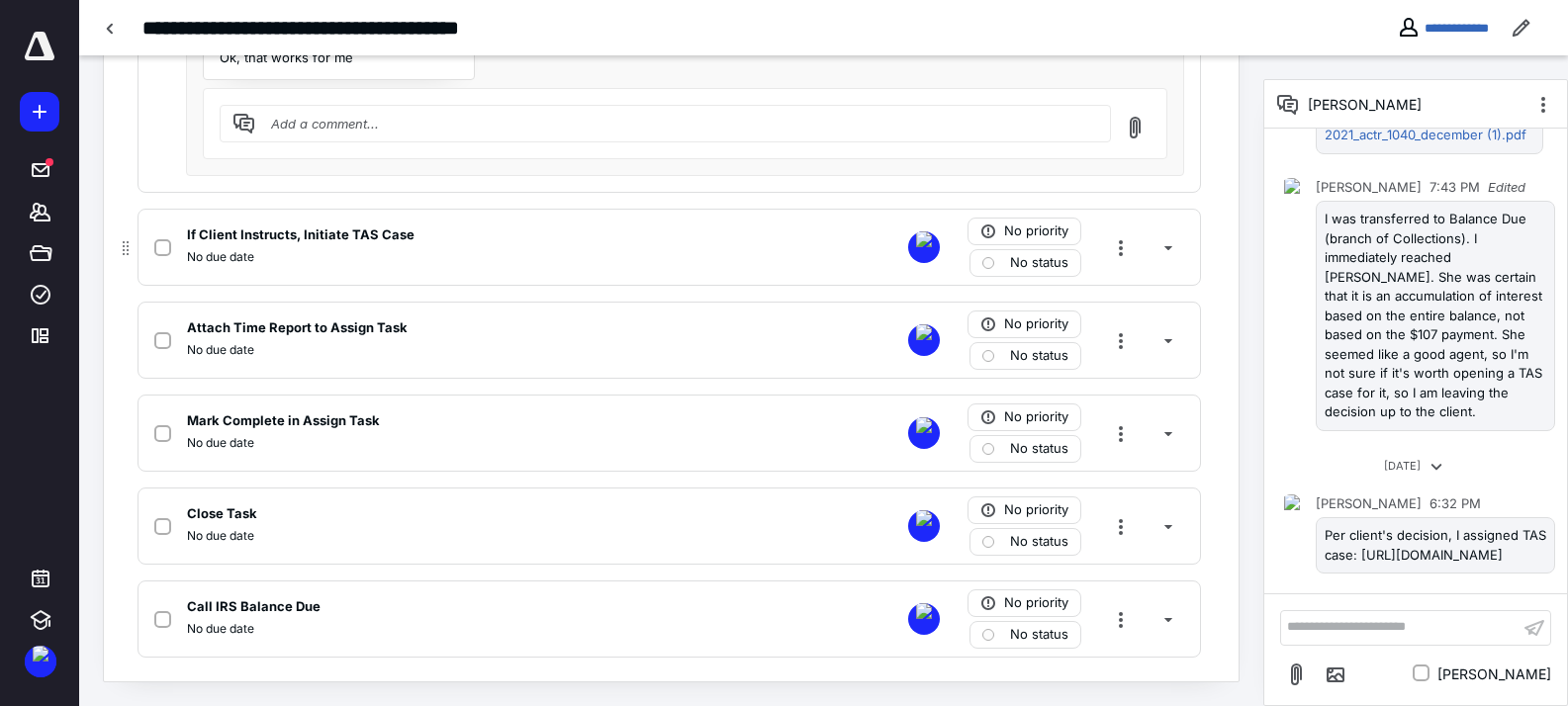 click 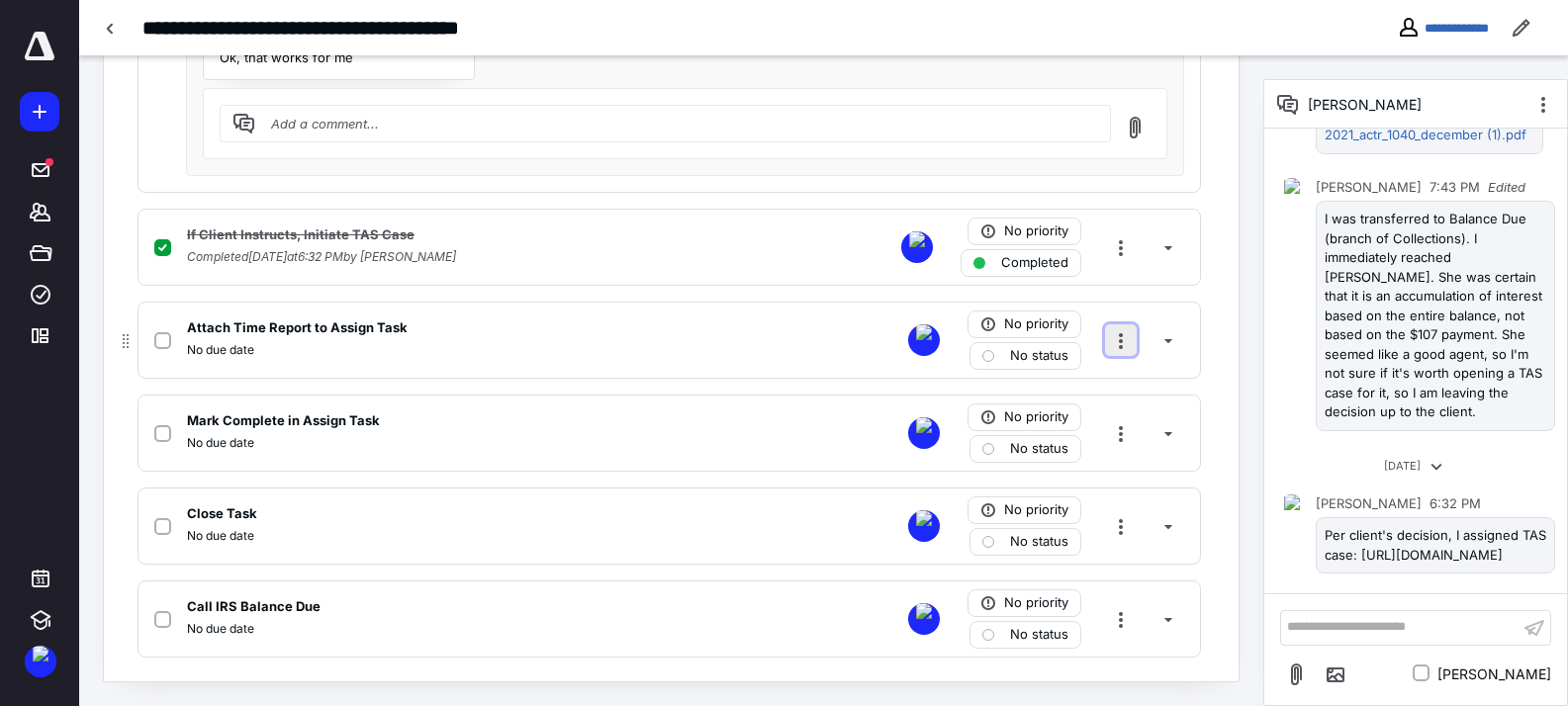 click at bounding box center [1121, 340] 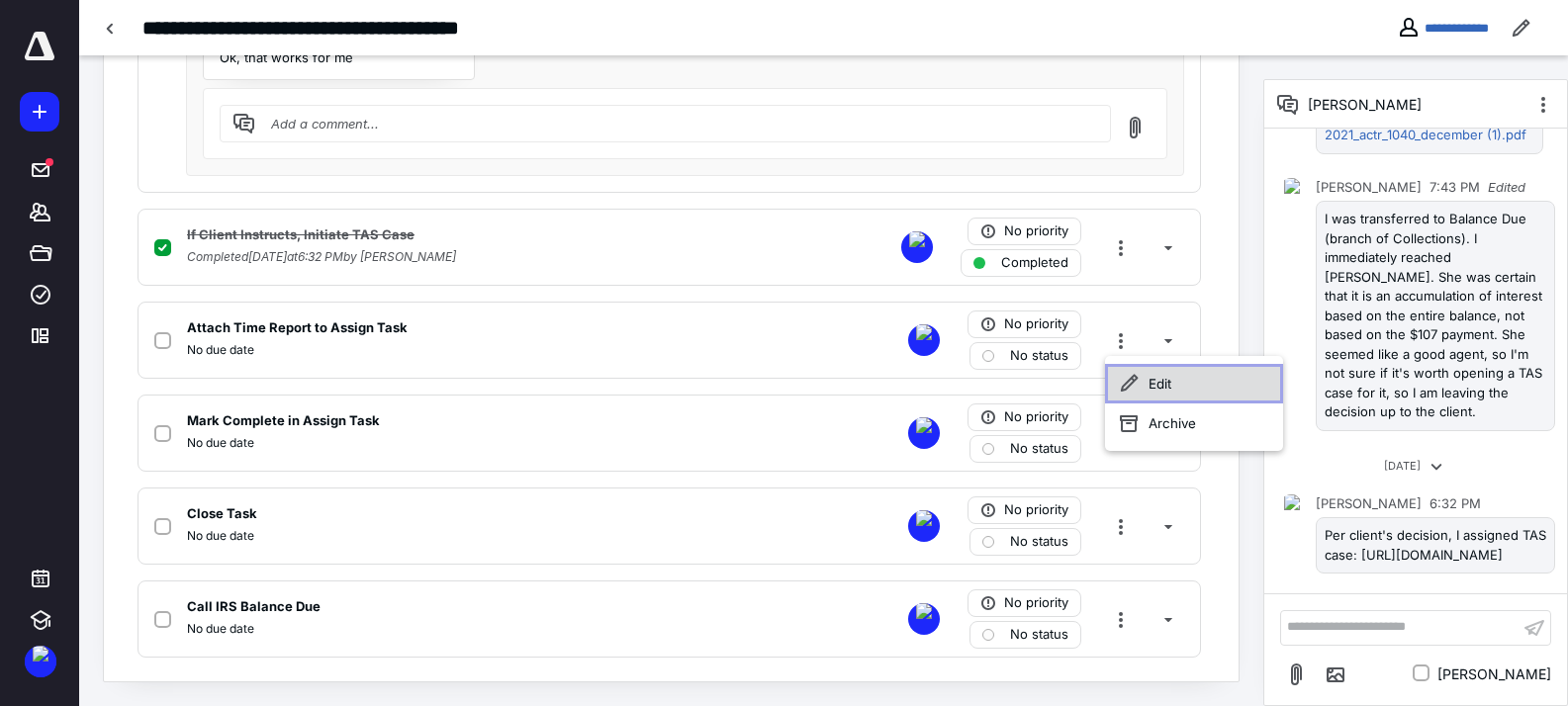 click 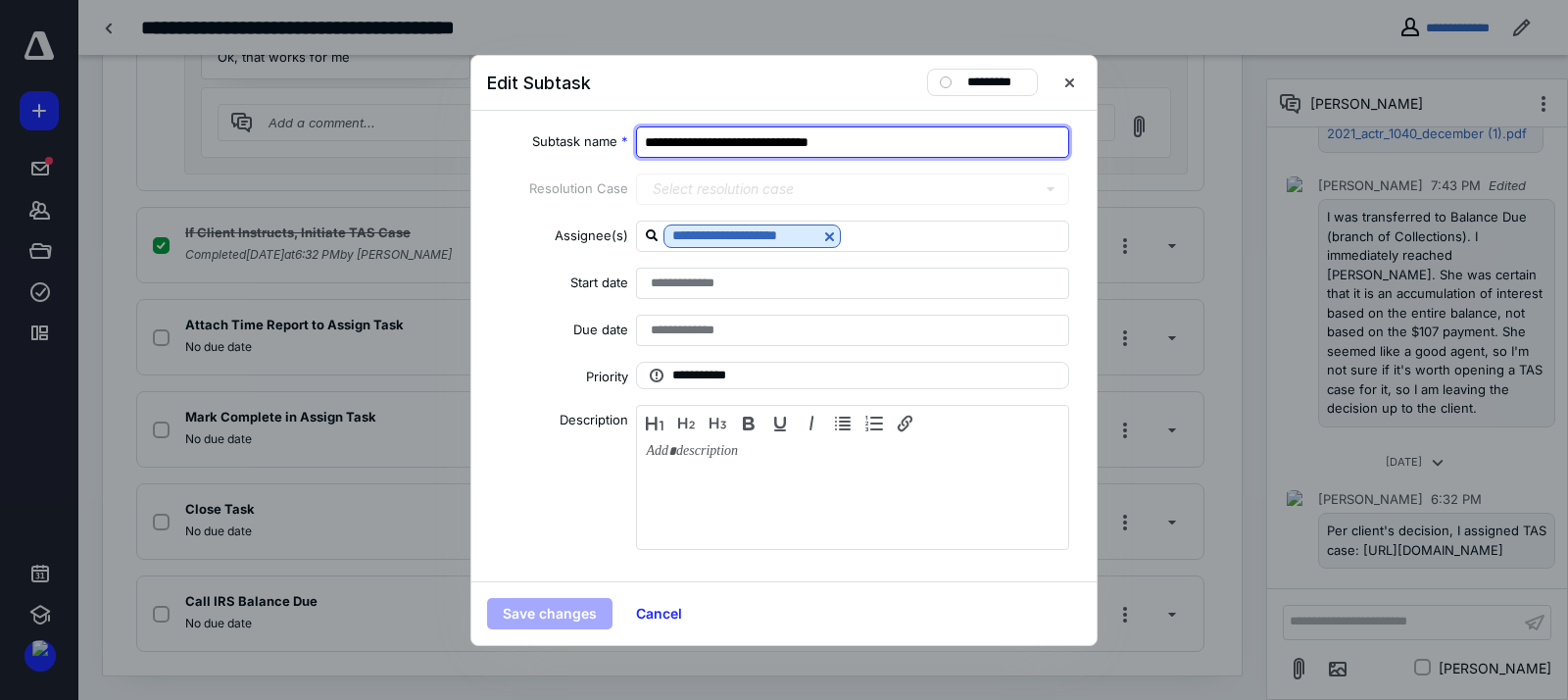 drag, startPoint x: 873, startPoint y: 144, endPoint x: 576, endPoint y: 124, distance: 297.67264 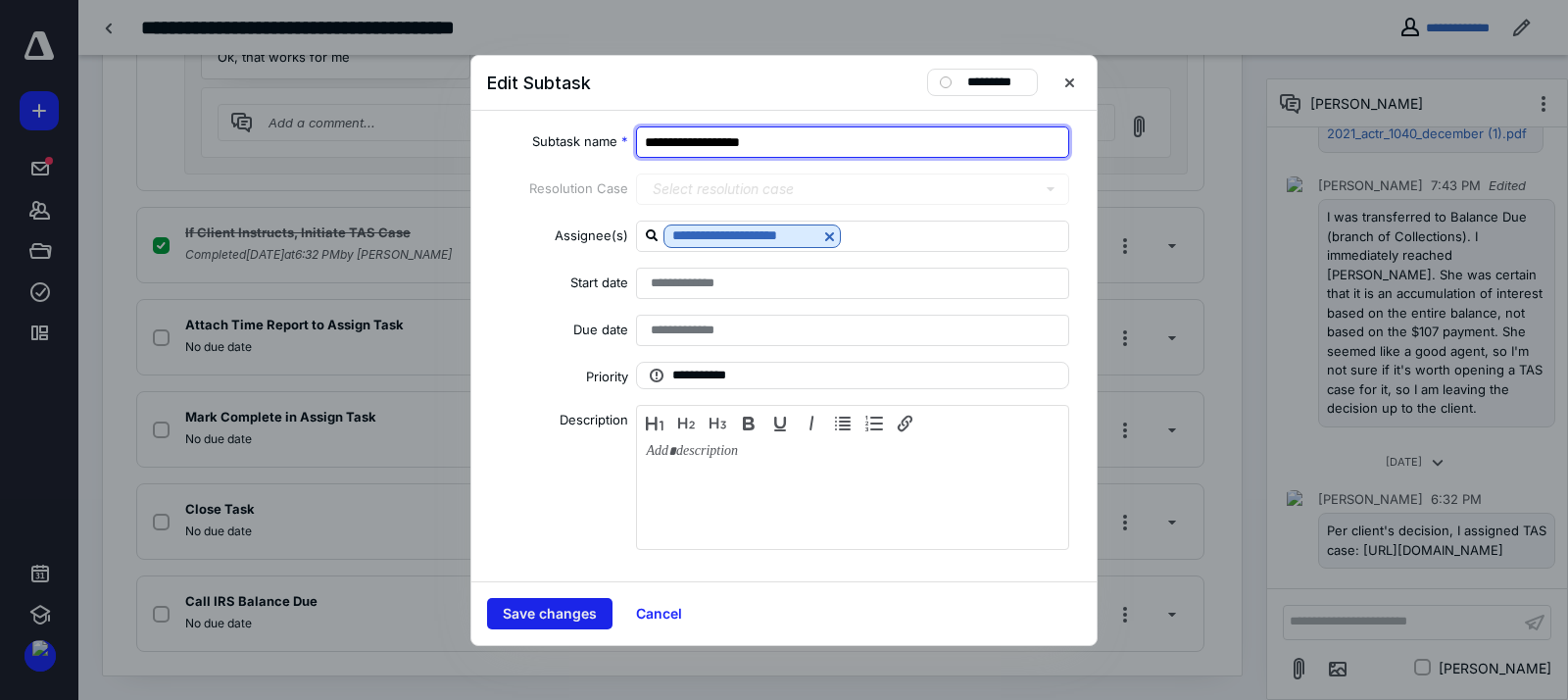 type on "**********" 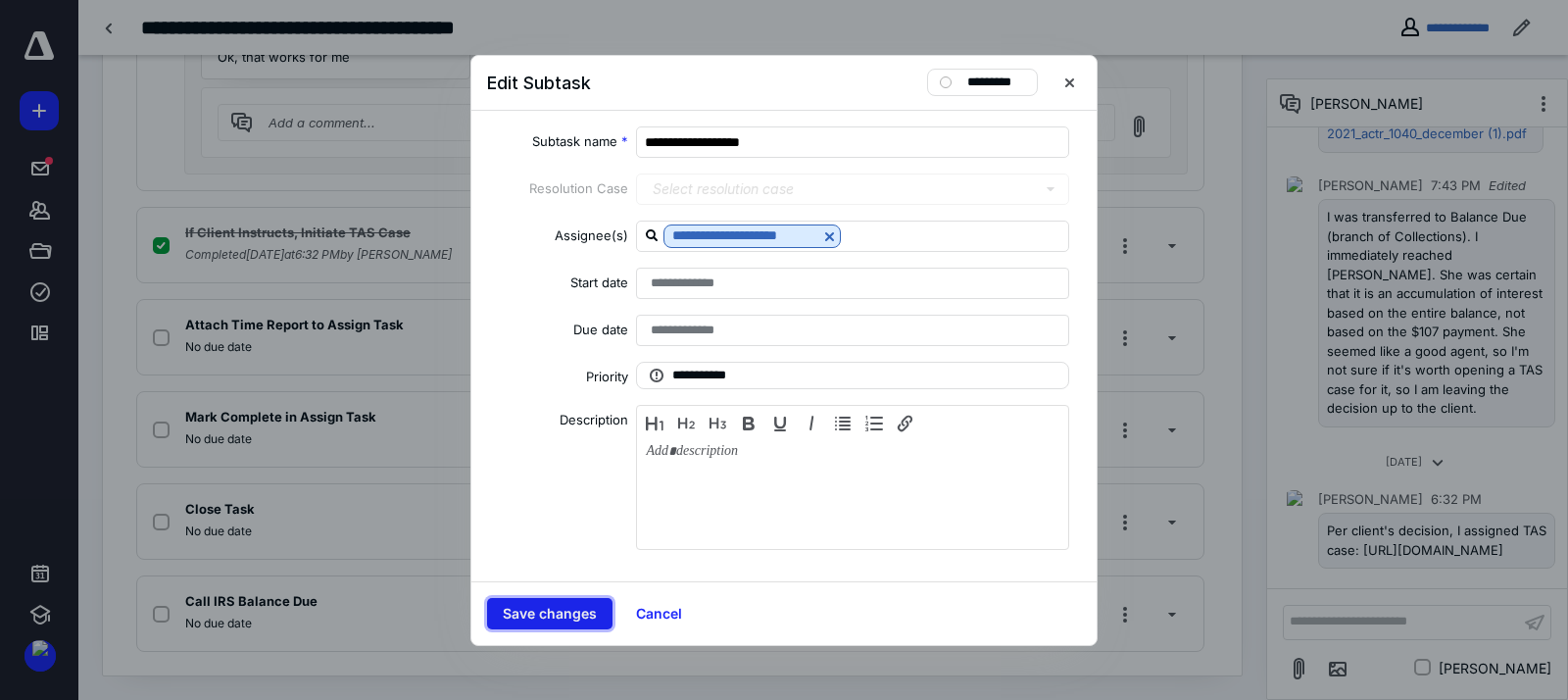 click on "Save changes" at bounding box center [550, 614] 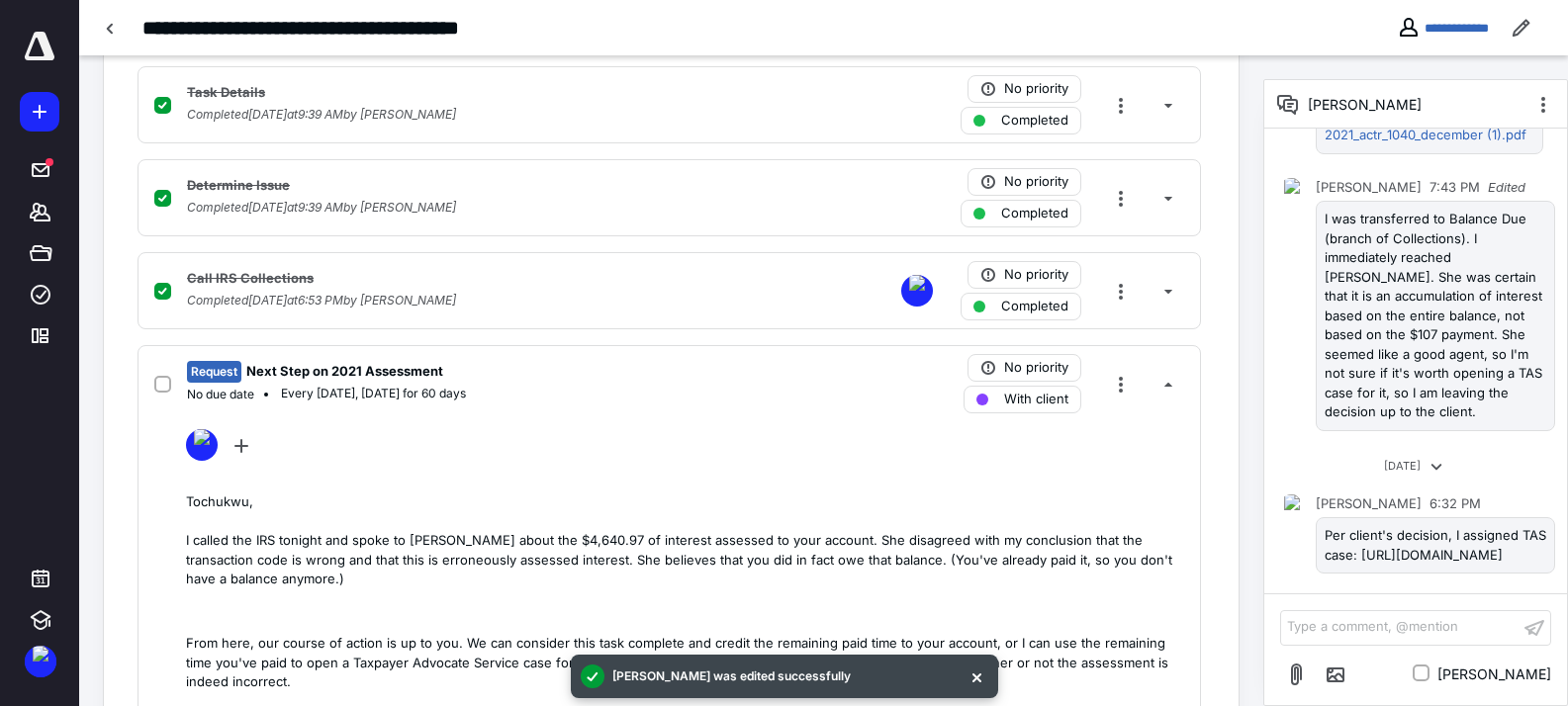 scroll, scrollTop: 0, scrollLeft: 0, axis: both 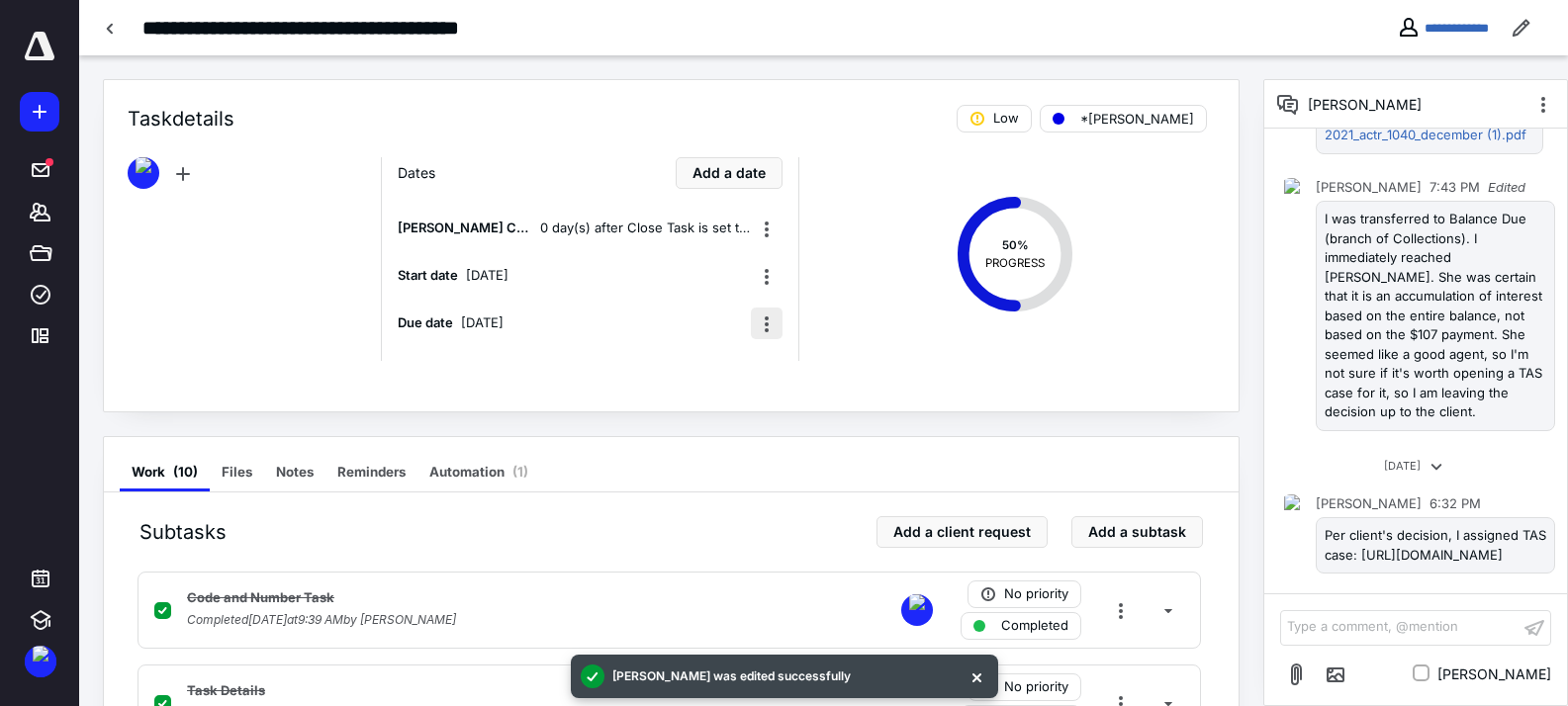 click at bounding box center (767, 323) 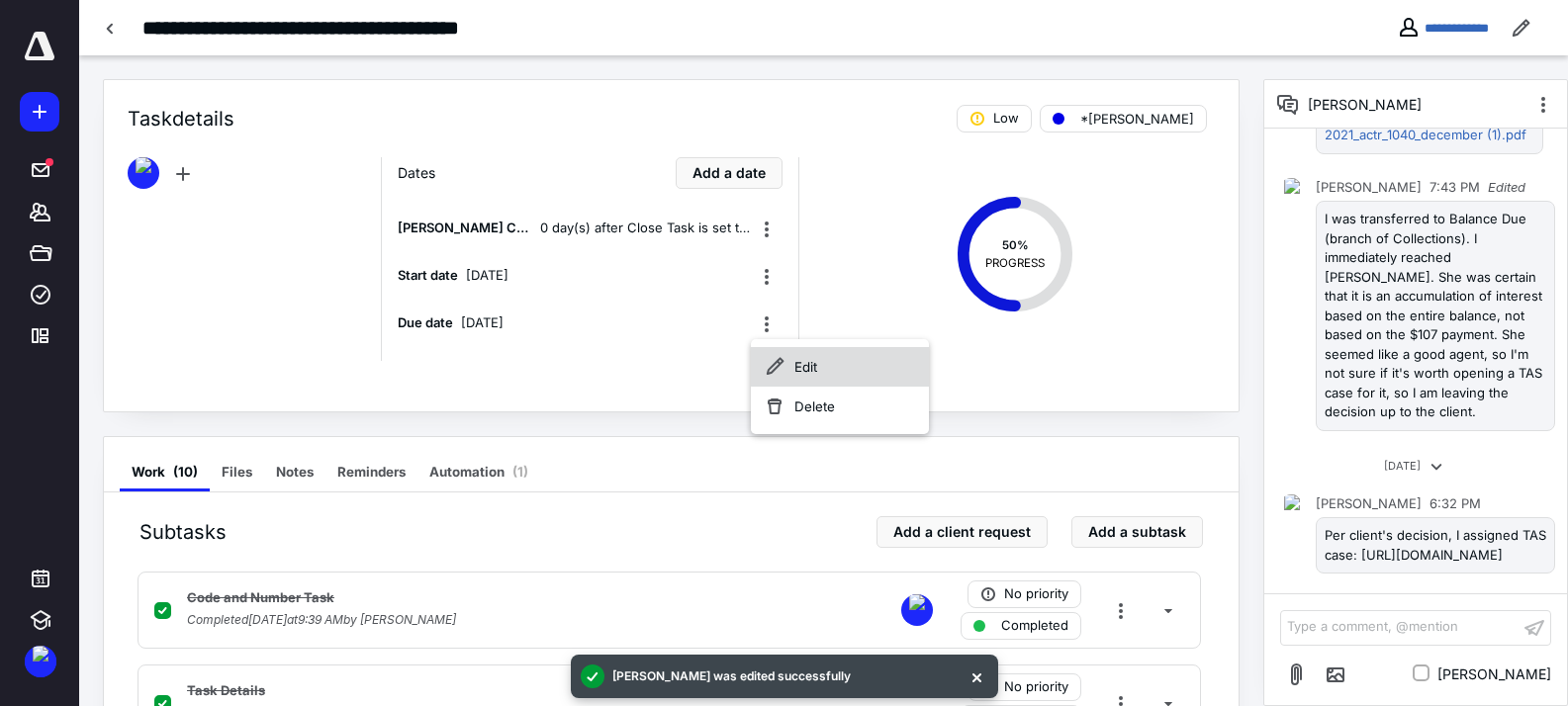 click on "Edit" at bounding box center [840, 367] 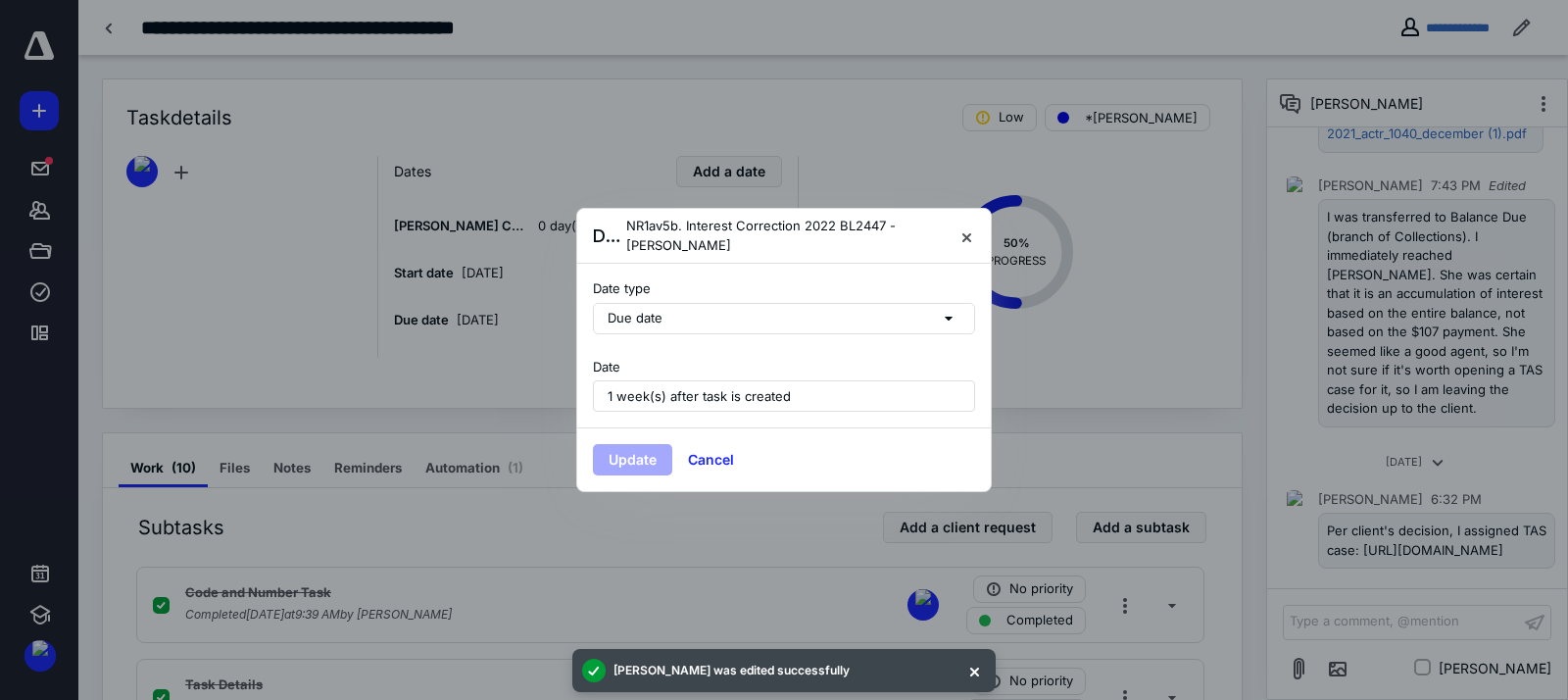 click on "1 week(s) after task is created" at bounding box center [699, 396] 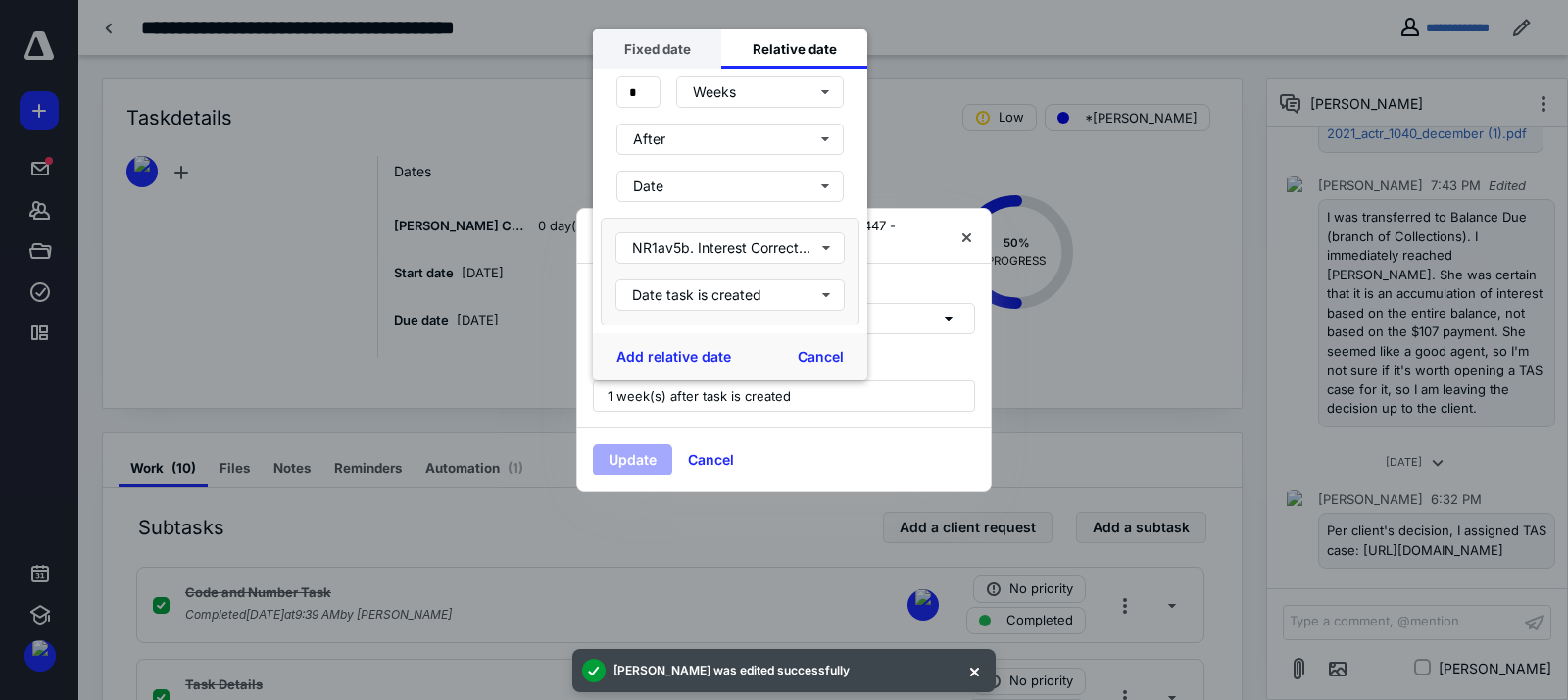 click on "Fixed date" at bounding box center [657, 49] 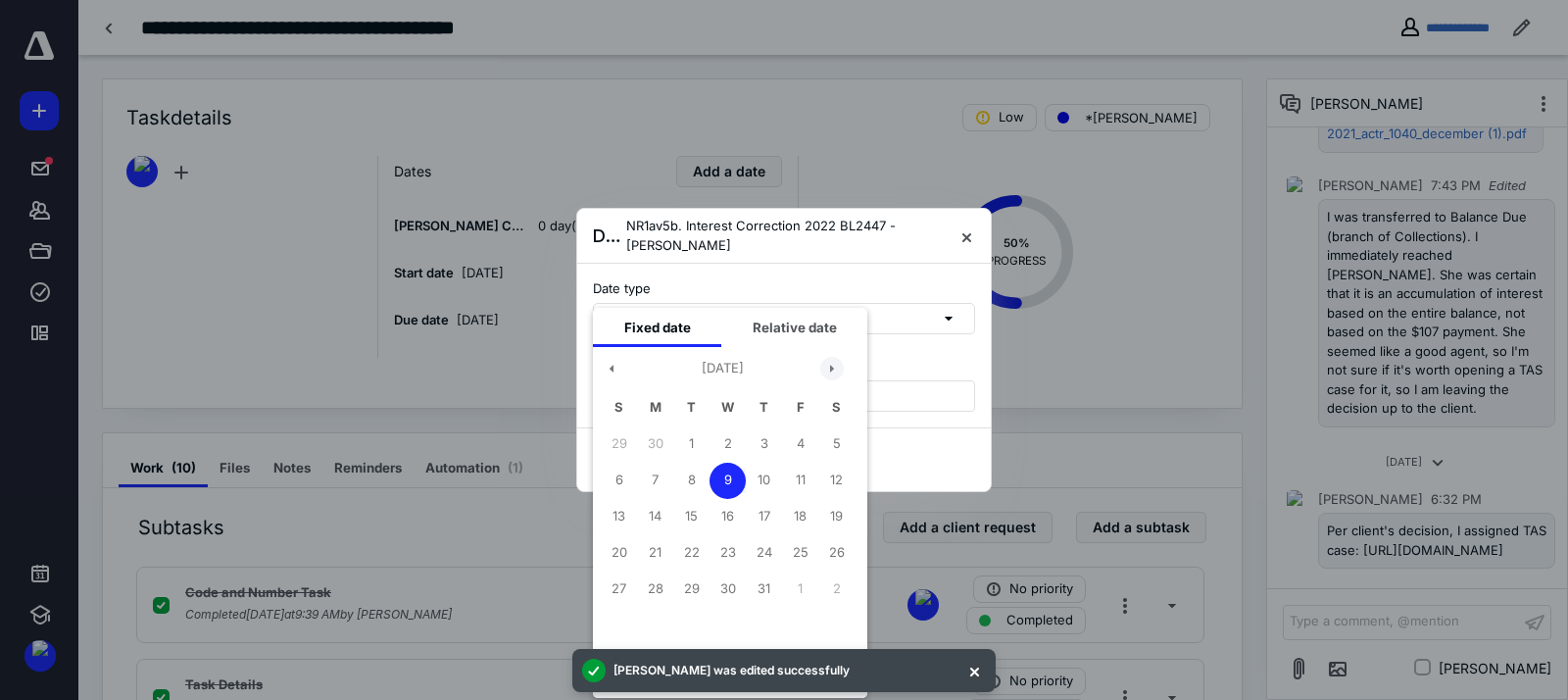 click at bounding box center [832, 369] 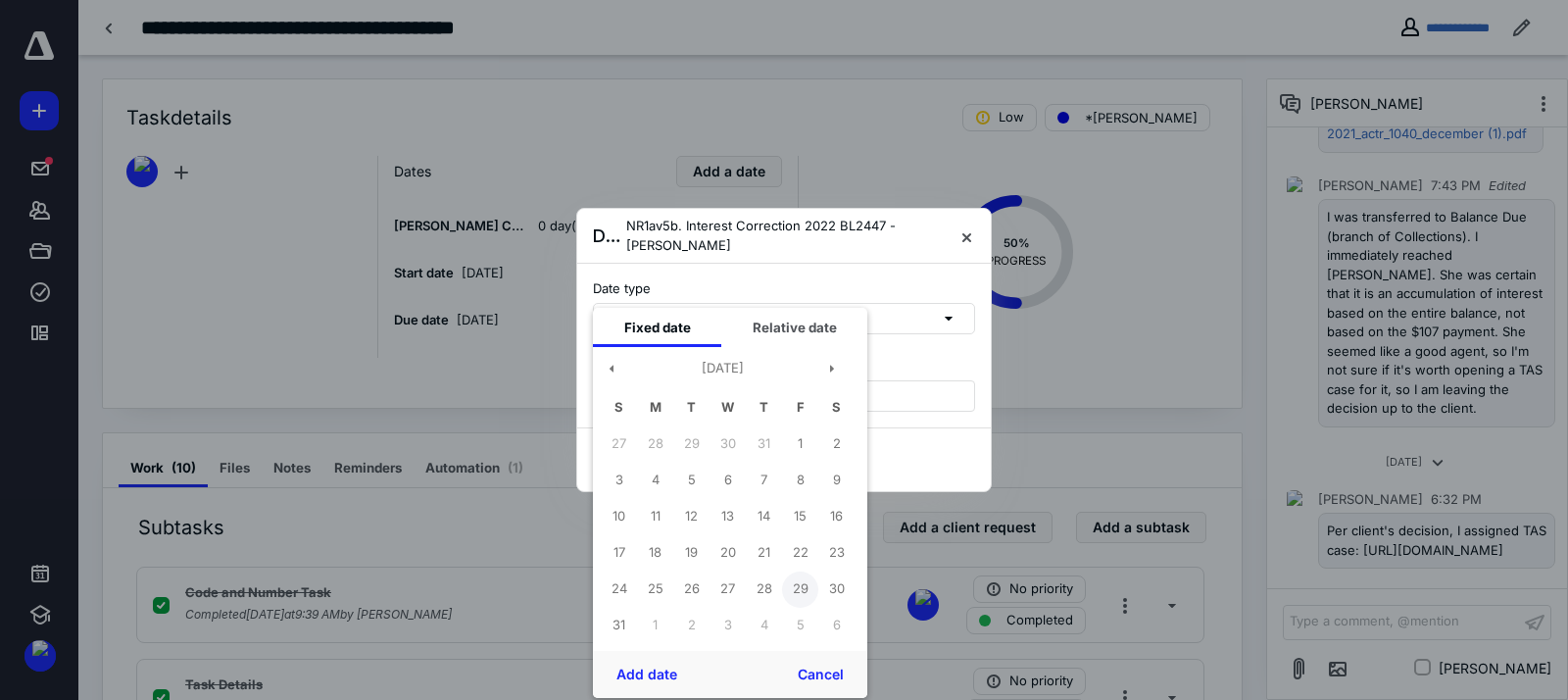 click on "29" at bounding box center [800, 589] 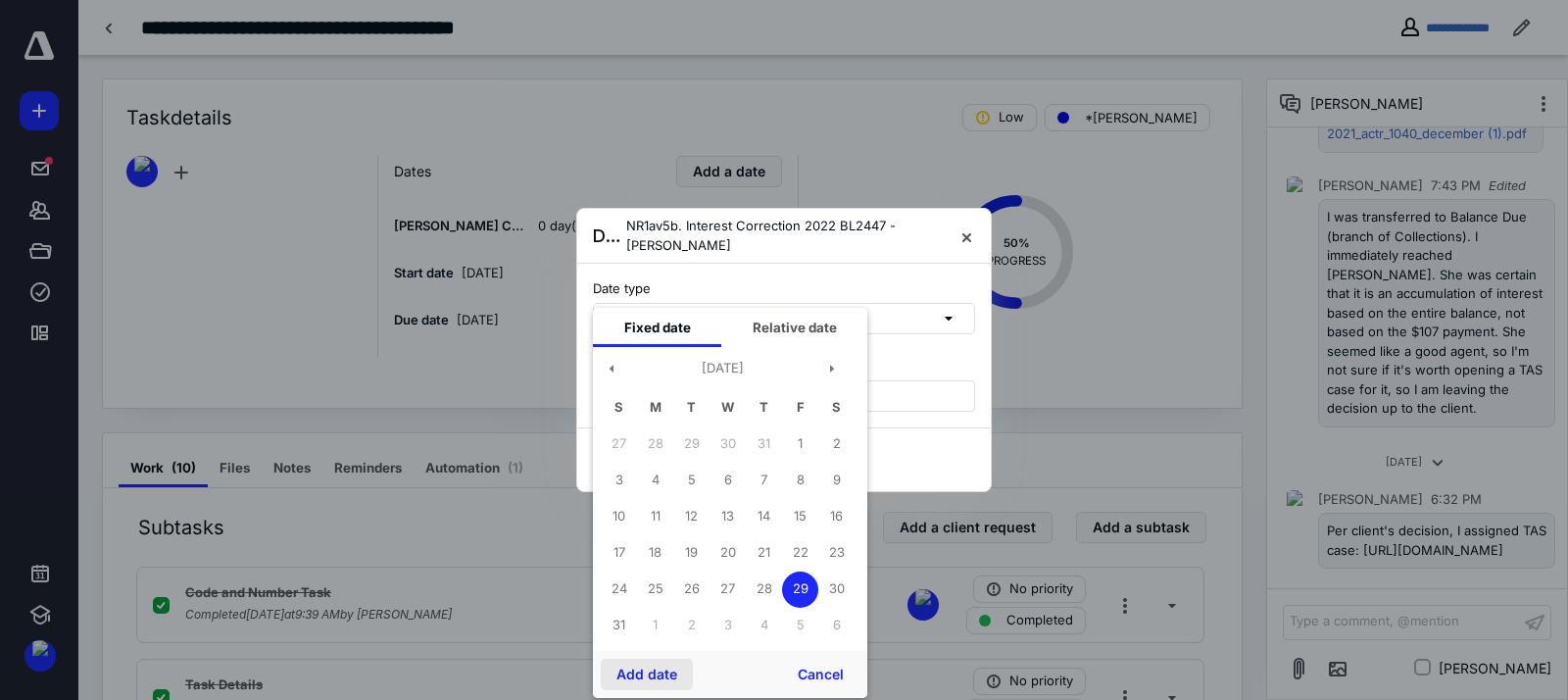 click on "Add date" at bounding box center (647, 675) 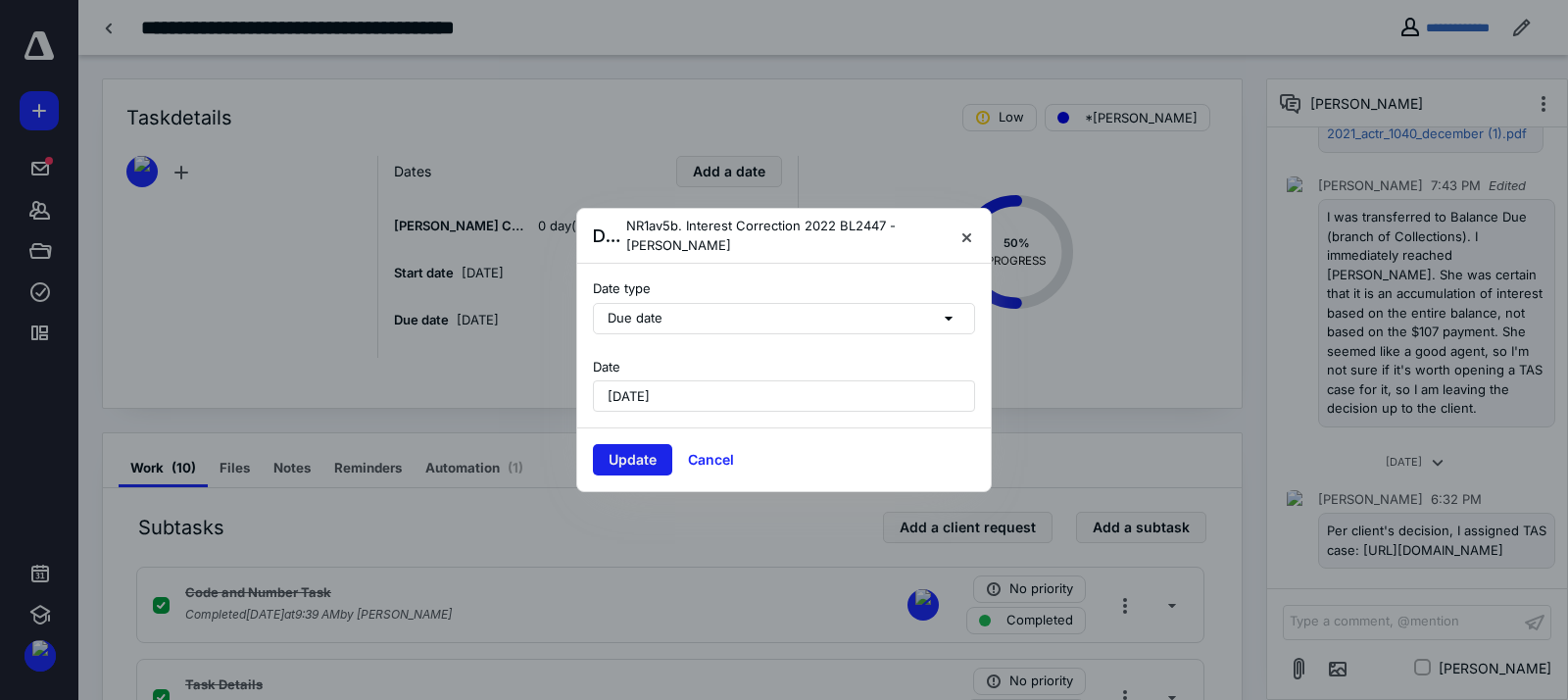 click on "Update" at bounding box center [632, 460] 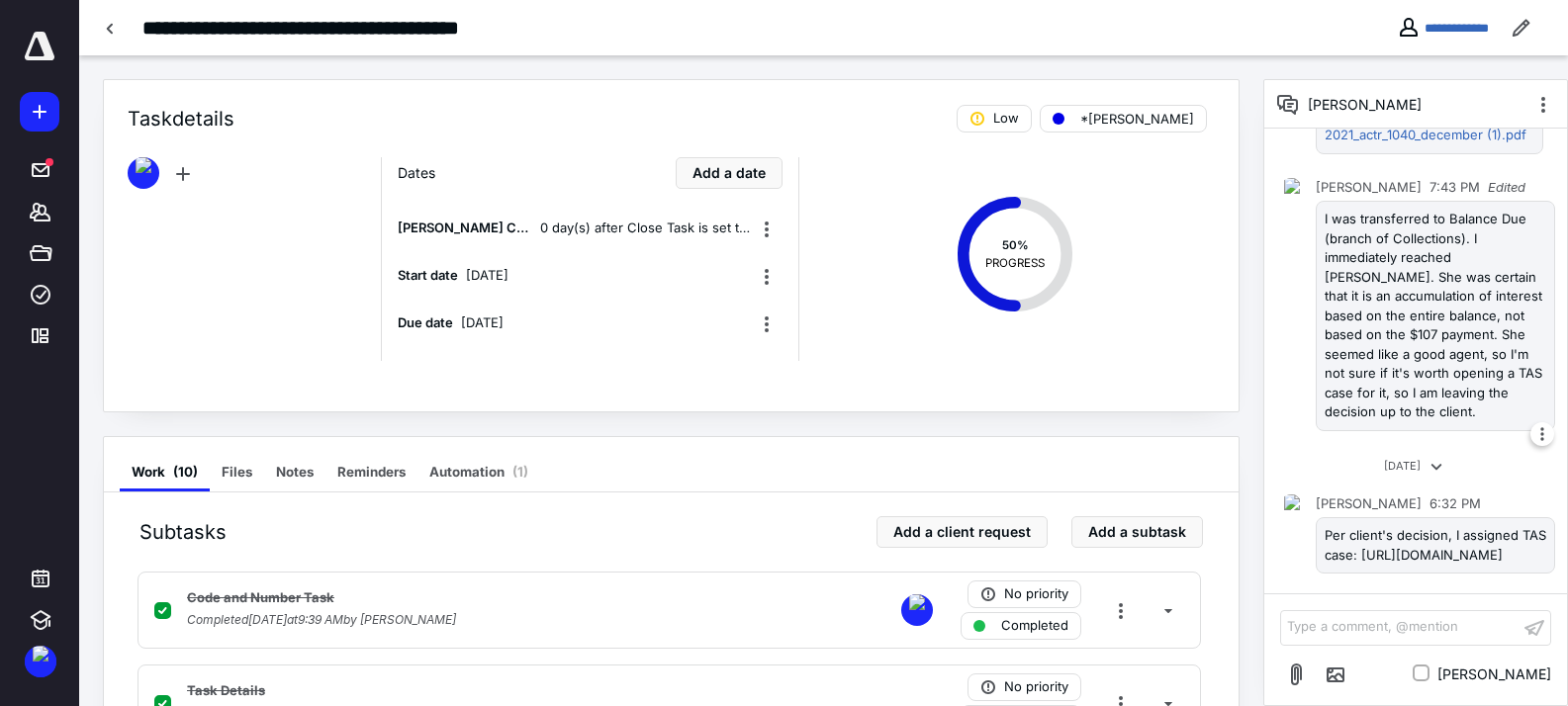 scroll, scrollTop: 0, scrollLeft: 0, axis: both 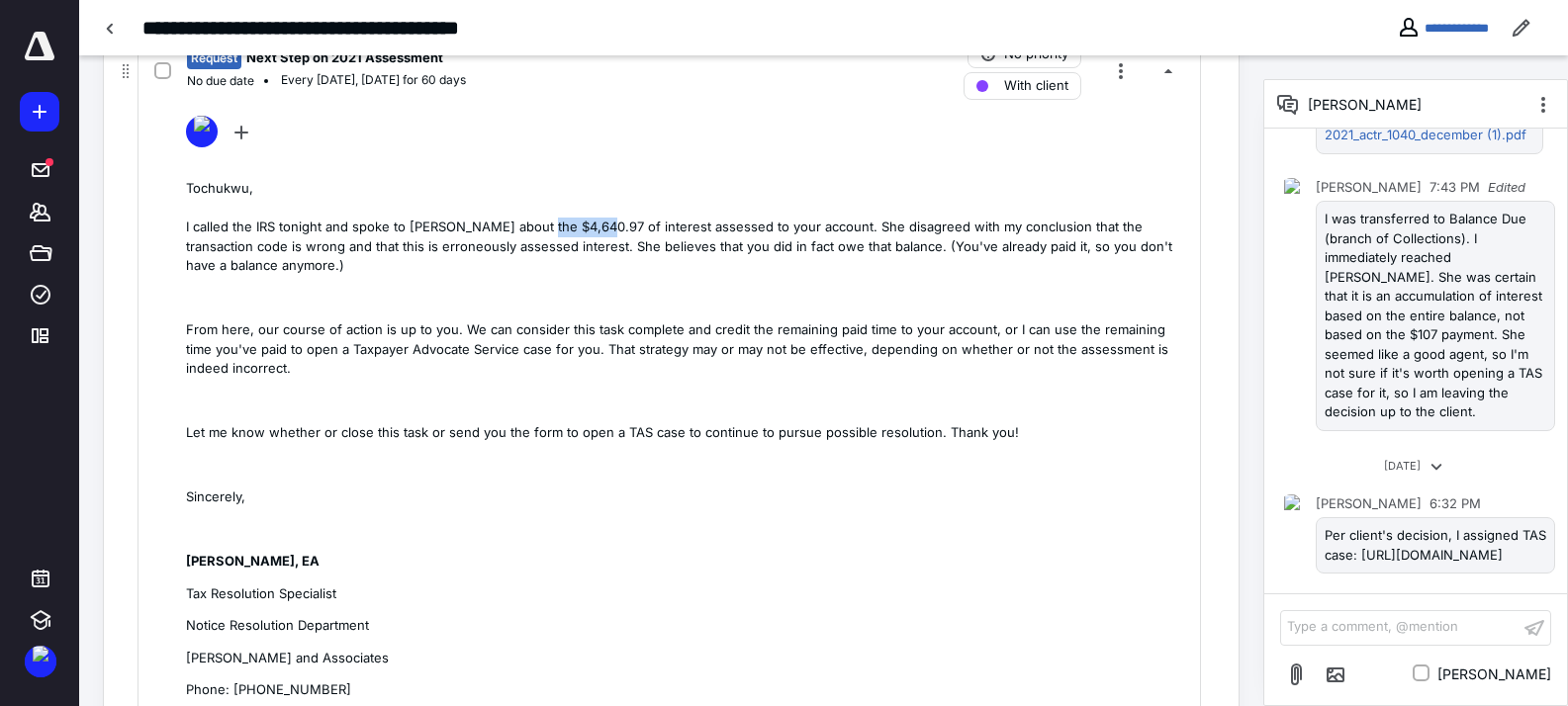 drag, startPoint x: 601, startPoint y: 223, endPoint x: 539, endPoint y: 224, distance: 62.008064 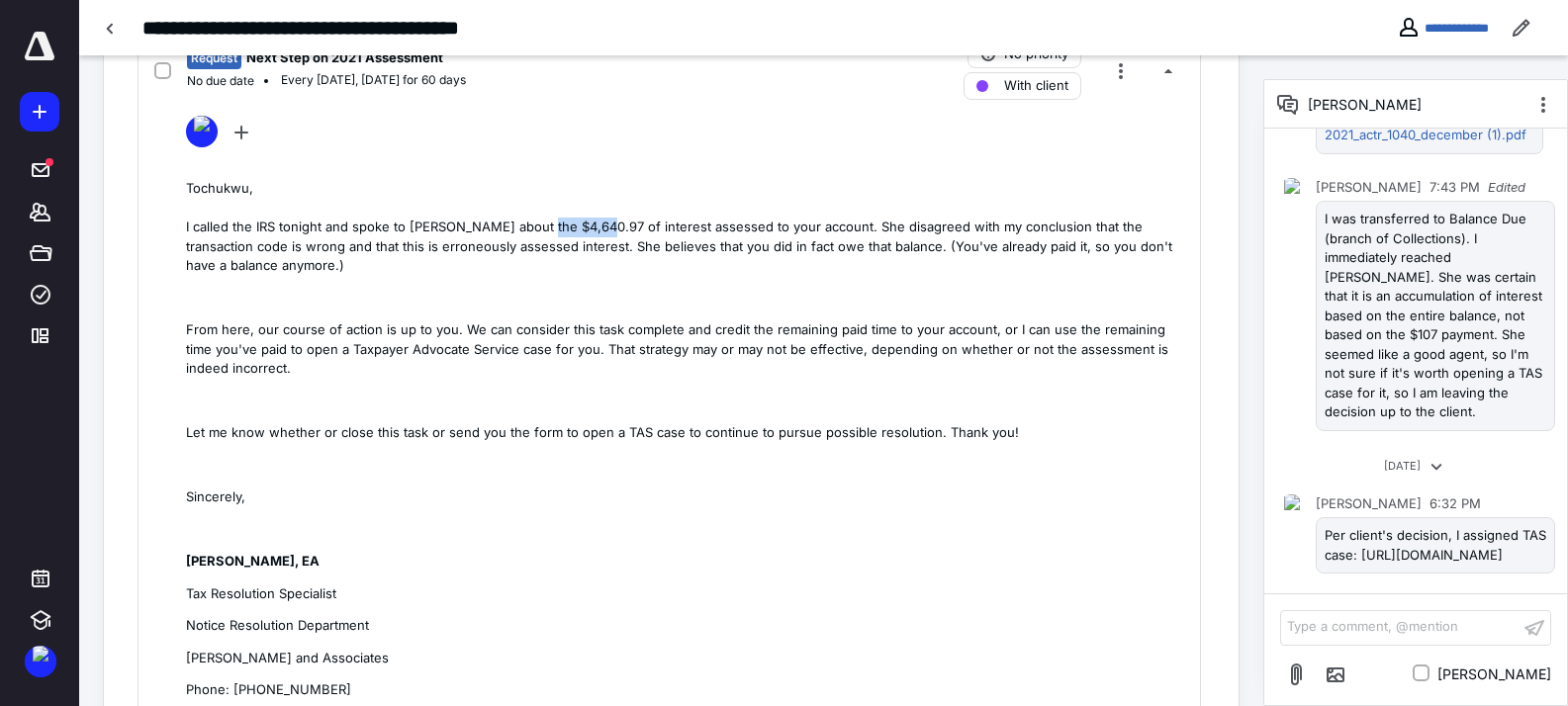copy on "$4,640.97" 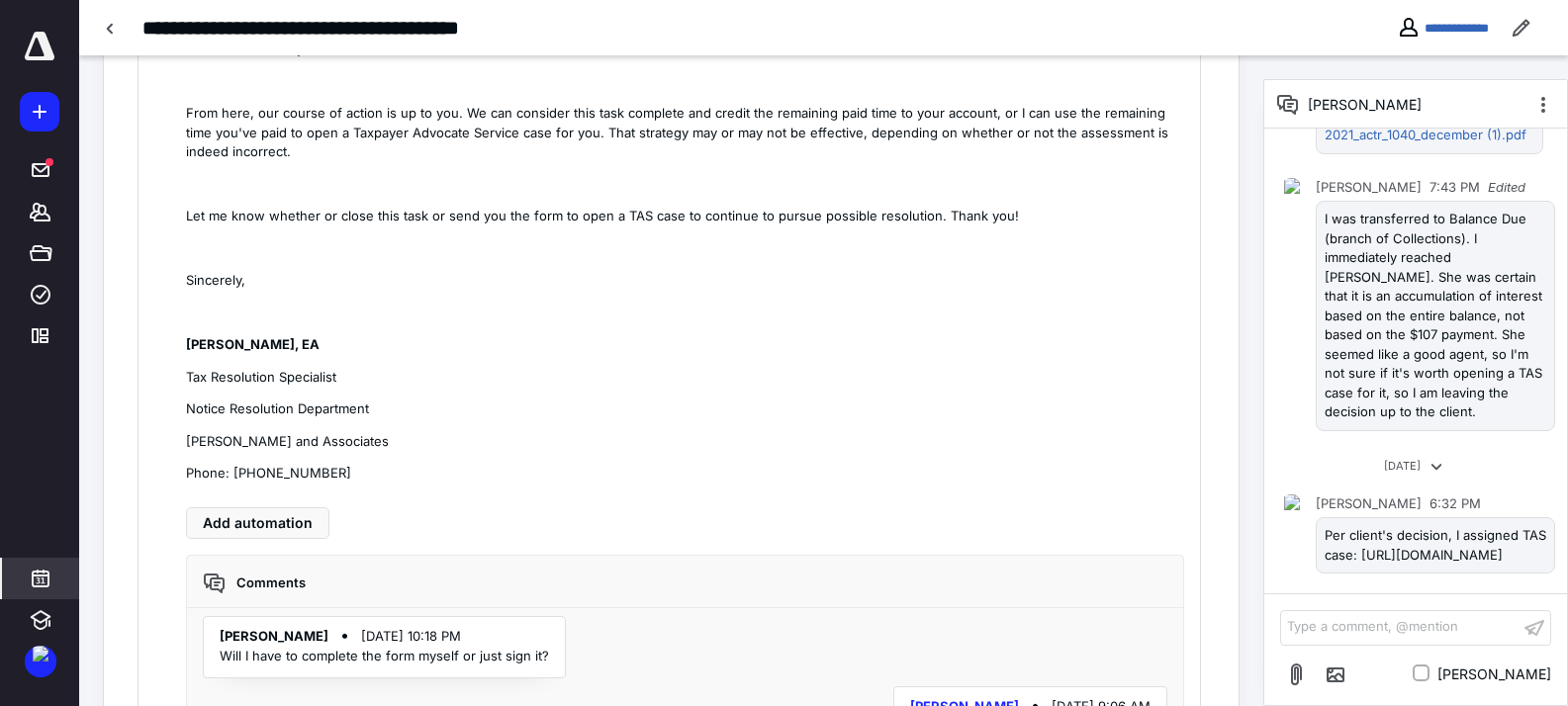 scroll, scrollTop: 1130, scrollLeft: 0, axis: vertical 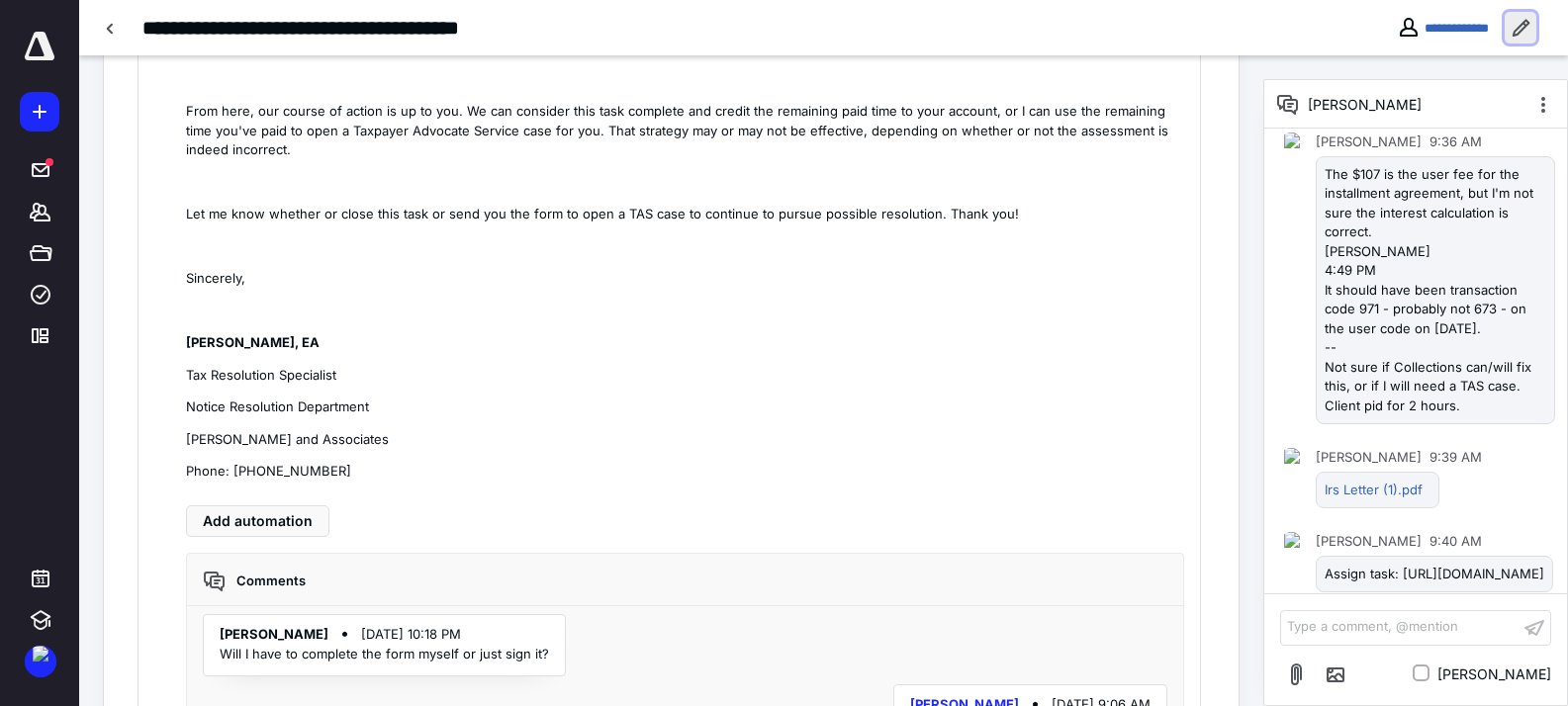click at bounding box center [1521, 28] 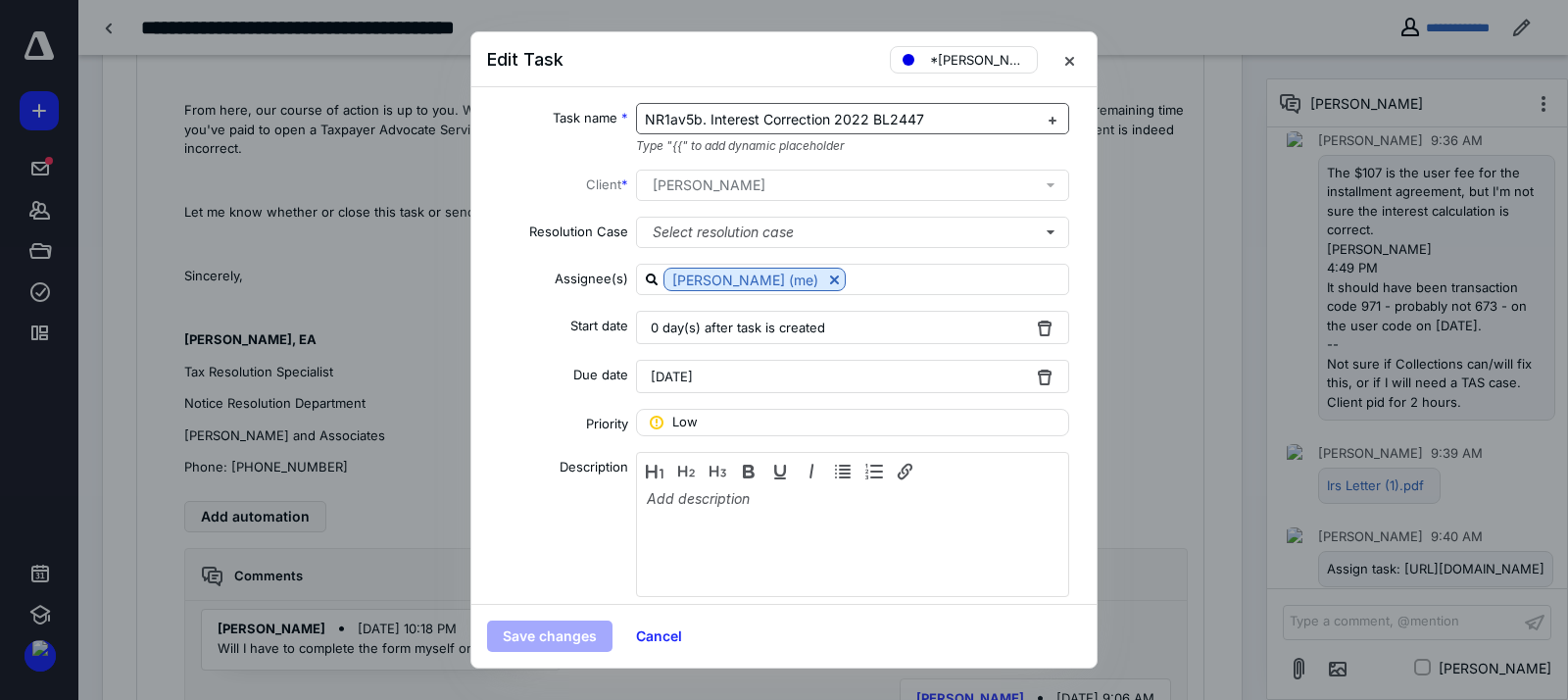 click on "NR1av5b. Interest Correction 2022 BL2447" at bounding box center (784, 119) 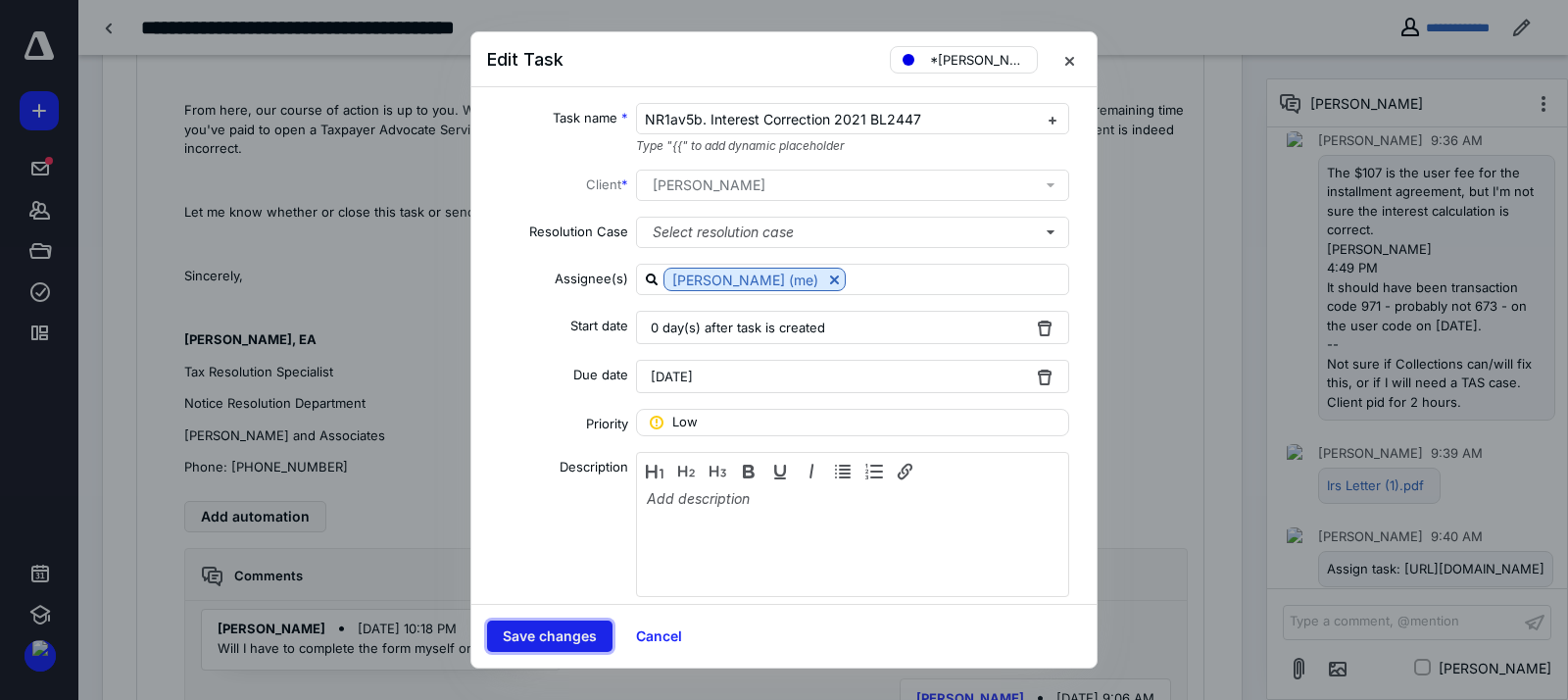 click on "Save changes" at bounding box center (550, 636) 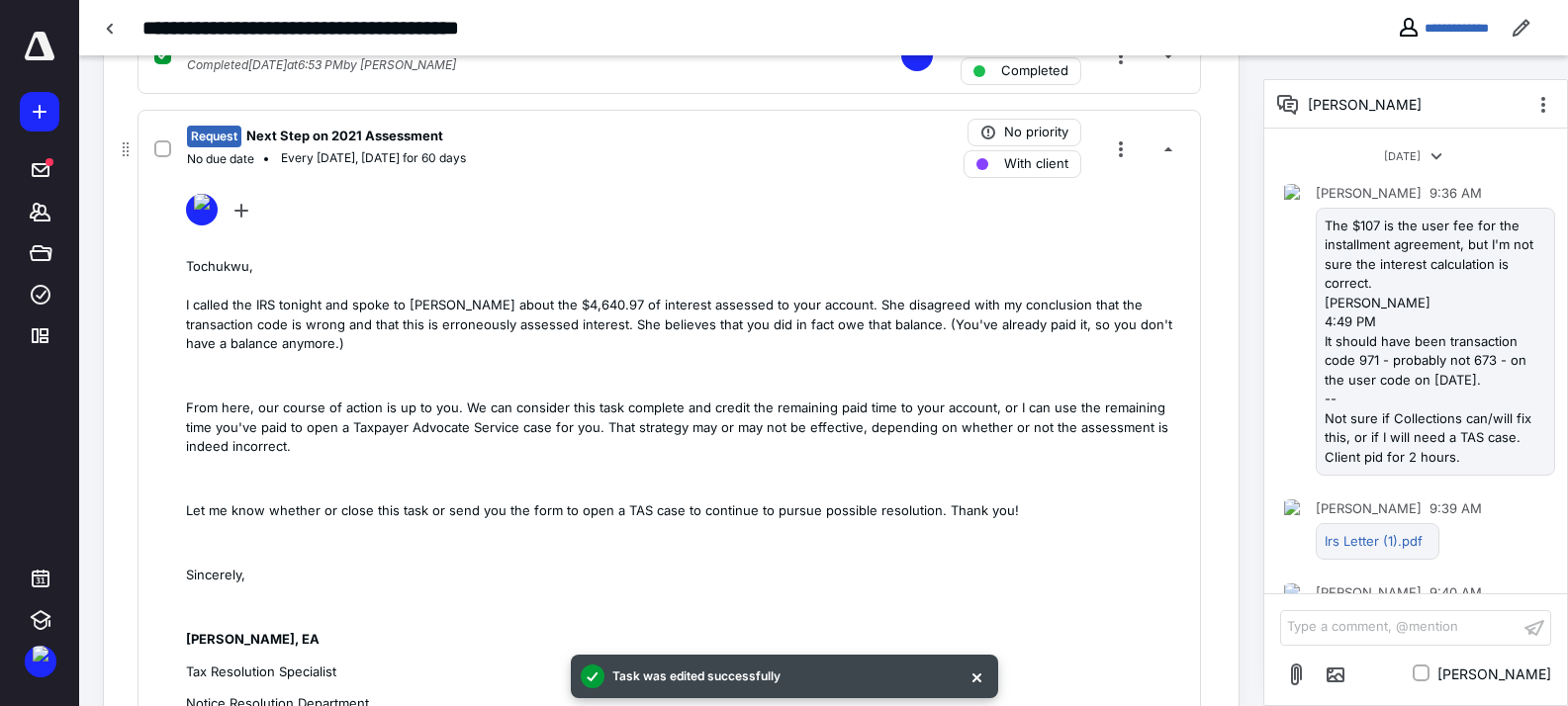 scroll, scrollTop: 703, scrollLeft: 0, axis: vertical 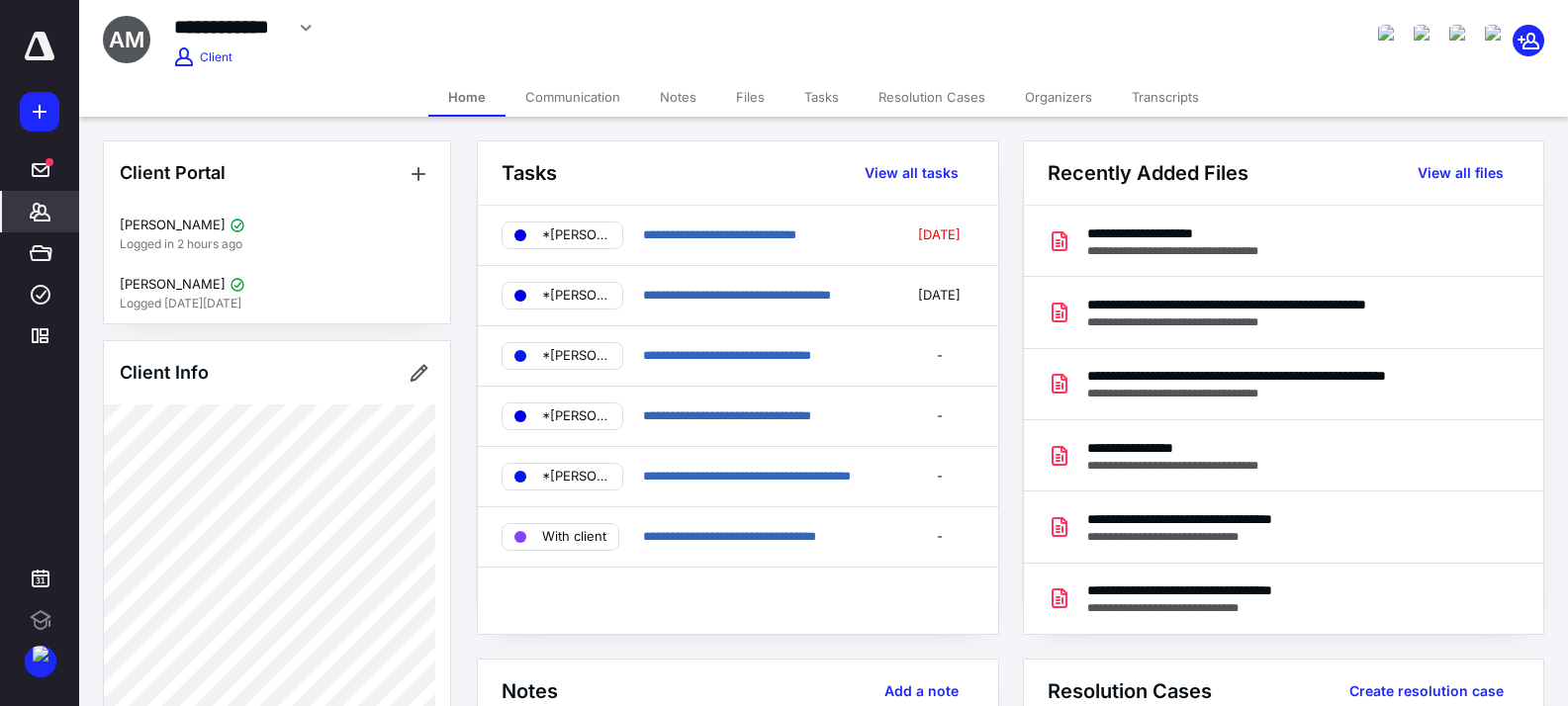 click on "Files" at bounding box center [750, 97] 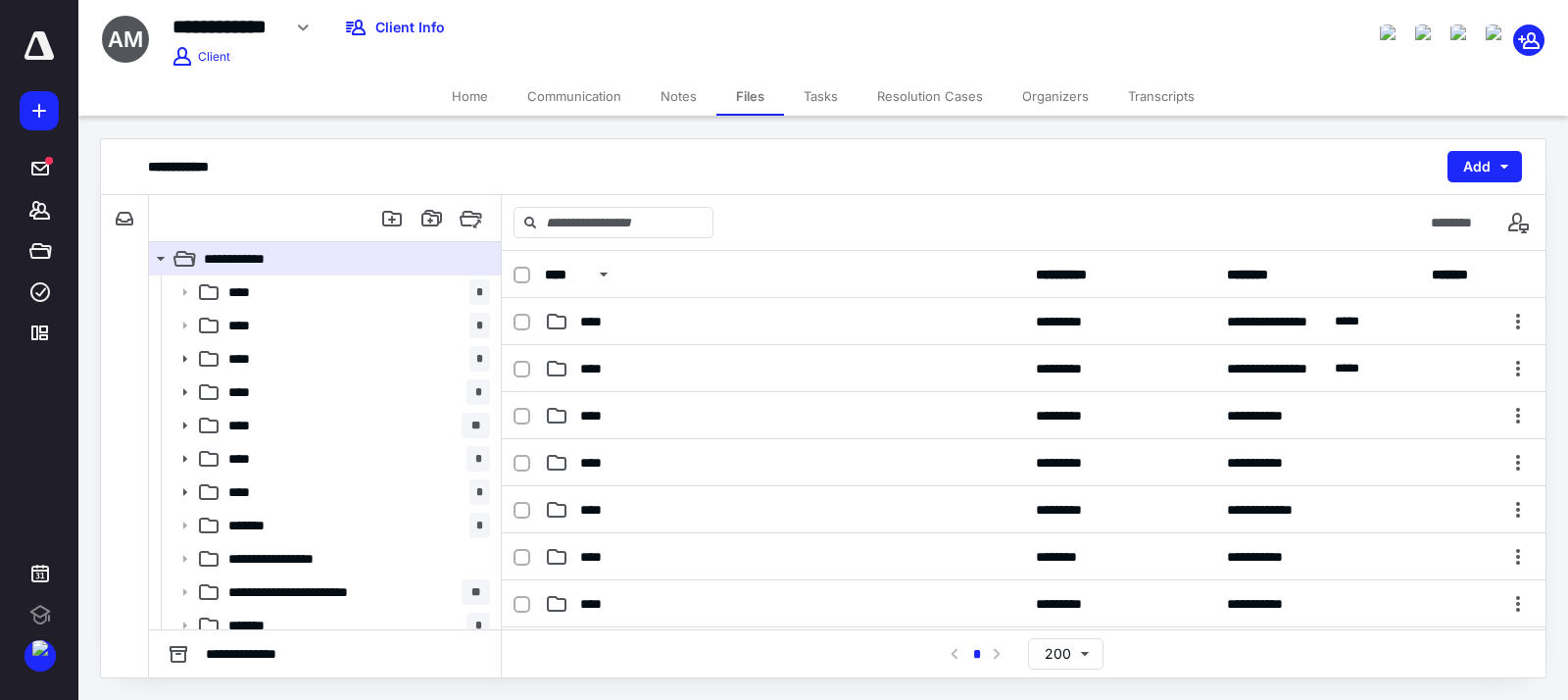 scroll, scrollTop: 0, scrollLeft: 0, axis: both 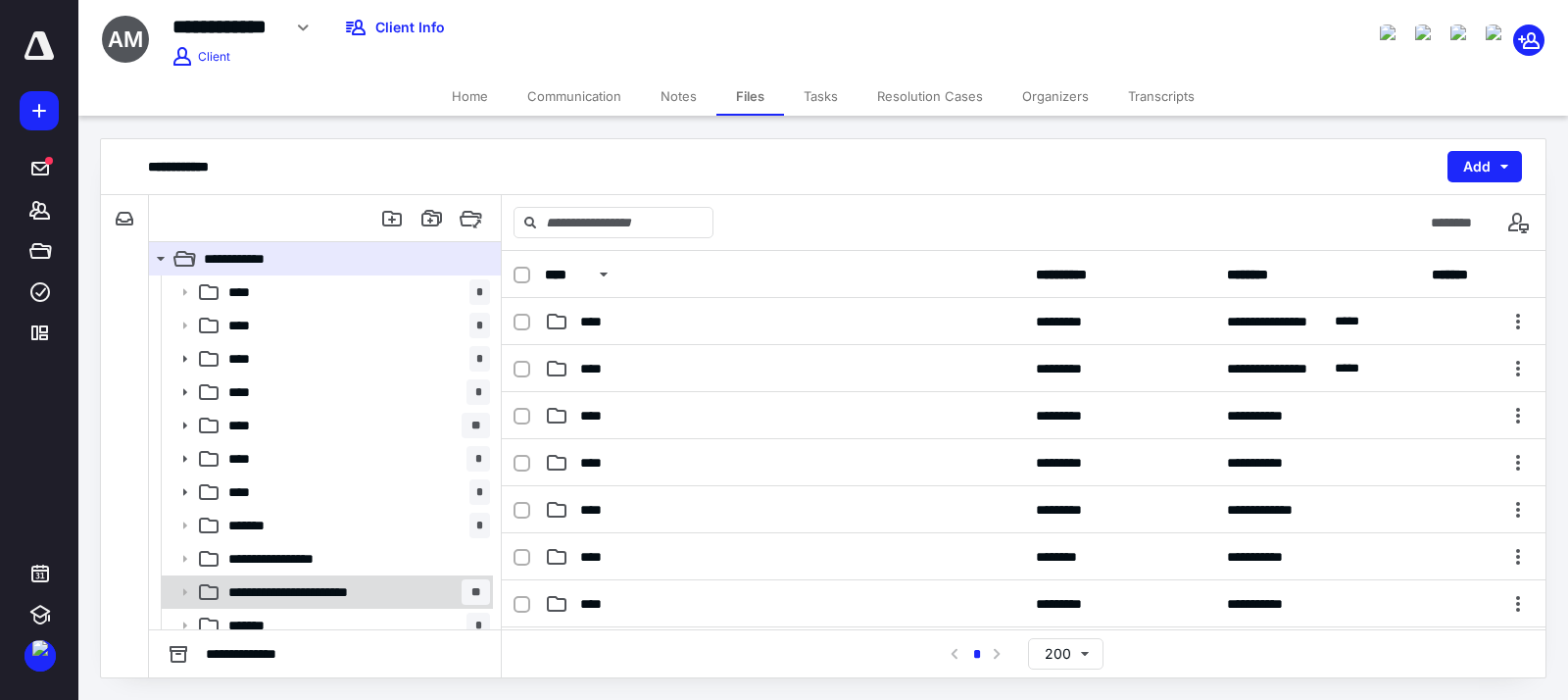 click on "**********" at bounding box center [314, 592] 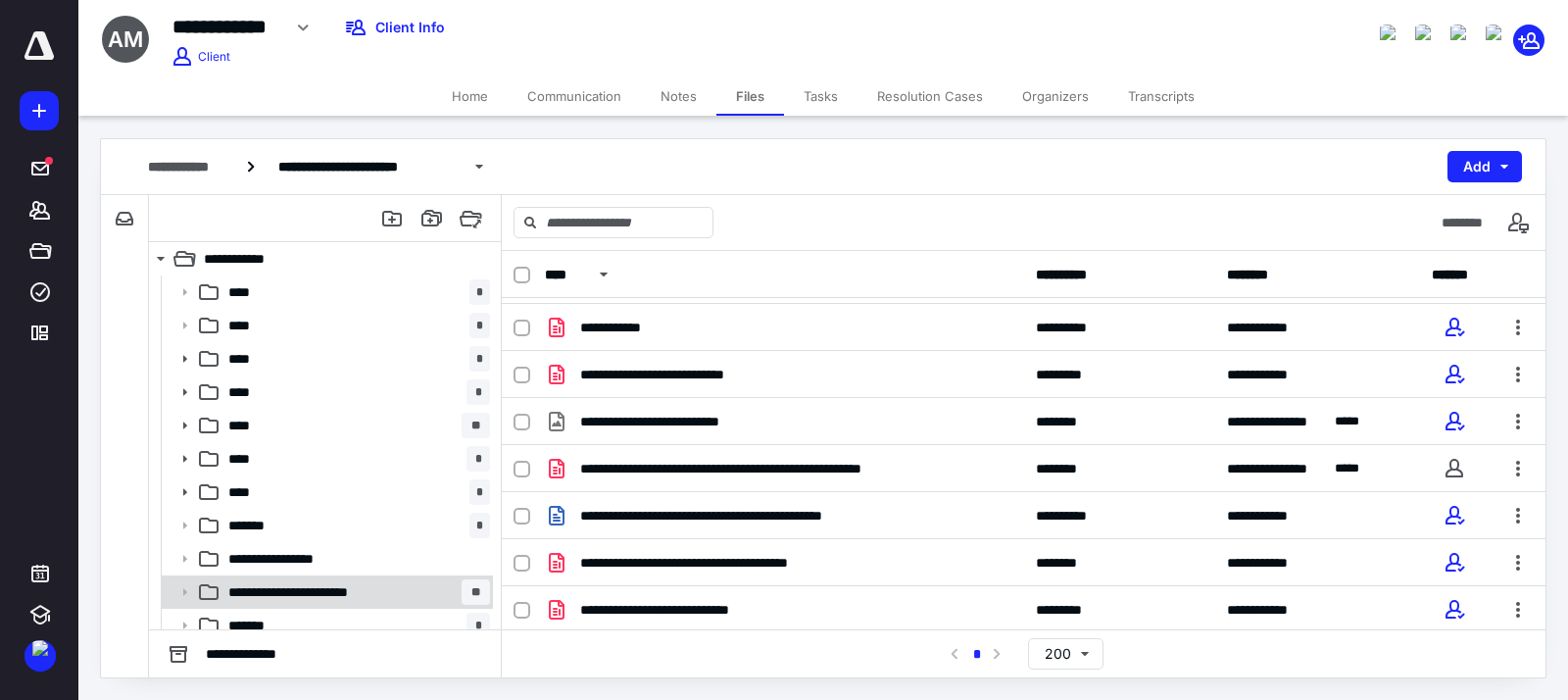 scroll, scrollTop: 233, scrollLeft: 0, axis: vertical 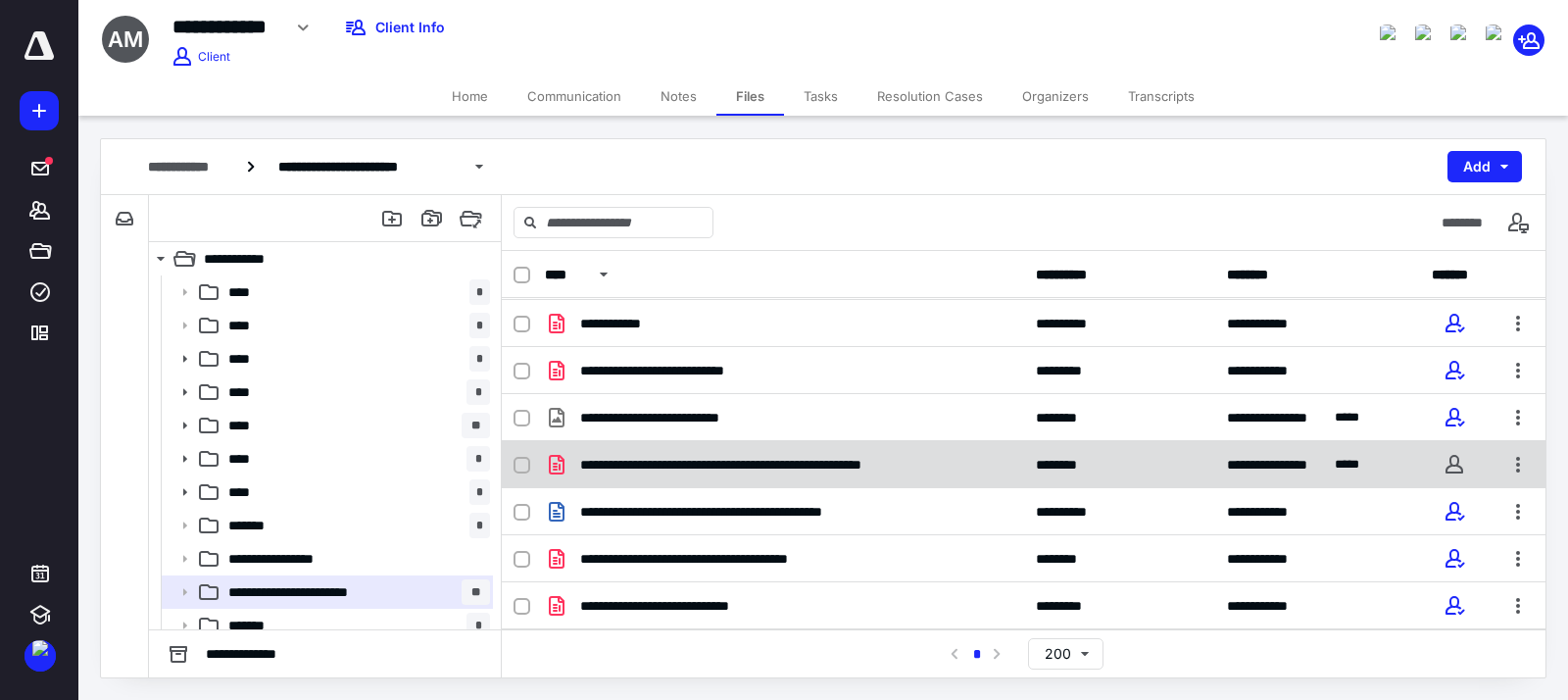 click on "**********" at bounding box center (770, 465) 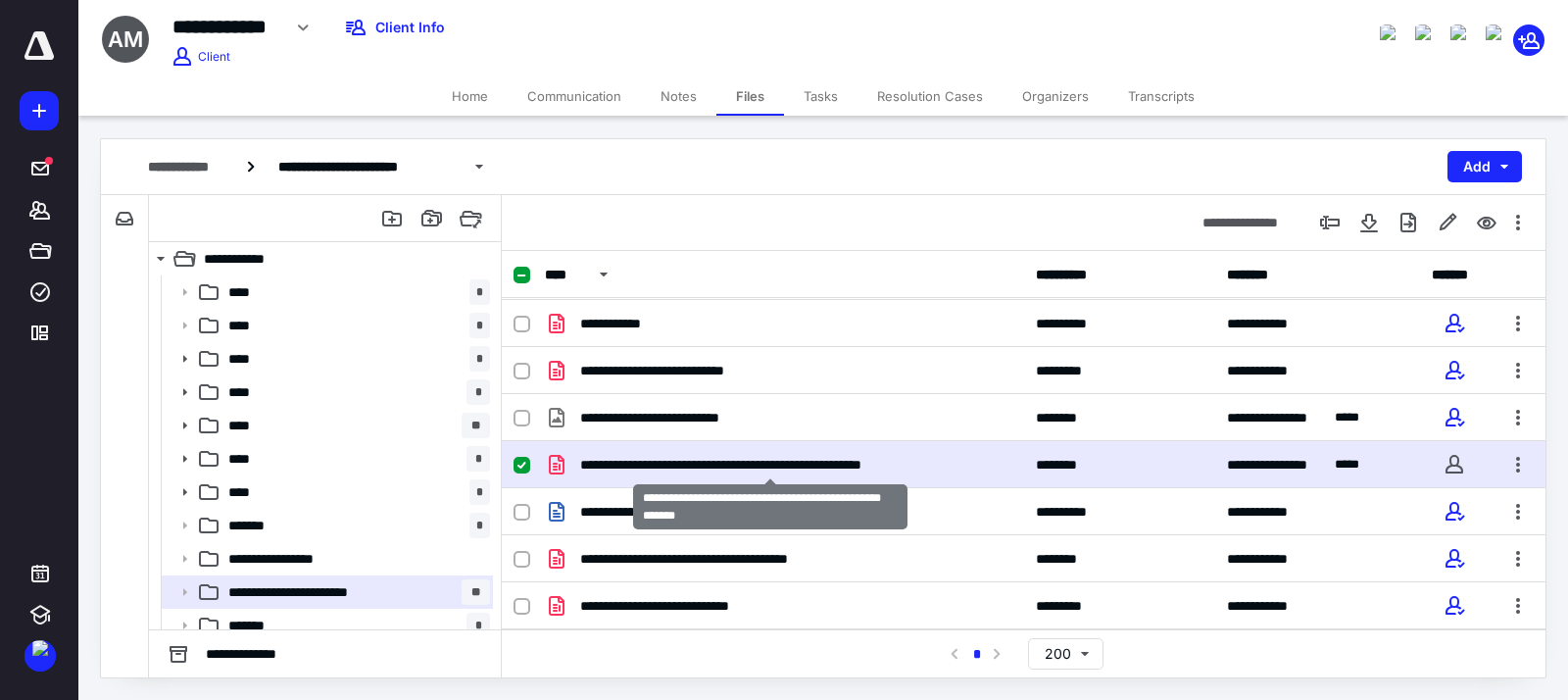 click on "**********" at bounding box center (770, 465) 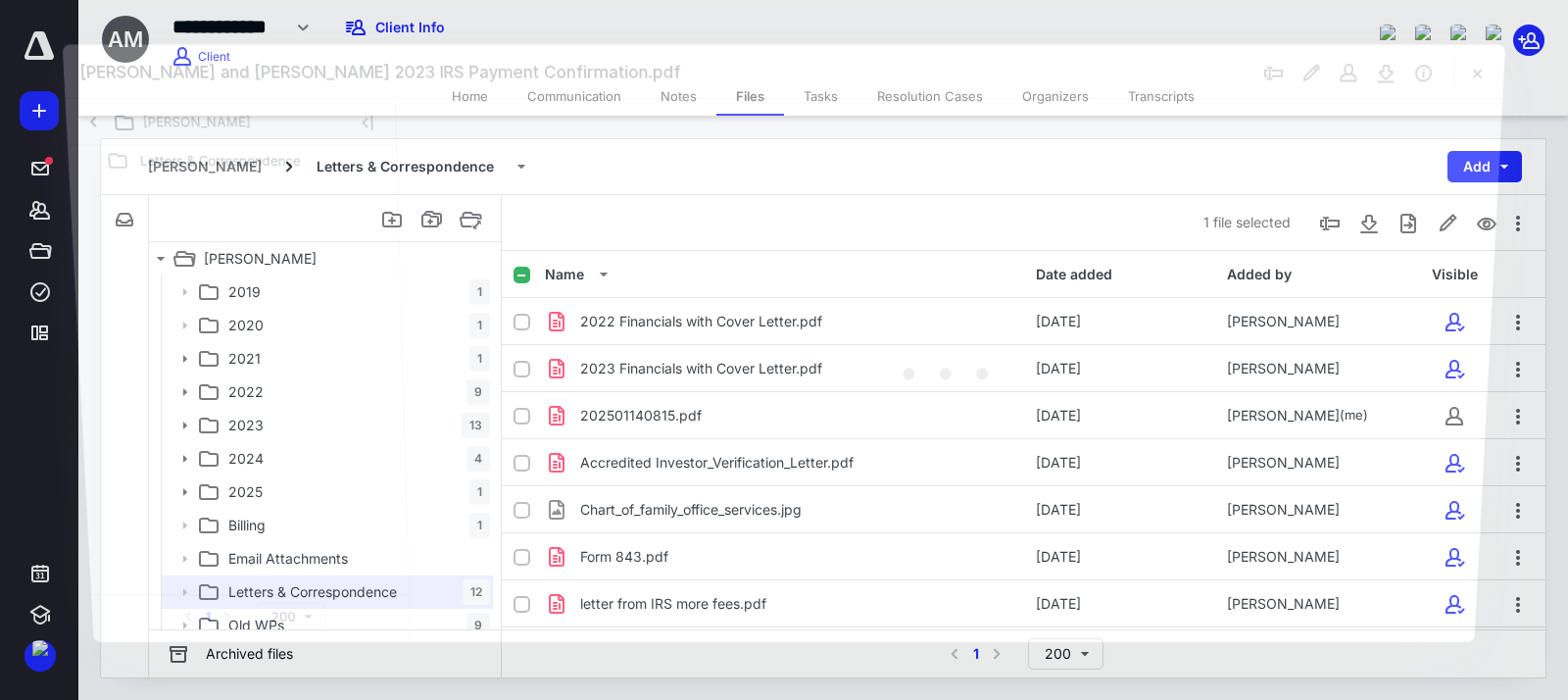 scroll, scrollTop: 233, scrollLeft: 0, axis: vertical 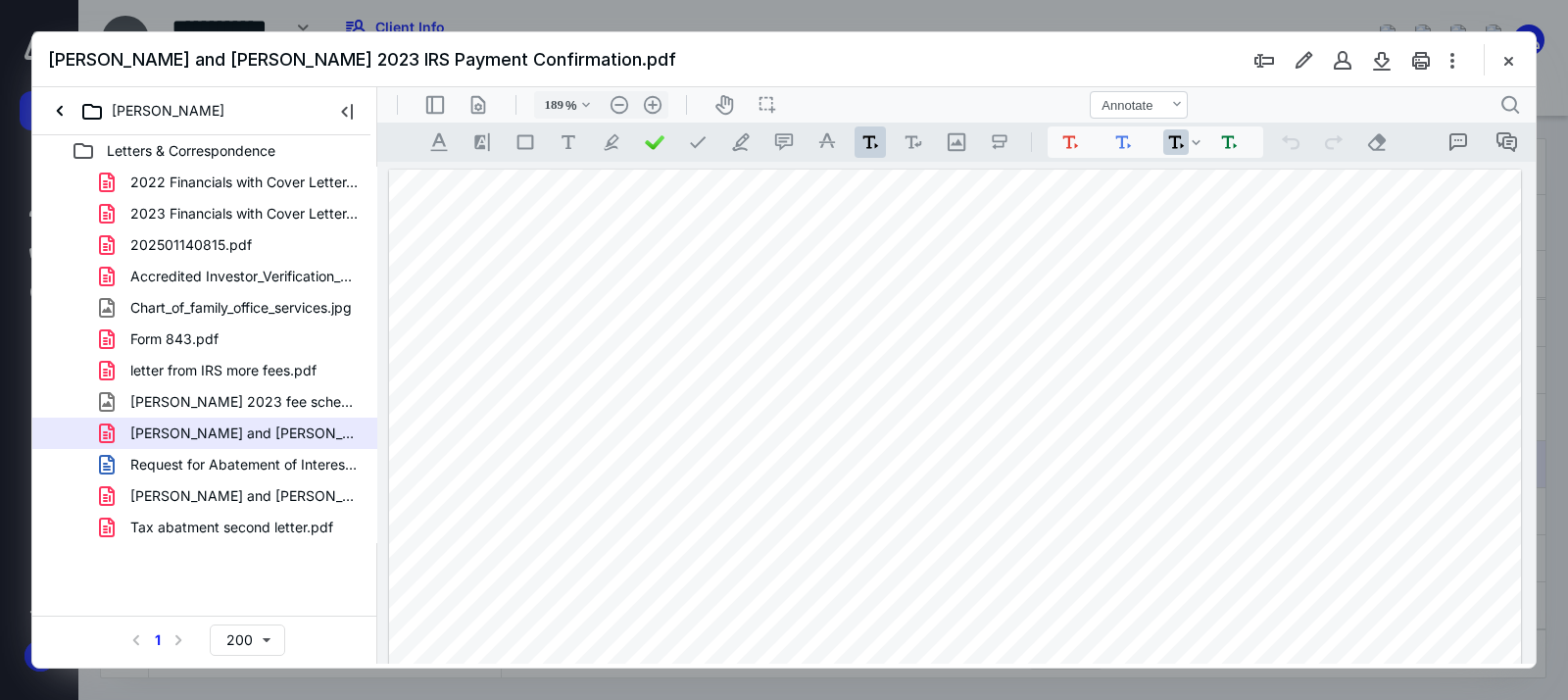 type on "188" 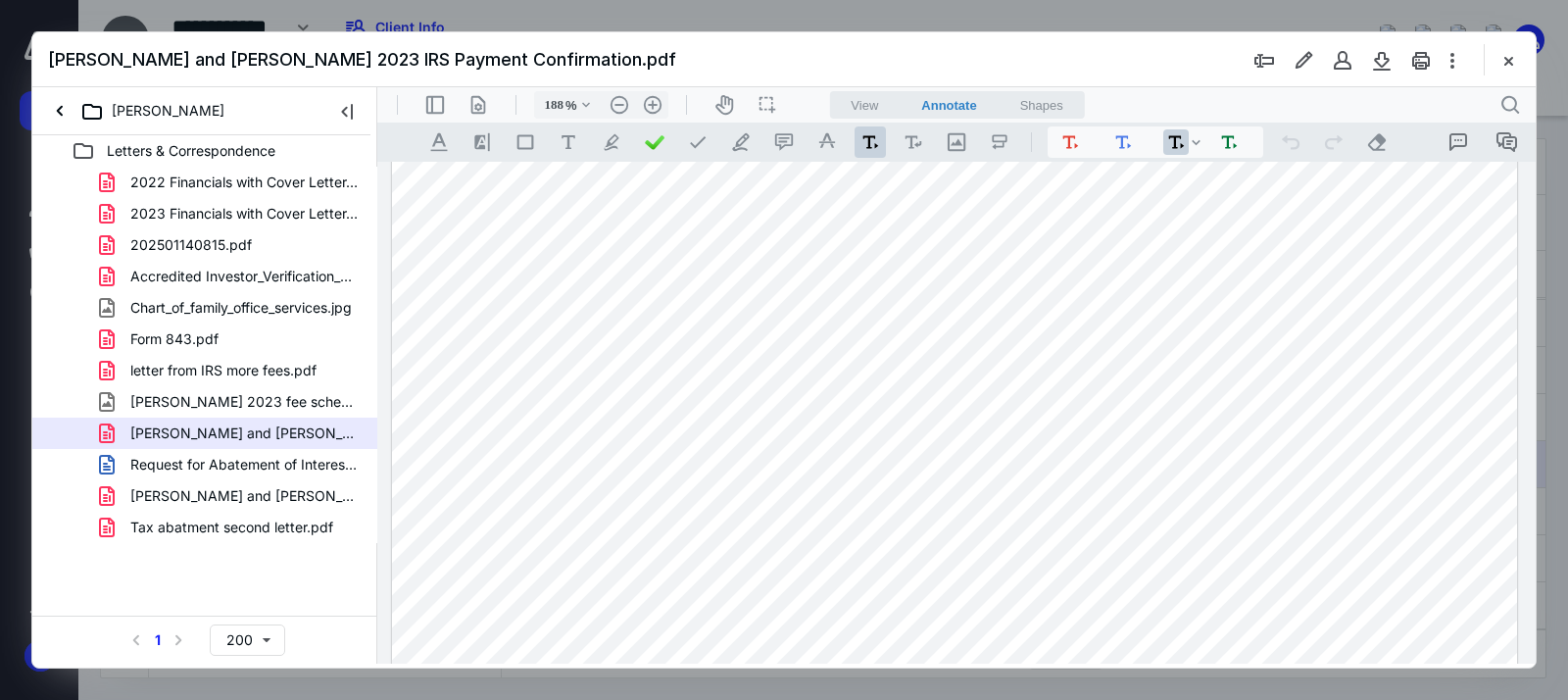 scroll, scrollTop: 369, scrollLeft: 0, axis: vertical 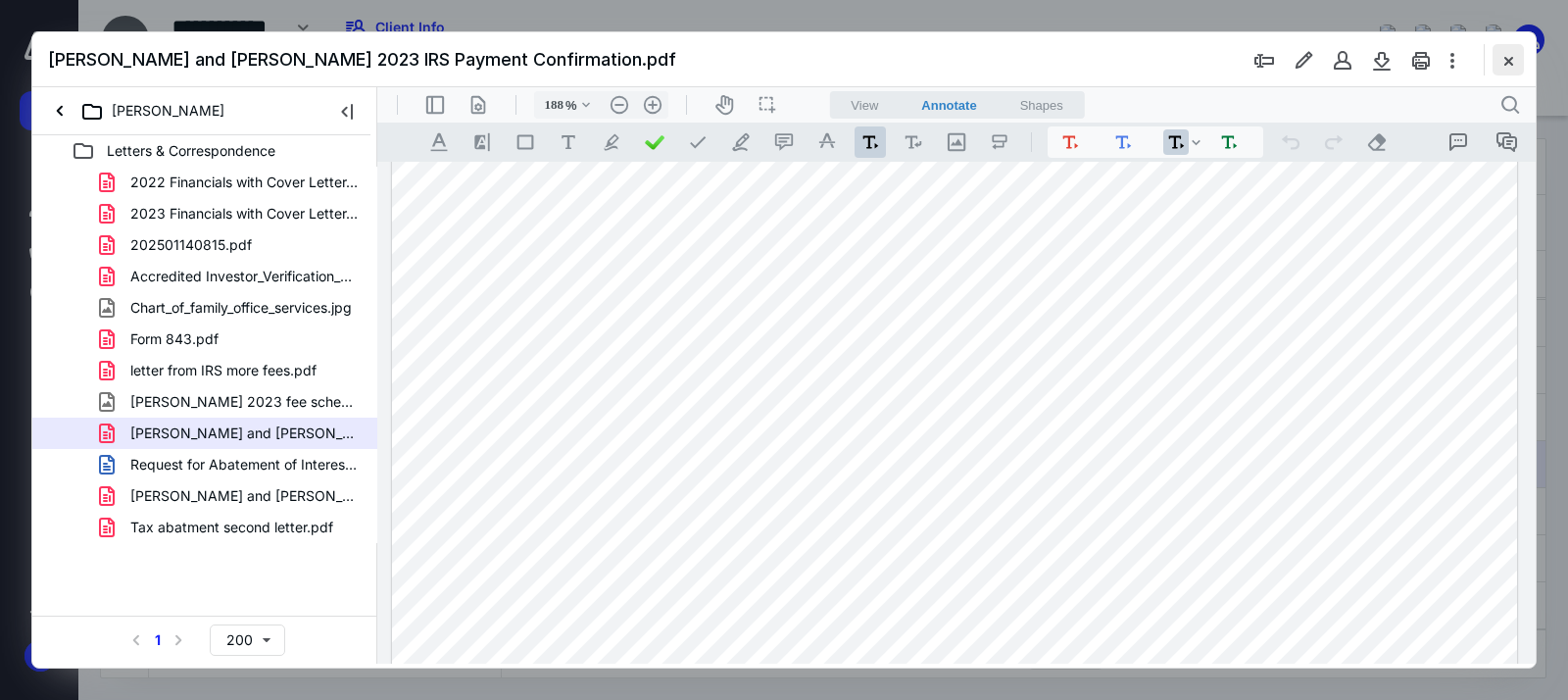 click at bounding box center [1508, 60] 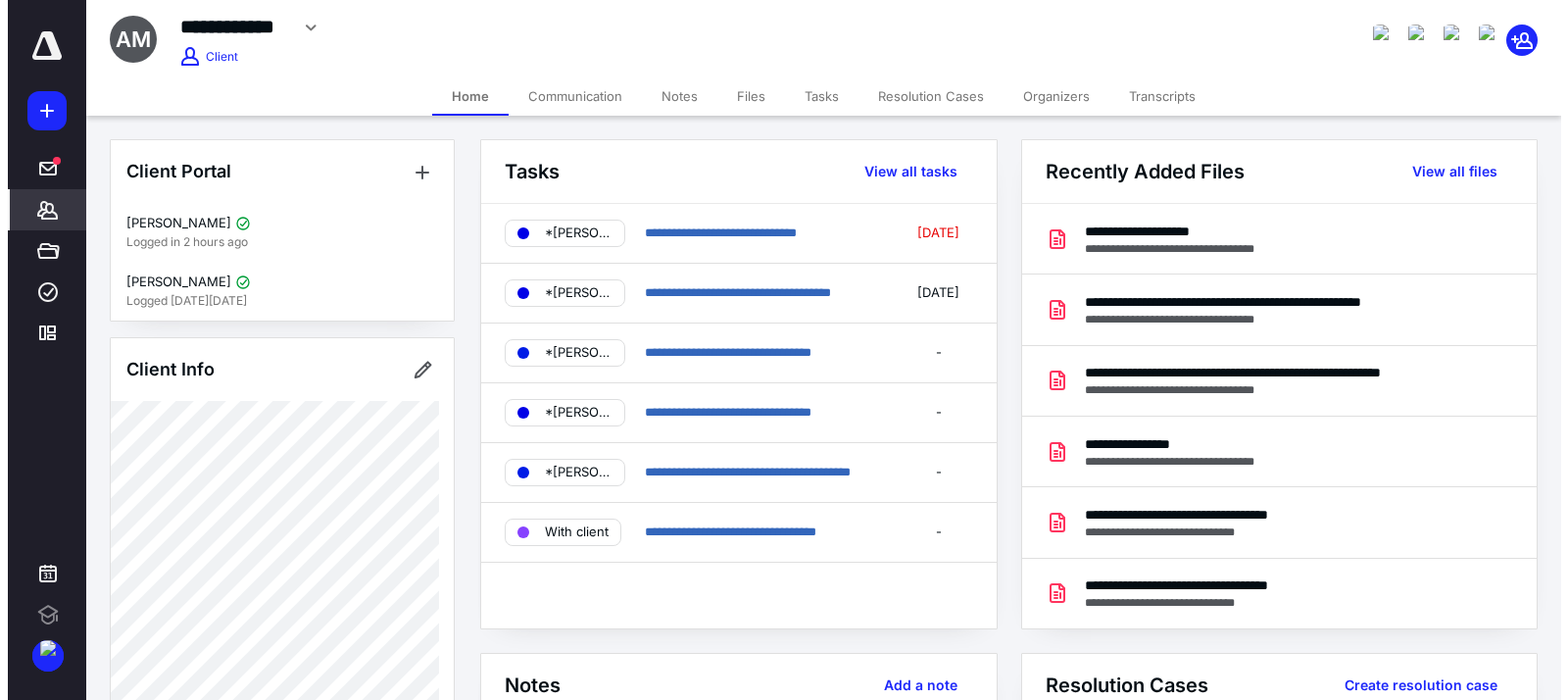 scroll, scrollTop: 0, scrollLeft: 0, axis: both 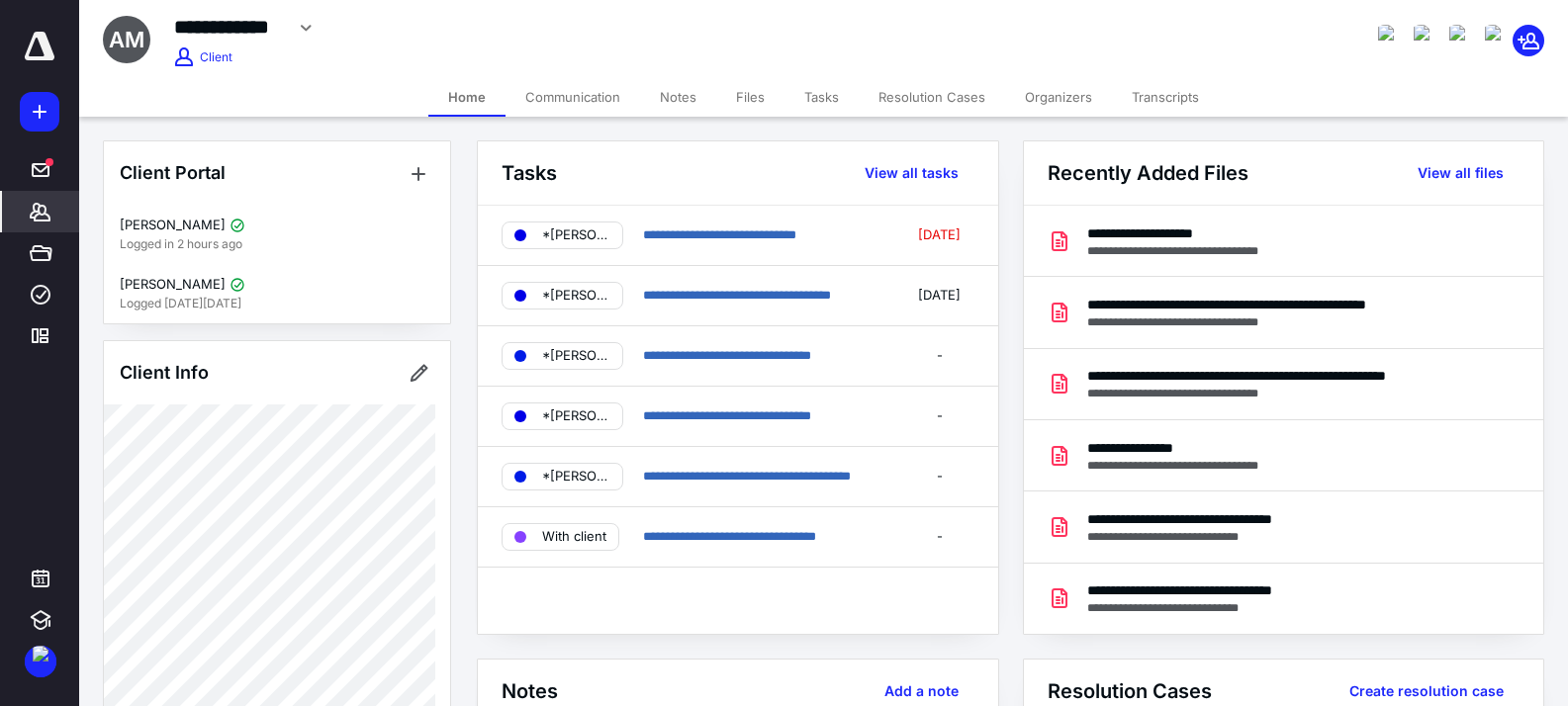 click on "Files" at bounding box center (750, 97) 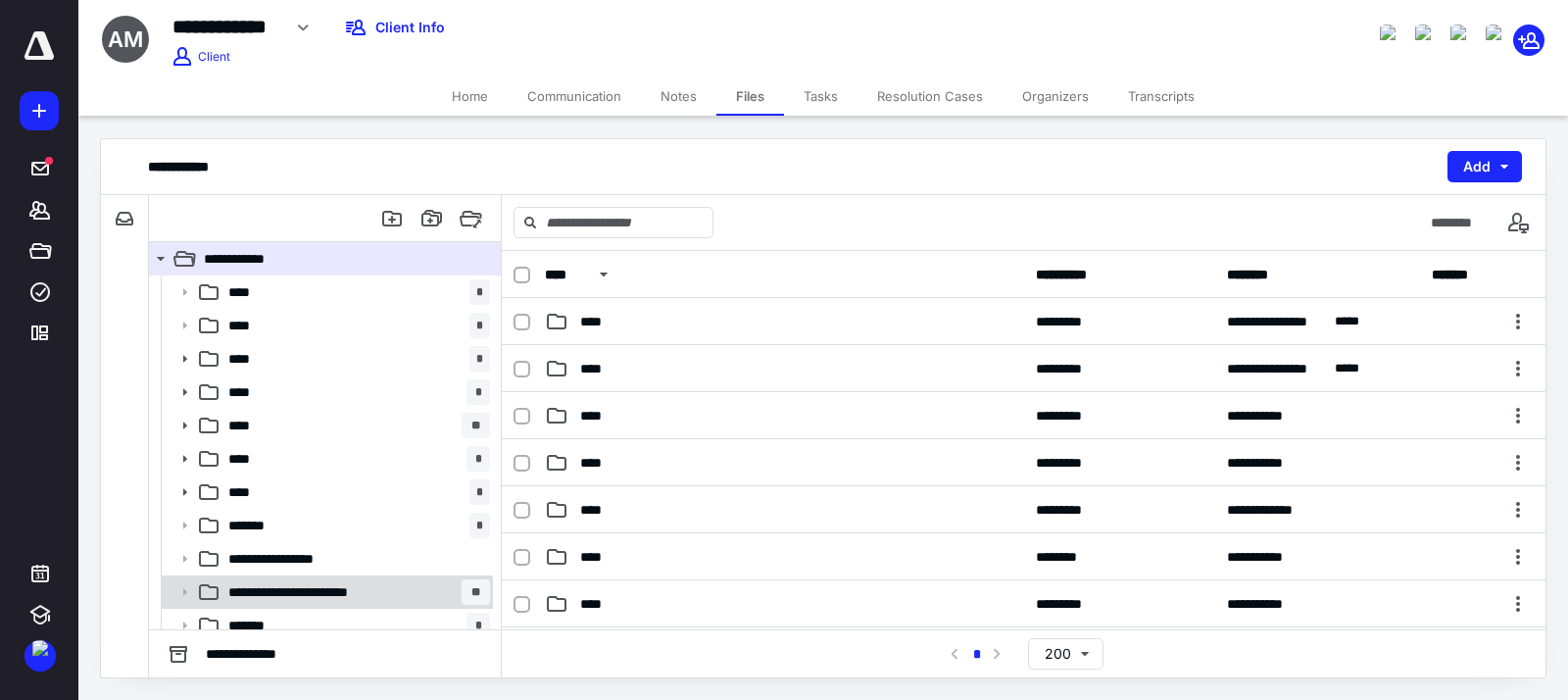 click on "**********" at bounding box center (314, 592) 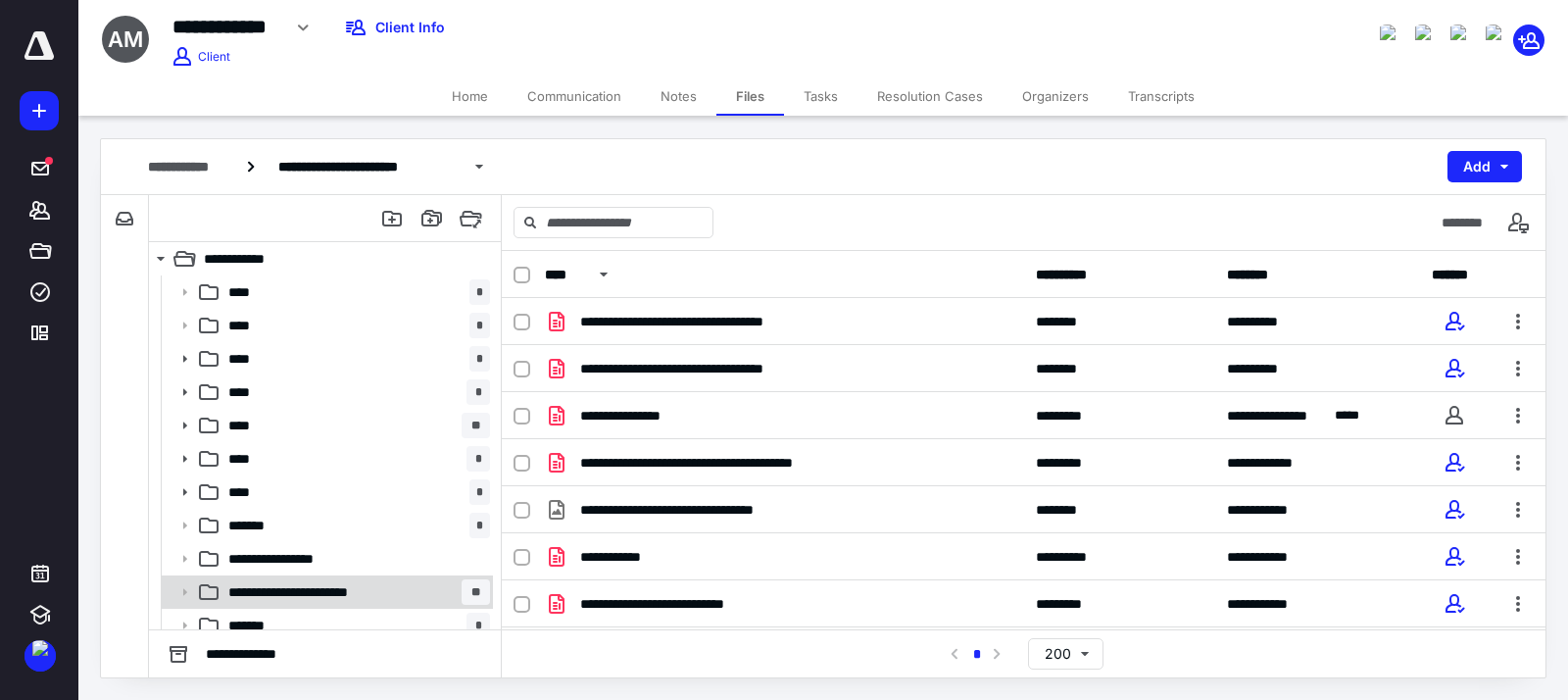 scroll, scrollTop: 233, scrollLeft: 0, axis: vertical 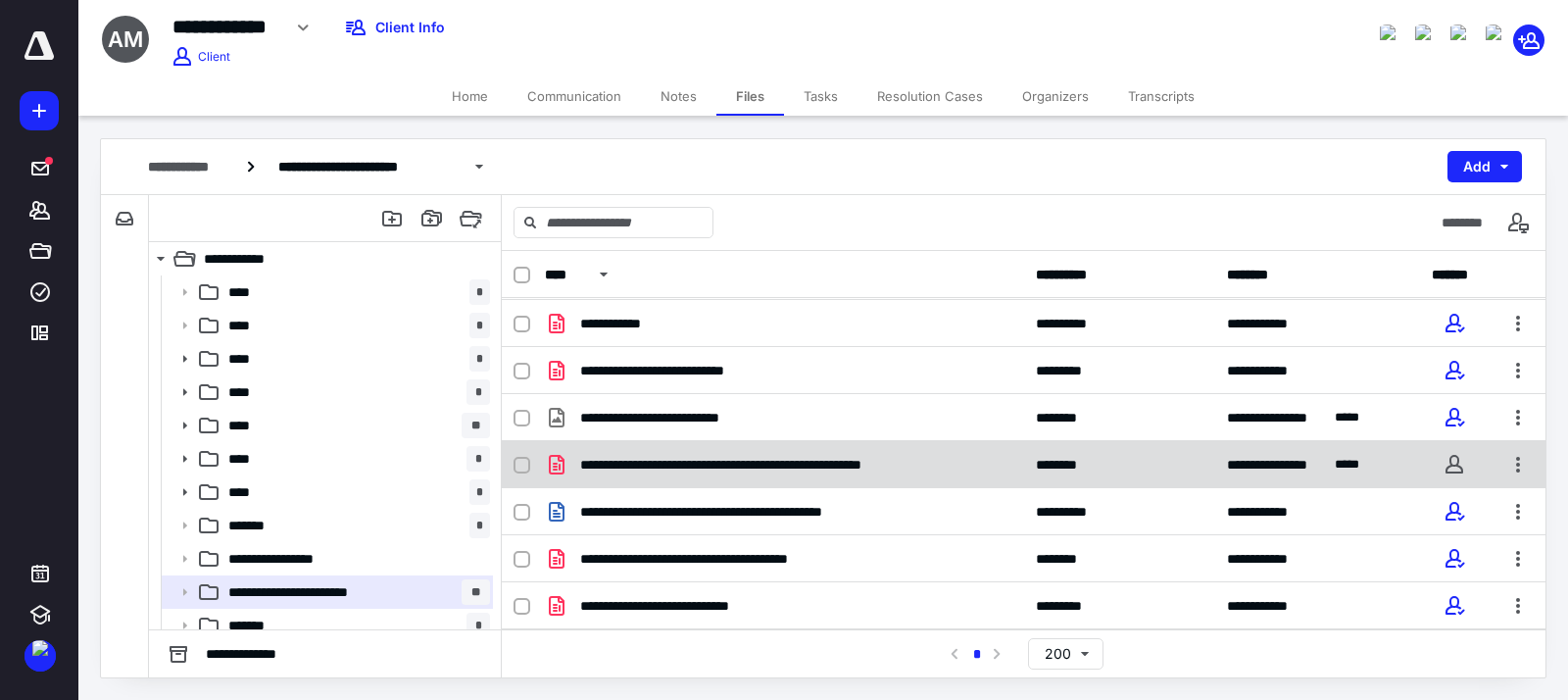 click on "**********" at bounding box center [1023, 465] 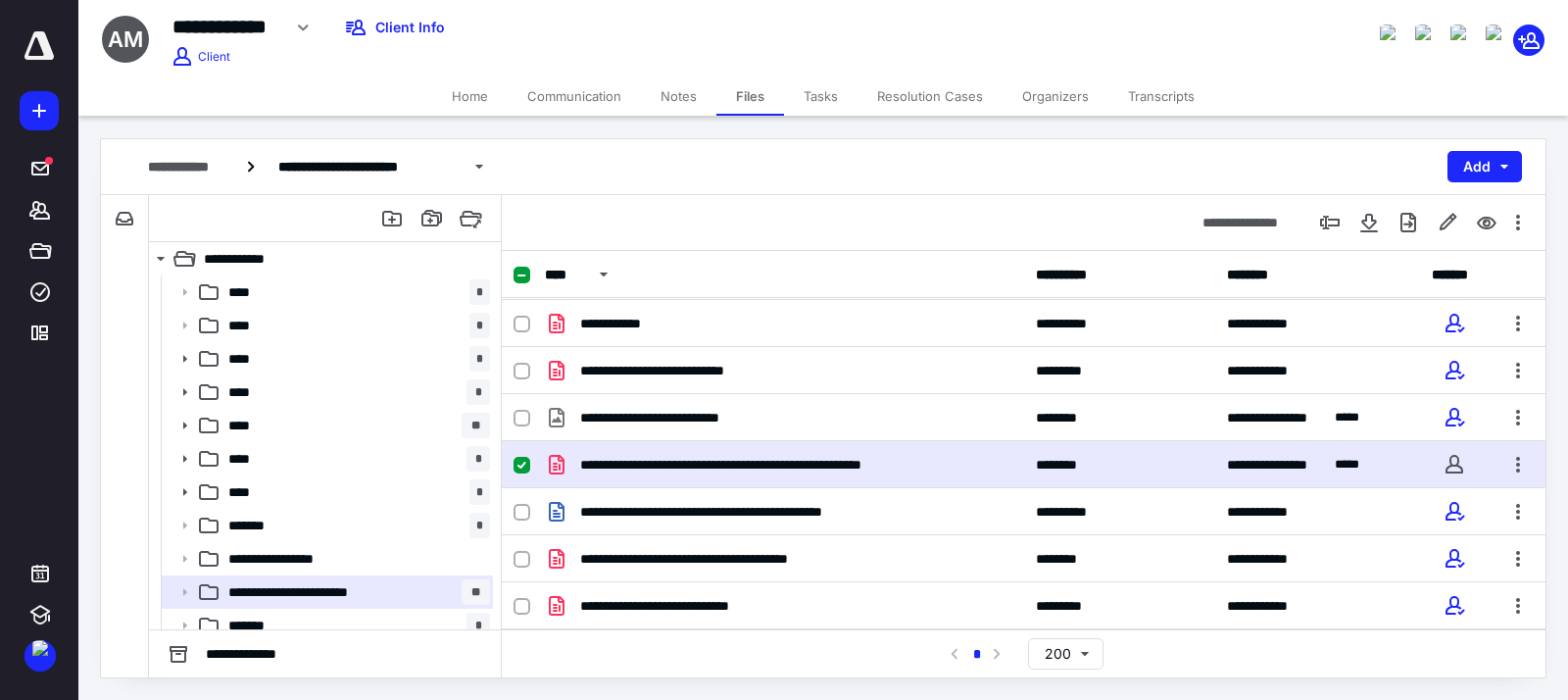 click on "**********" at bounding box center (1023, 465) 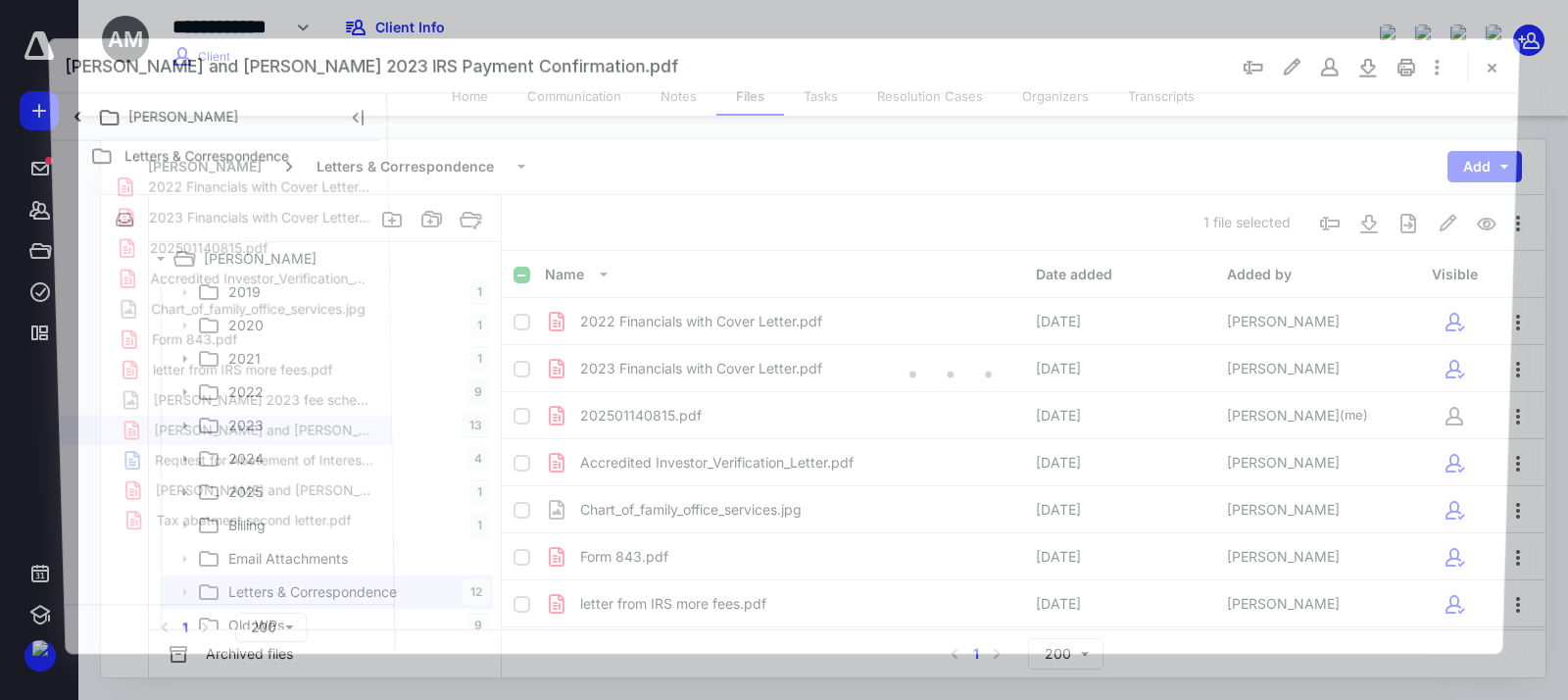 scroll, scrollTop: 0, scrollLeft: 0, axis: both 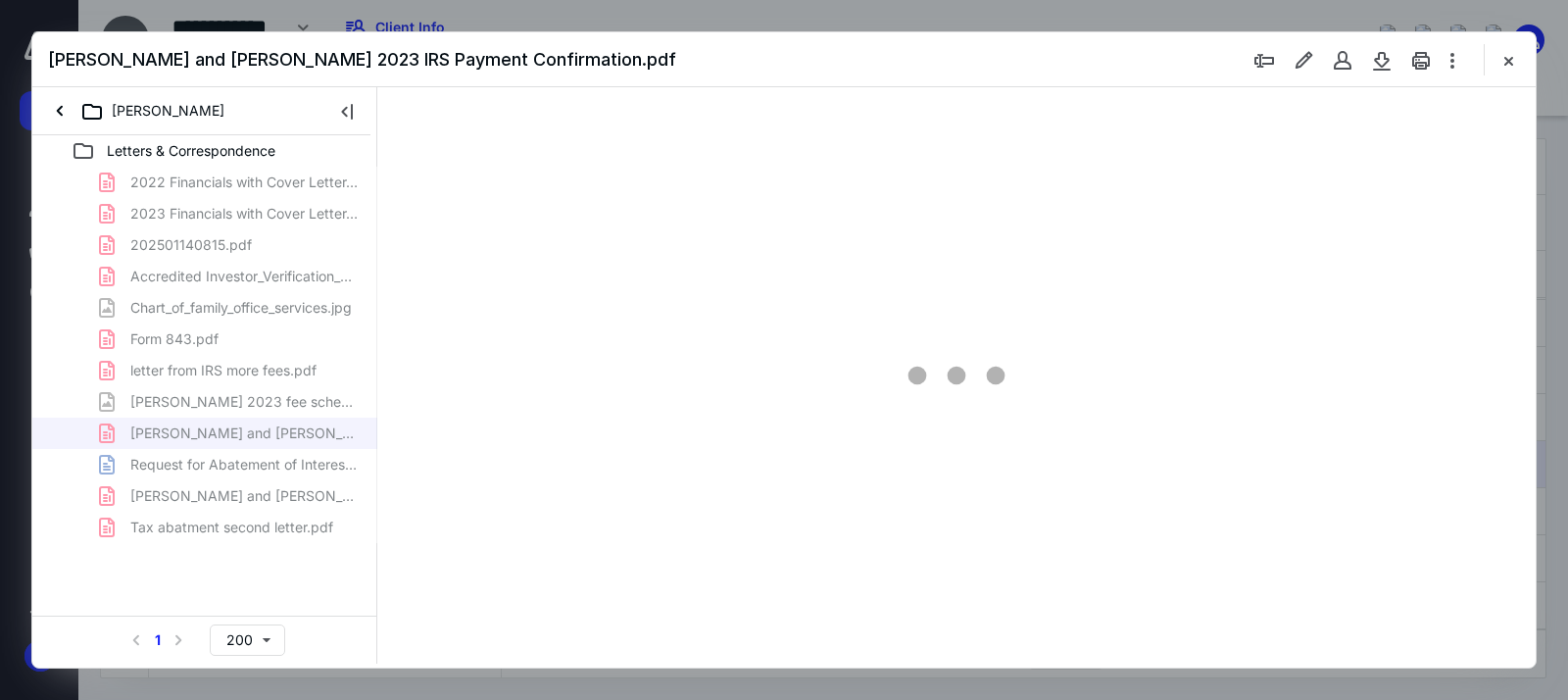 type on "189" 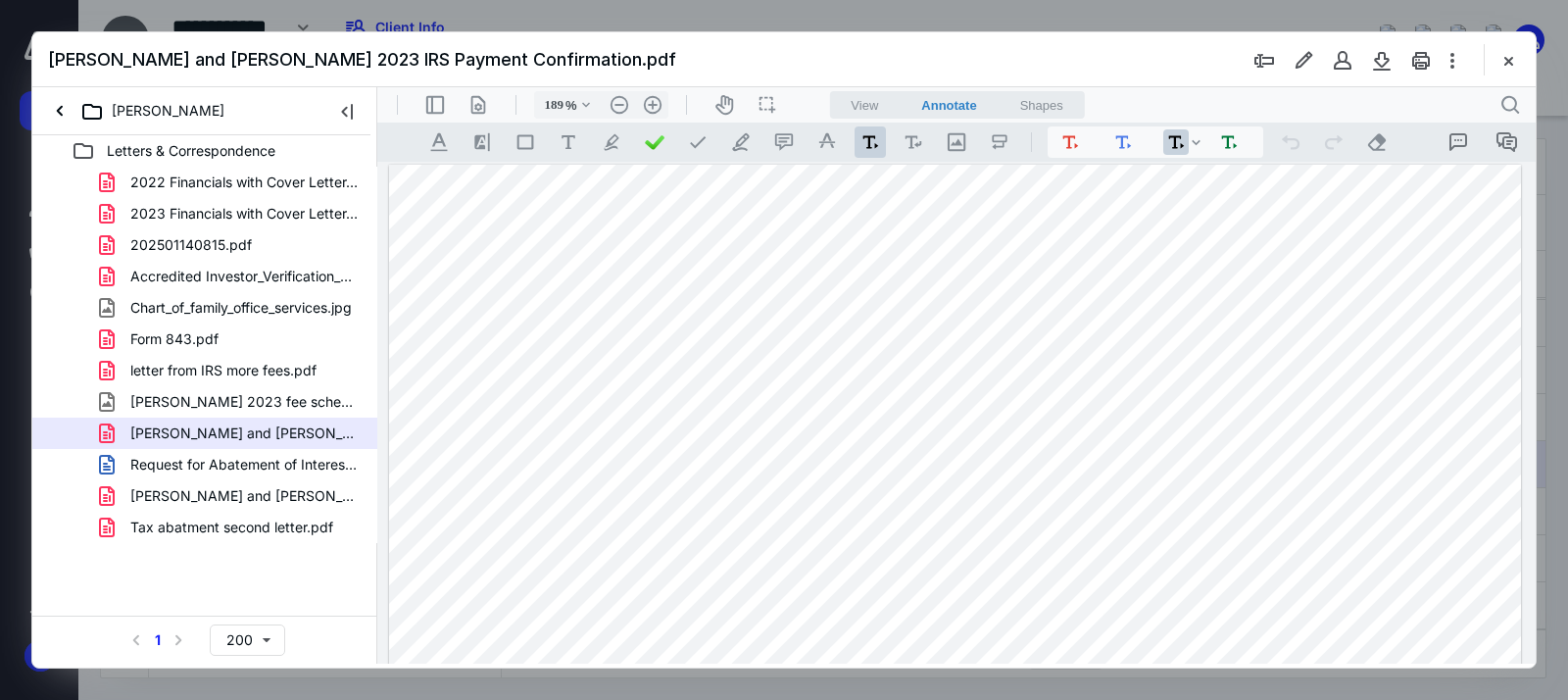 scroll, scrollTop: 0, scrollLeft: 0, axis: both 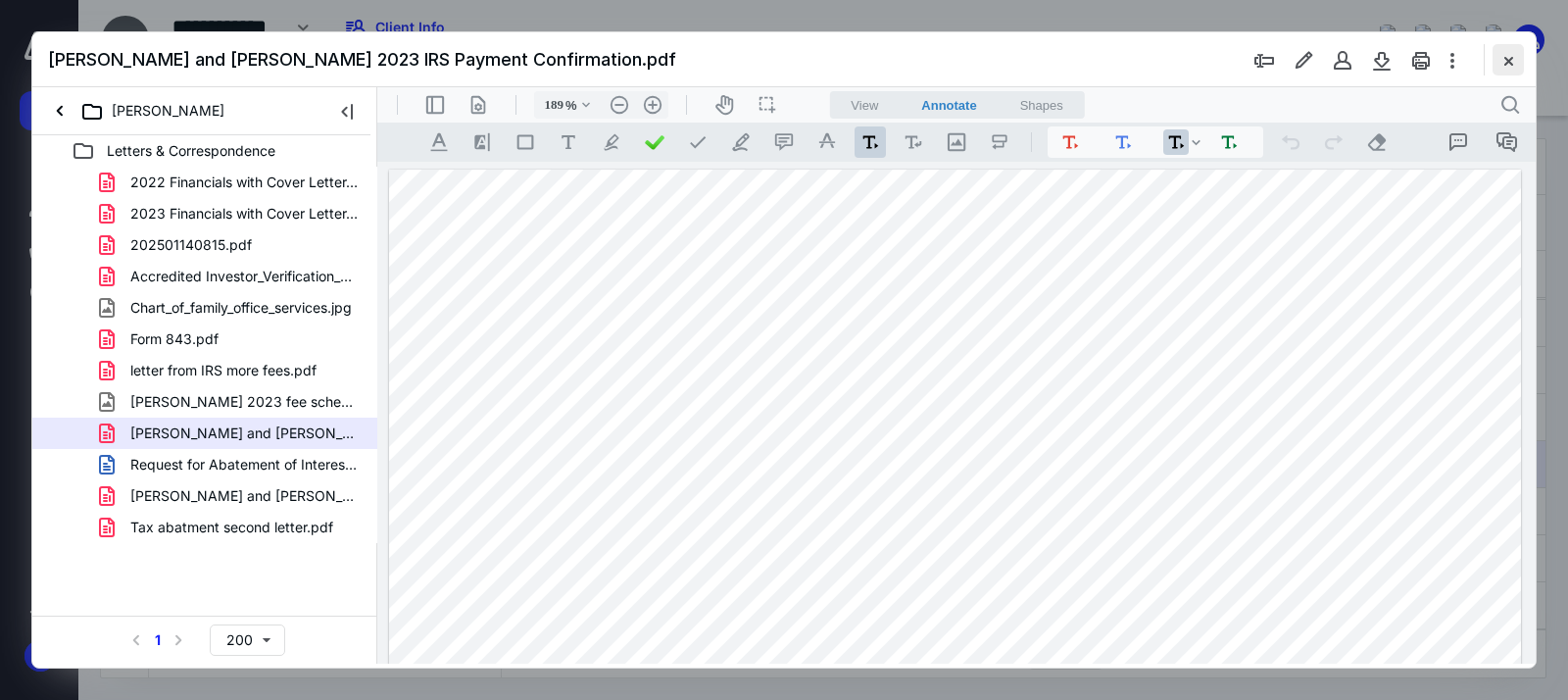 click at bounding box center (1508, 60) 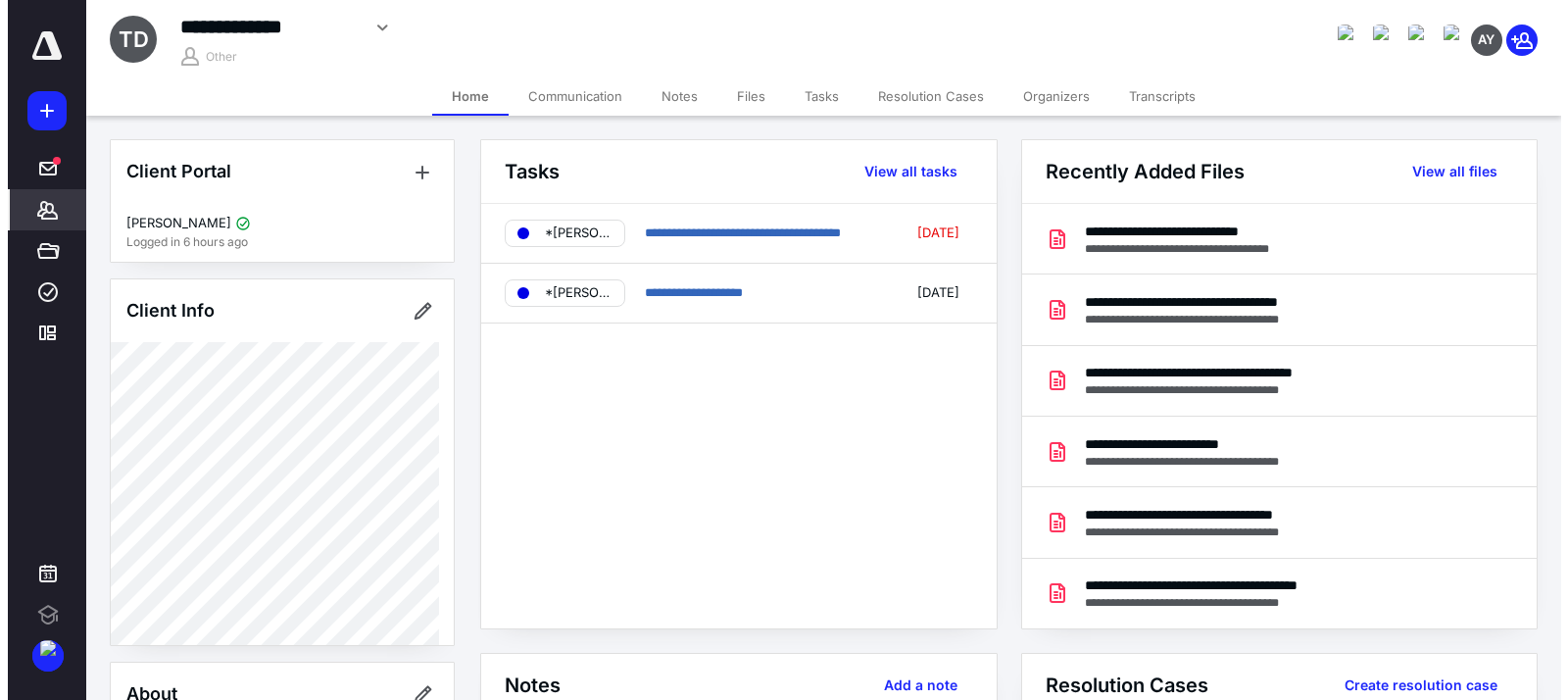 scroll, scrollTop: 0, scrollLeft: 0, axis: both 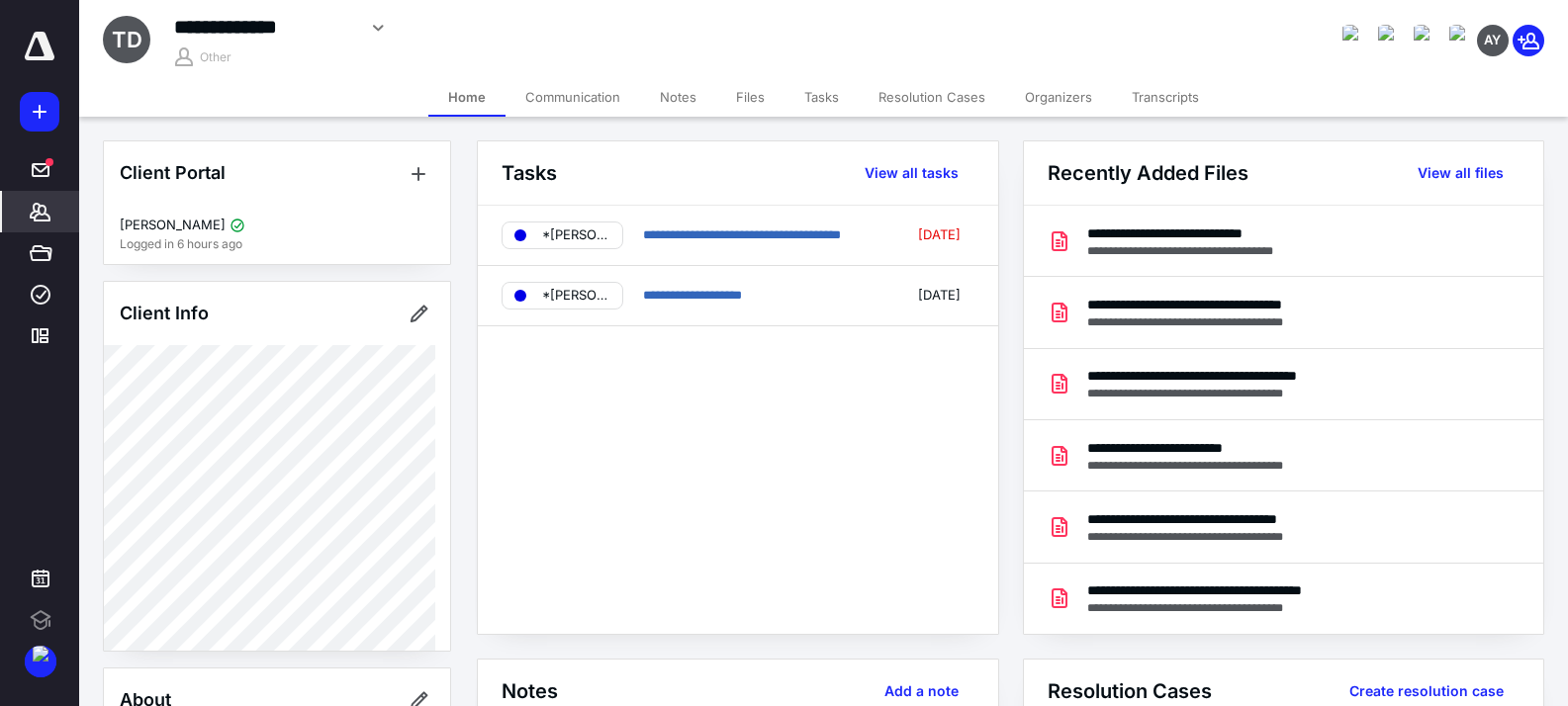 click at bounding box center [40, 112] 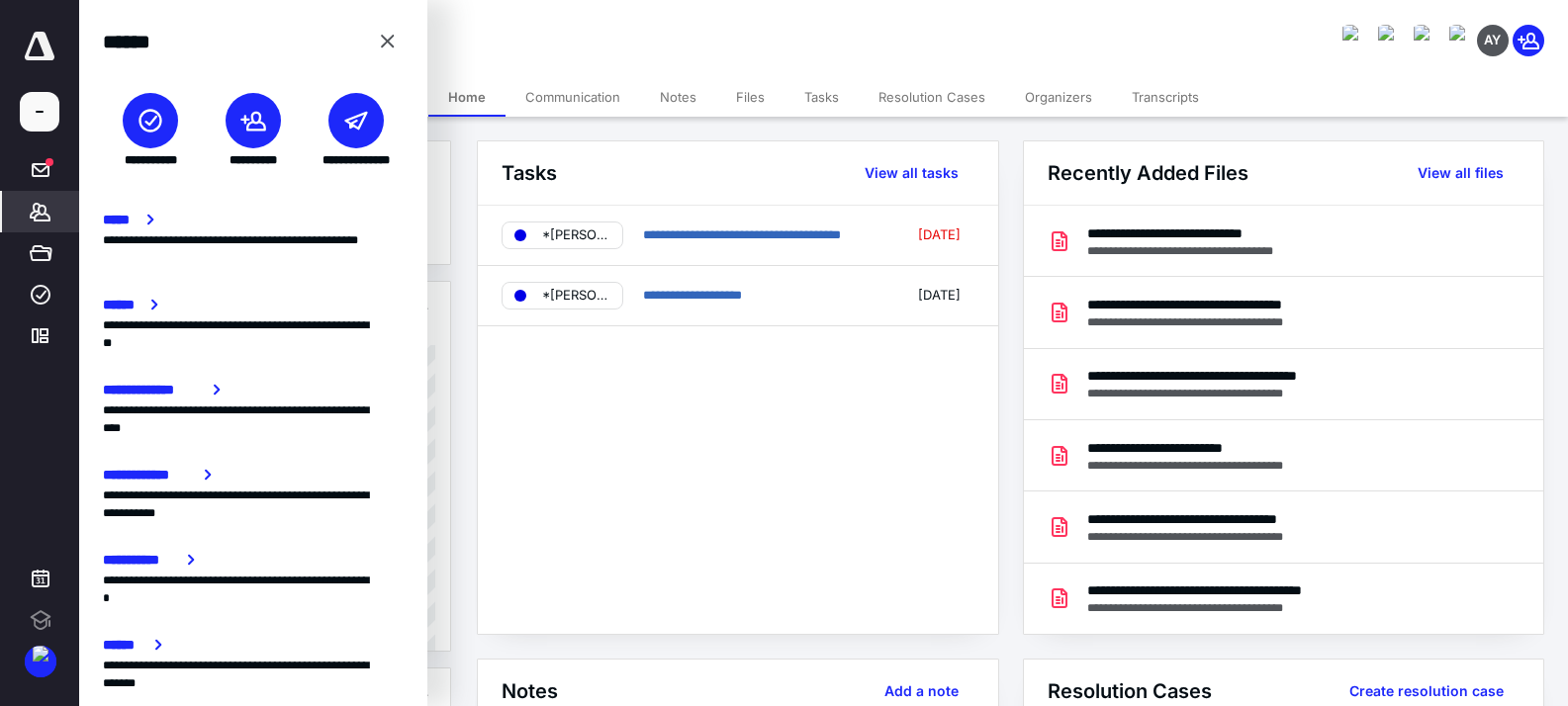 click at bounding box center (150, 121) 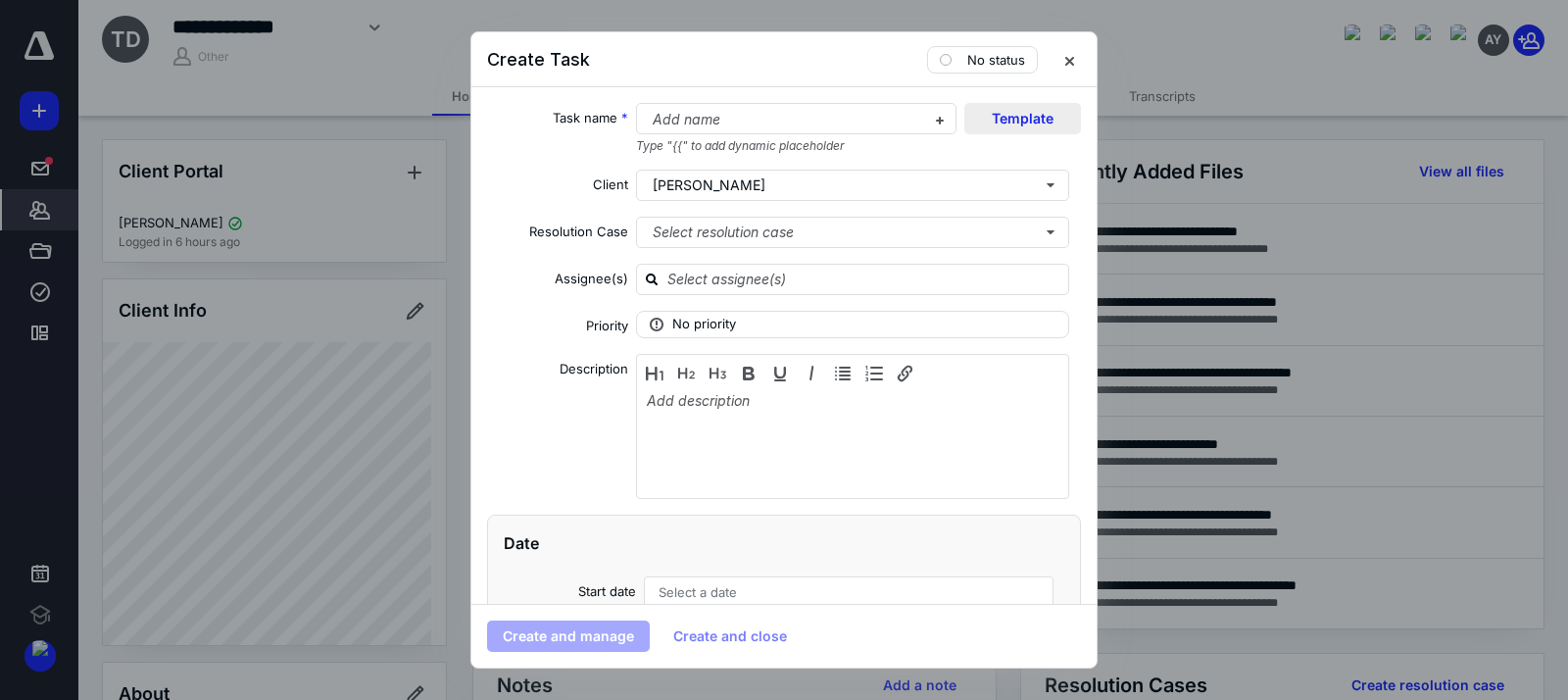 click on "Template" at bounding box center [1022, 119] 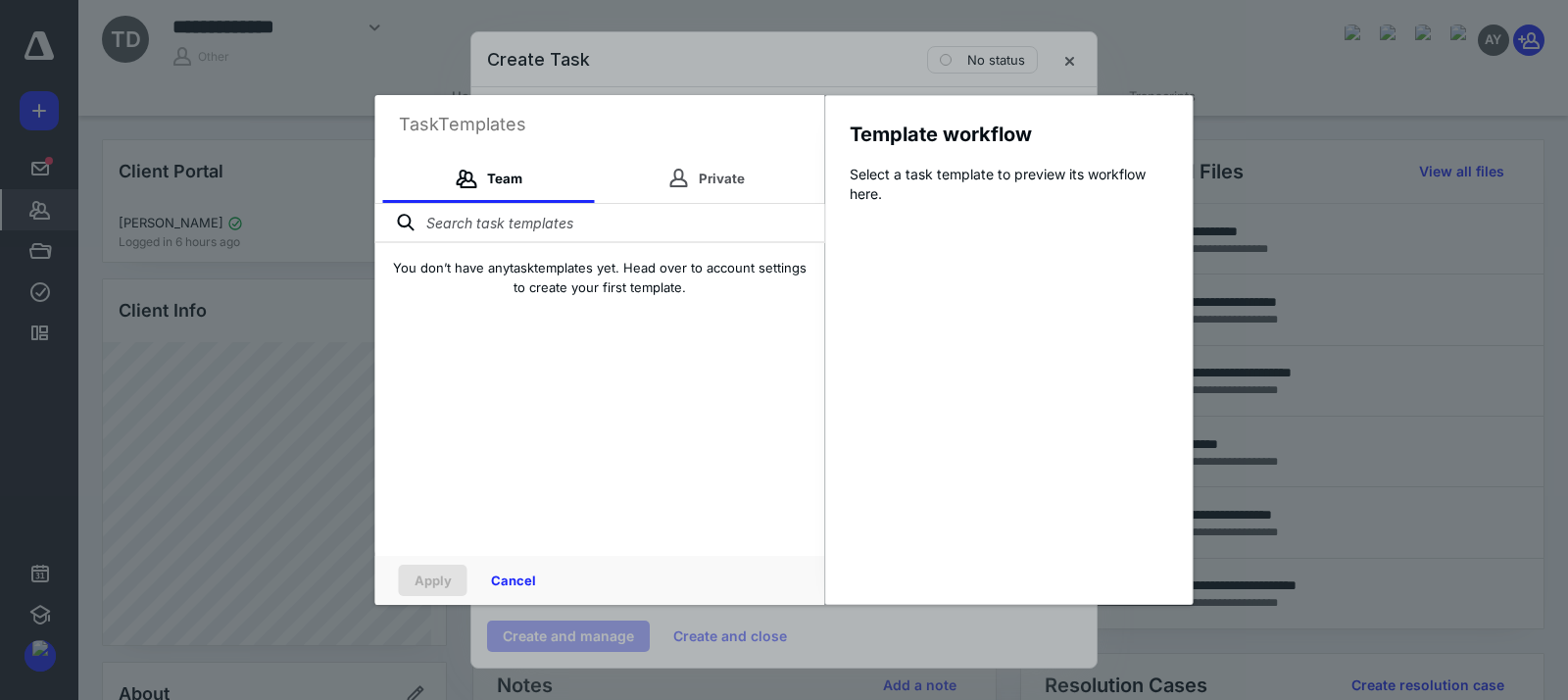 click at bounding box center [600, 224] 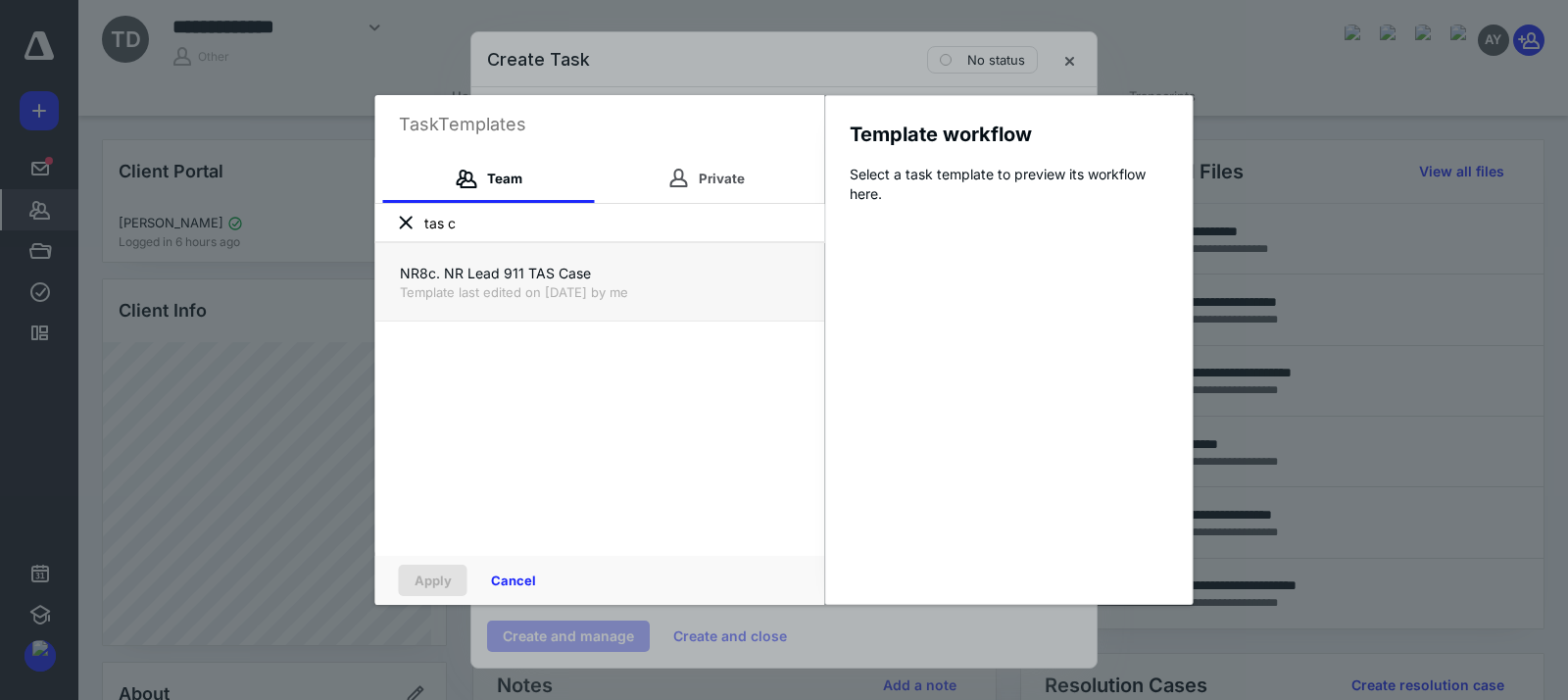 type on "tas c" 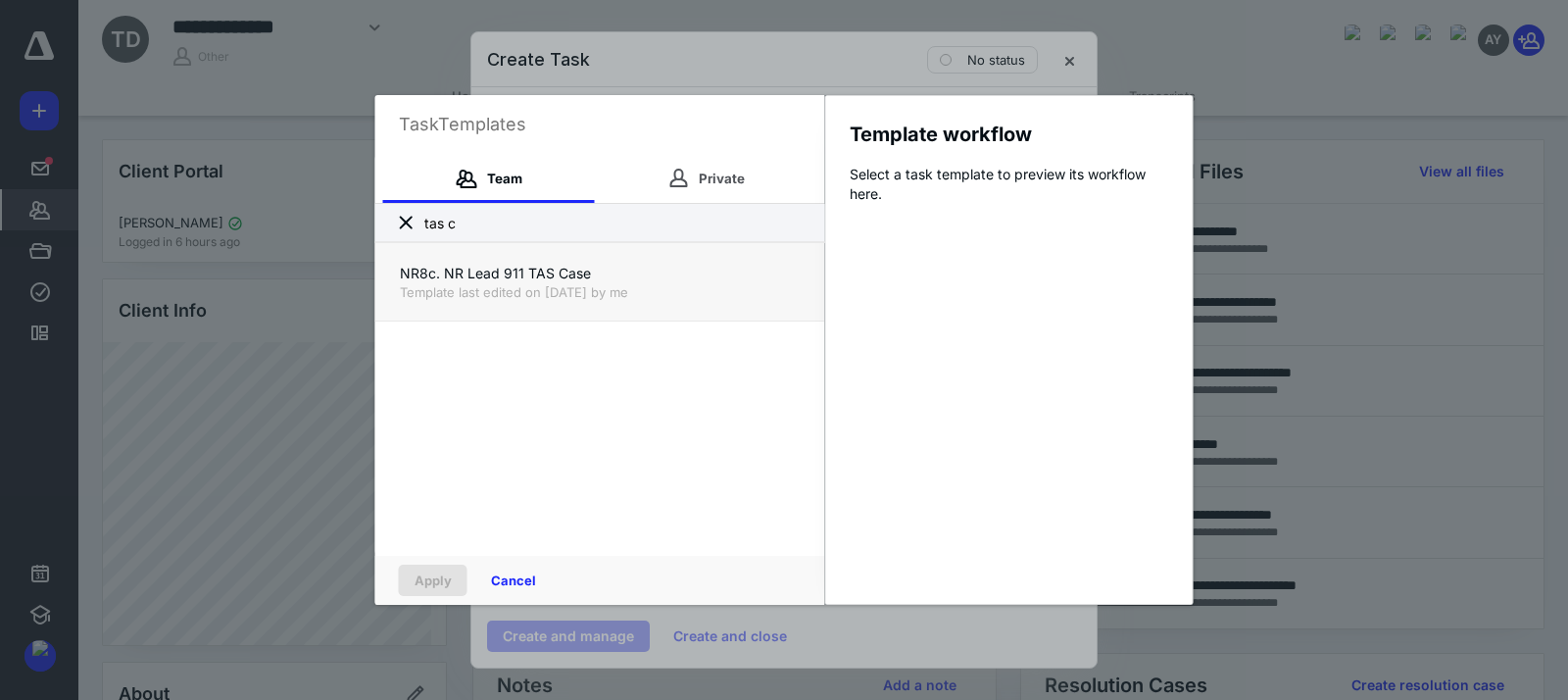 click on "Template last edited on [DATE] by me" at bounding box center (600, 292) 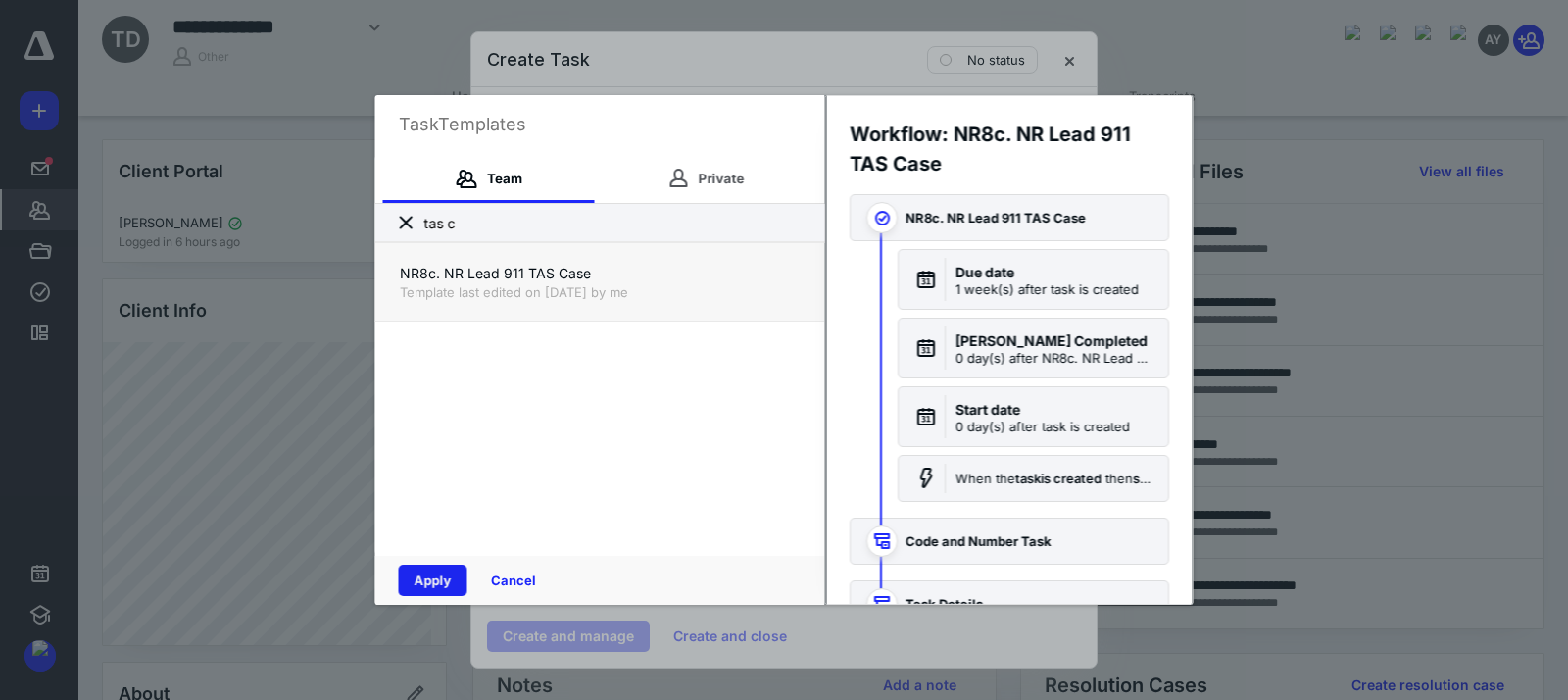 click on "Apply" at bounding box center (433, 580) 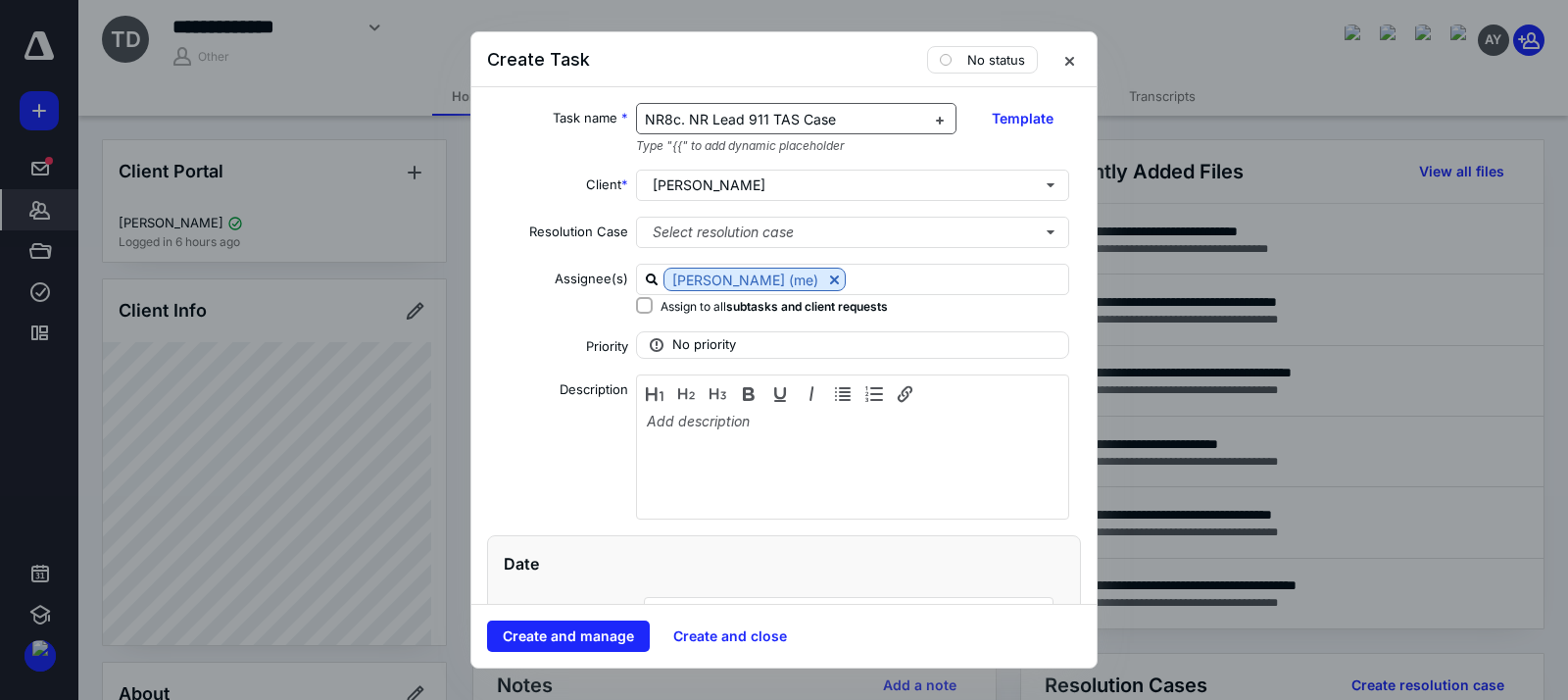 click on "NR8c. NR Lead 911 TAS Case" at bounding box center [785, 120] 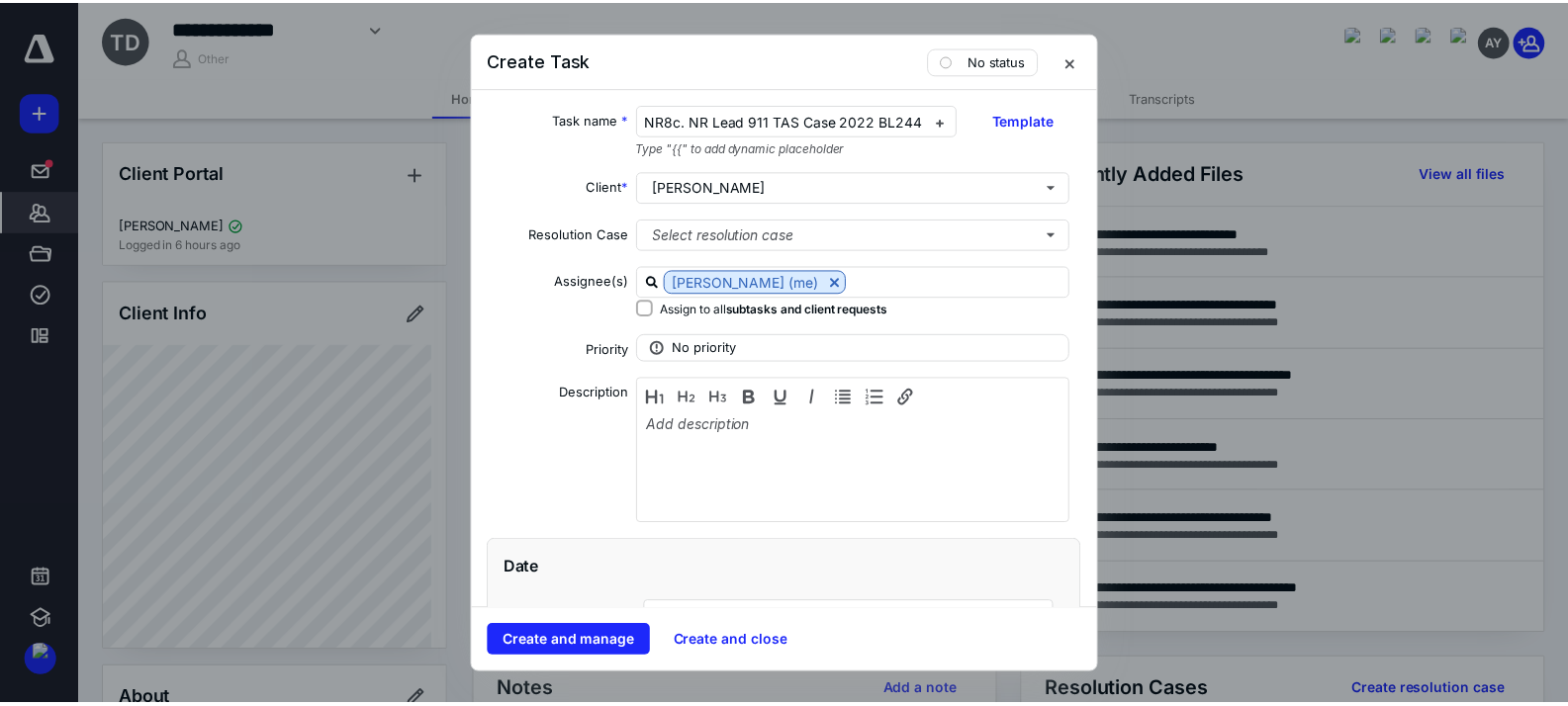 scroll, scrollTop: 0, scrollLeft: 12, axis: horizontal 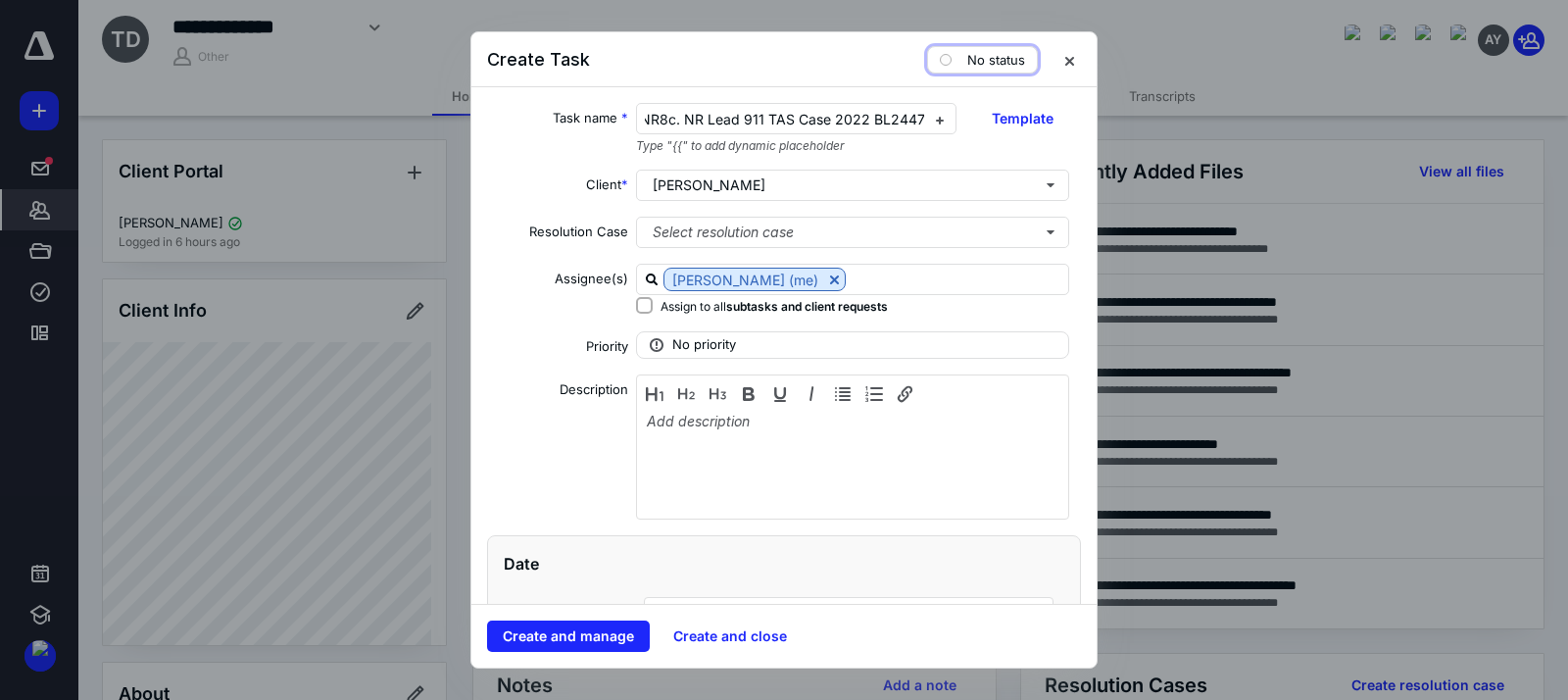 click on "No status" at bounding box center [982, 60] 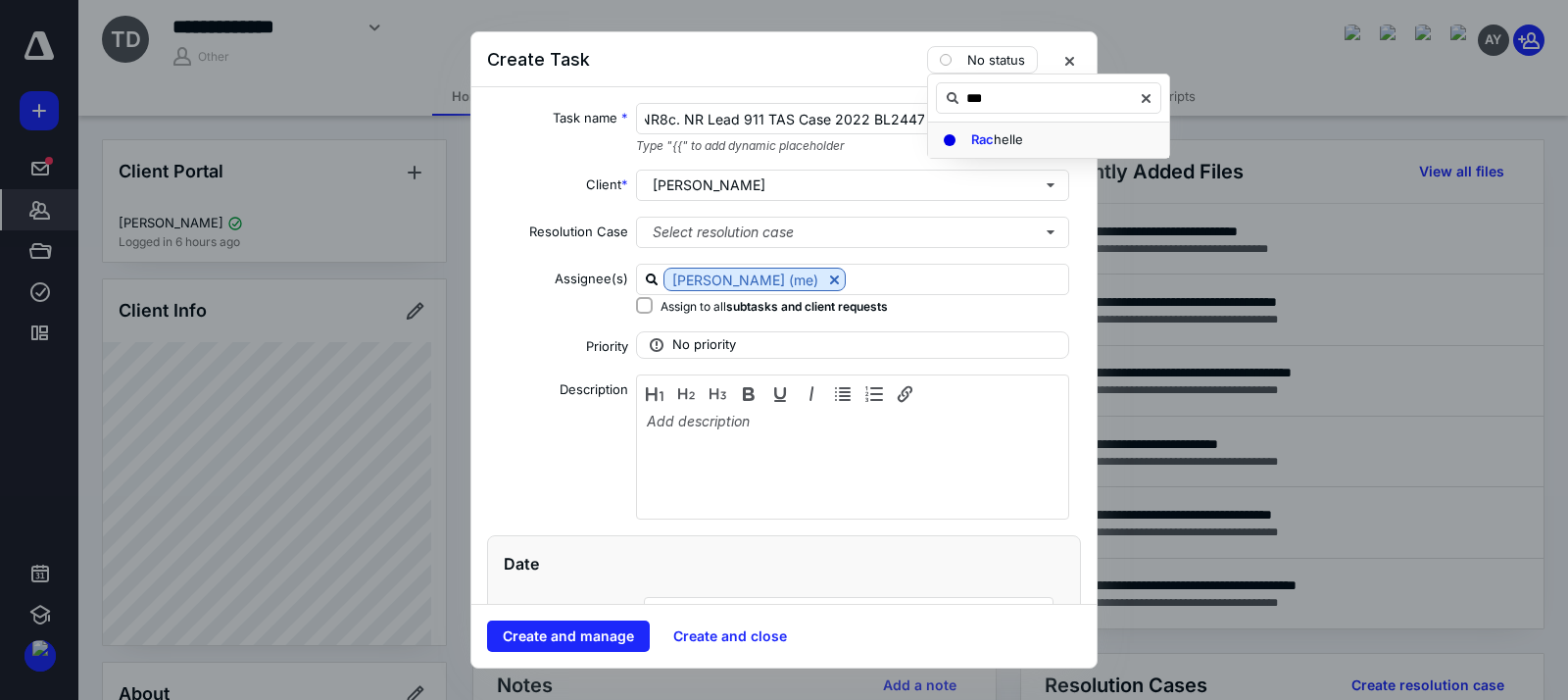 type on "***" 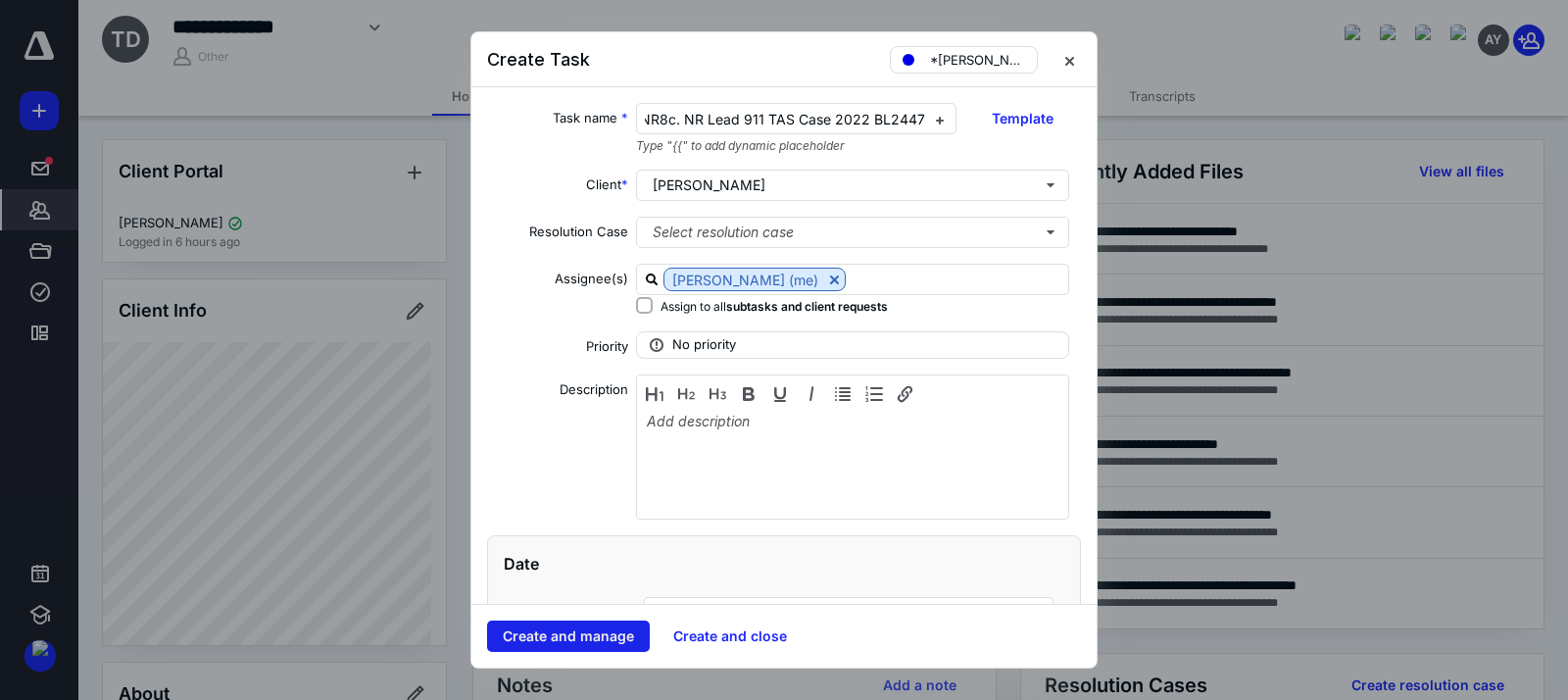 click on "Create and manage" at bounding box center (568, 636) 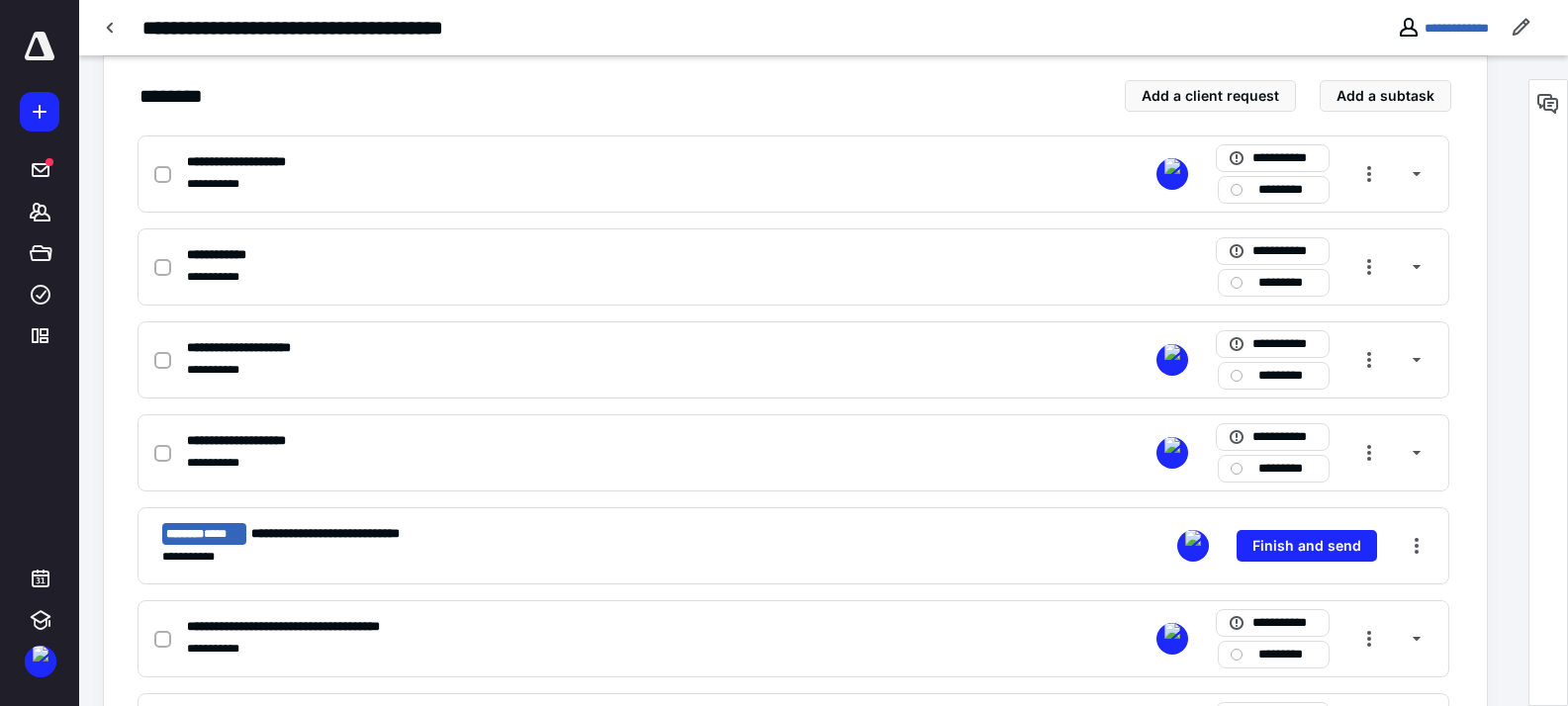 scroll, scrollTop: 480, scrollLeft: 0, axis: vertical 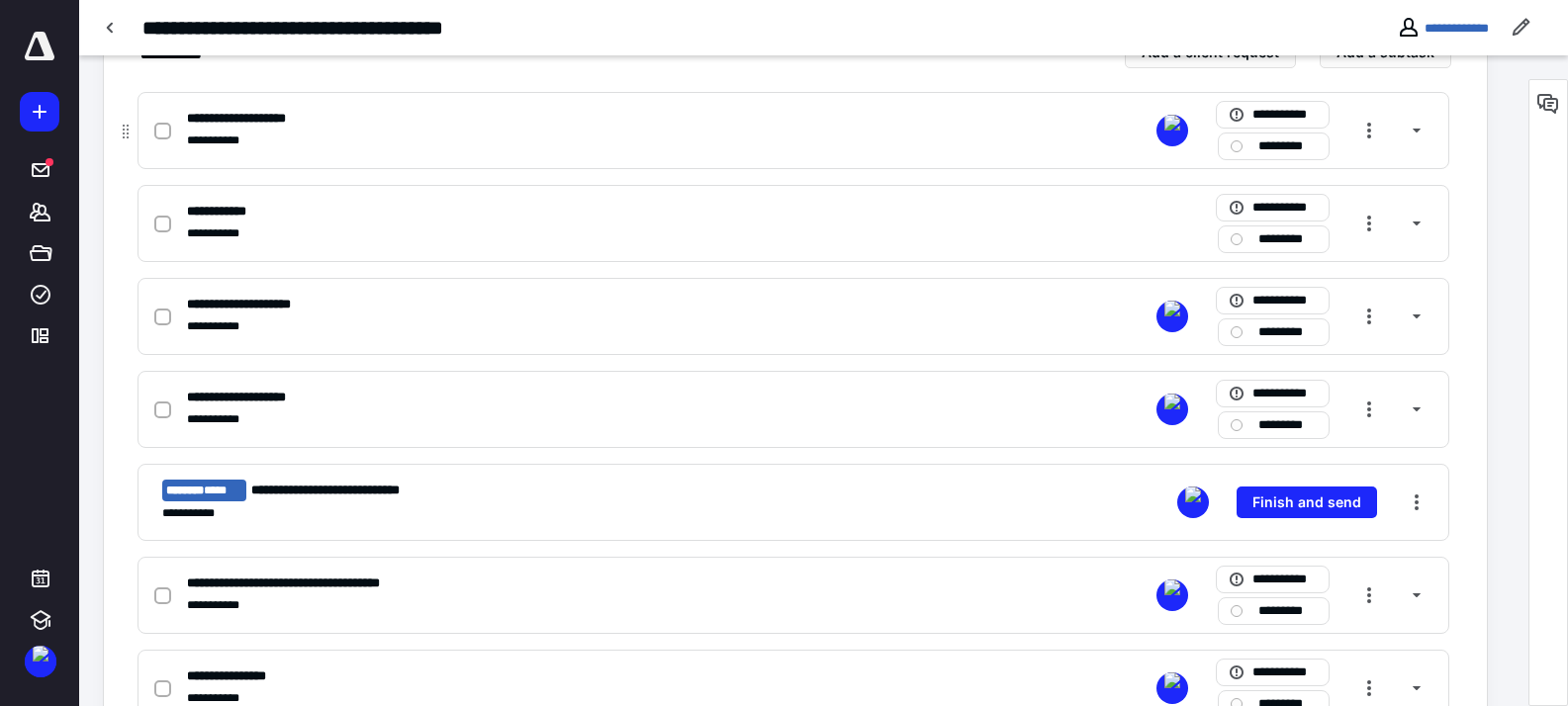 drag, startPoint x: 164, startPoint y: 126, endPoint x: 162, endPoint y: 196, distance: 70.02857 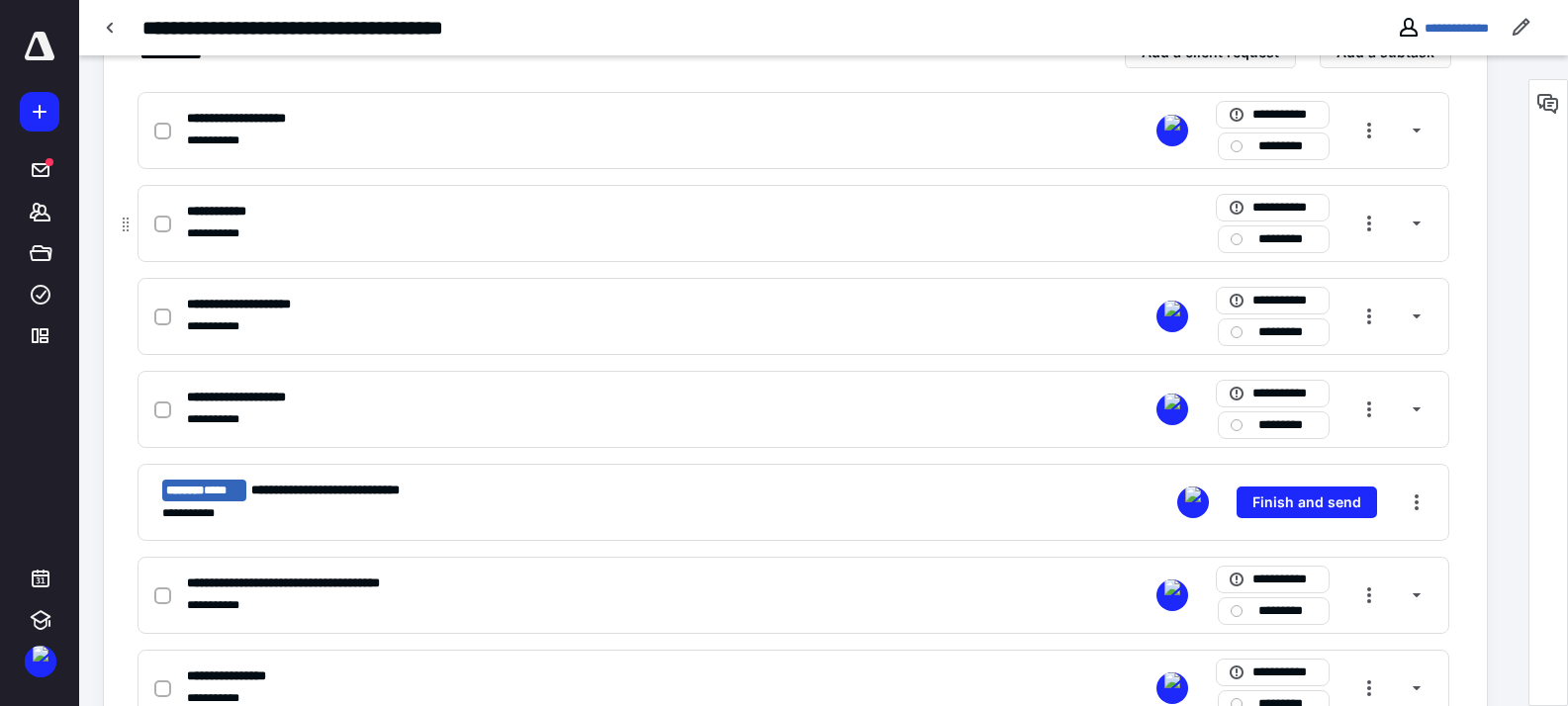 click at bounding box center [162, 132] 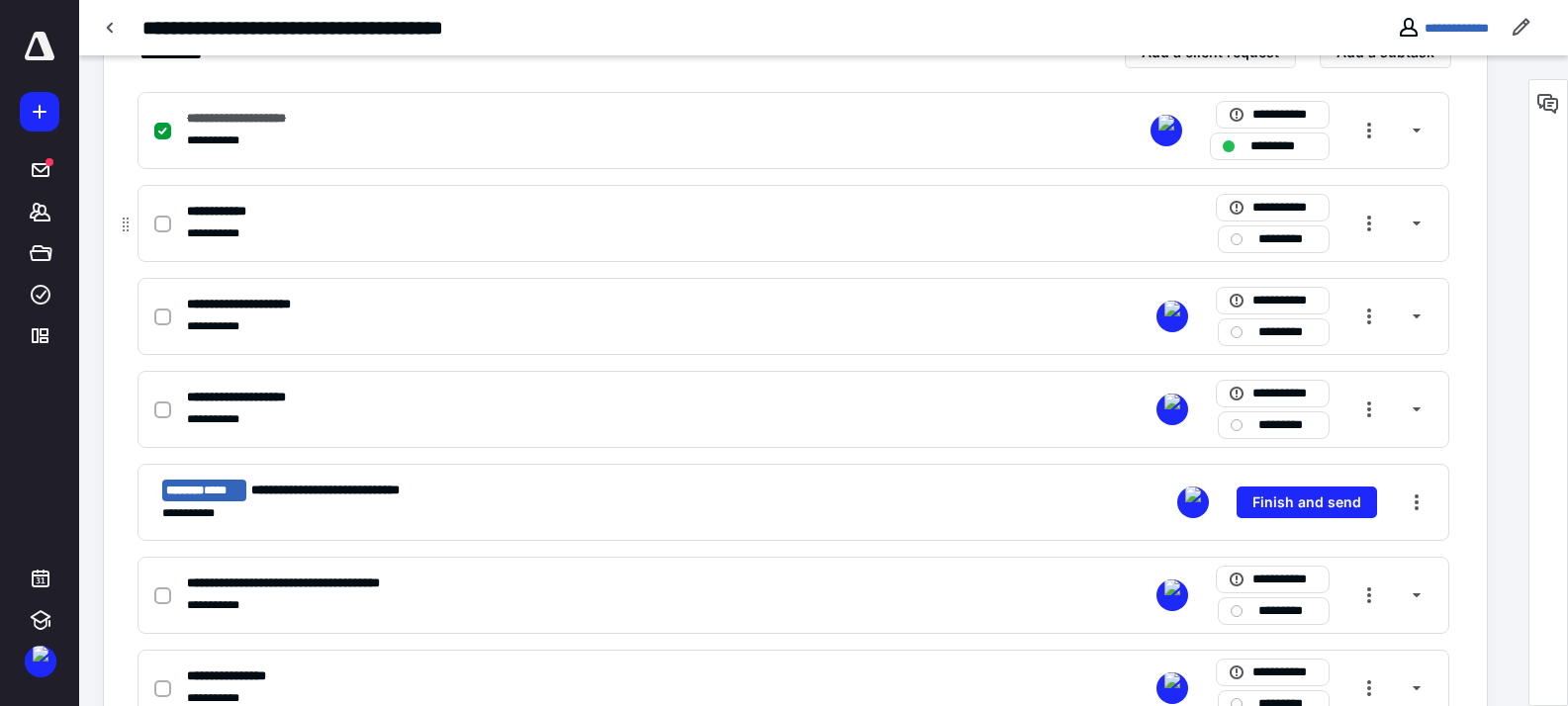 click 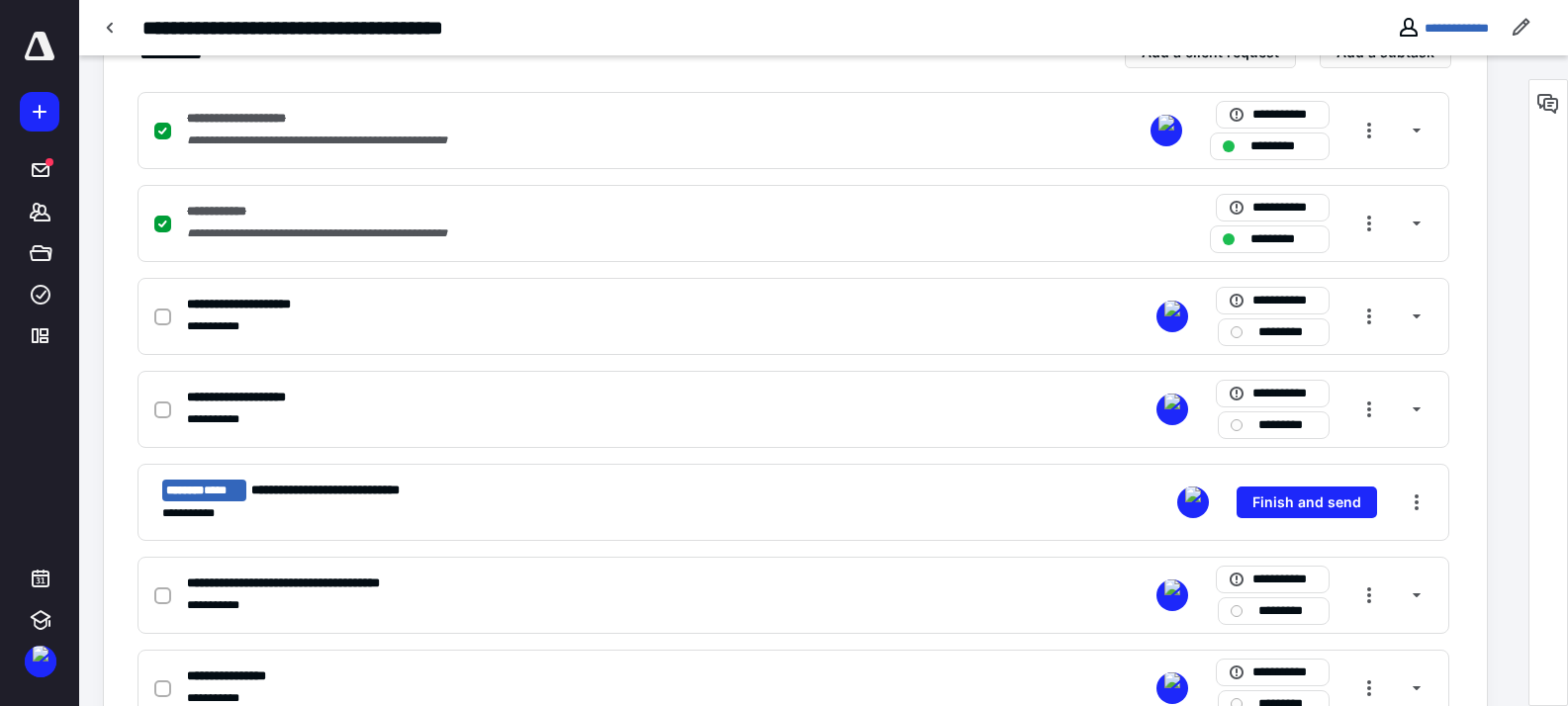 click at bounding box center [162, 317] 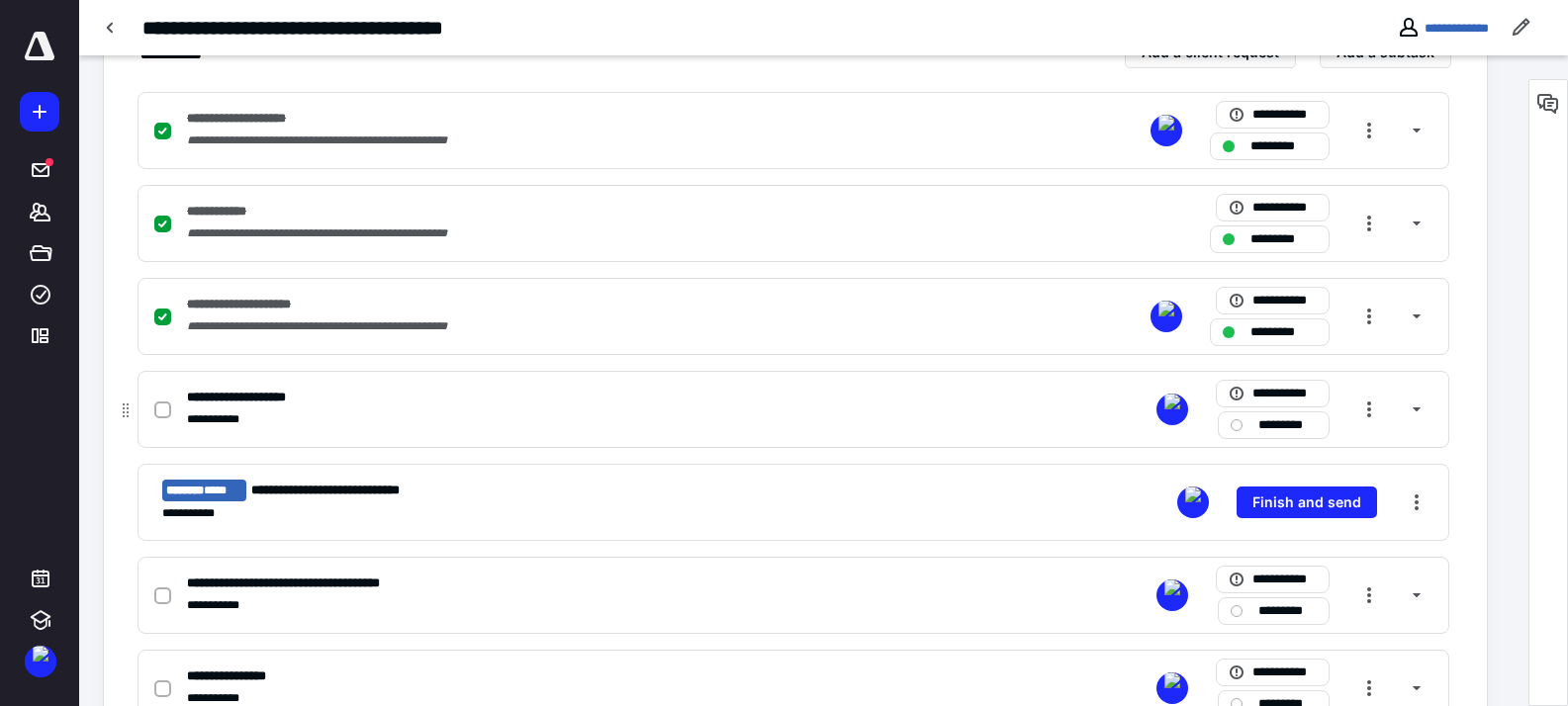 click at bounding box center [162, 410] 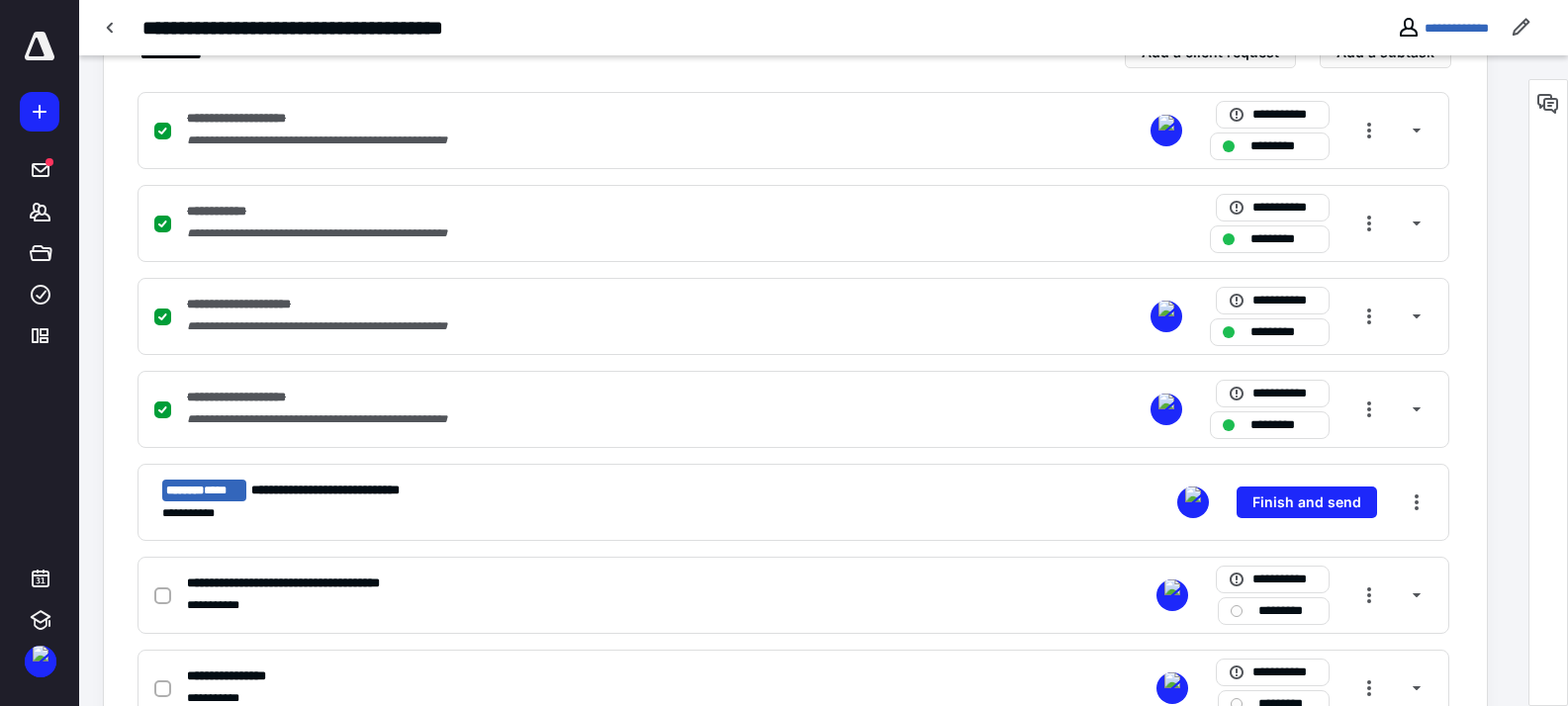 click at bounding box center (1548, 104) 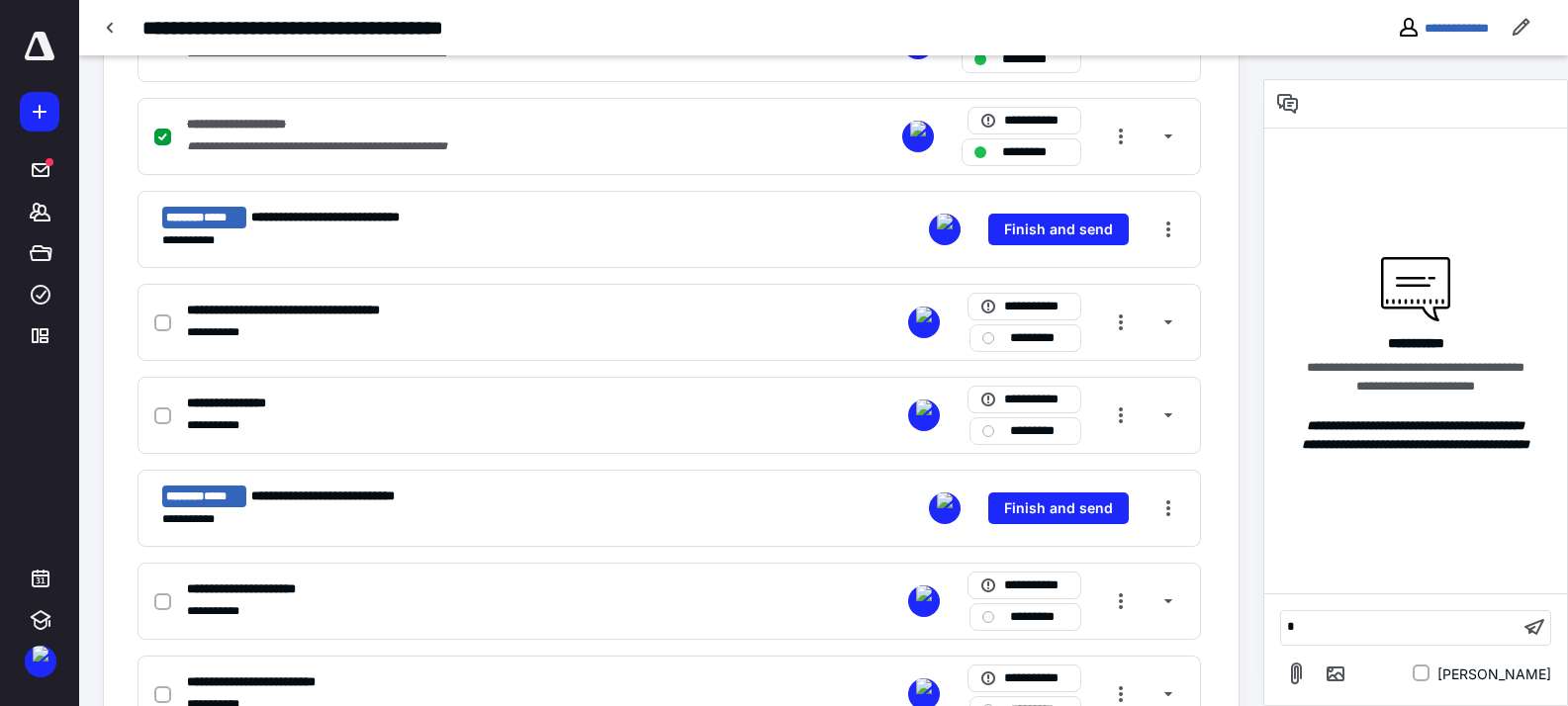type 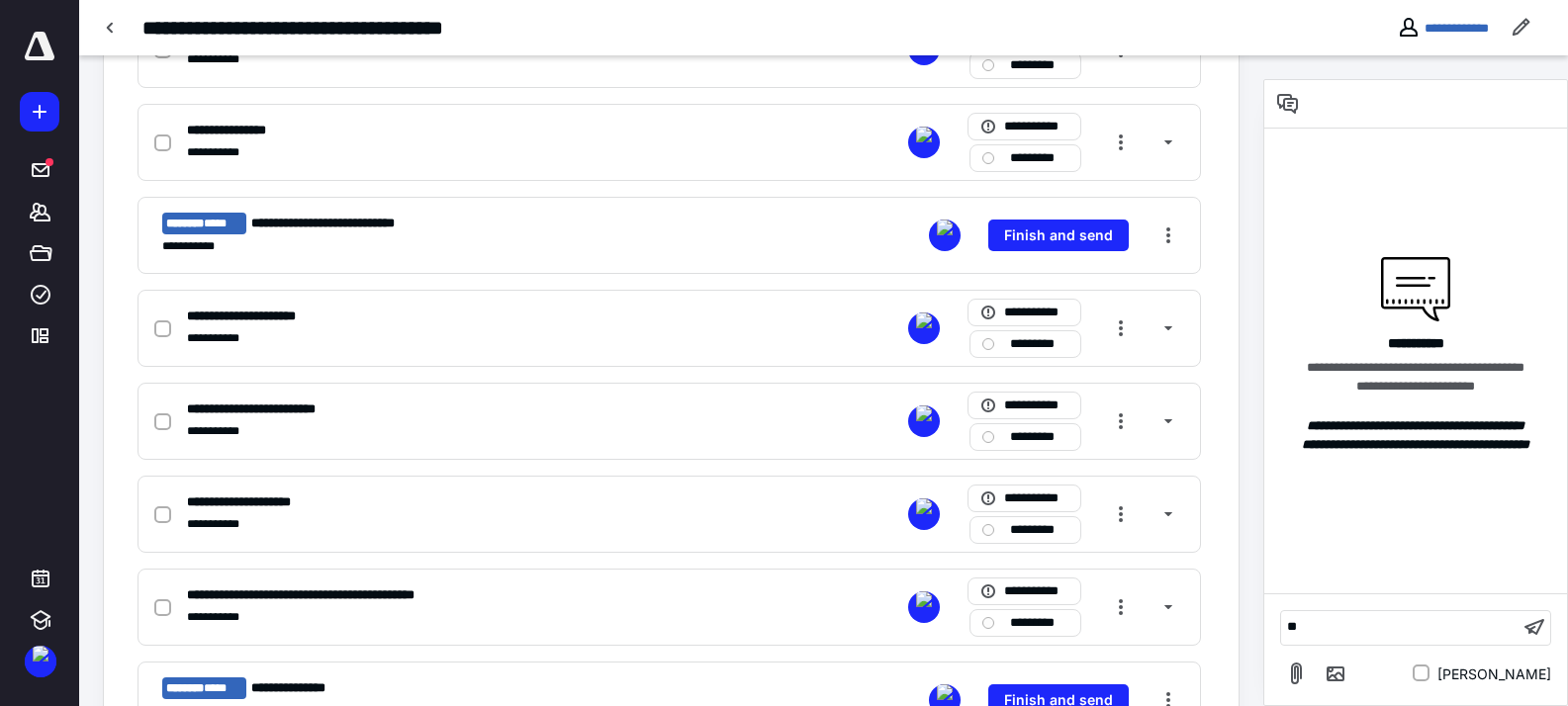 scroll, scrollTop: 1571, scrollLeft: 0, axis: vertical 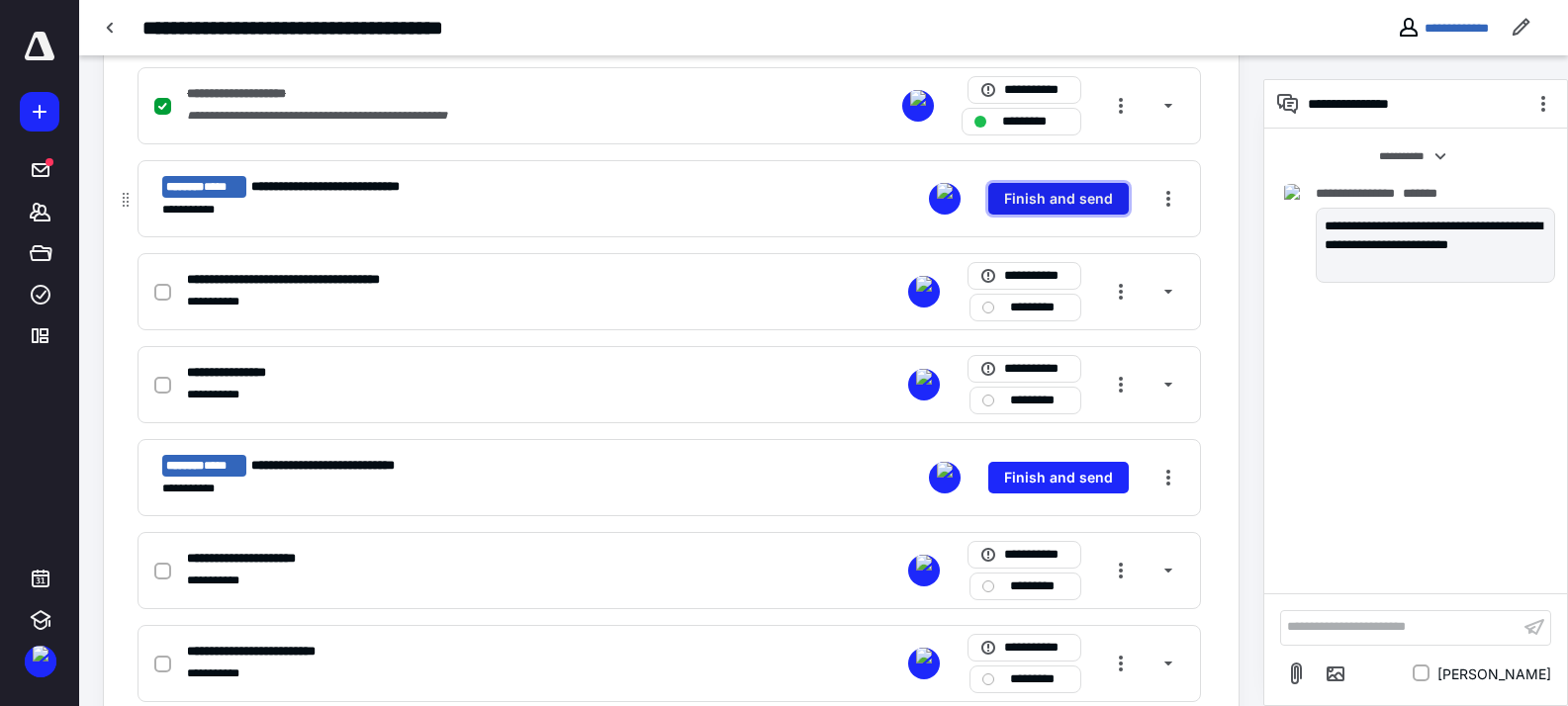 click on "Finish and send" at bounding box center [1059, 199] 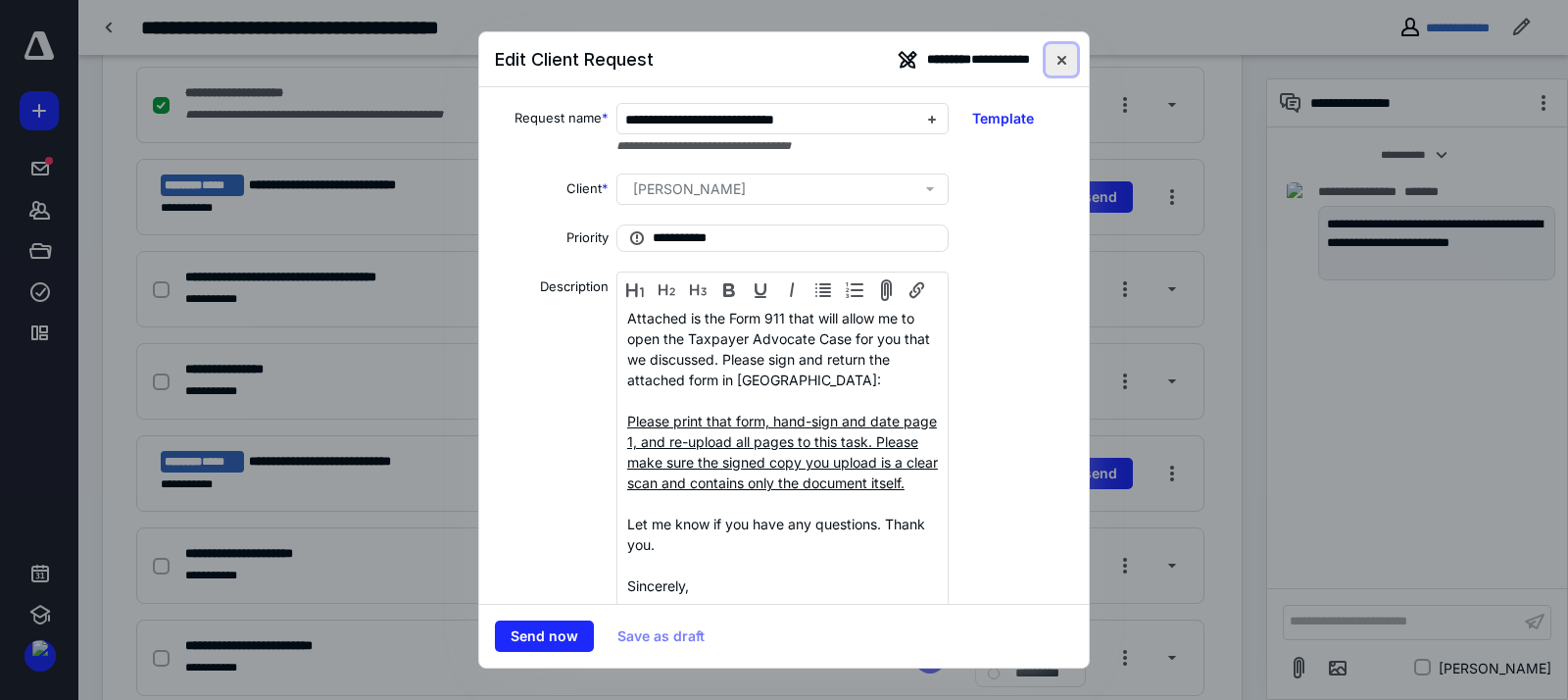 click at bounding box center (1061, 60) 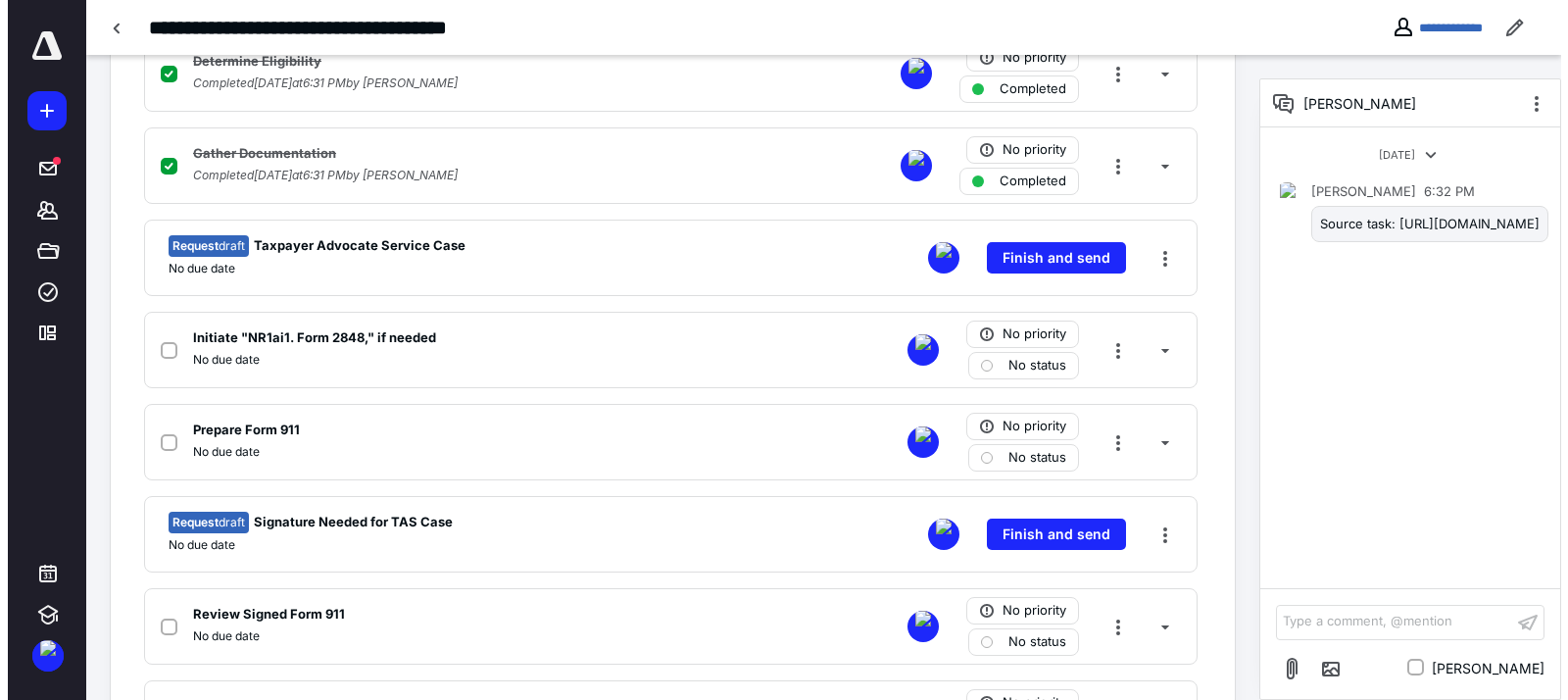 scroll, scrollTop: 722, scrollLeft: 0, axis: vertical 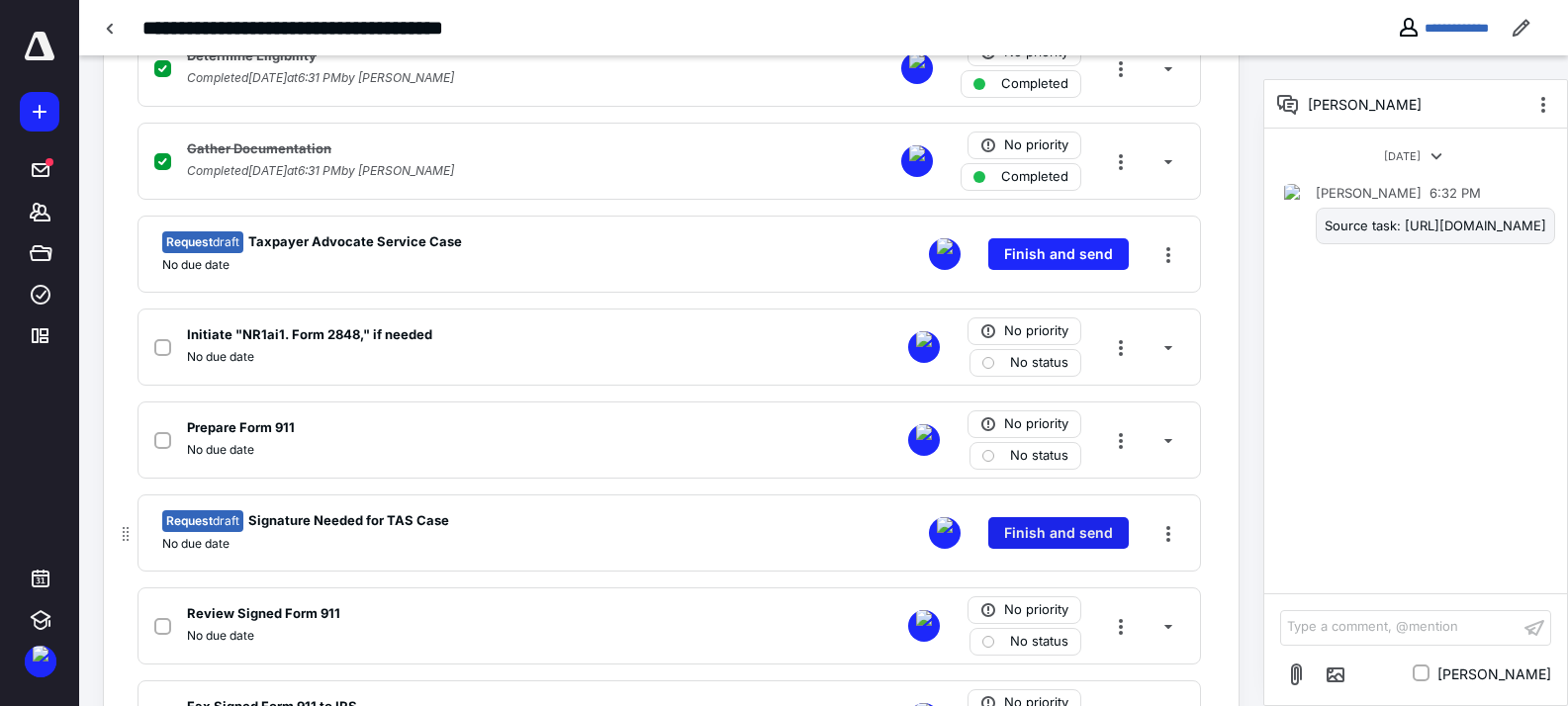 click on "Finish and send" at bounding box center [1059, 533] 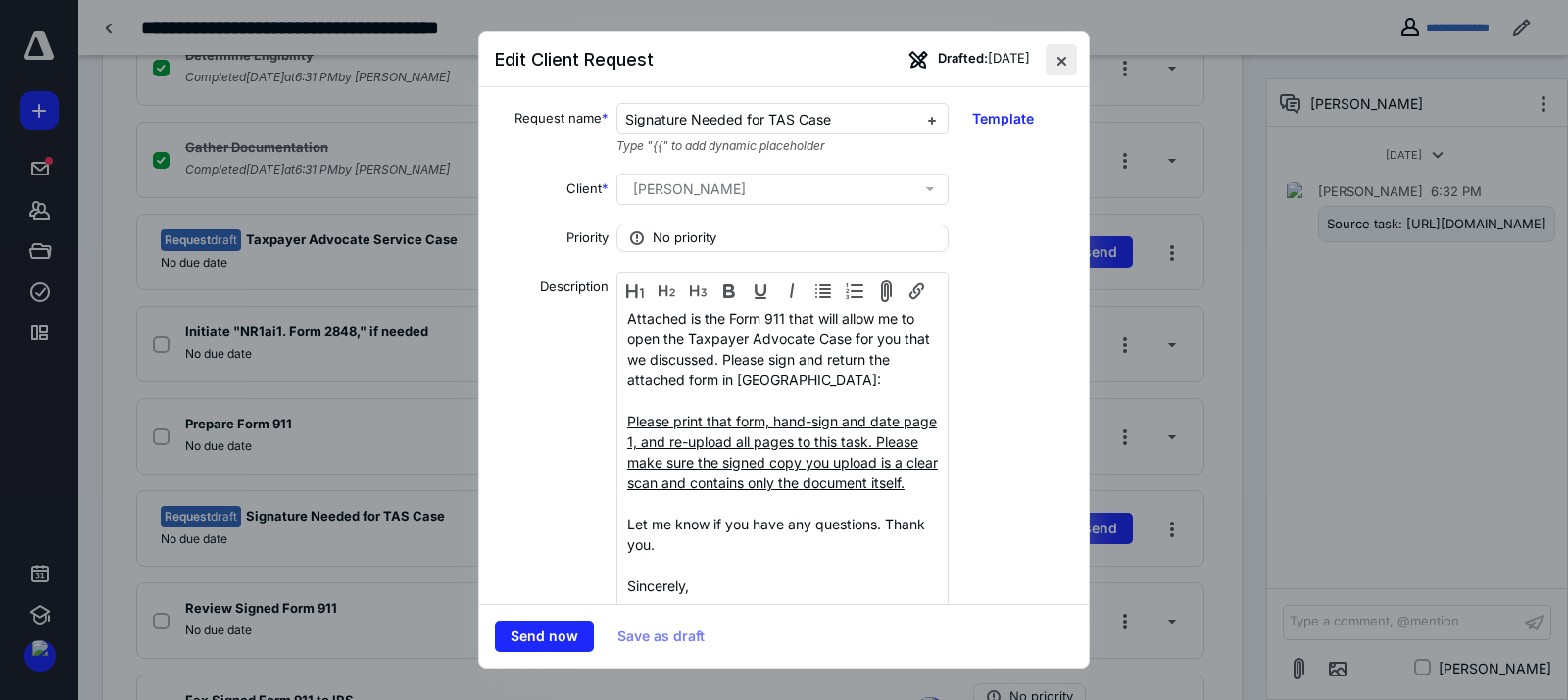 click at bounding box center (1061, 60) 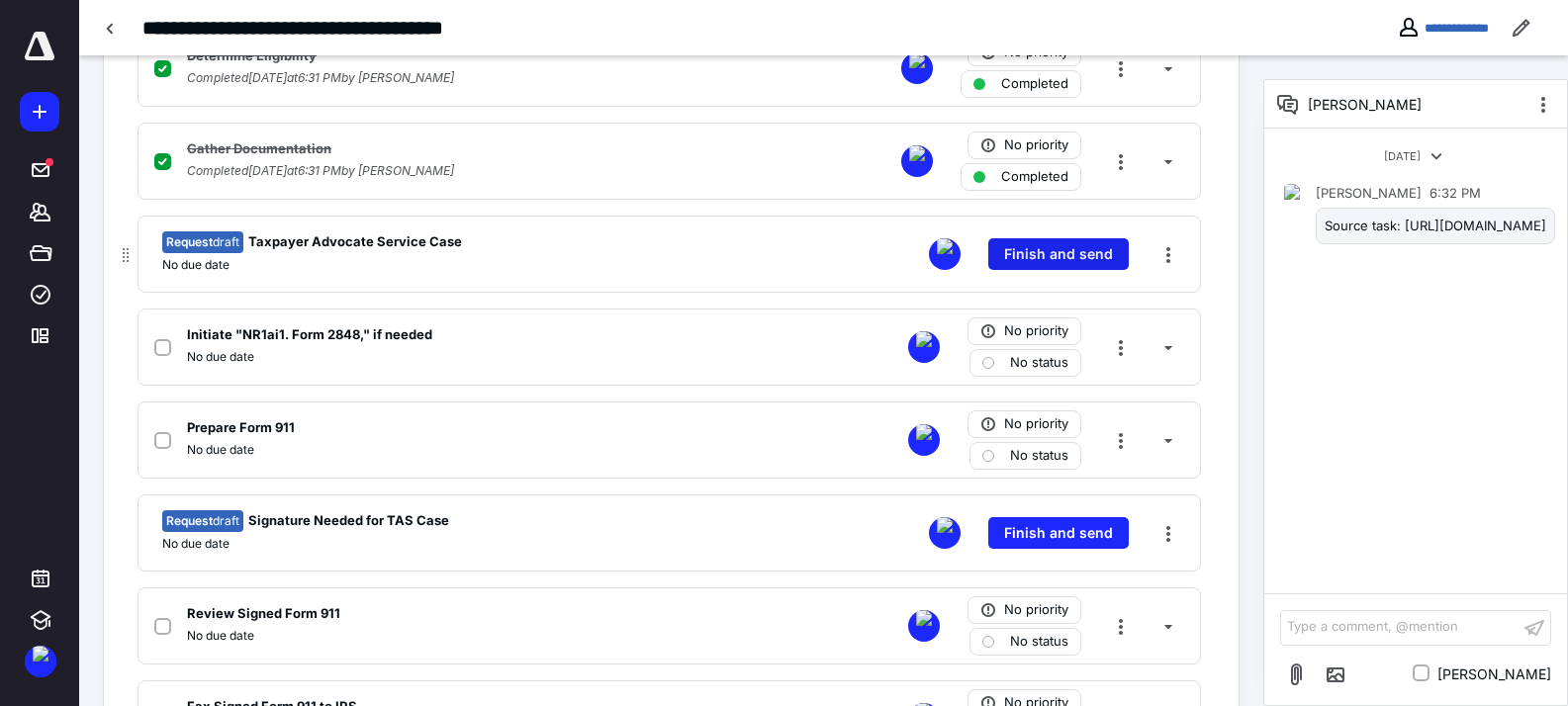 click on "Finish and send" at bounding box center (1059, 254) 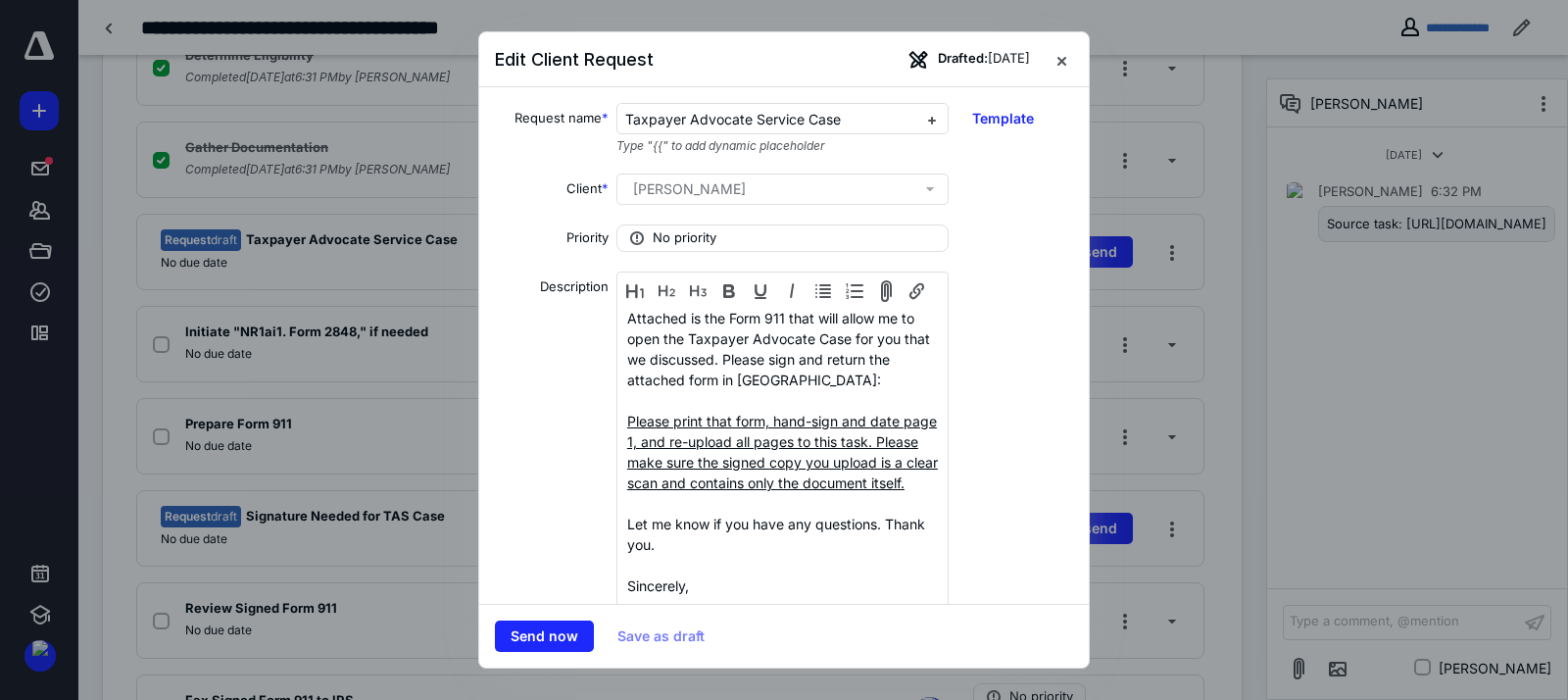 scroll, scrollTop: 387, scrollLeft: 0, axis: vertical 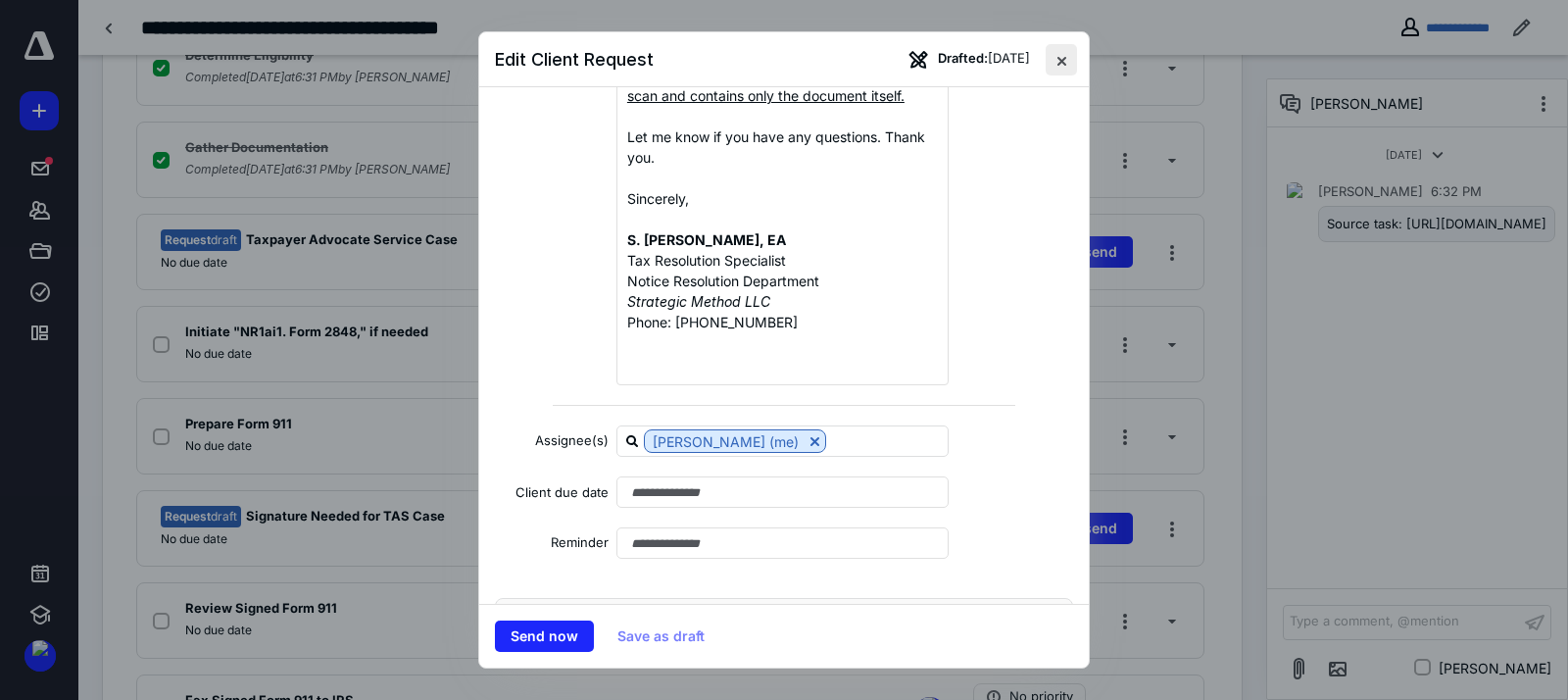 click at bounding box center [1061, 60] 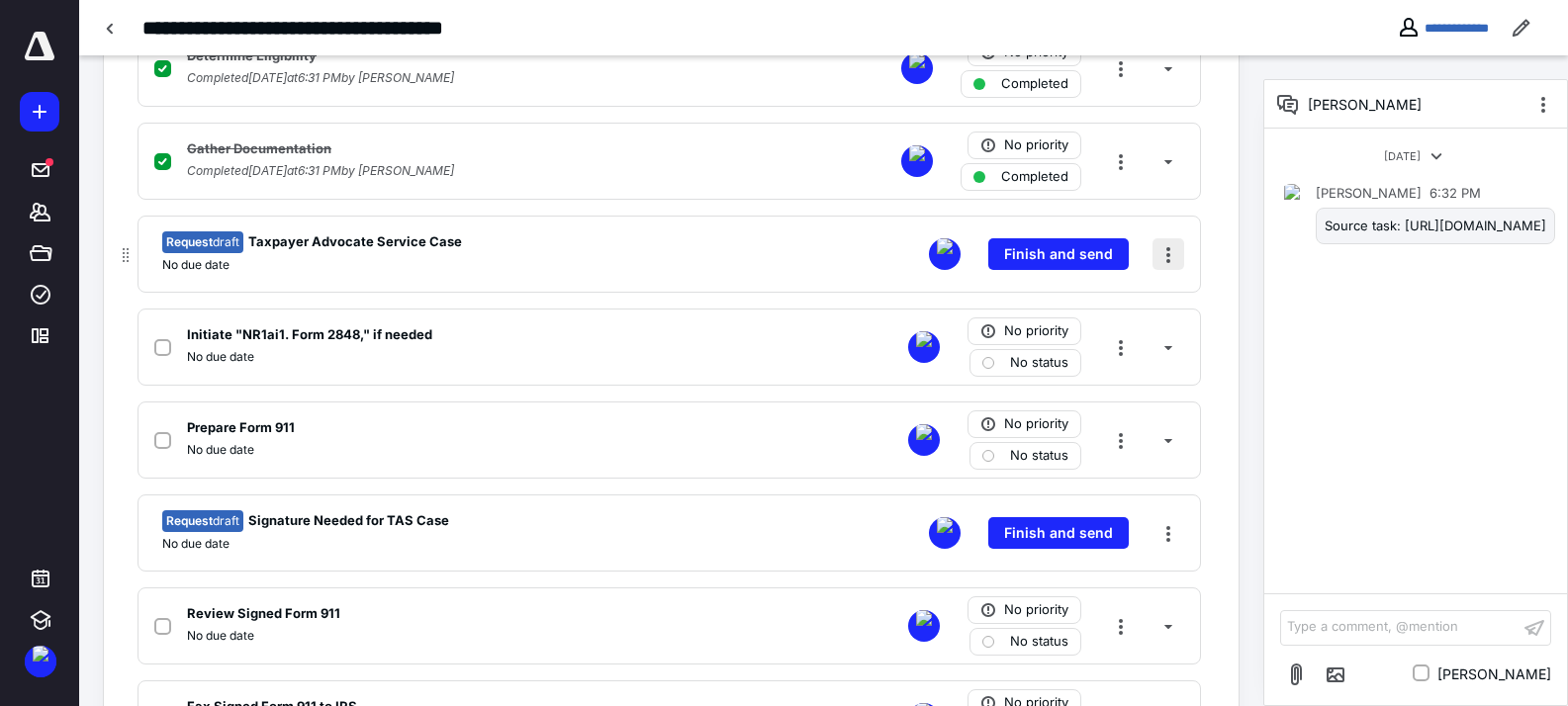 click at bounding box center [1168, 254] 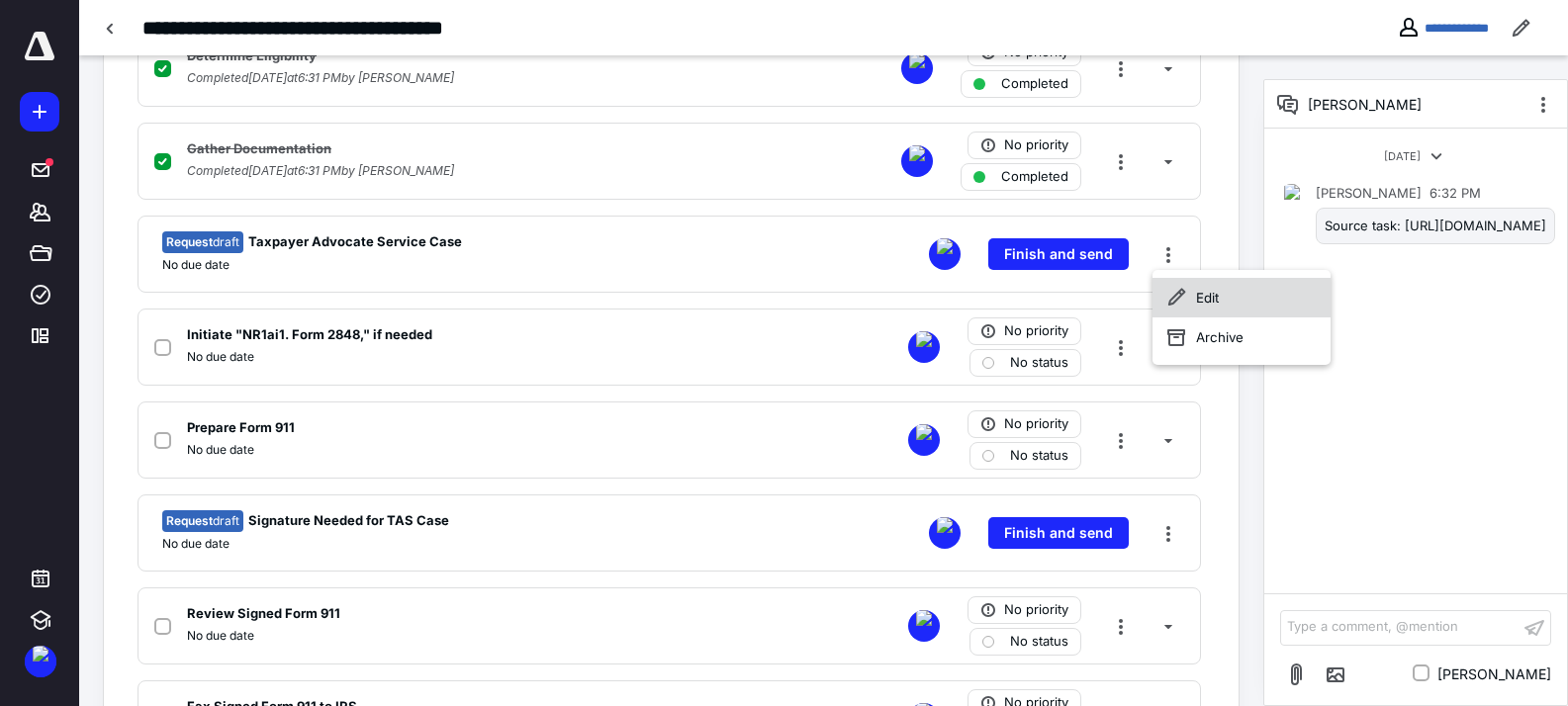 click on "Edit" at bounding box center (1242, 298) 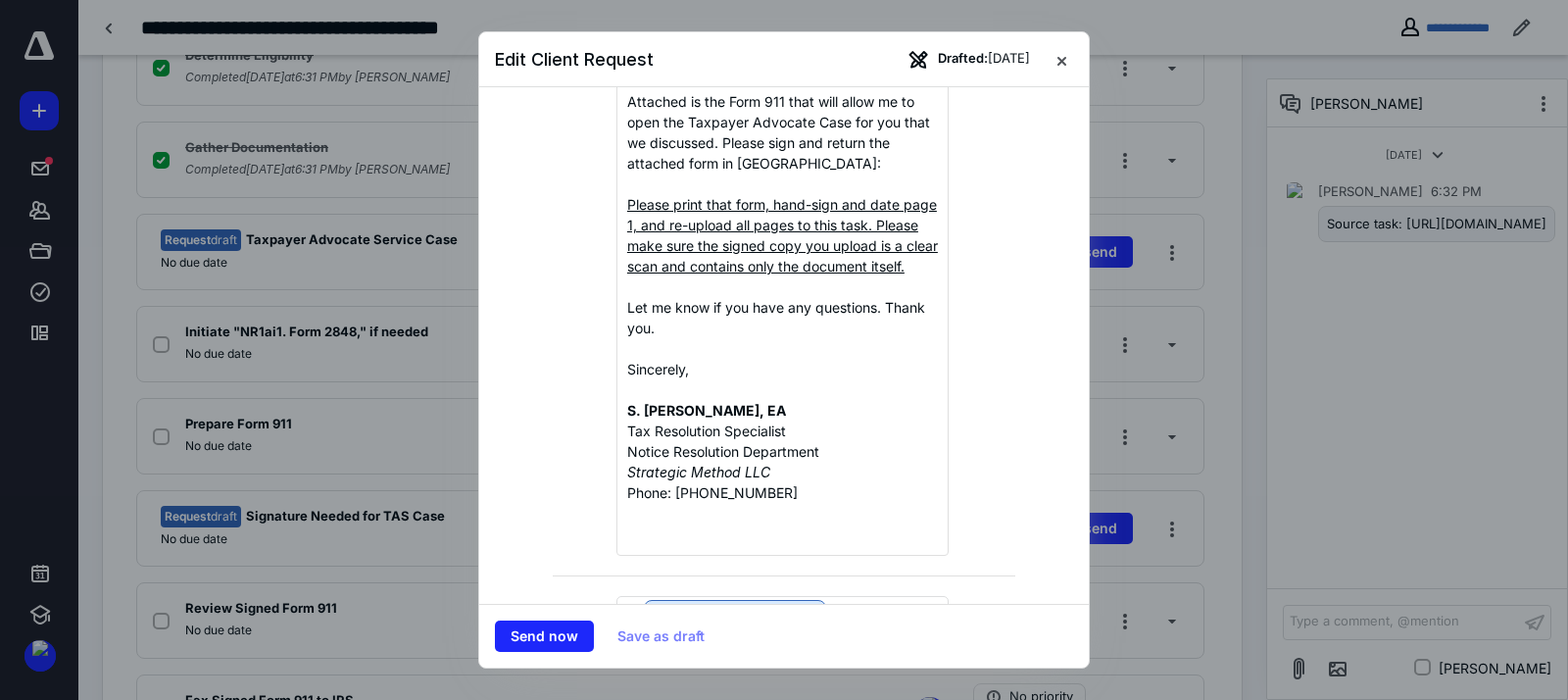 scroll, scrollTop: 229, scrollLeft: 0, axis: vertical 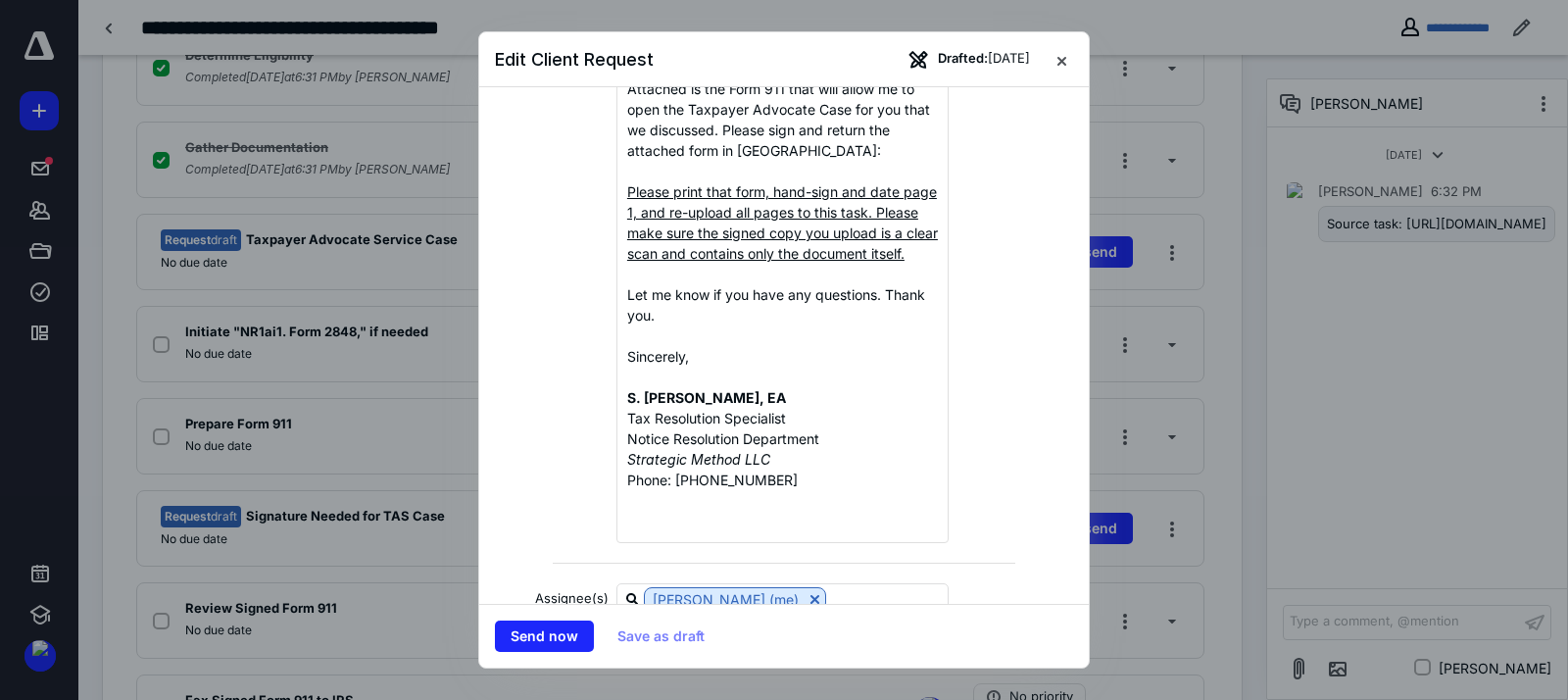 drag, startPoint x: 1068, startPoint y: 61, endPoint x: 1079, endPoint y: 89, distance: 30.083218 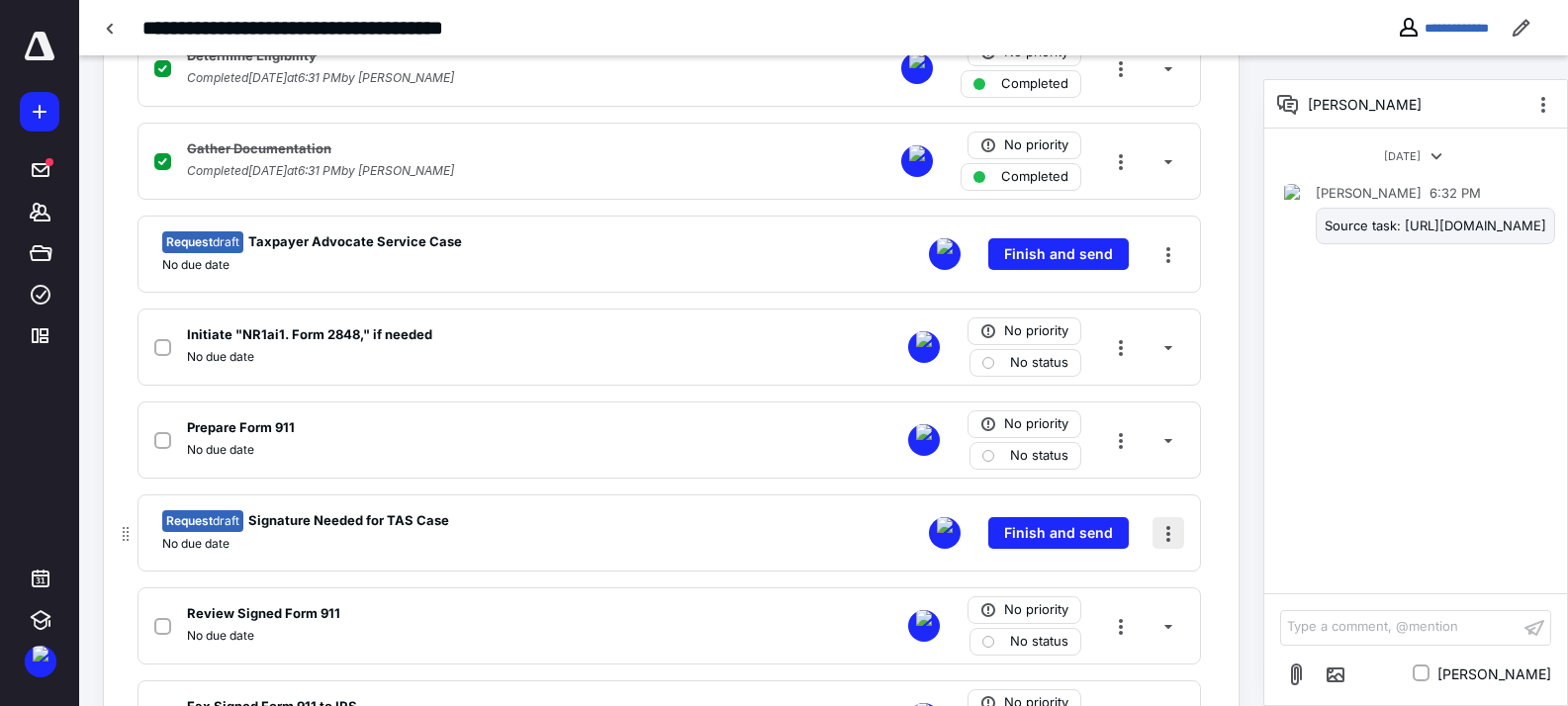 click at bounding box center (1168, 533) 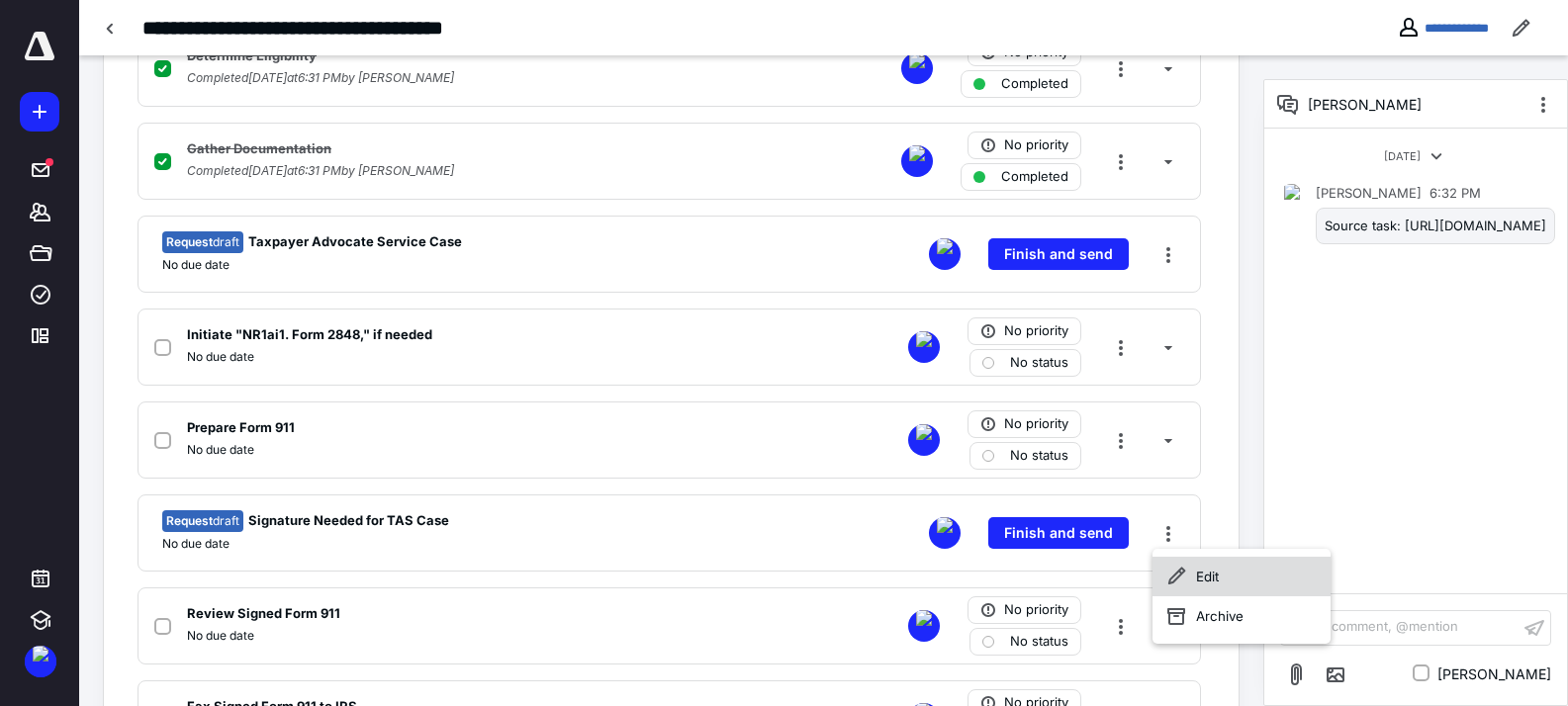 click 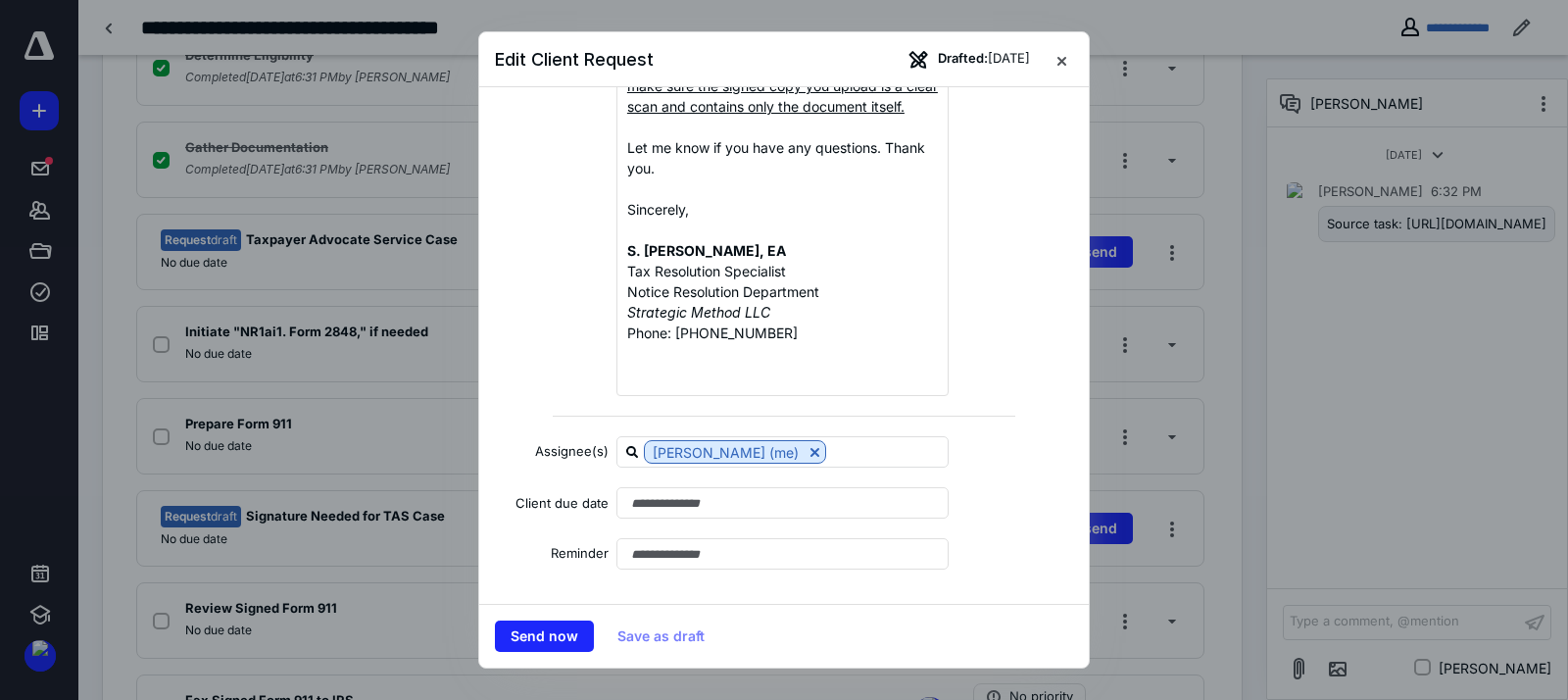 scroll, scrollTop: 469, scrollLeft: 0, axis: vertical 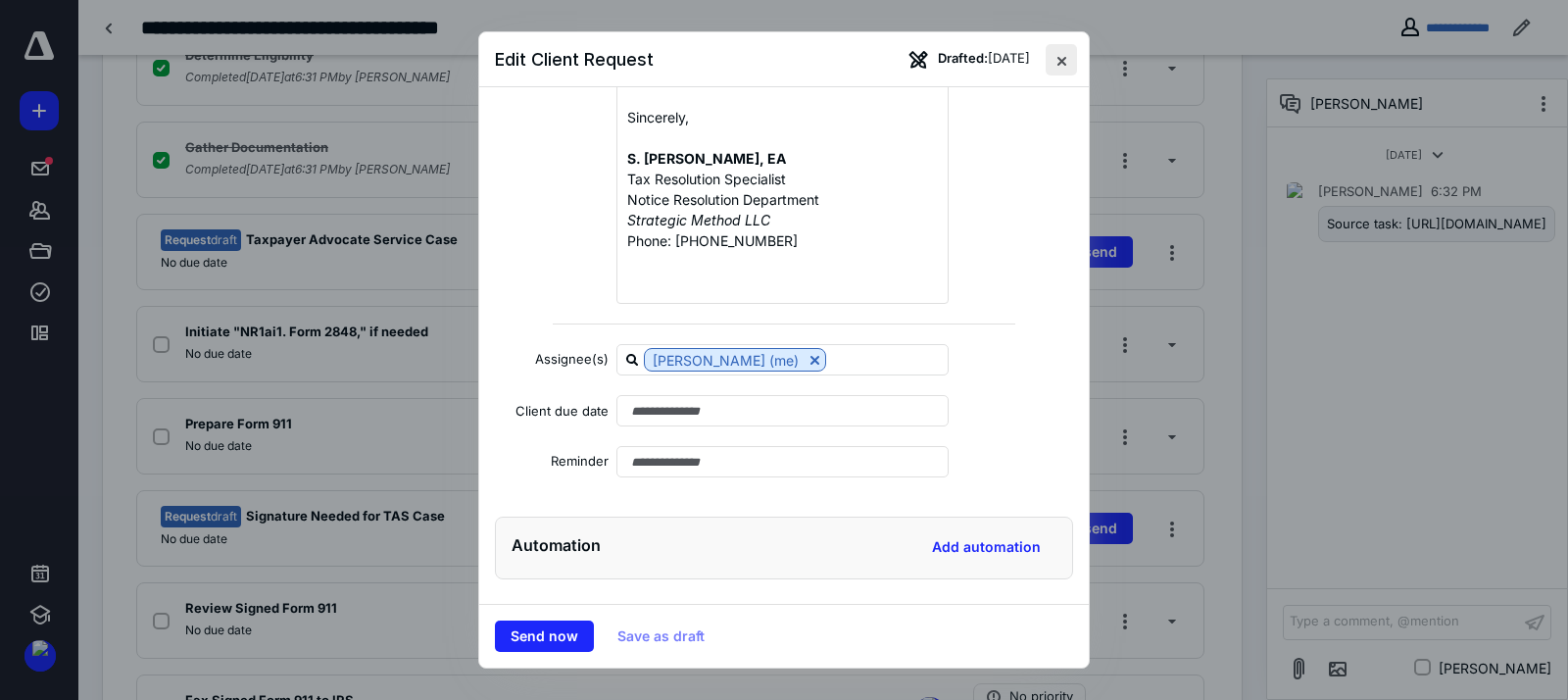 click at bounding box center (1061, 60) 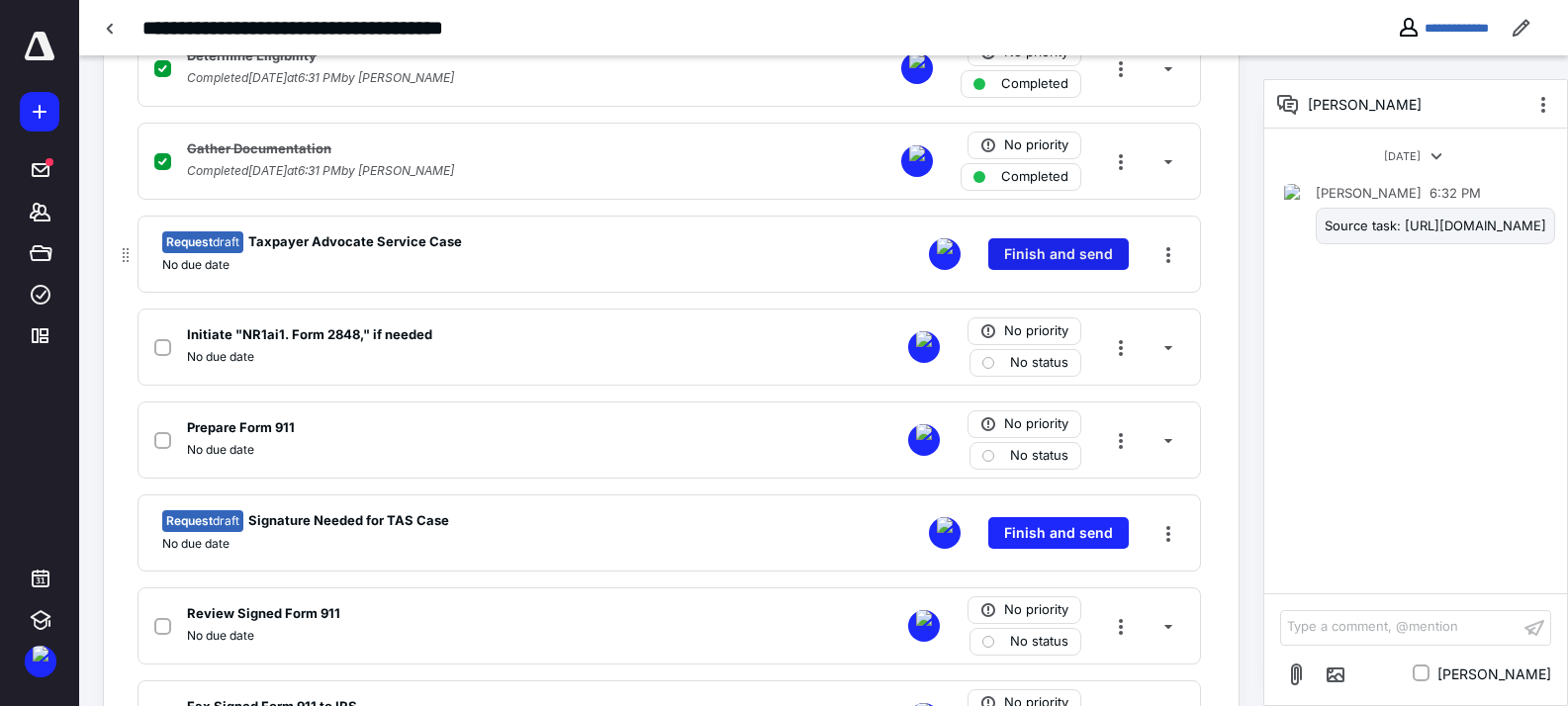 click on "Finish and send" at bounding box center [1059, 254] 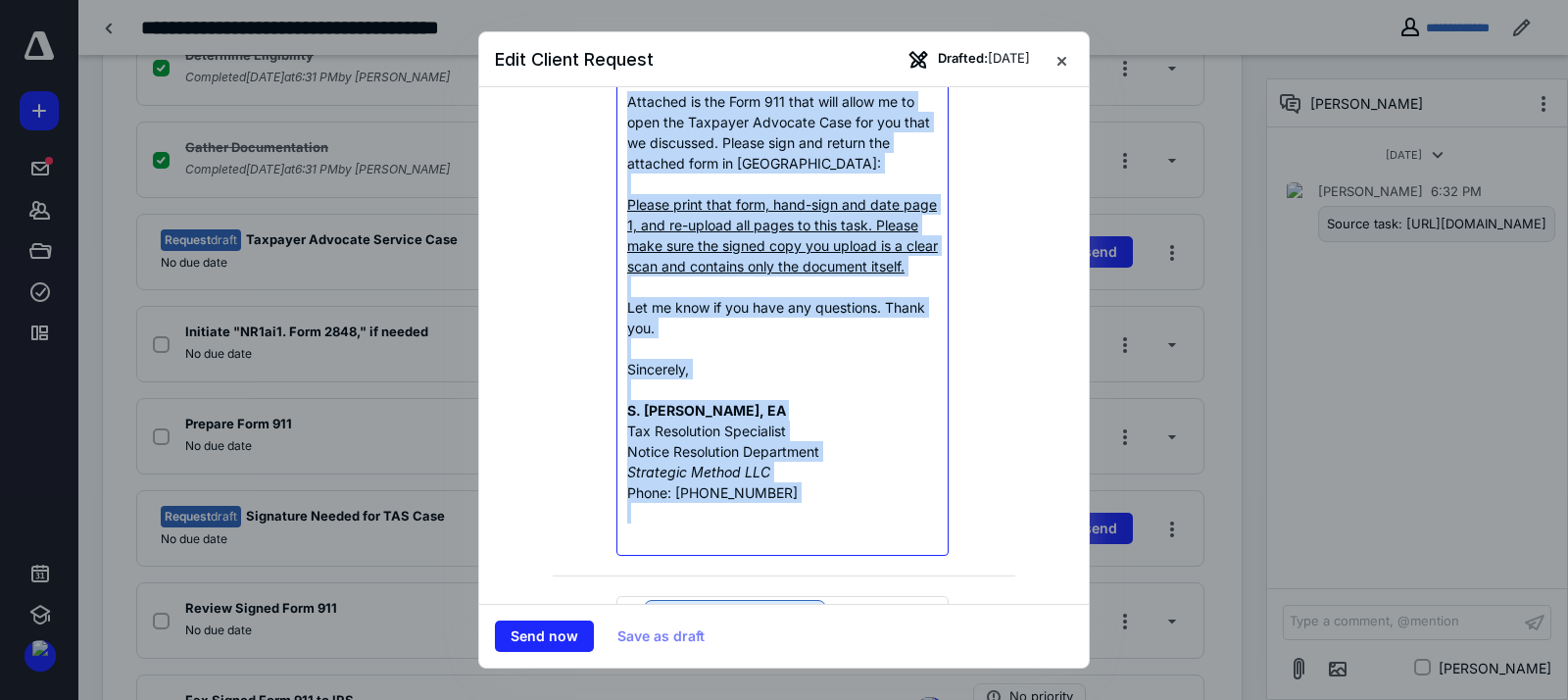 scroll, scrollTop: 496, scrollLeft: 0, axis: vertical 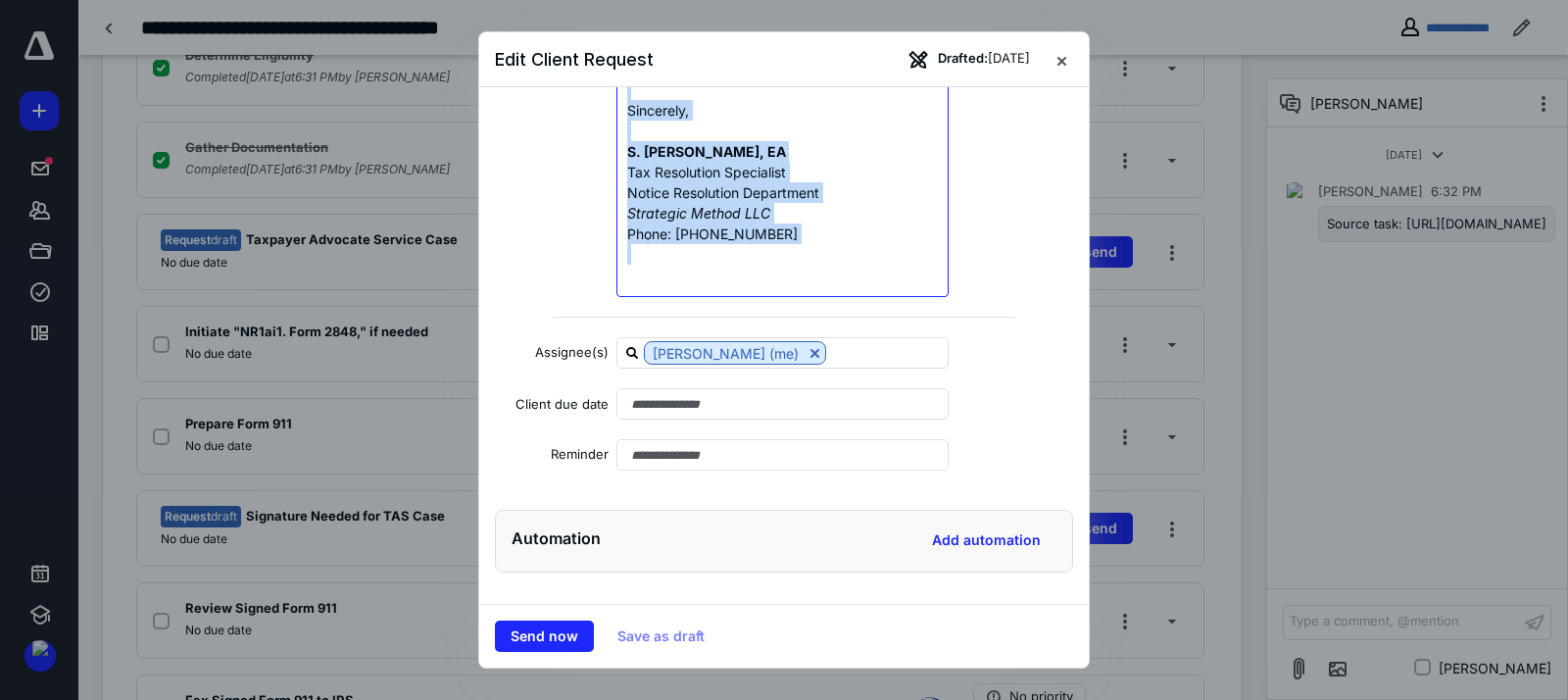 drag, startPoint x: 625, startPoint y: 319, endPoint x: 844, endPoint y: 625, distance: 376.29377 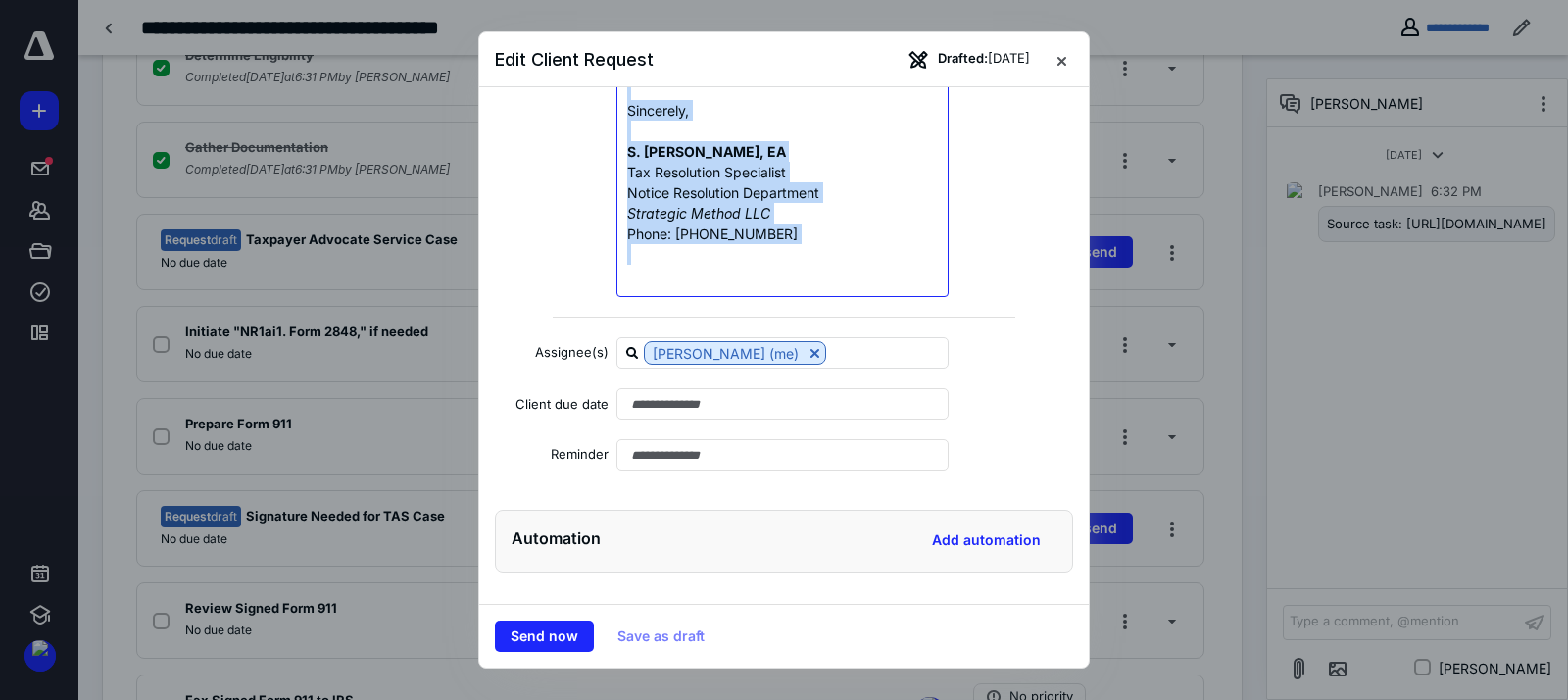 click on "Edit Client Request Drafted:  July 9, 2025 Request name  * Taxpayer Advocate Service Case Type "{{" to add dynamic placeholder Template Client  * TOCHUKWU DURU Priority No priority Description Attached is the Form 911 that will allow me to open the Taxpayer Advocate Case for you that we discussed. Please sign and return the attached form in Canopy: Please print that form, hand-sign and date page 1, and re-upload all pages to this task. Please make sure the signed copy you upload is a clear scan and contains only the document itself. Let me know if you have any questions. Thank you. Sincerely, S. Rachelle Wardell, EA Tax Resolution Specialist Notice Resolution Department Strategic Method LLC Phone: 501-303-6420 Assignee(s) Rachelle Wardell (me) Client due date Reminder Automation Add automation Send now Save as draft" at bounding box center [784, 350] 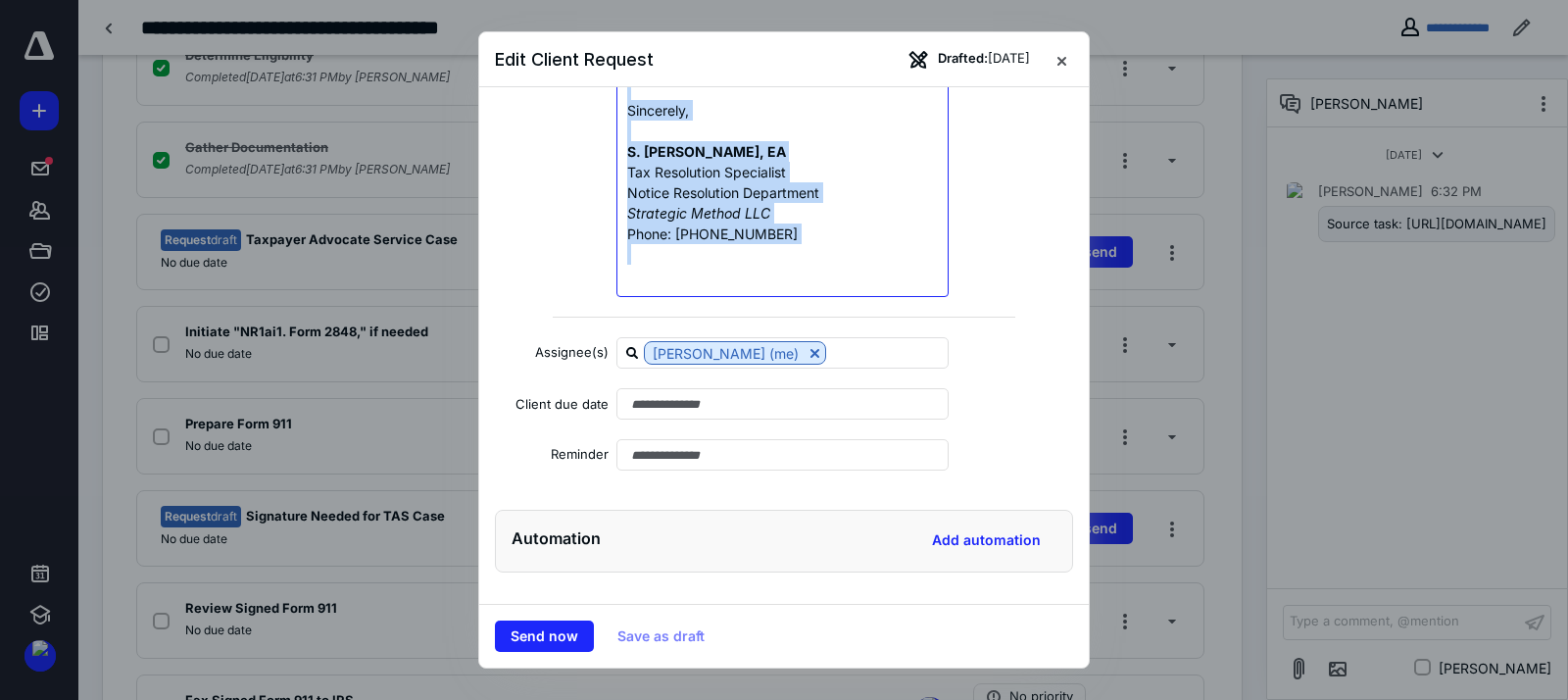 type 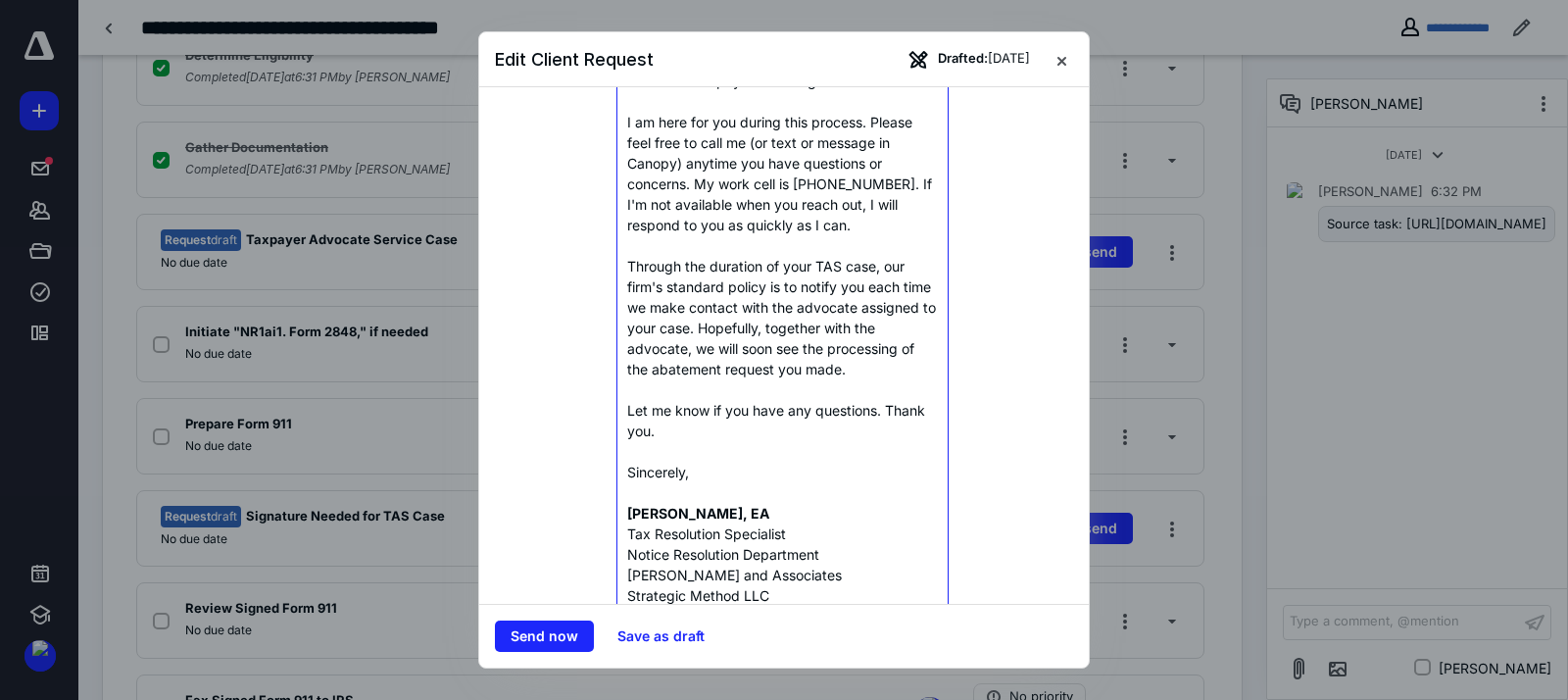scroll, scrollTop: 632, scrollLeft: 0, axis: vertical 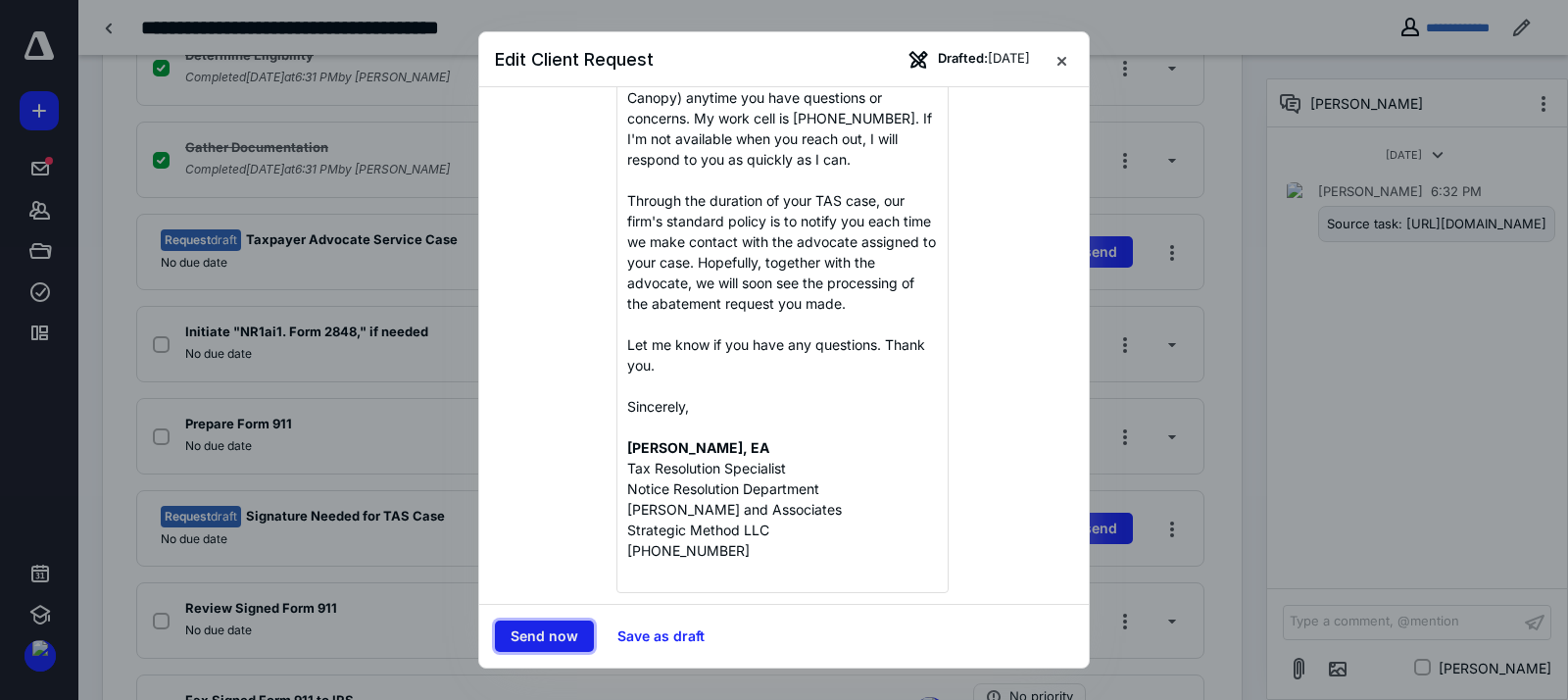 click on "Send now" at bounding box center [544, 636] 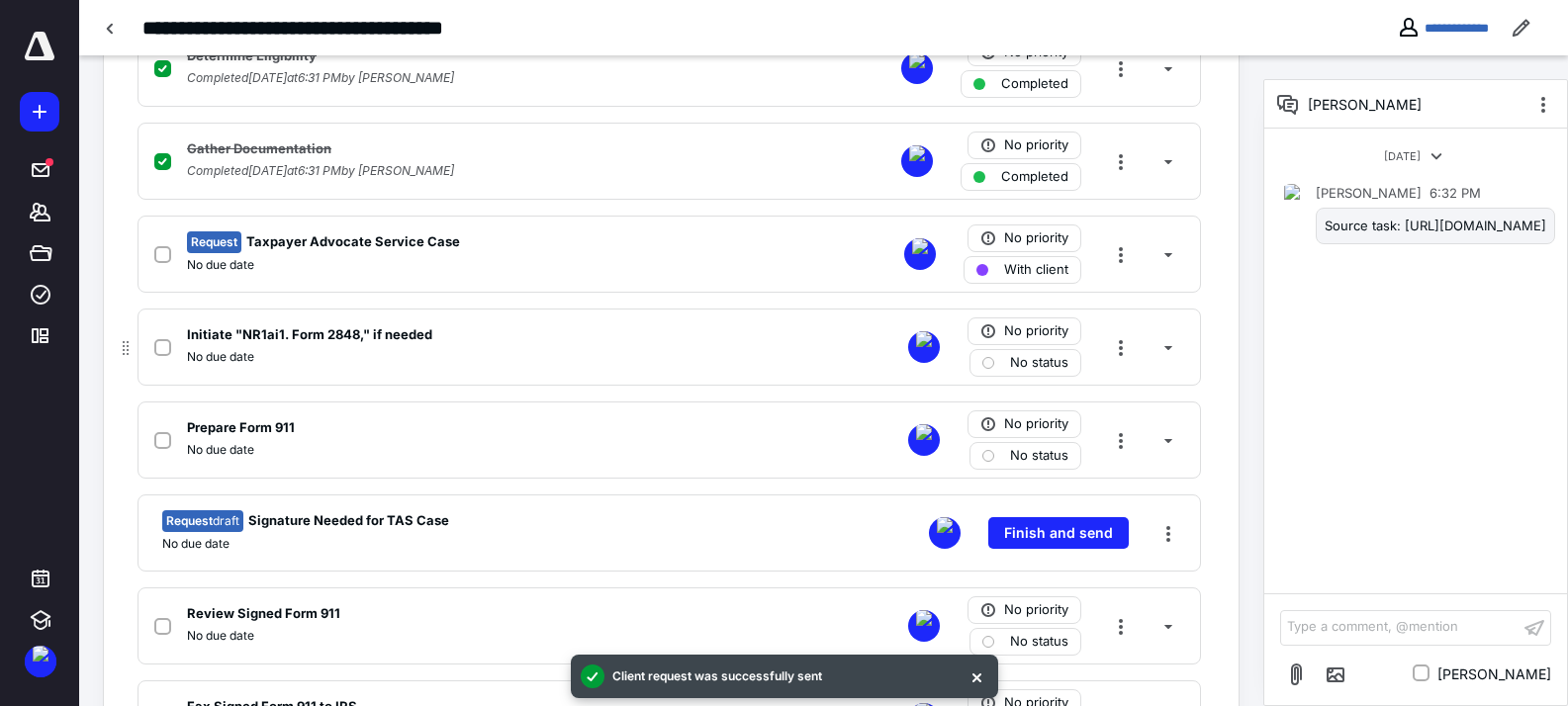 click at bounding box center [162, 348] 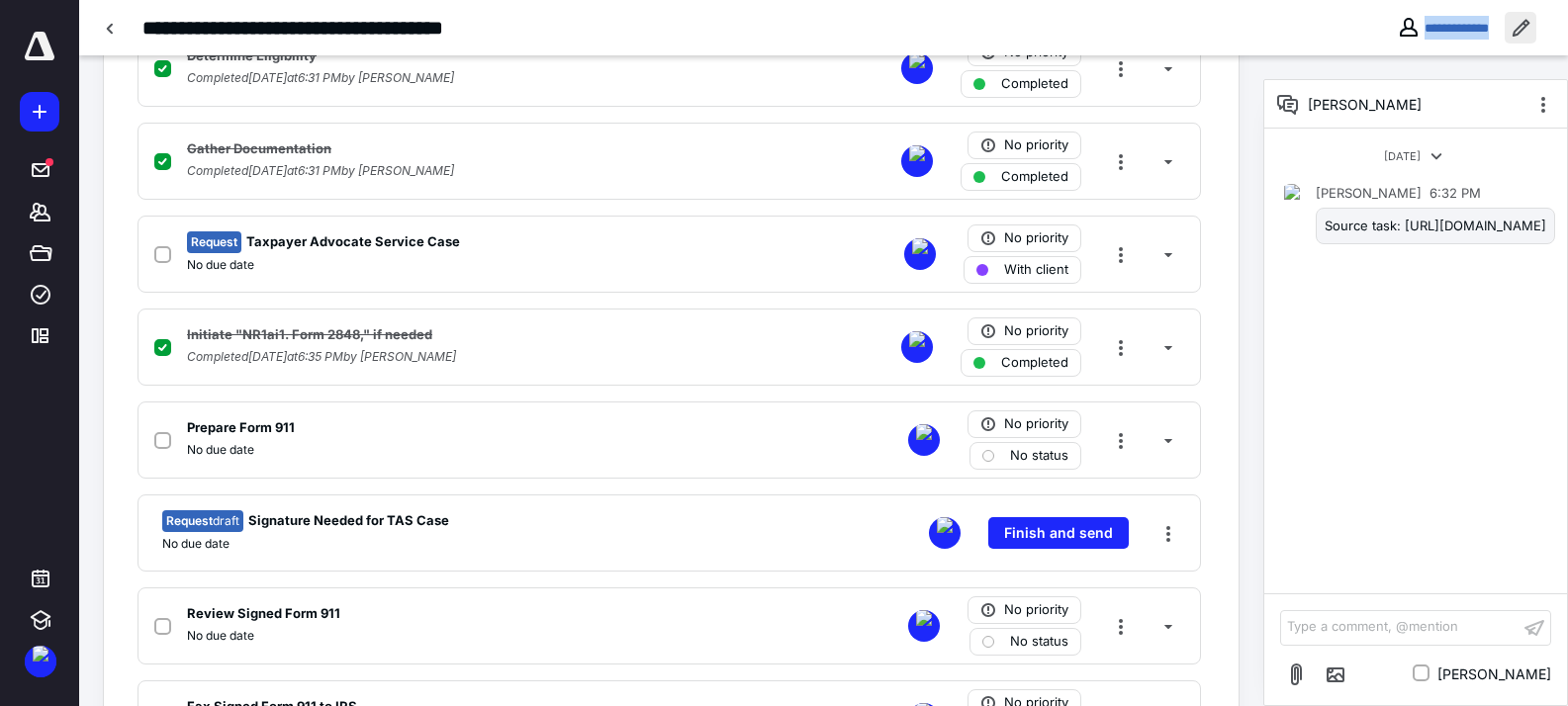 click at bounding box center [1521, 28] 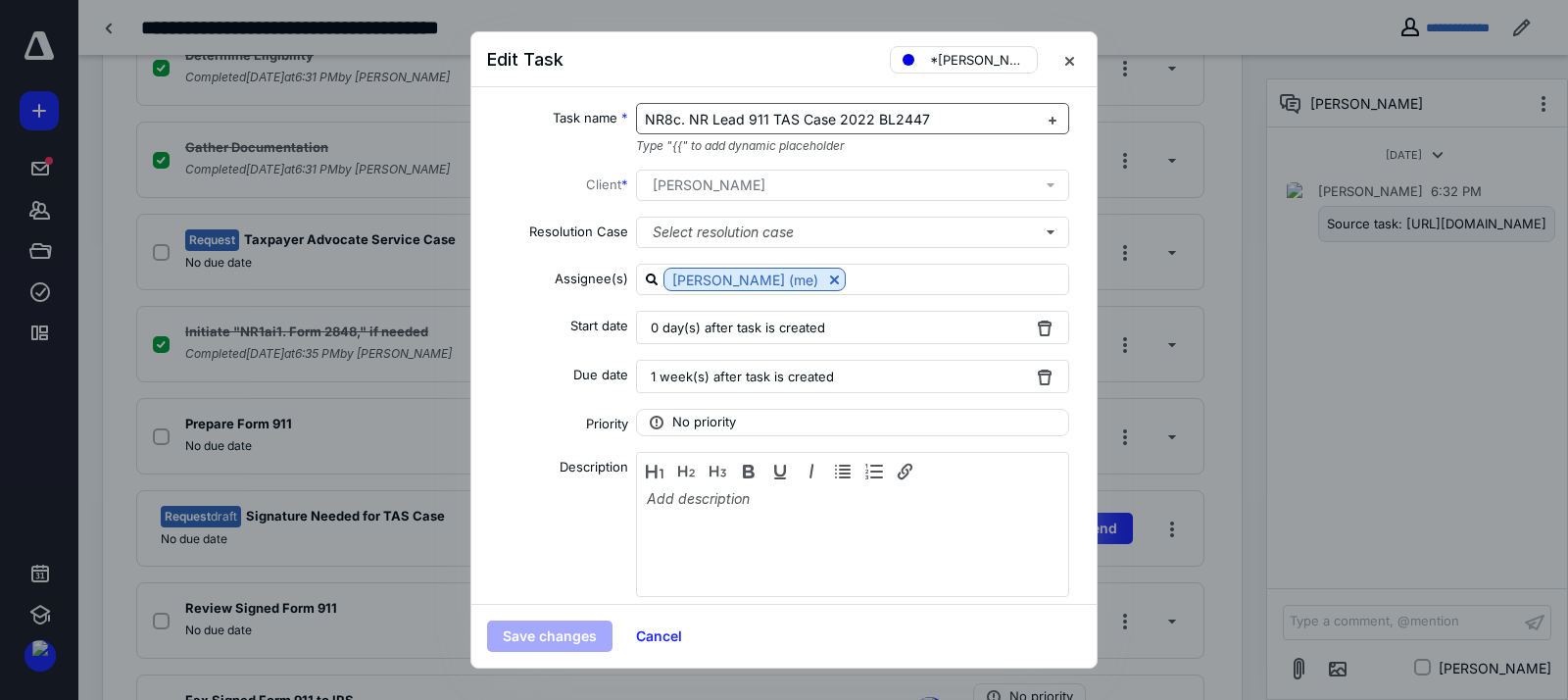 click on "NR8c. NR Lead 911 TAS Case 2022 BL2447" at bounding box center (787, 119) 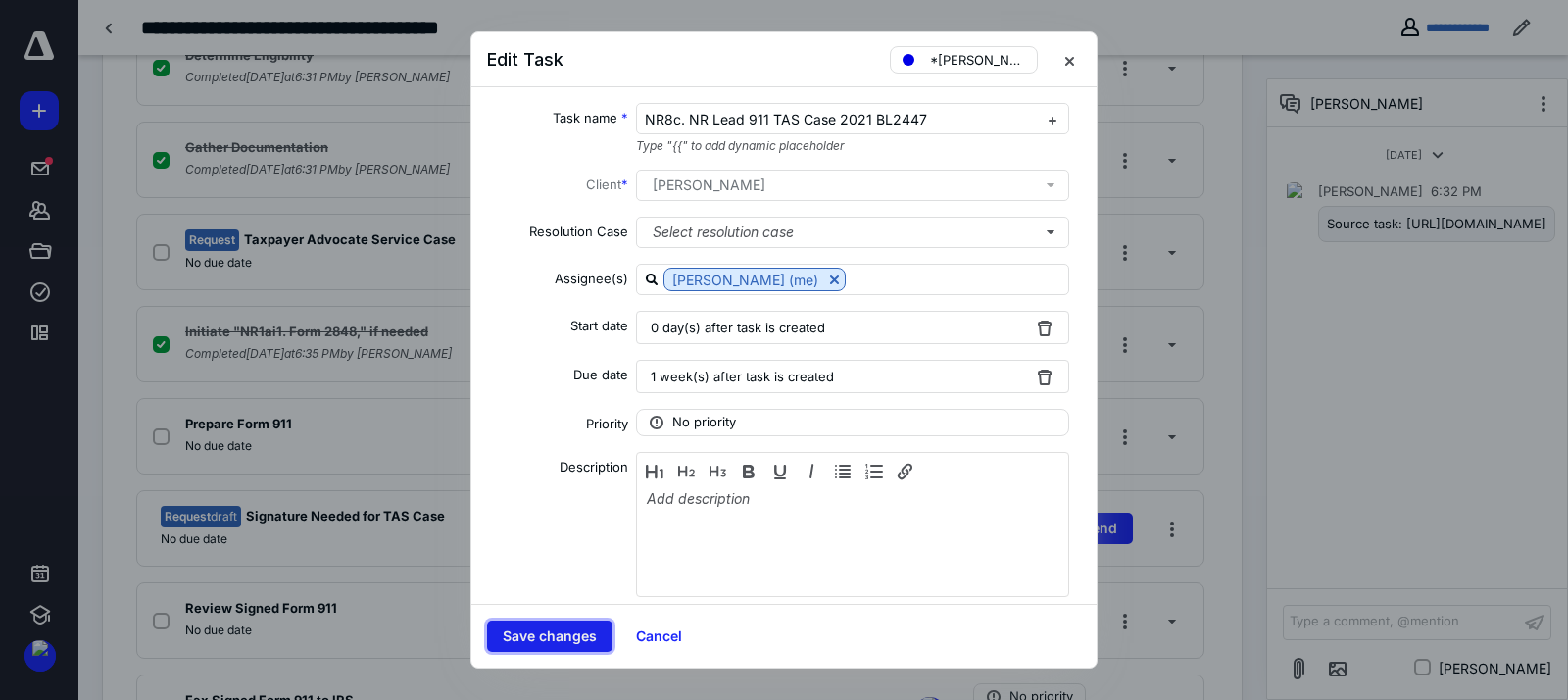 click on "Save changes" at bounding box center (550, 636) 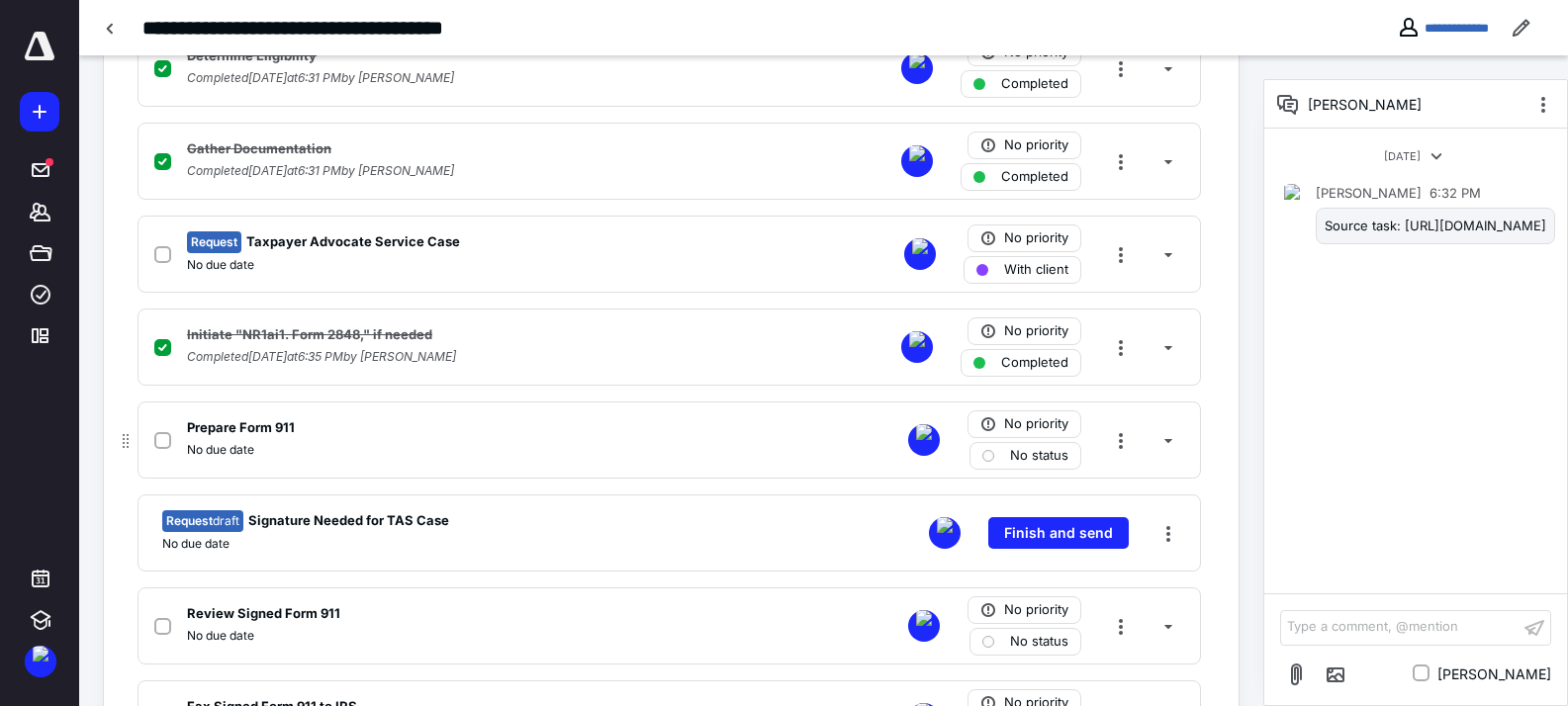 click 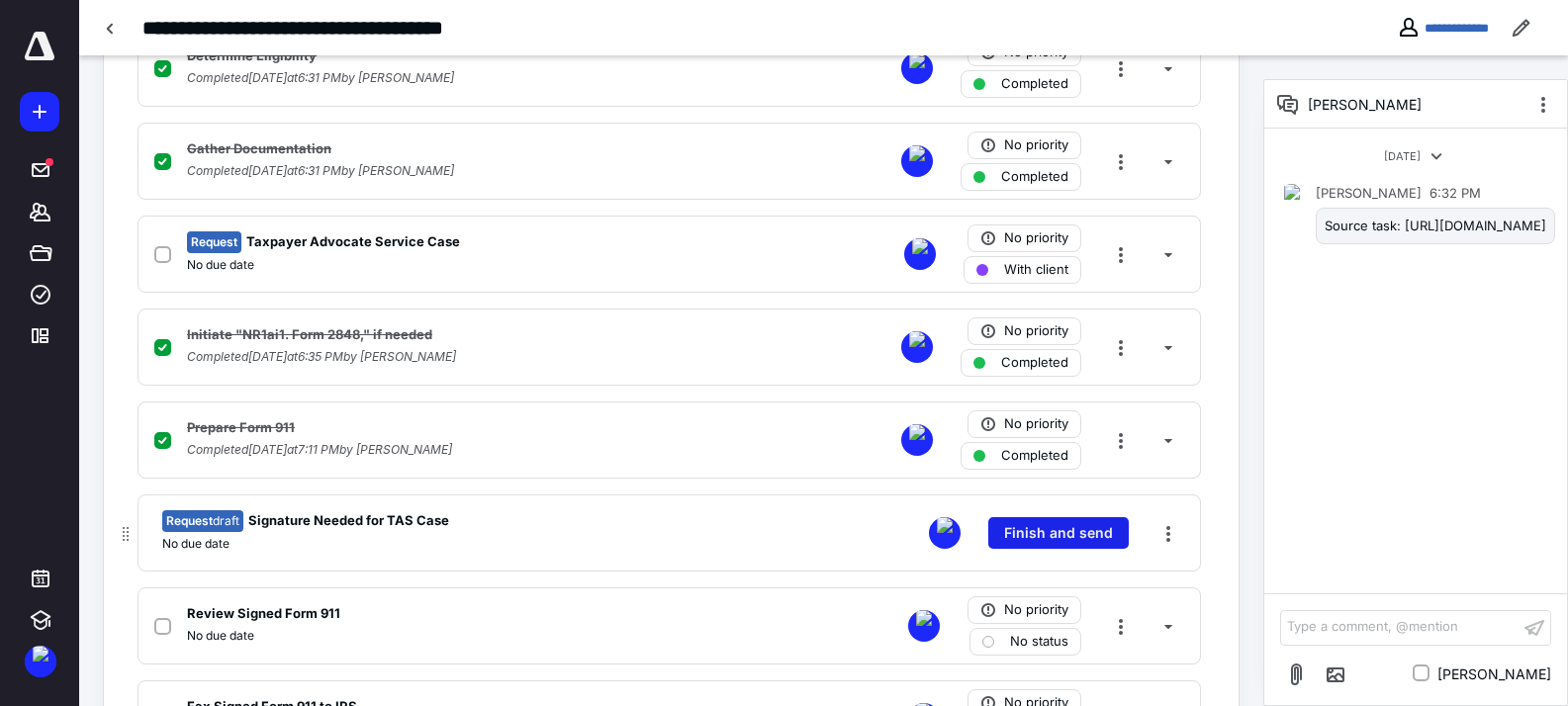 click on "Finish and send" at bounding box center [1059, 533] 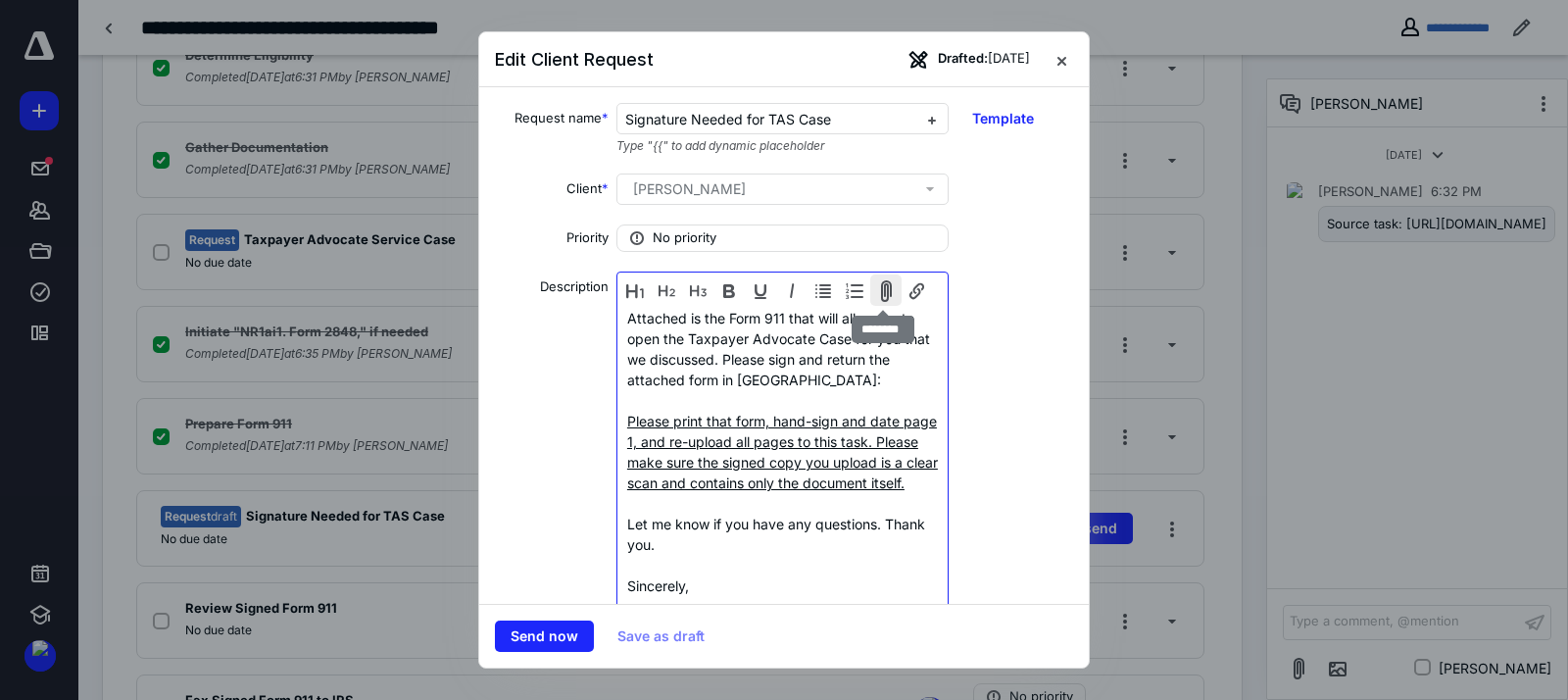 click at bounding box center [886, 290] 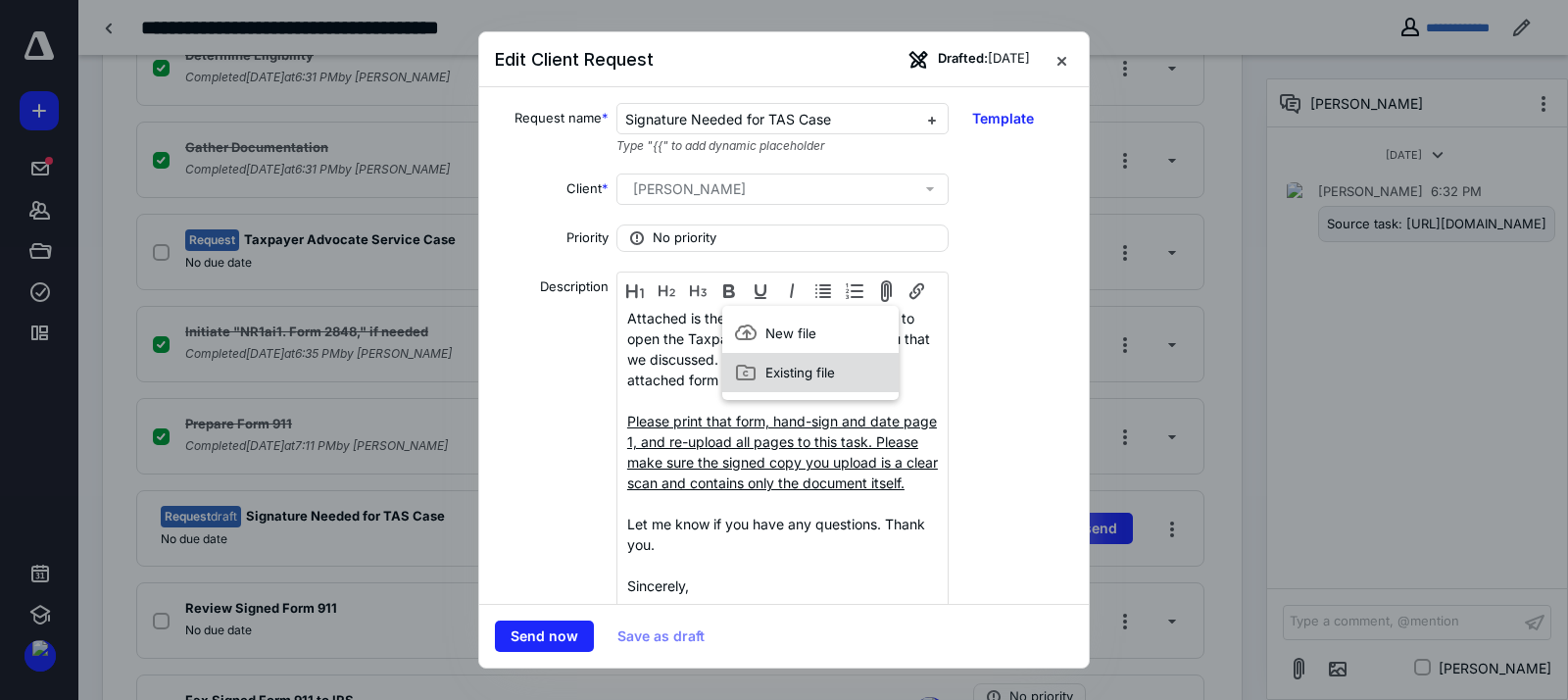 click on "Existing file" at bounding box center [810, 373] 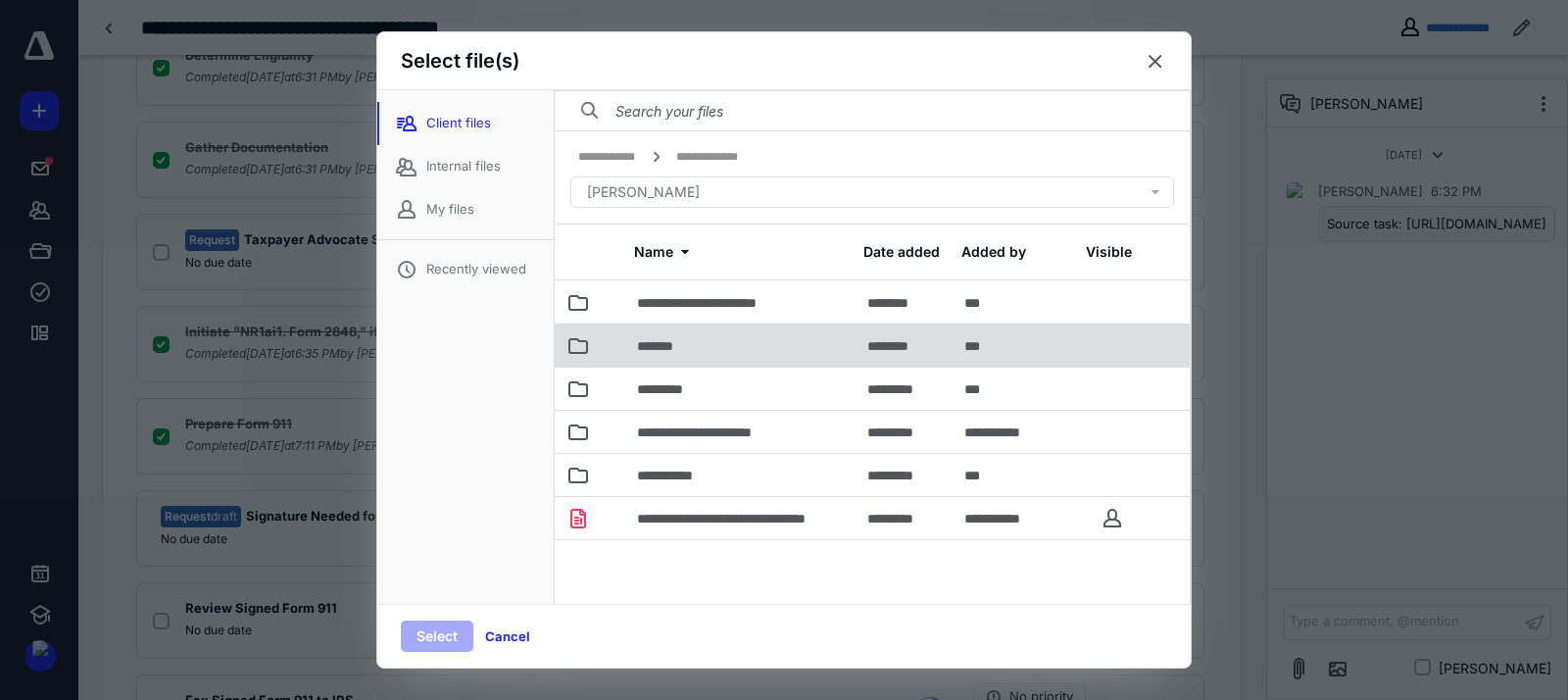 click on "*******" at bounding box center [664, 346] 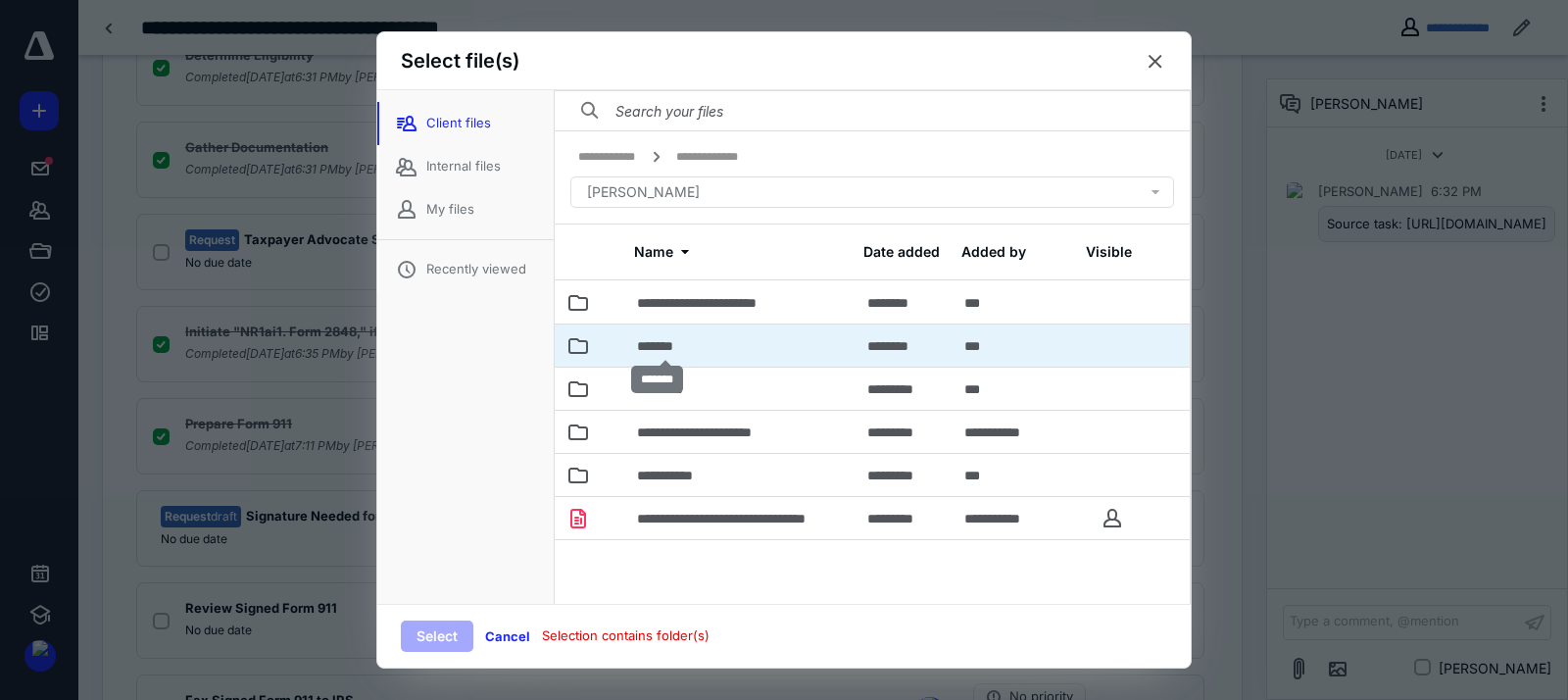 click on "*******" at bounding box center (664, 346) 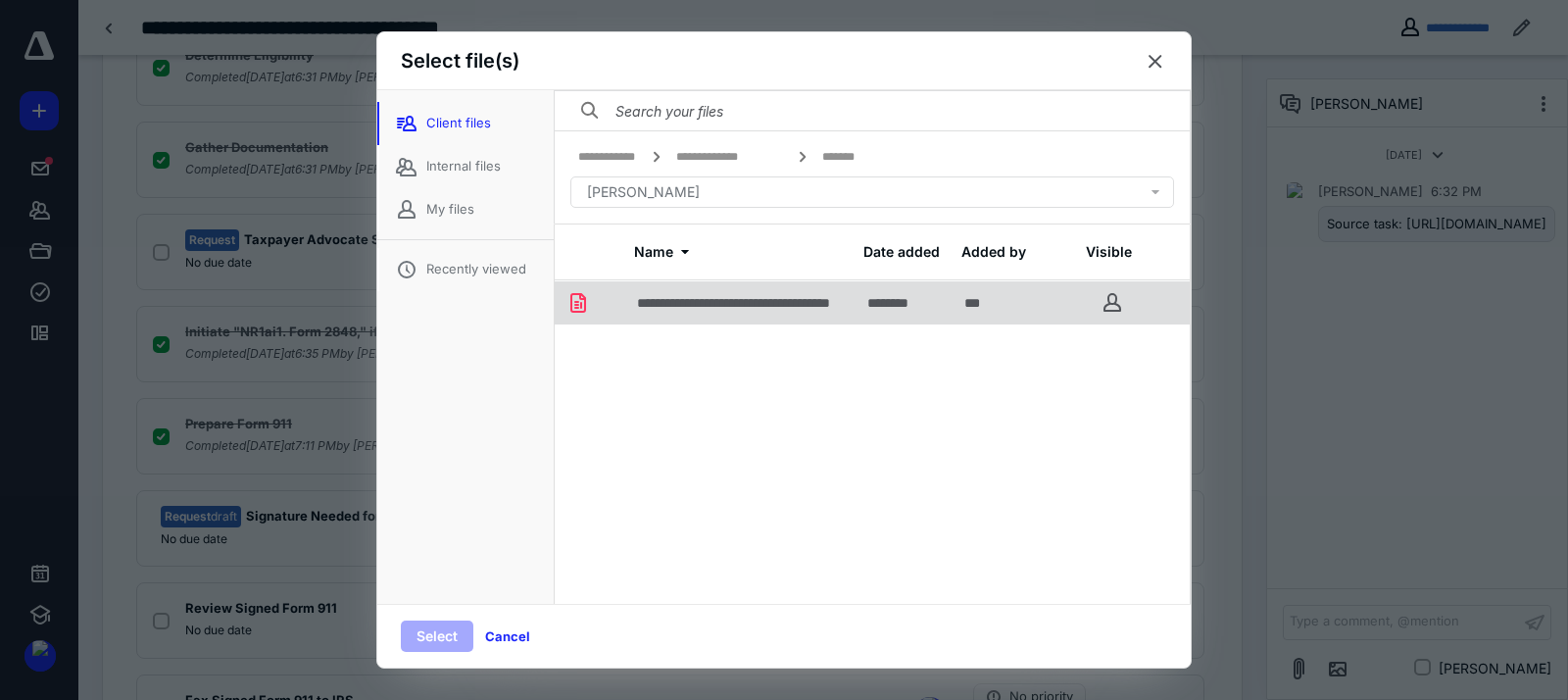 click on "**********" at bounding box center (800, 303) 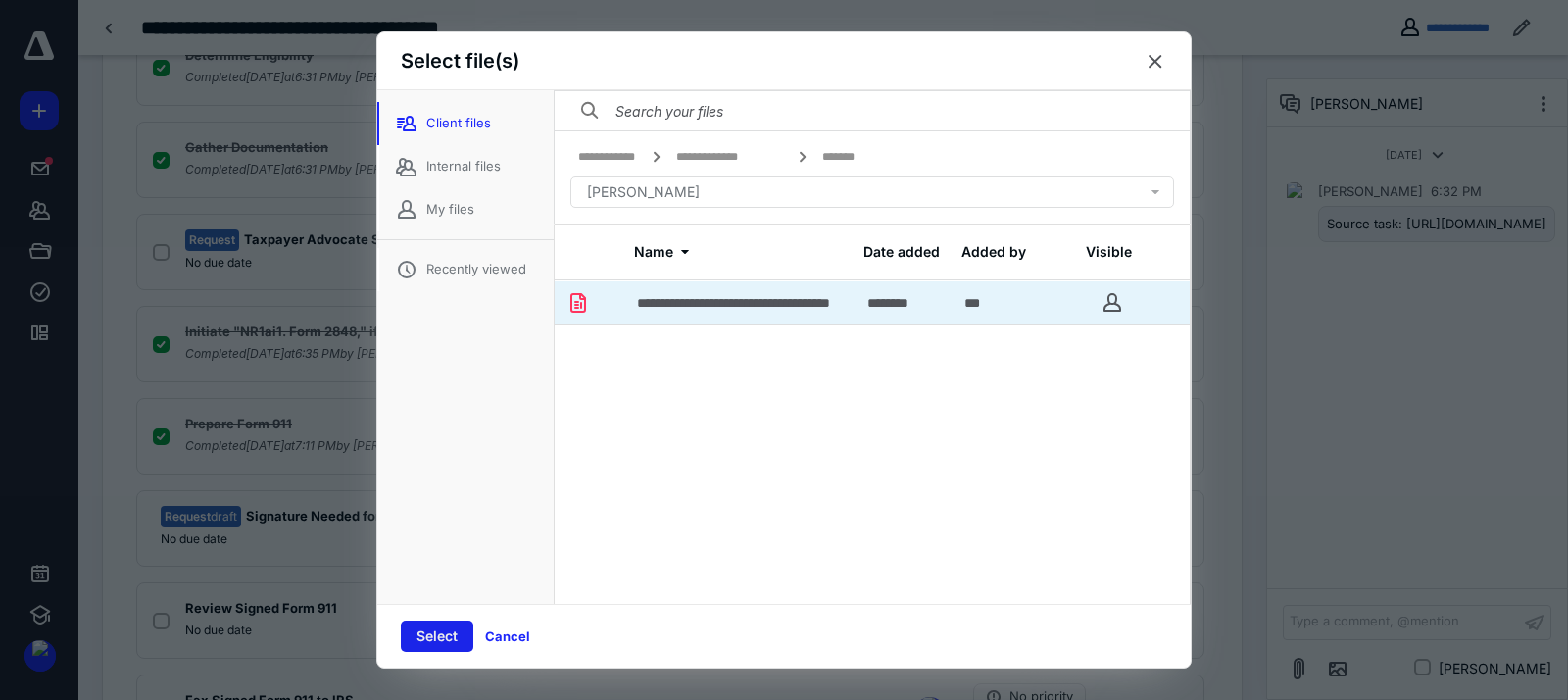 click on "Select" at bounding box center (437, 636) 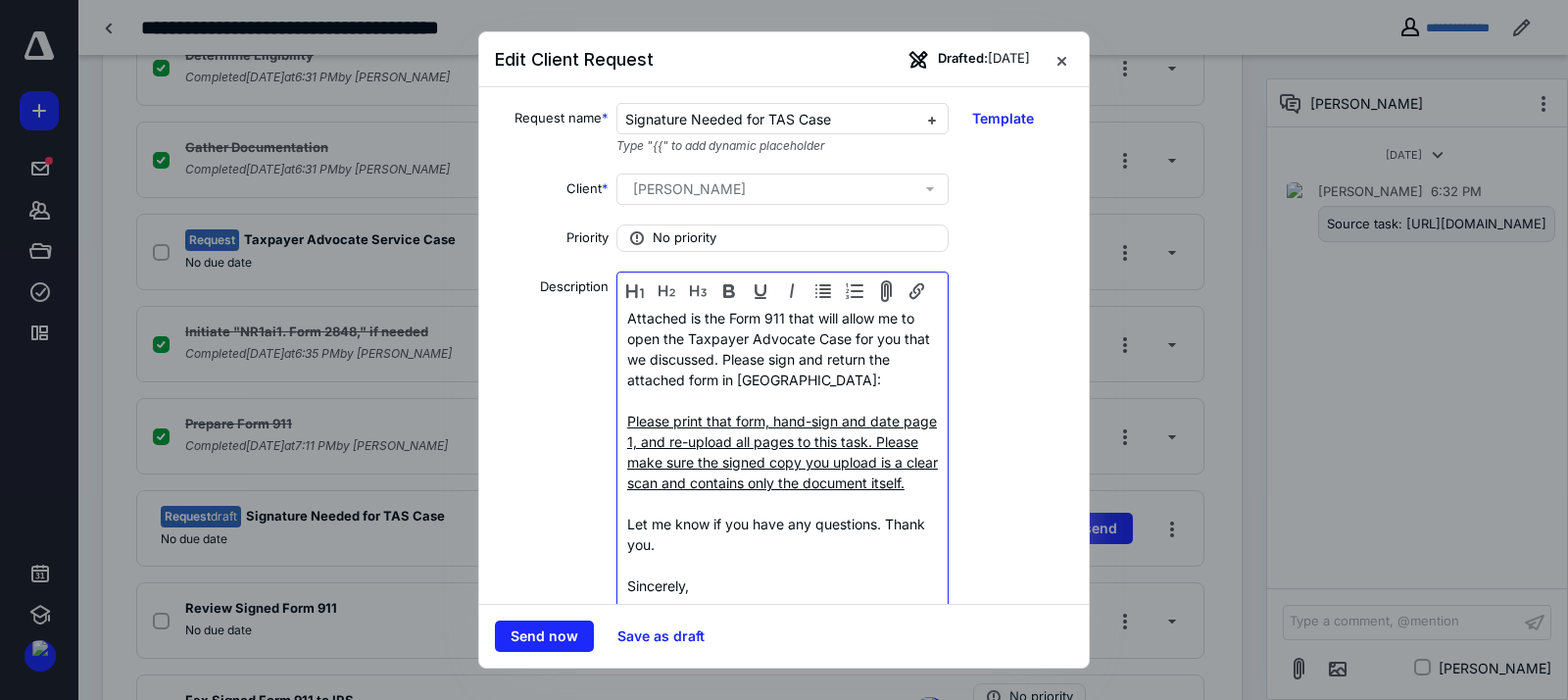 click at bounding box center (782, 400) 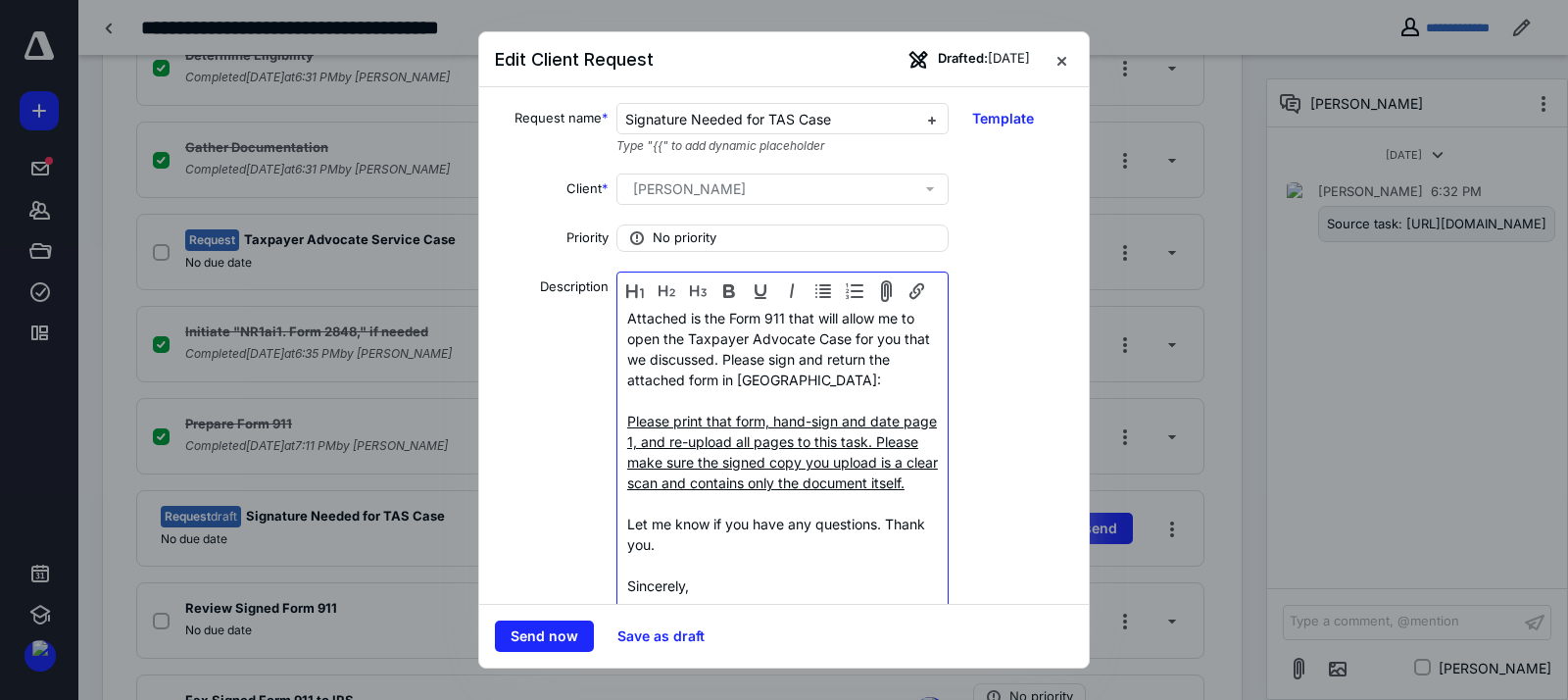 click on "Attached is the Form 911 that will allow me to open the Taxpayer Advocate Case for you that we discussed. Please sign and return the attached form in [GEOGRAPHIC_DATA]:" at bounding box center [782, 349] 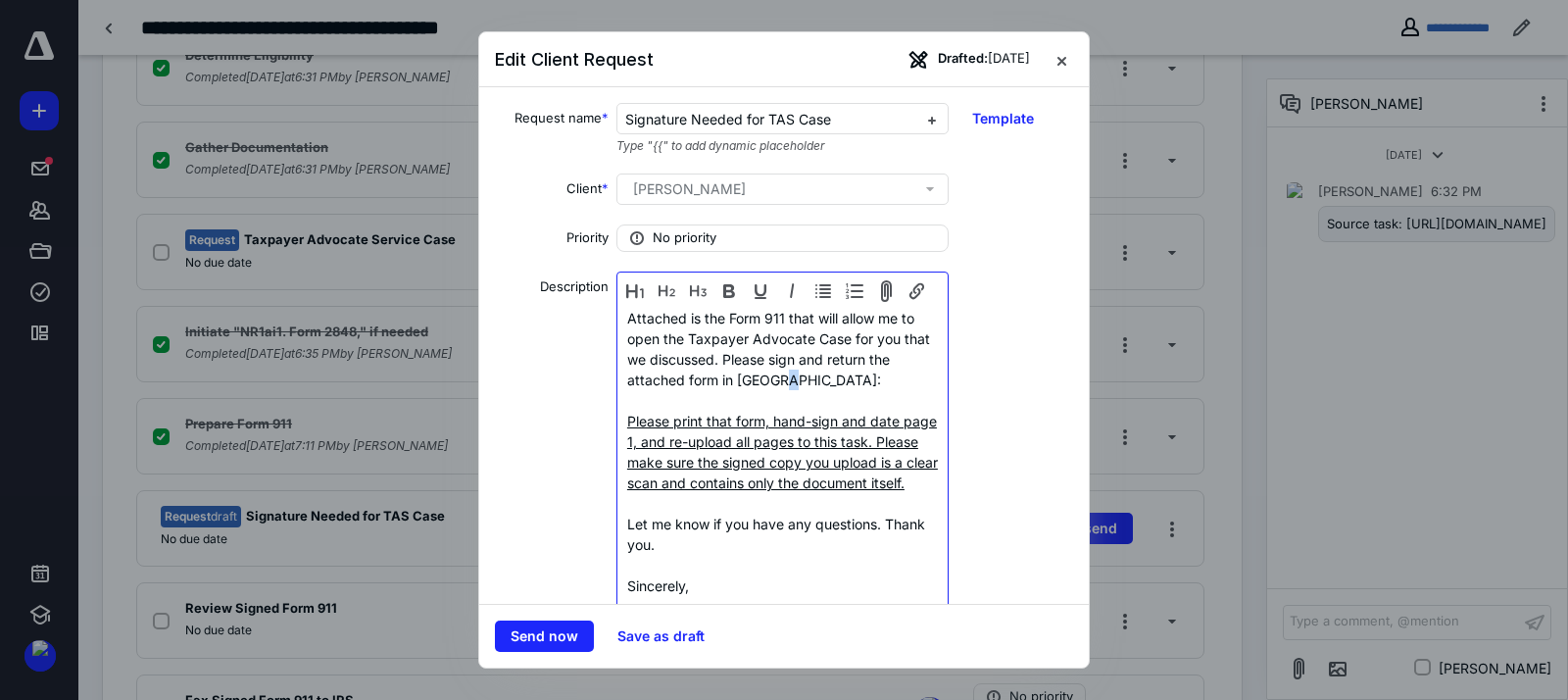 type 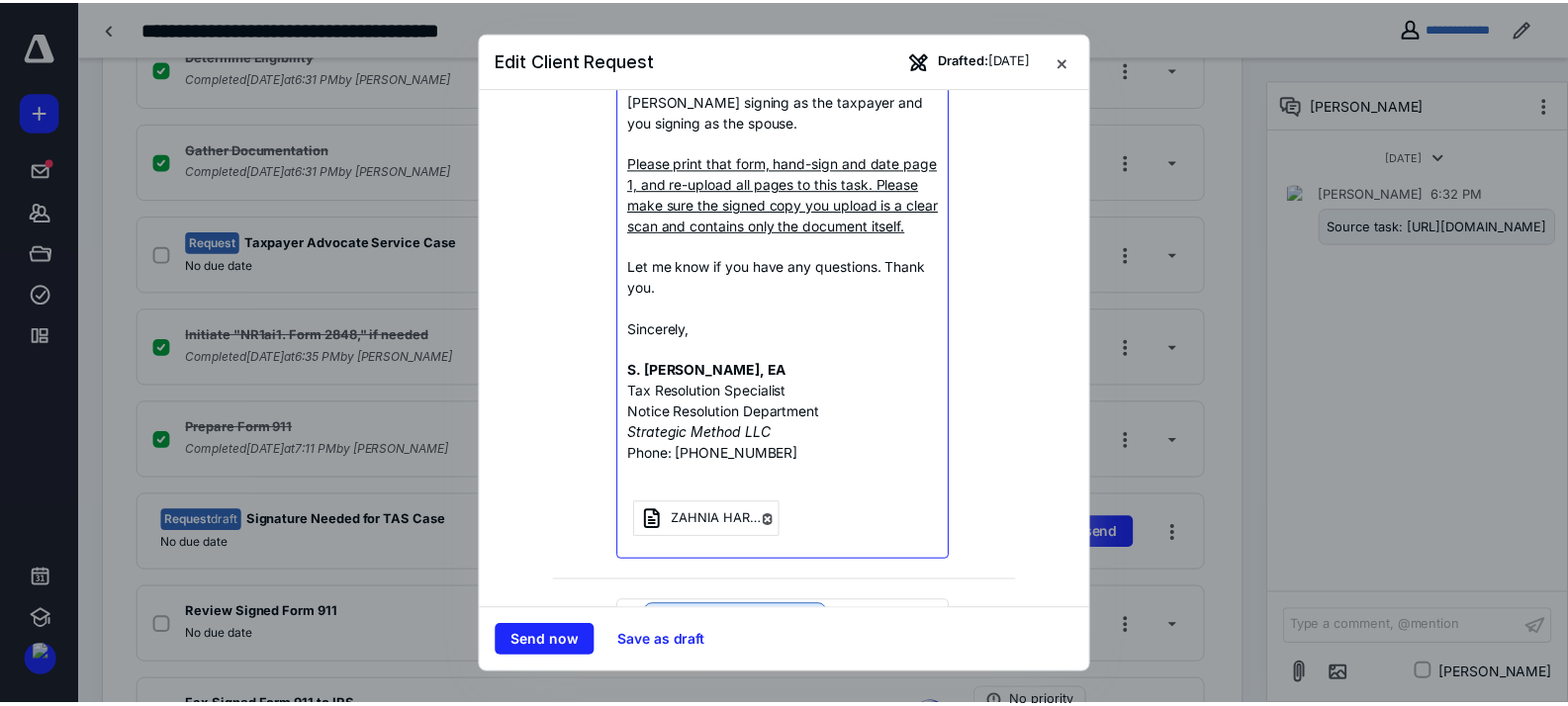 scroll, scrollTop: 0, scrollLeft: 0, axis: both 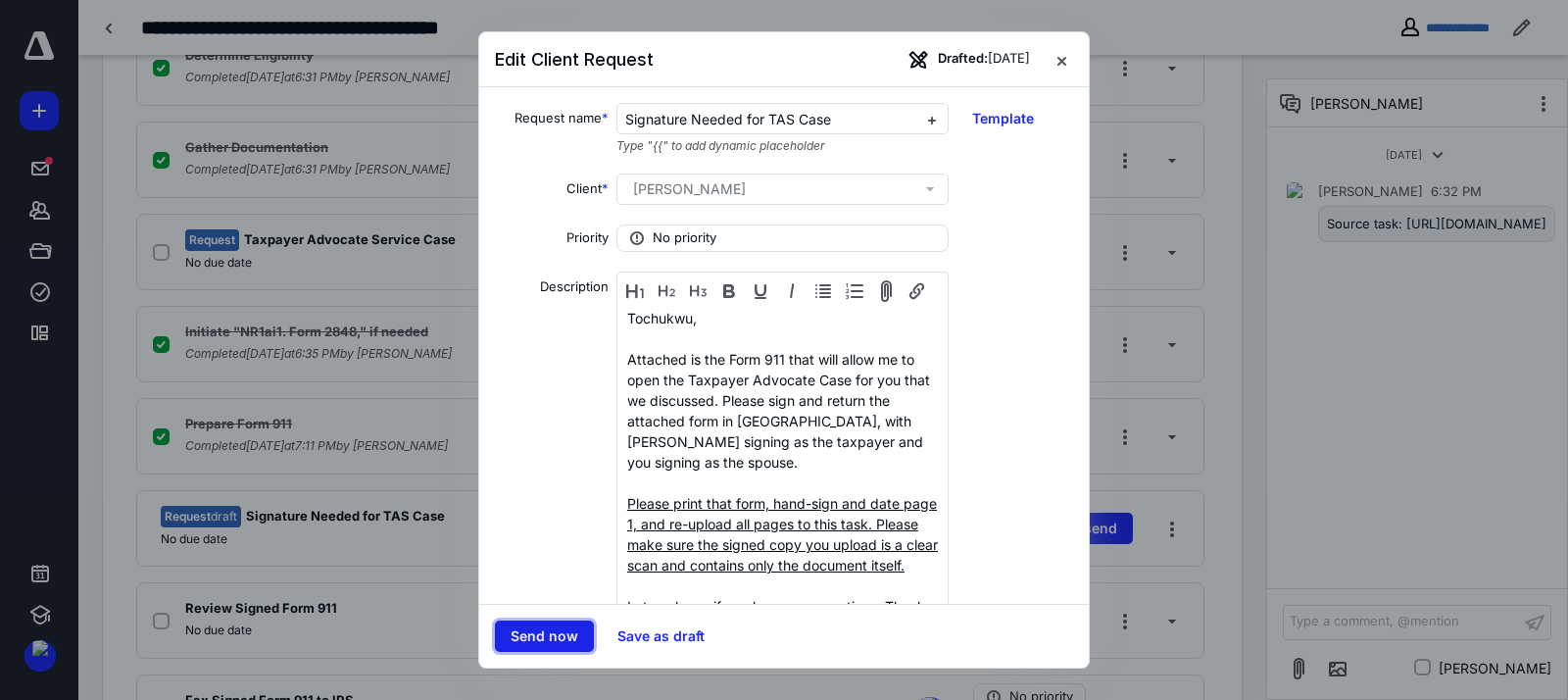 click on "Send now" at bounding box center [544, 636] 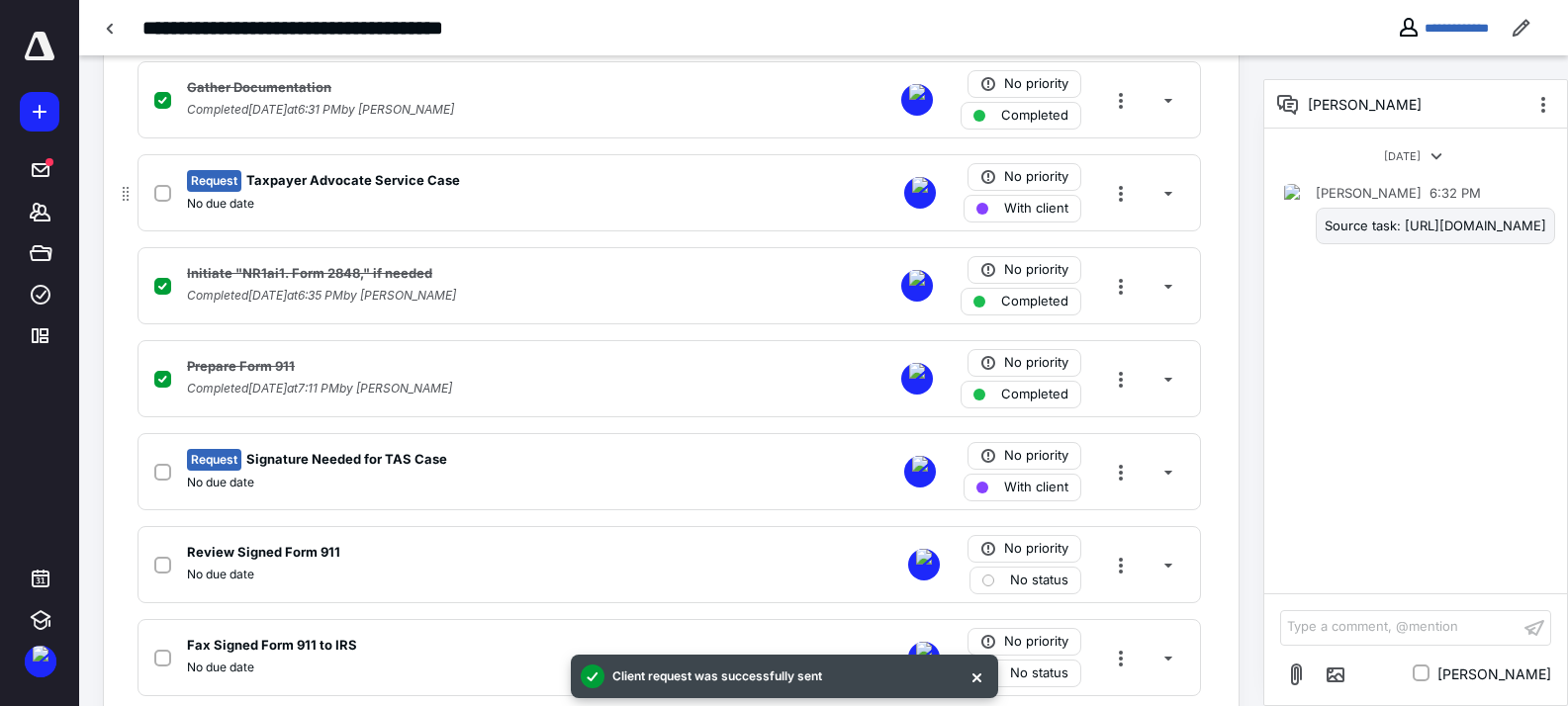 scroll, scrollTop: 0, scrollLeft: 0, axis: both 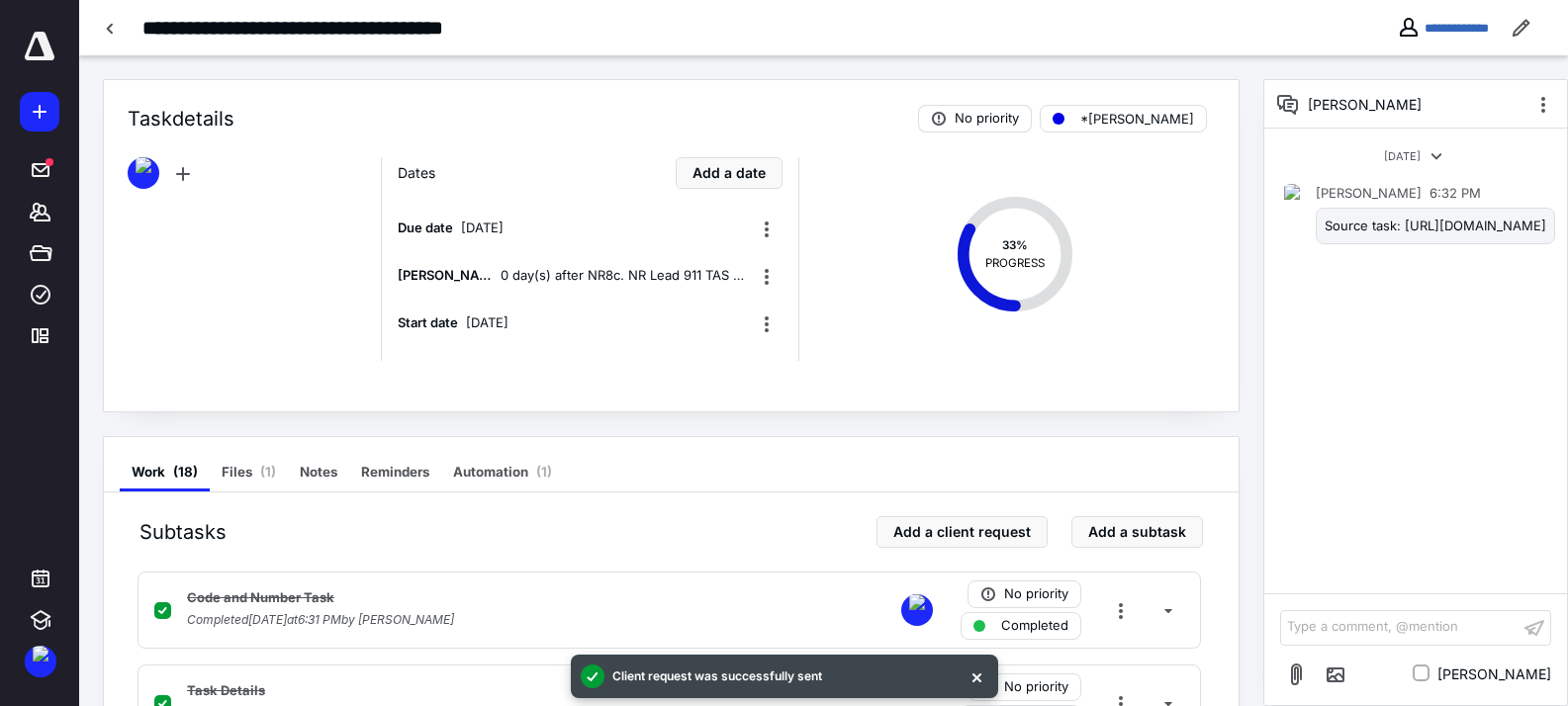 click on "No priority" at bounding box center [986, 119] 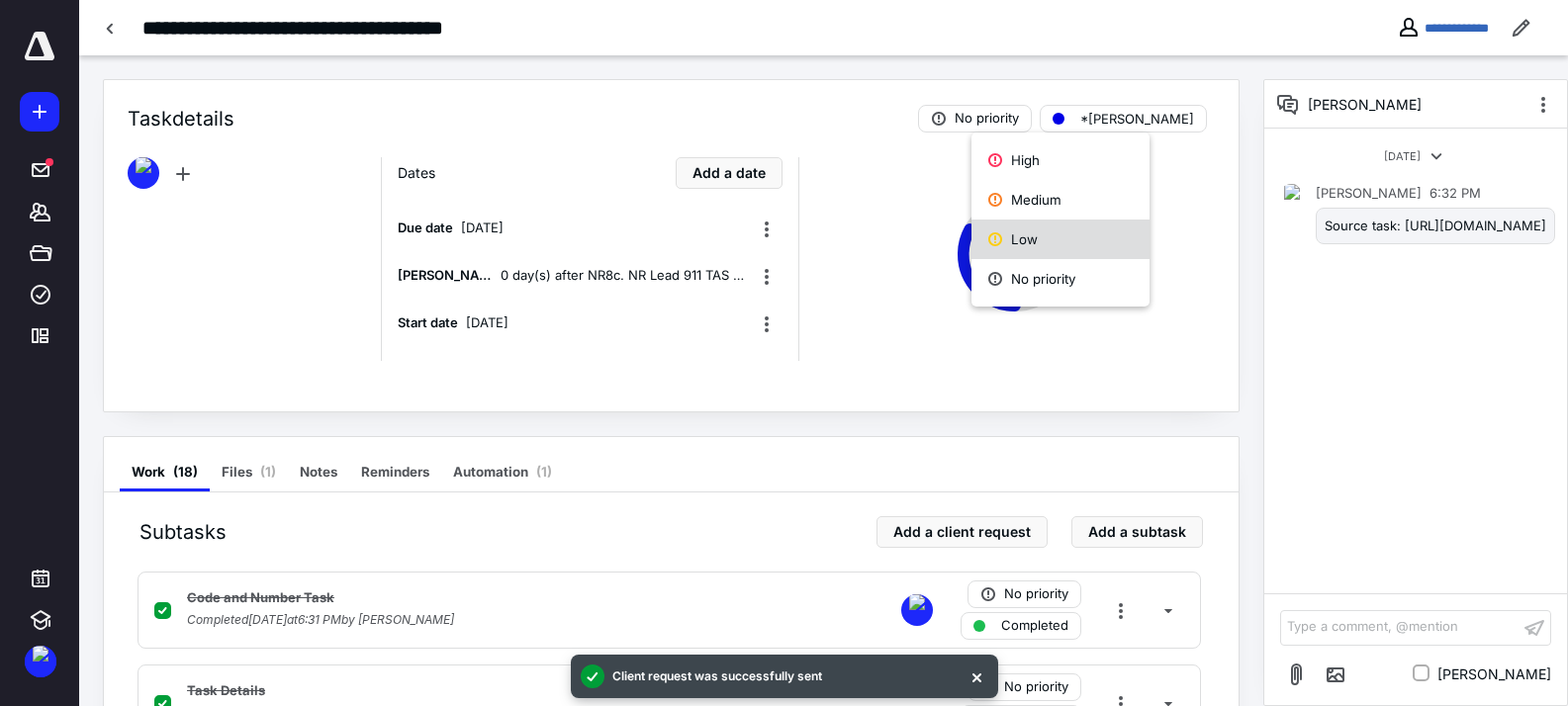 click on "Low" at bounding box center (1061, 239) 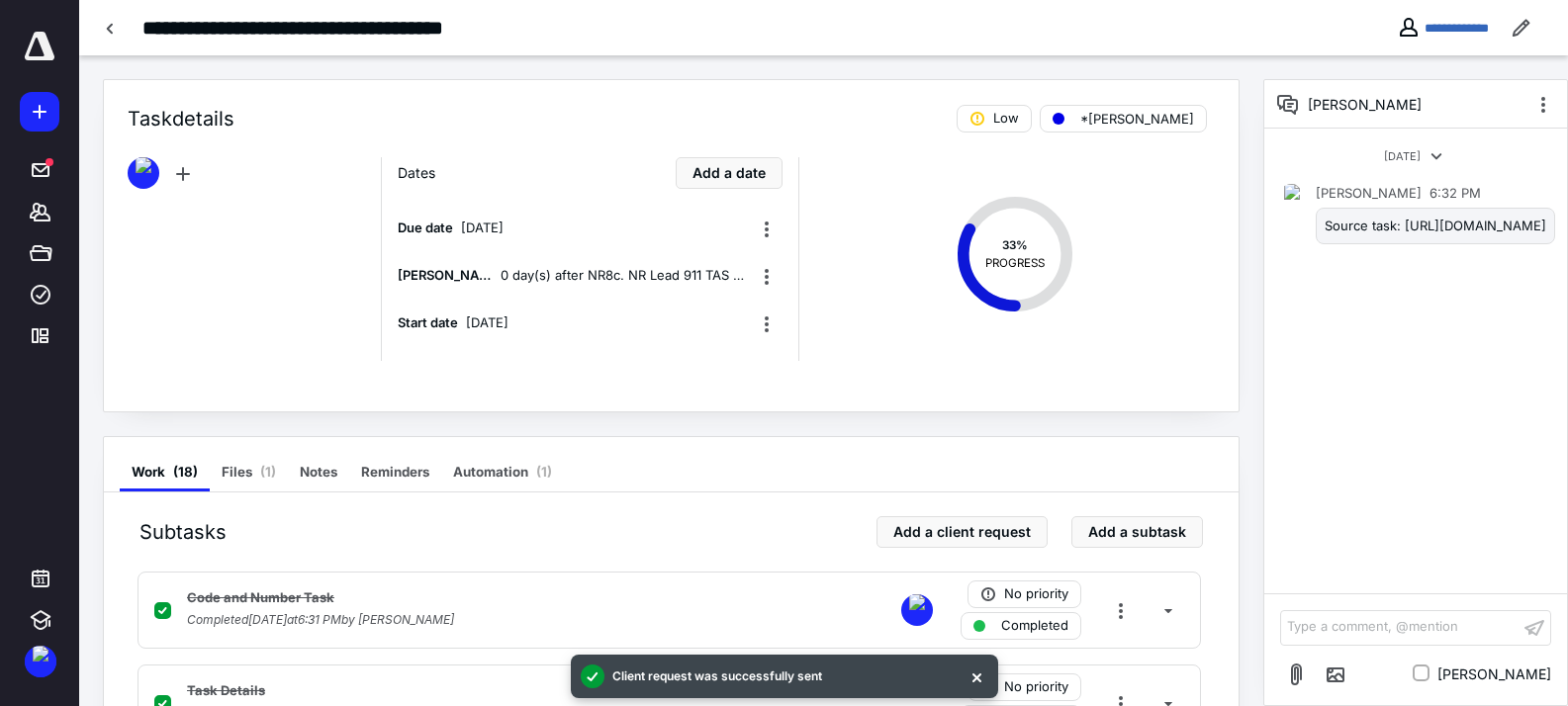 click on "Task  details Low *Rachelle" at bounding box center (671, 107) 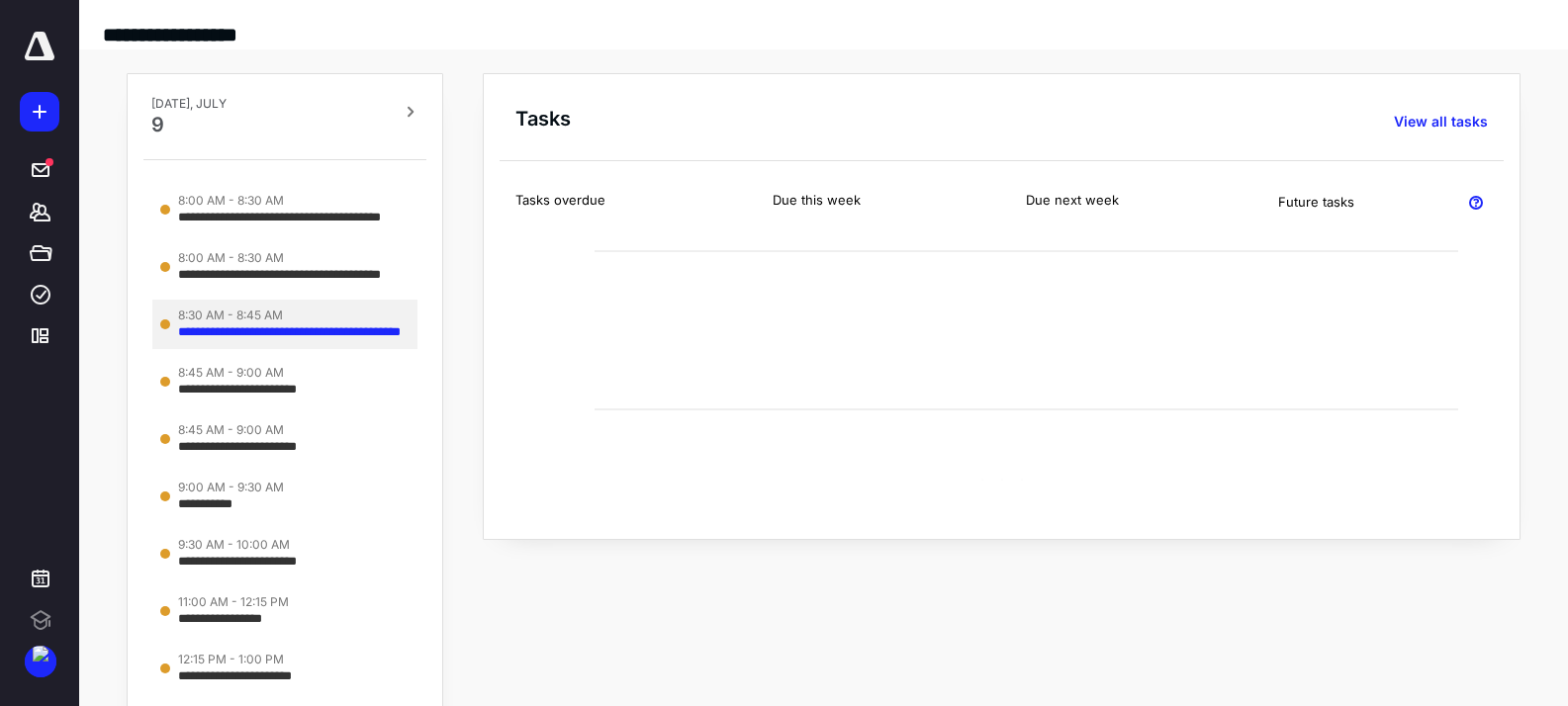 scroll, scrollTop: 0, scrollLeft: 0, axis: both 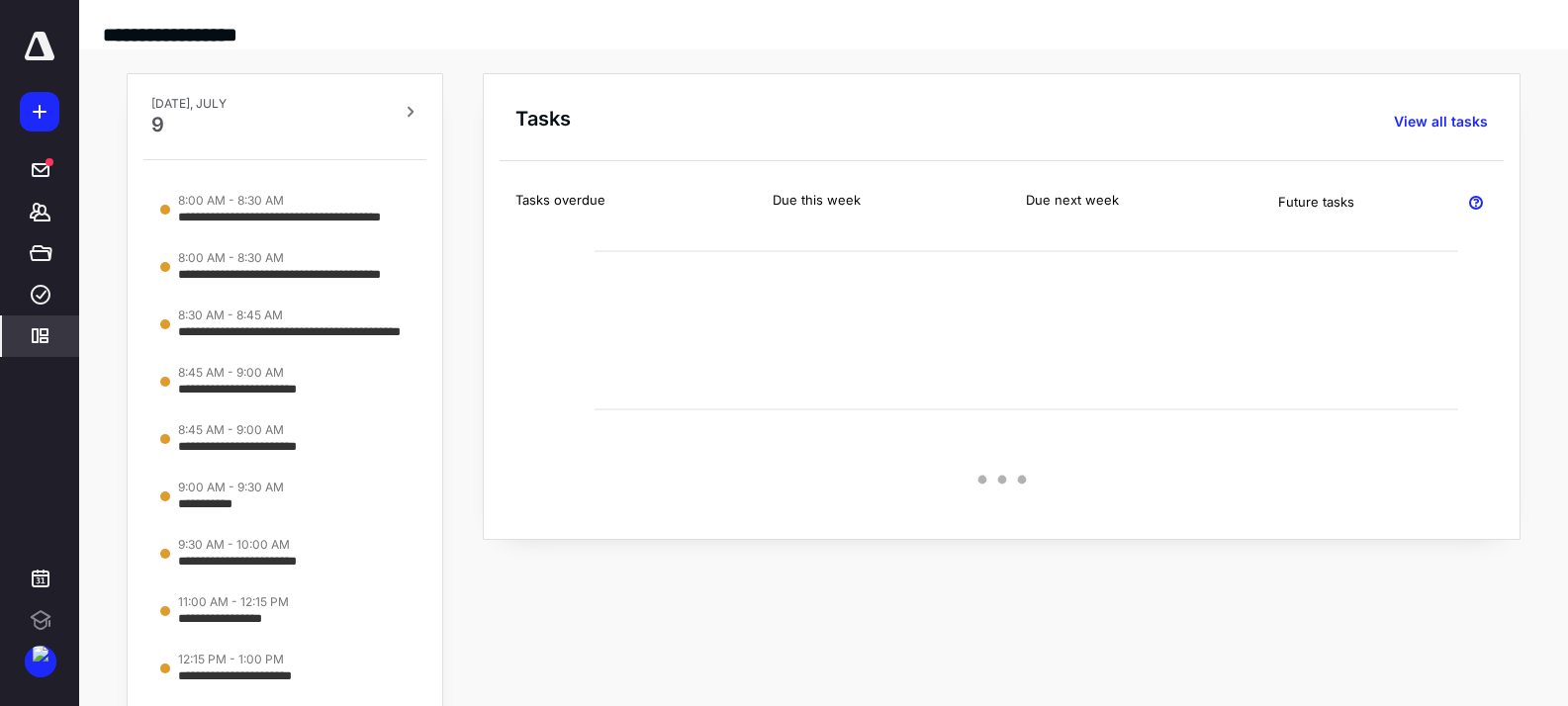 click on "*********" at bounding box center [41, 336] 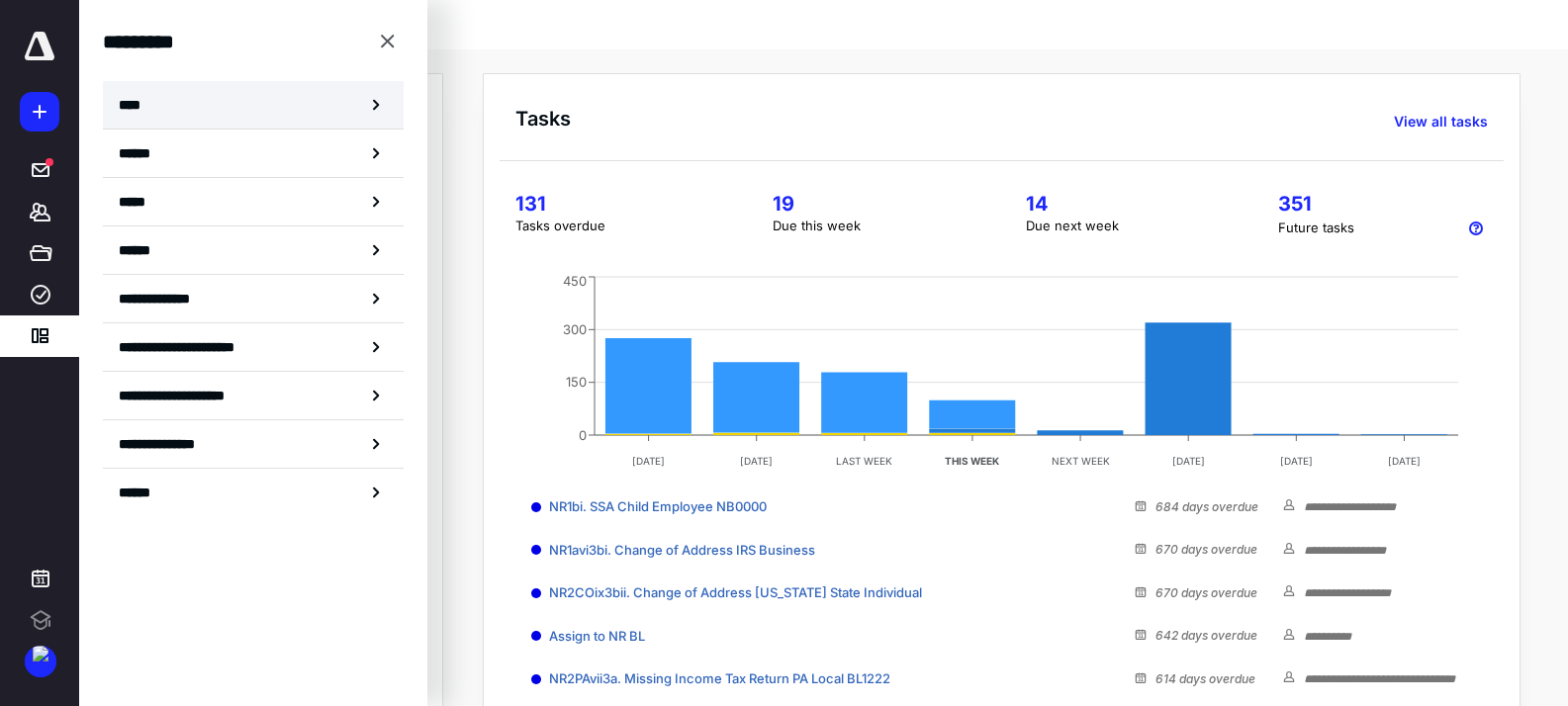 scroll, scrollTop: 0, scrollLeft: 0, axis: both 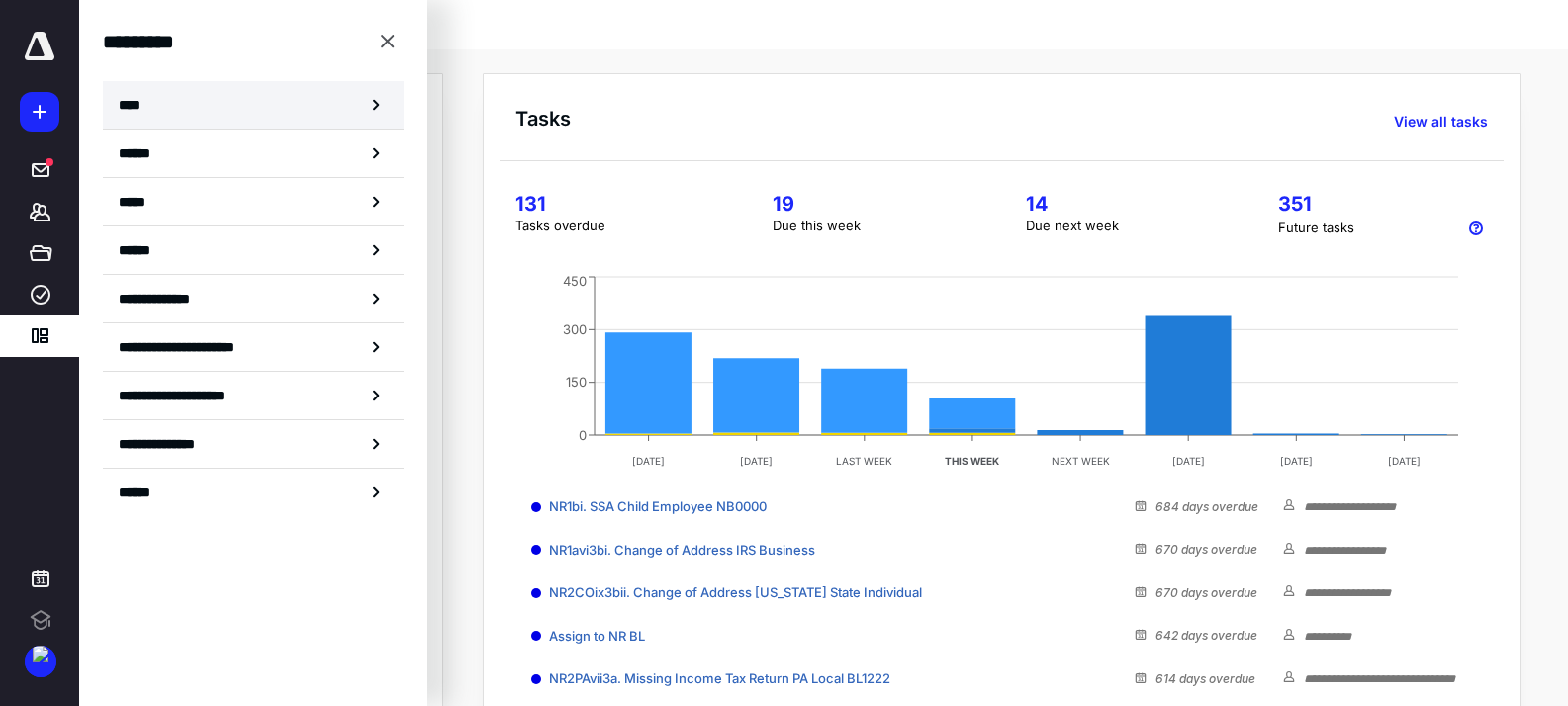 click on "****" at bounding box center [253, 105] 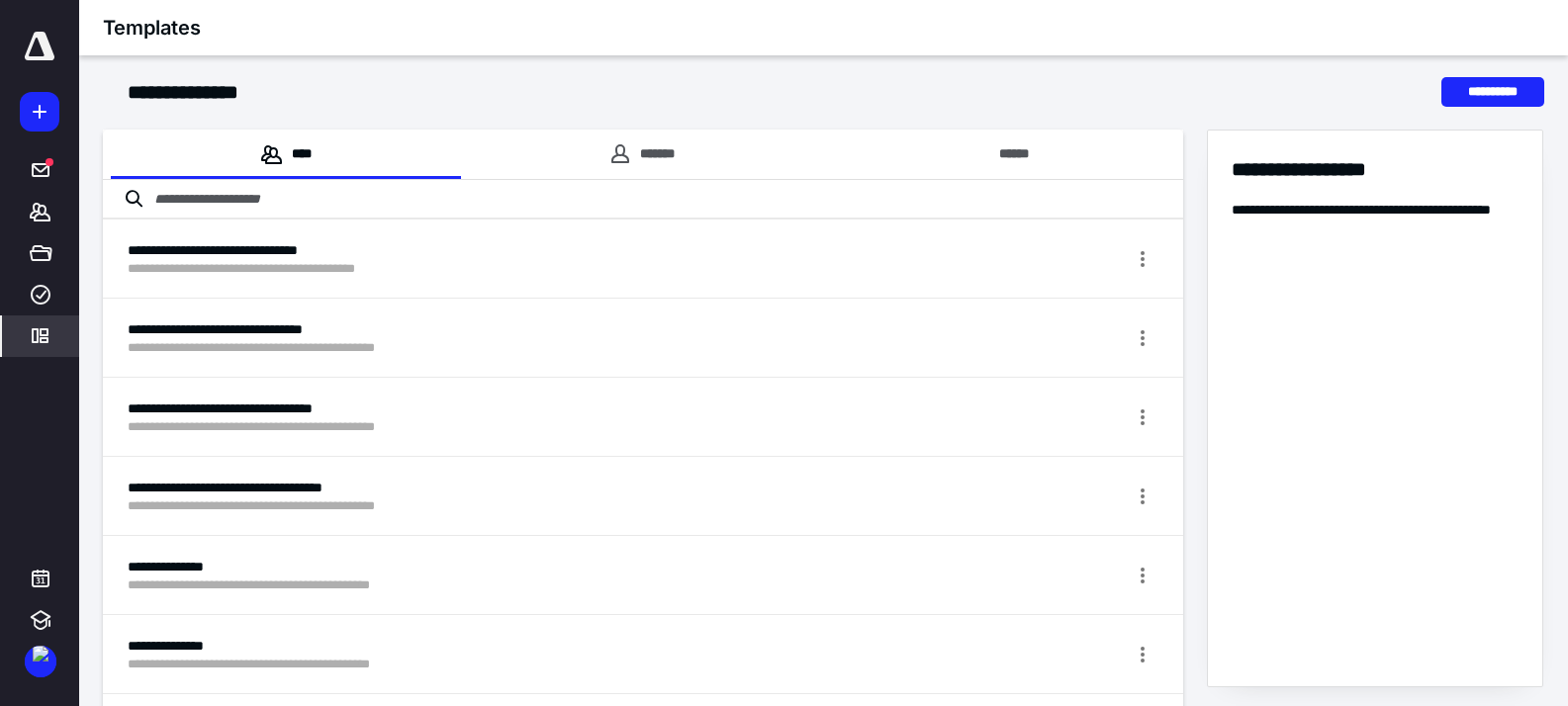 click at bounding box center [643, 200] 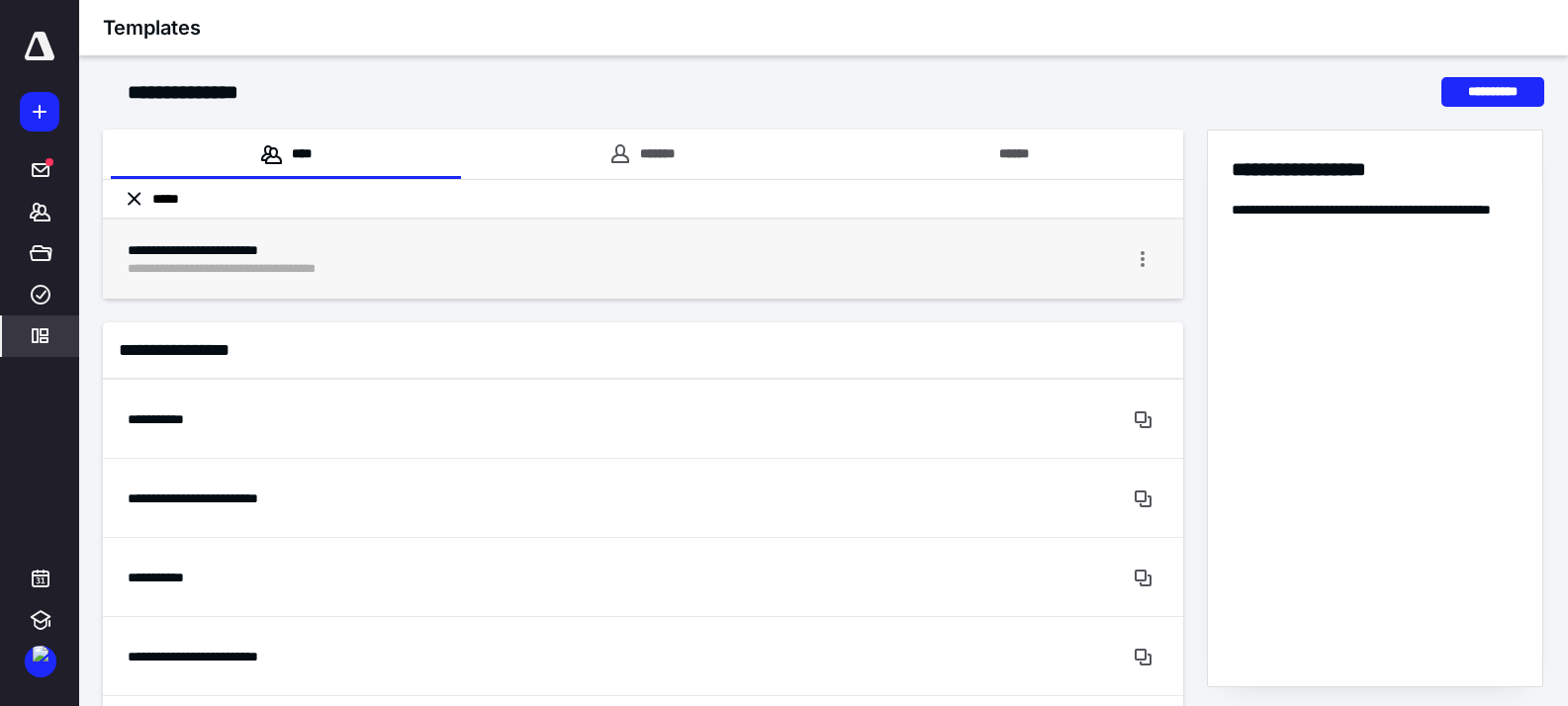 type on "*****" 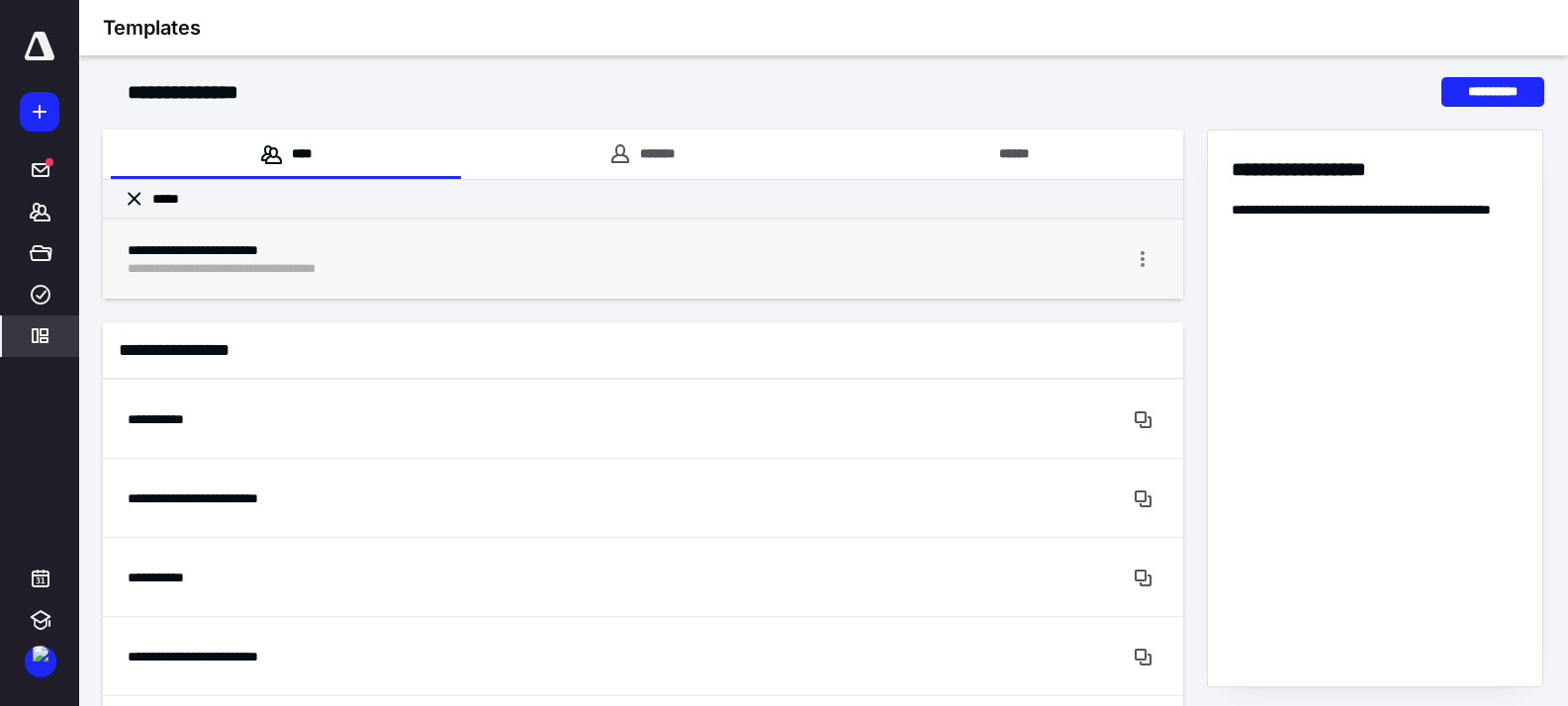click on "**********" at bounding box center (569, 259) 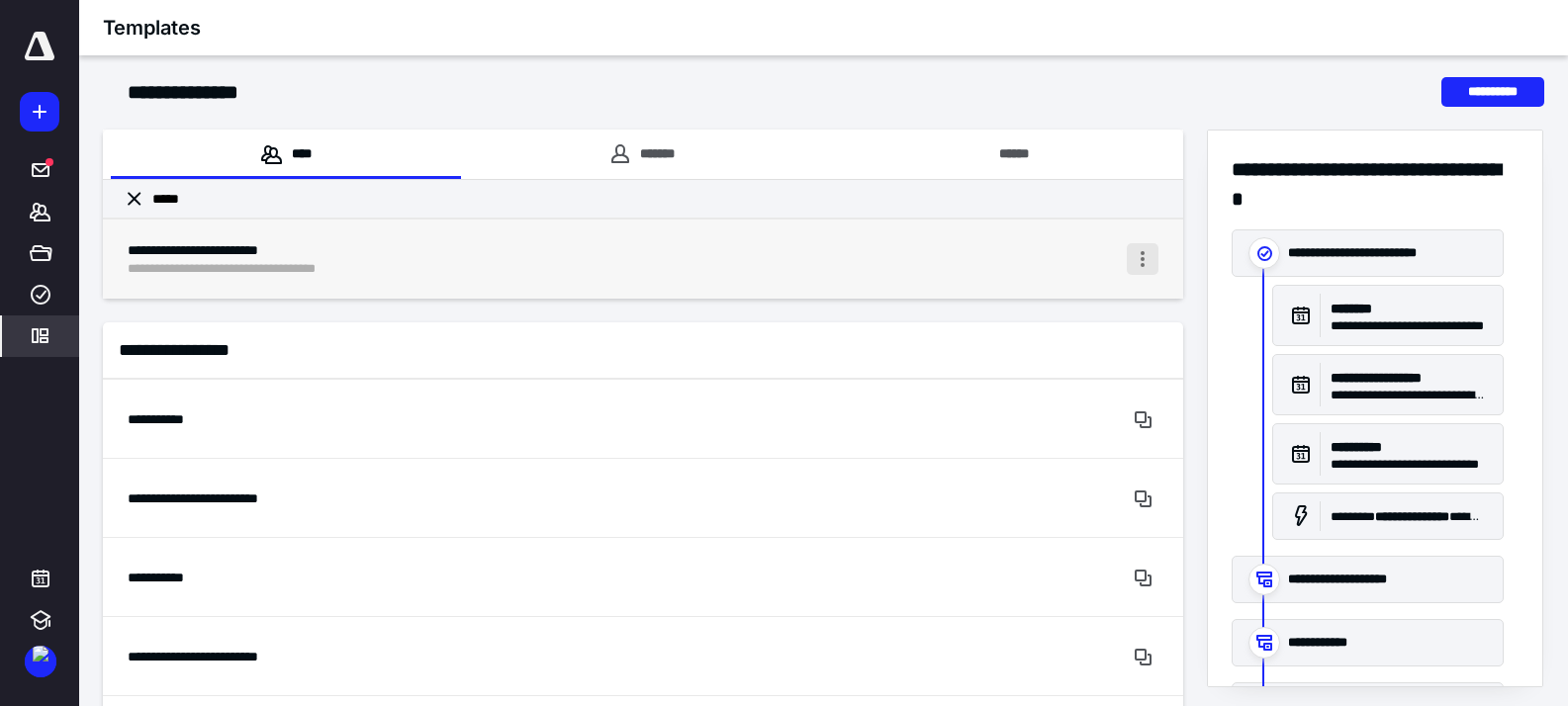 click at bounding box center [1143, 259] 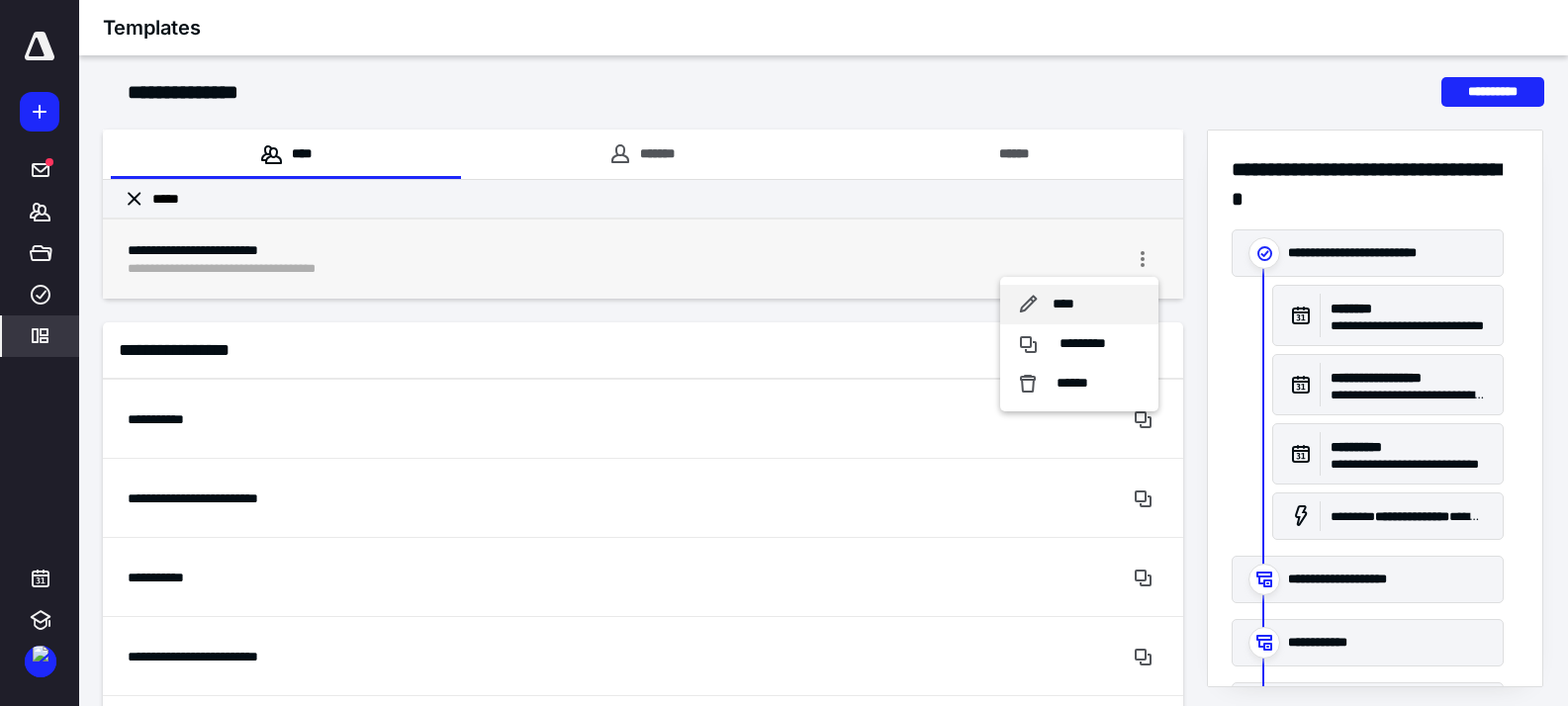 click on "****" at bounding box center [1079, 305] 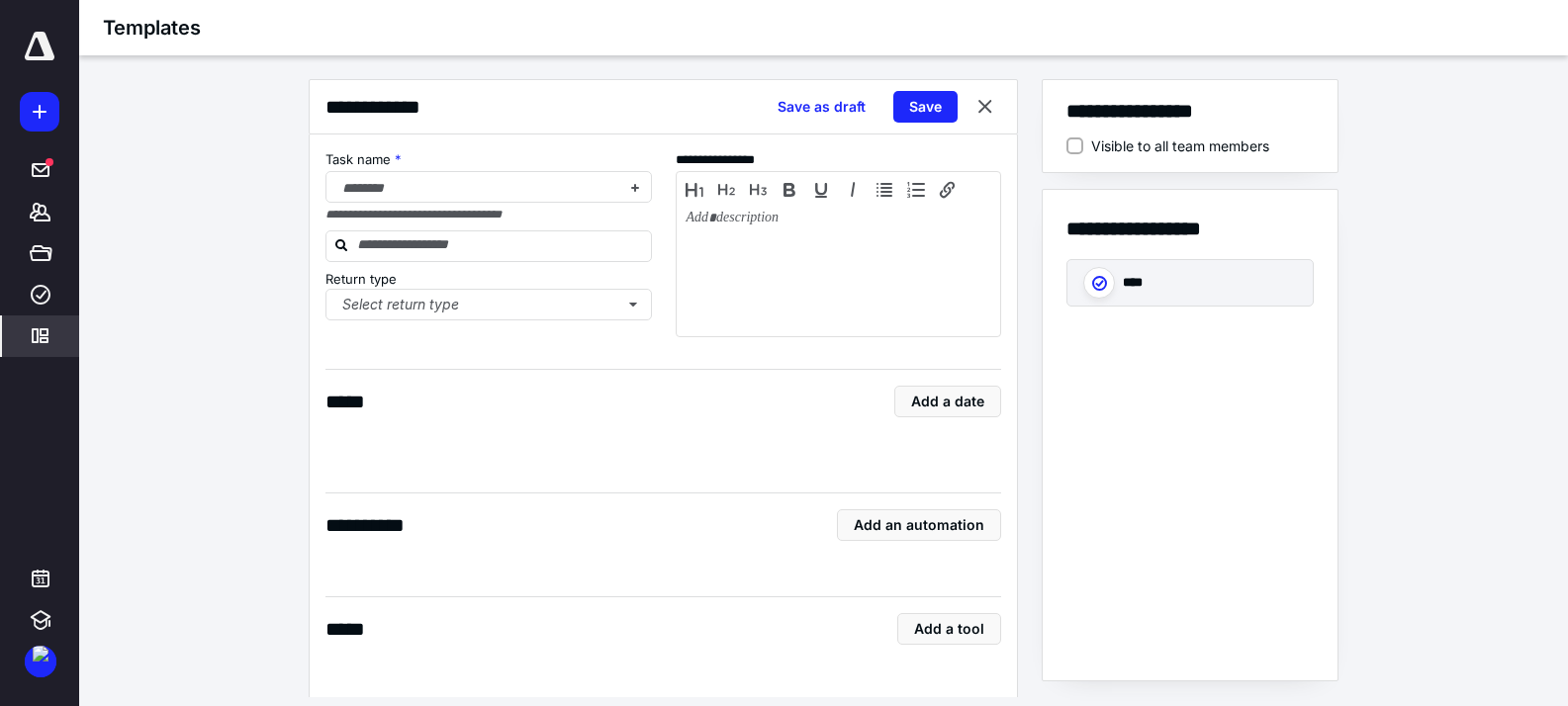 checkbox on "true" 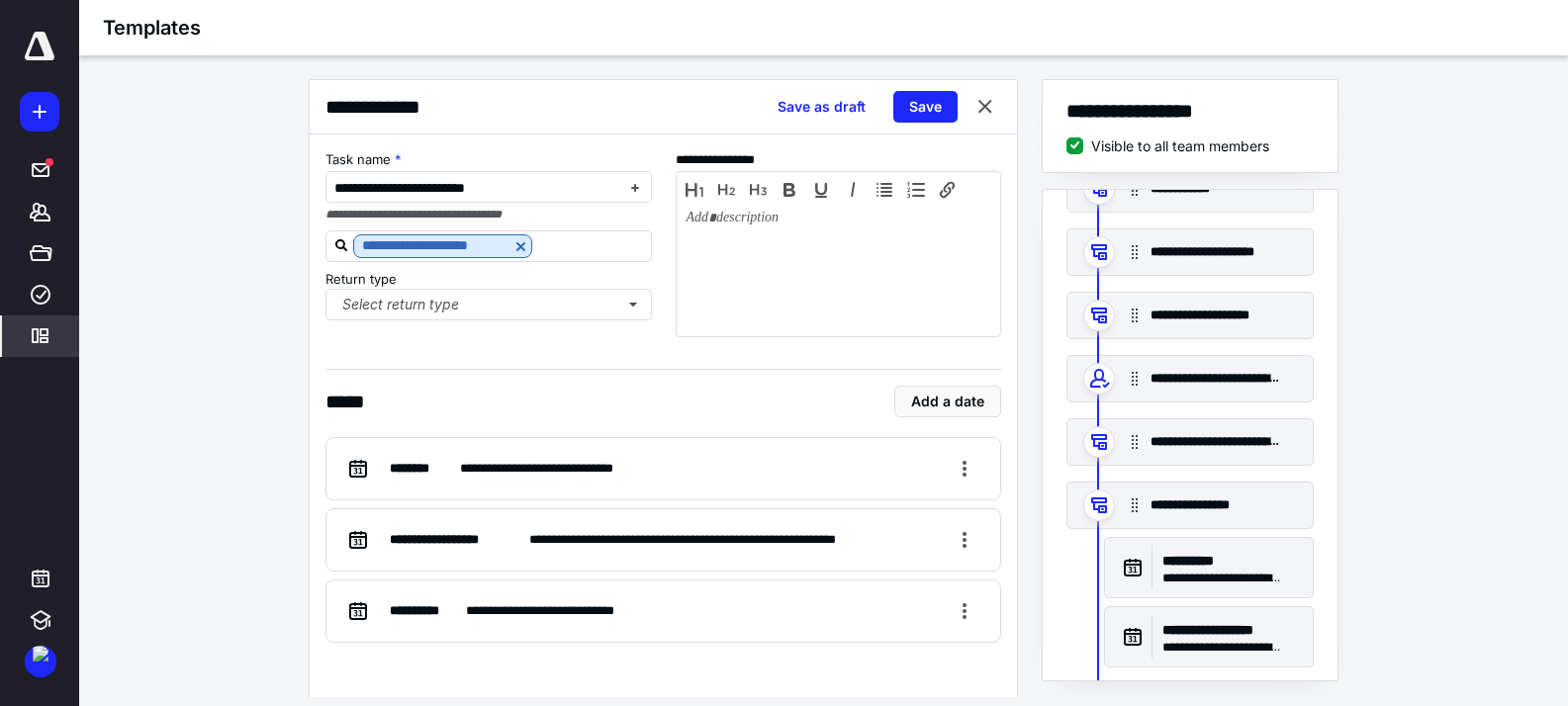 scroll, scrollTop: 486, scrollLeft: 0, axis: vertical 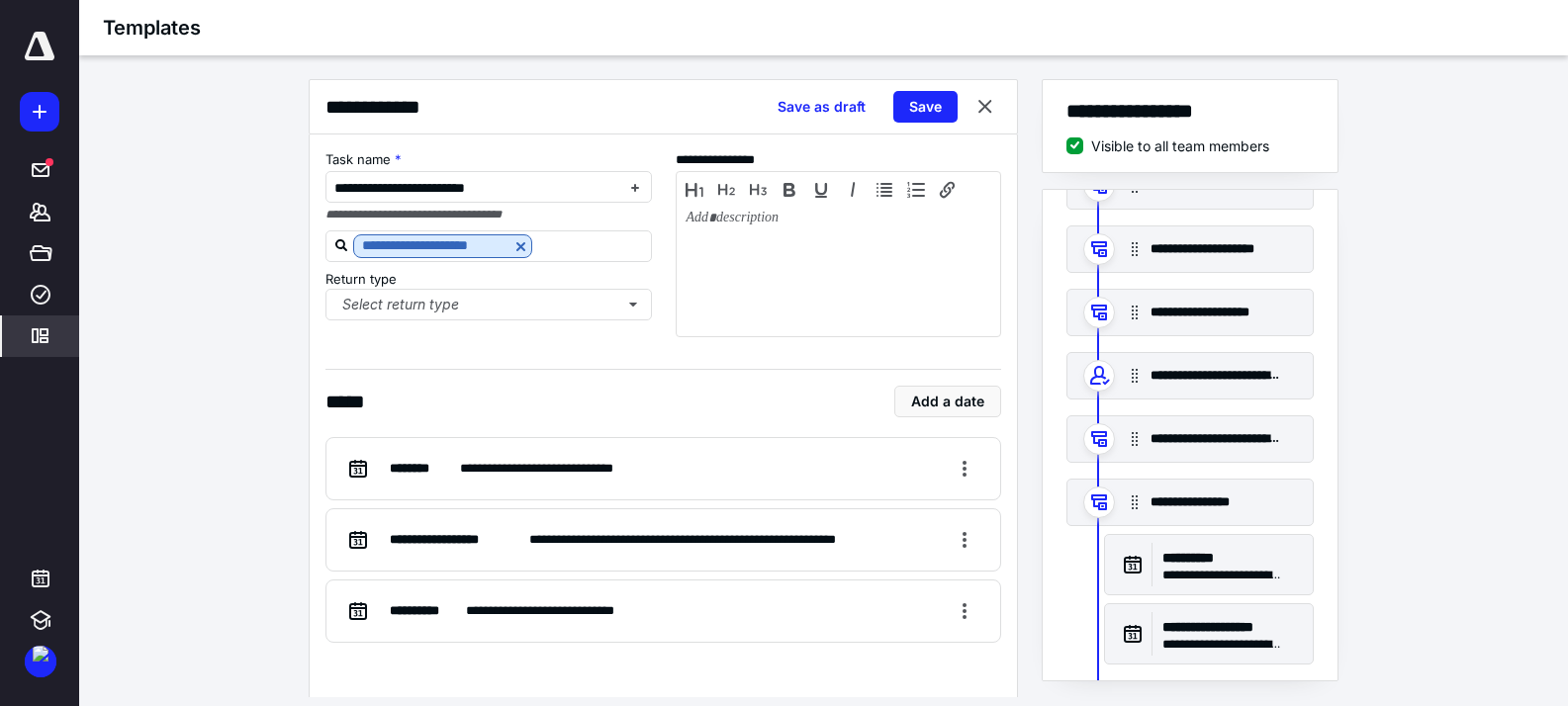 click on "**********" at bounding box center (1216, 376) 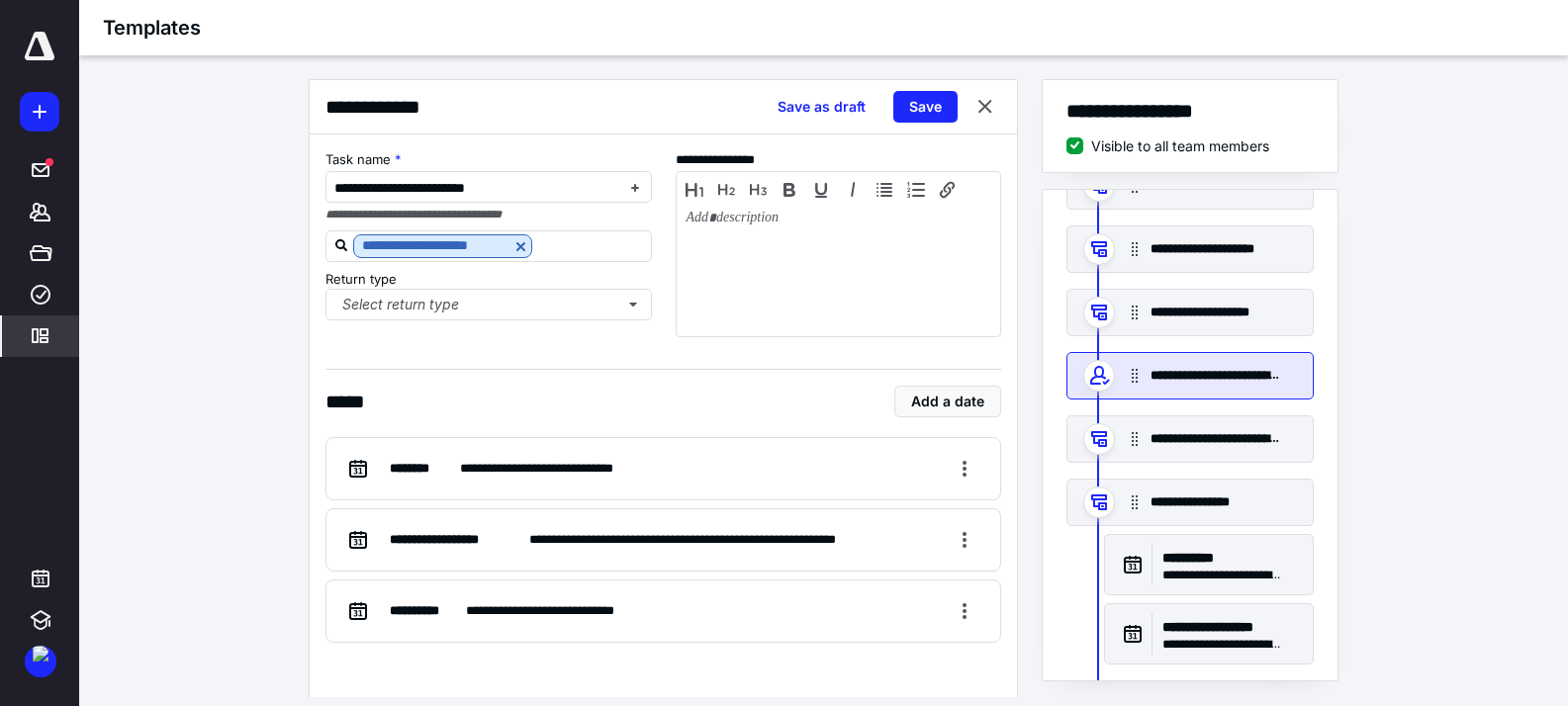 scroll, scrollTop: 15, scrollLeft: 0, axis: vertical 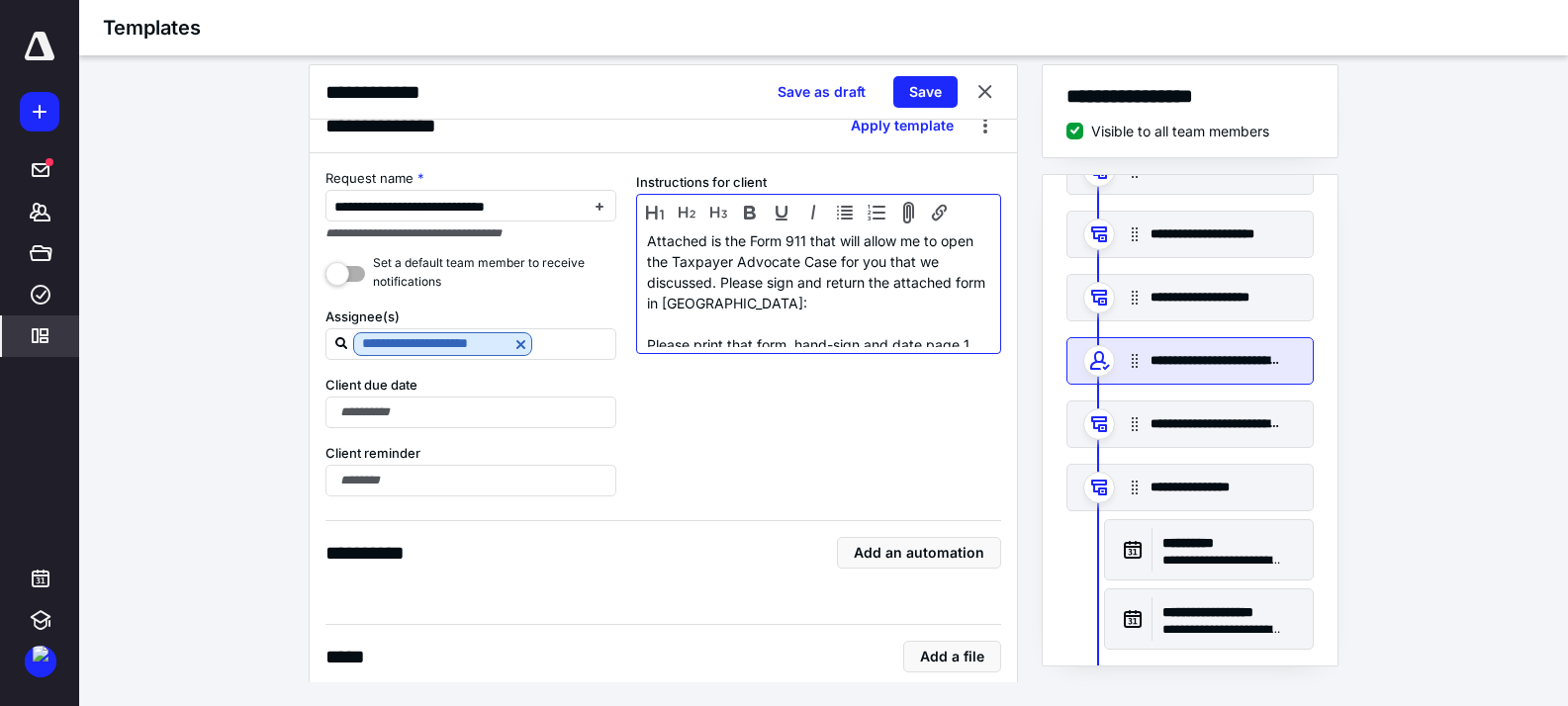 click on "Attached is the Form 911 that will allow me to open the Taxpayer Advocate Case for you that we discussed. Please sign and return the attached form in [GEOGRAPHIC_DATA]:" at bounding box center (818, 272) 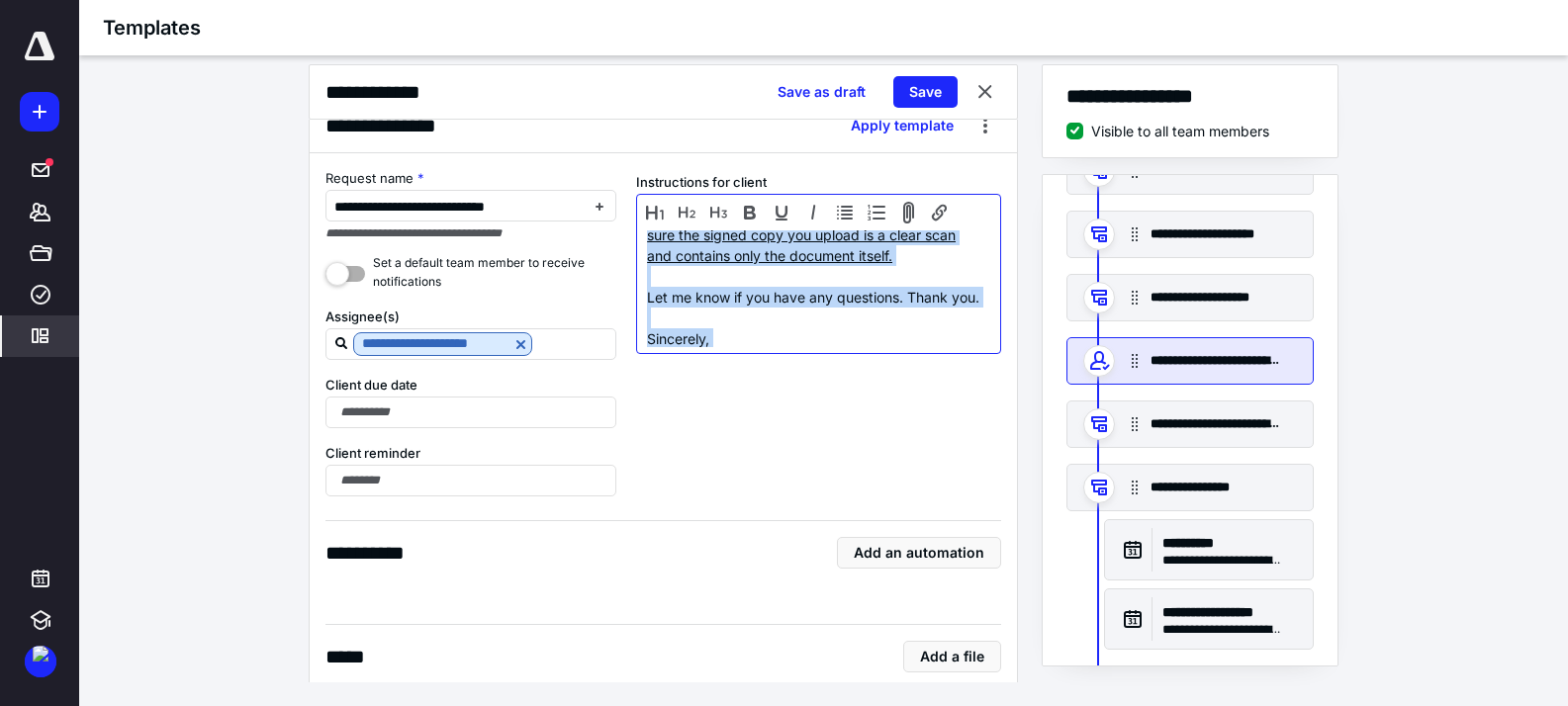 scroll, scrollTop: 345, scrollLeft: 0, axis: vertical 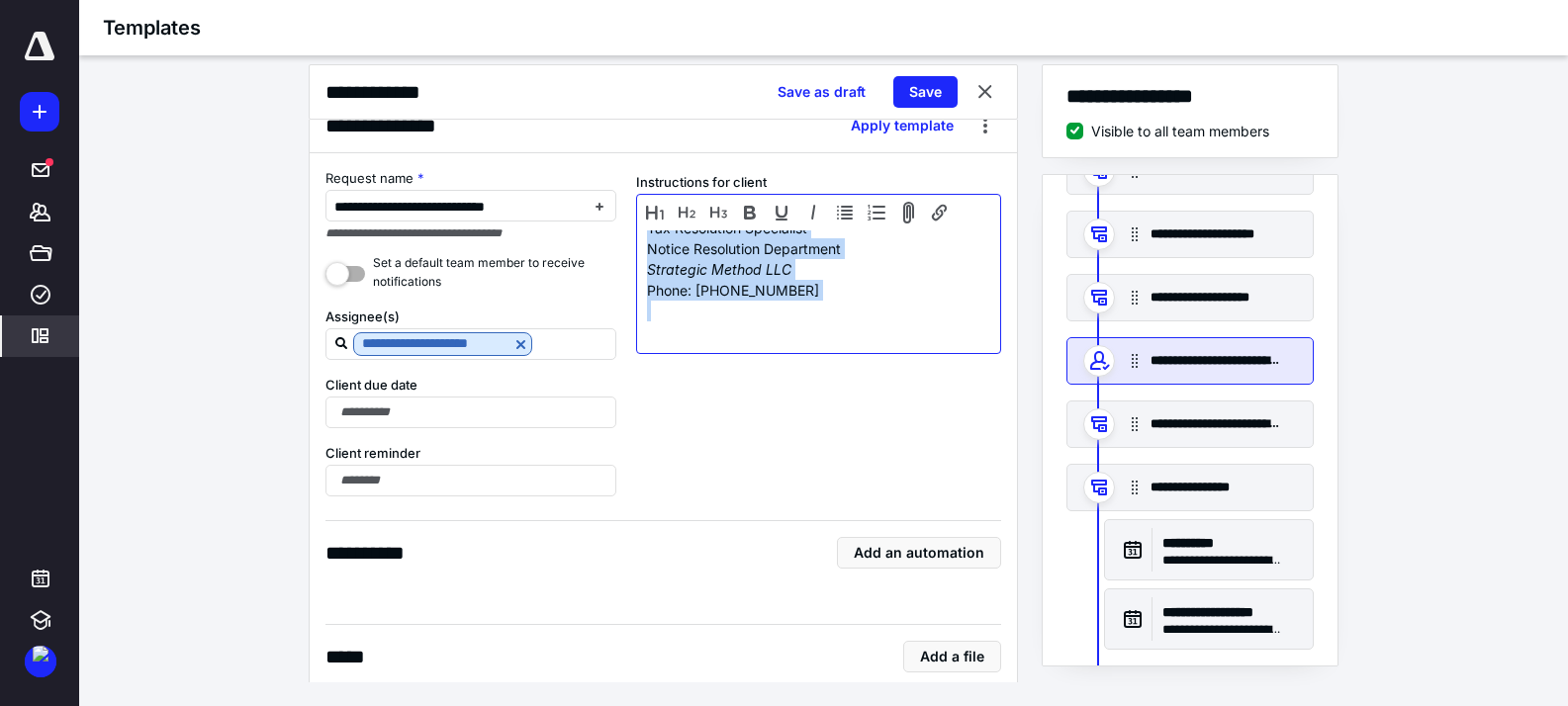 drag, startPoint x: 641, startPoint y: 244, endPoint x: 844, endPoint y: 372, distance: 239.98542 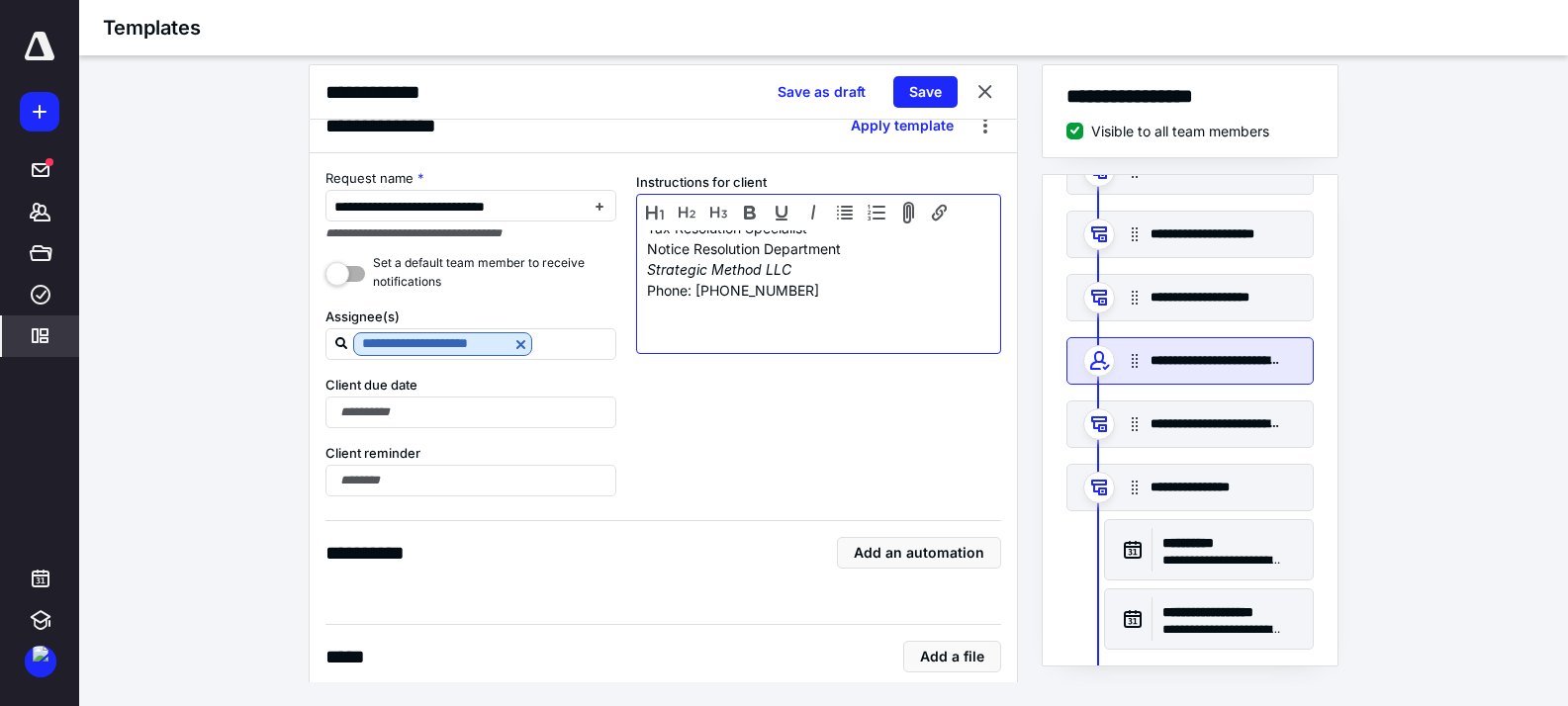 scroll, scrollTop: 0, scrollLeft: 0, axis: both 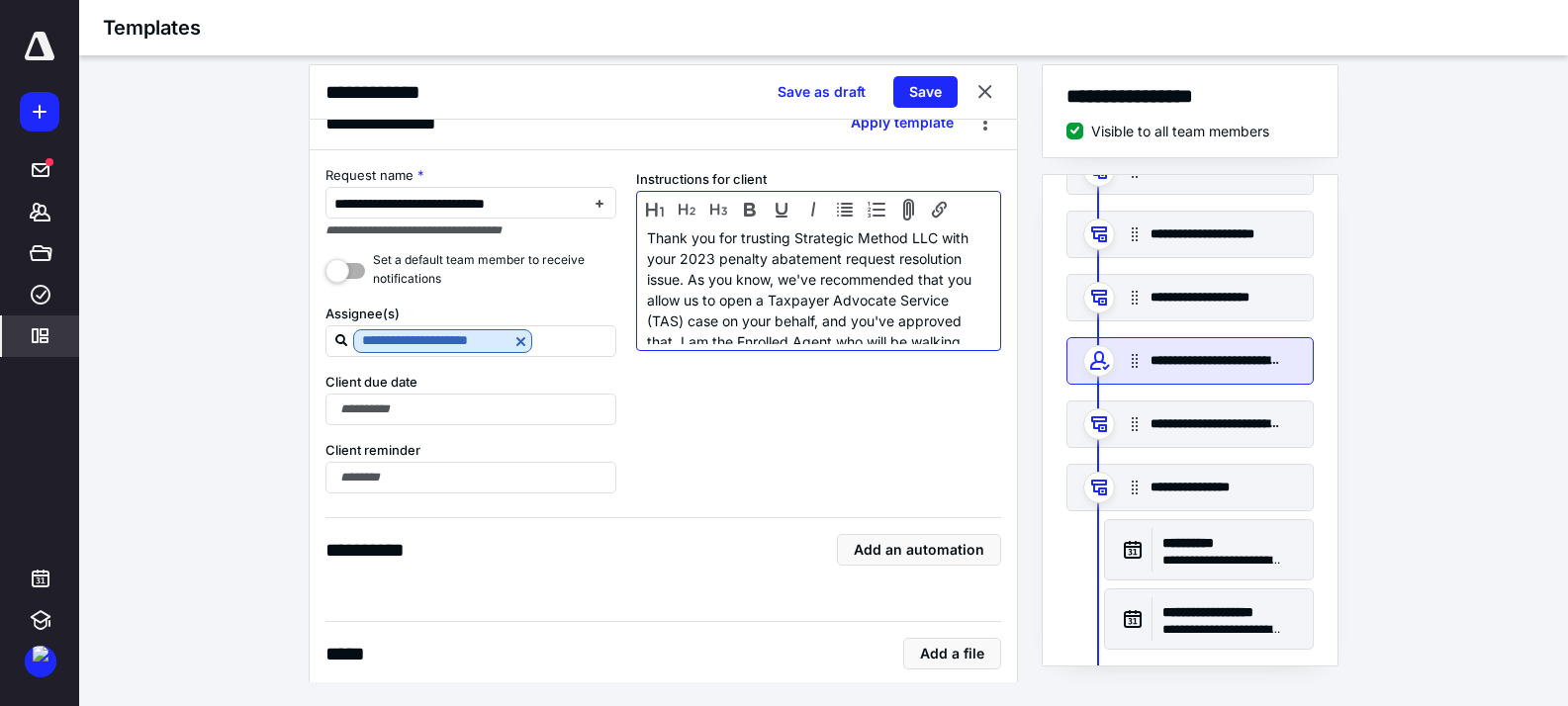 click on "Thank you for trusting Strategic Method LLC with your 2023 penalty abatement request resolution issue. As you know, we've recommended that you allow us to open a Taxpayer Advocate Service (TAS) case on your behalf, and you've approved that. I am the Enrolled Agent who will be walking with you through this journey." at bounding box center (814, 300) 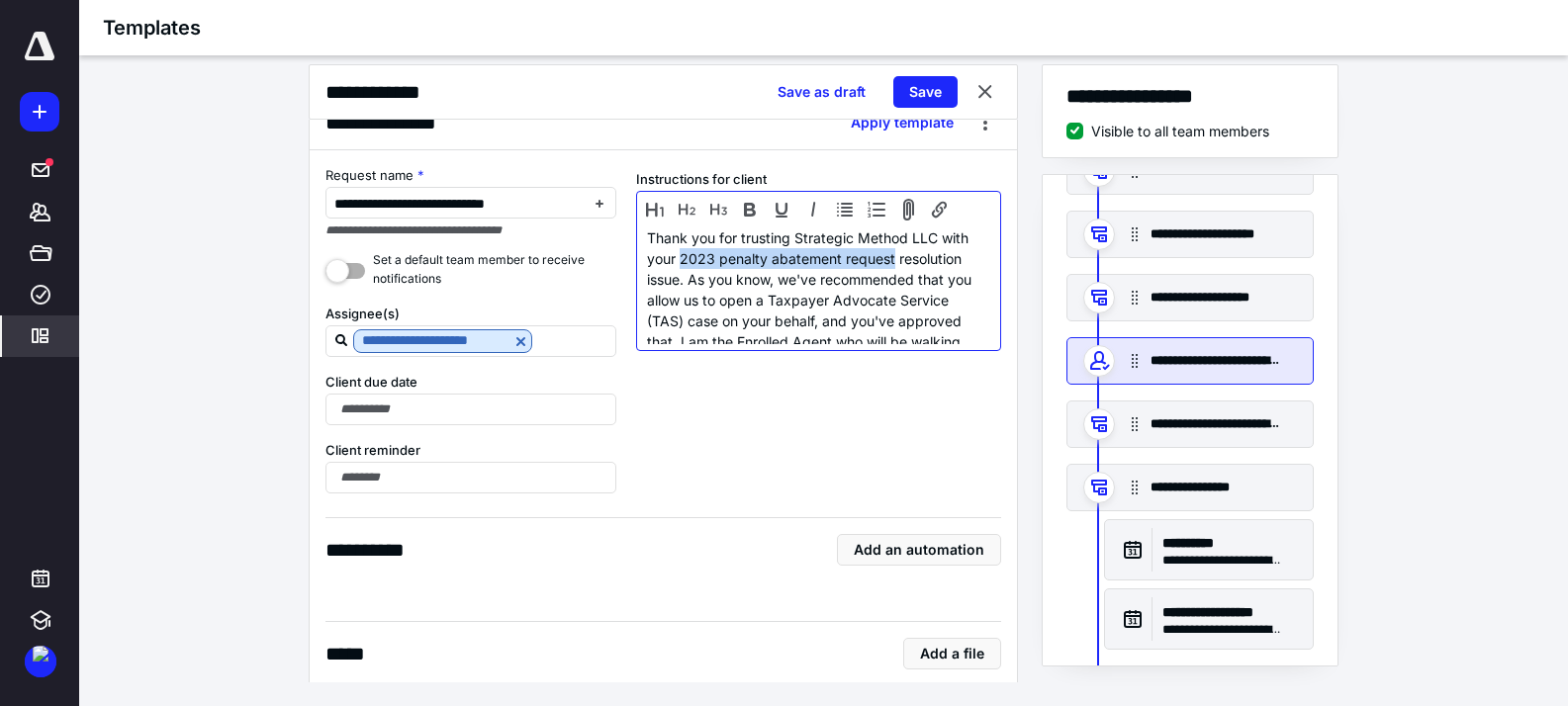 drag, startPoint x: 706, startPoint y: 258, endPoint x: 930, endPoint y: 253, distance: 224.0558 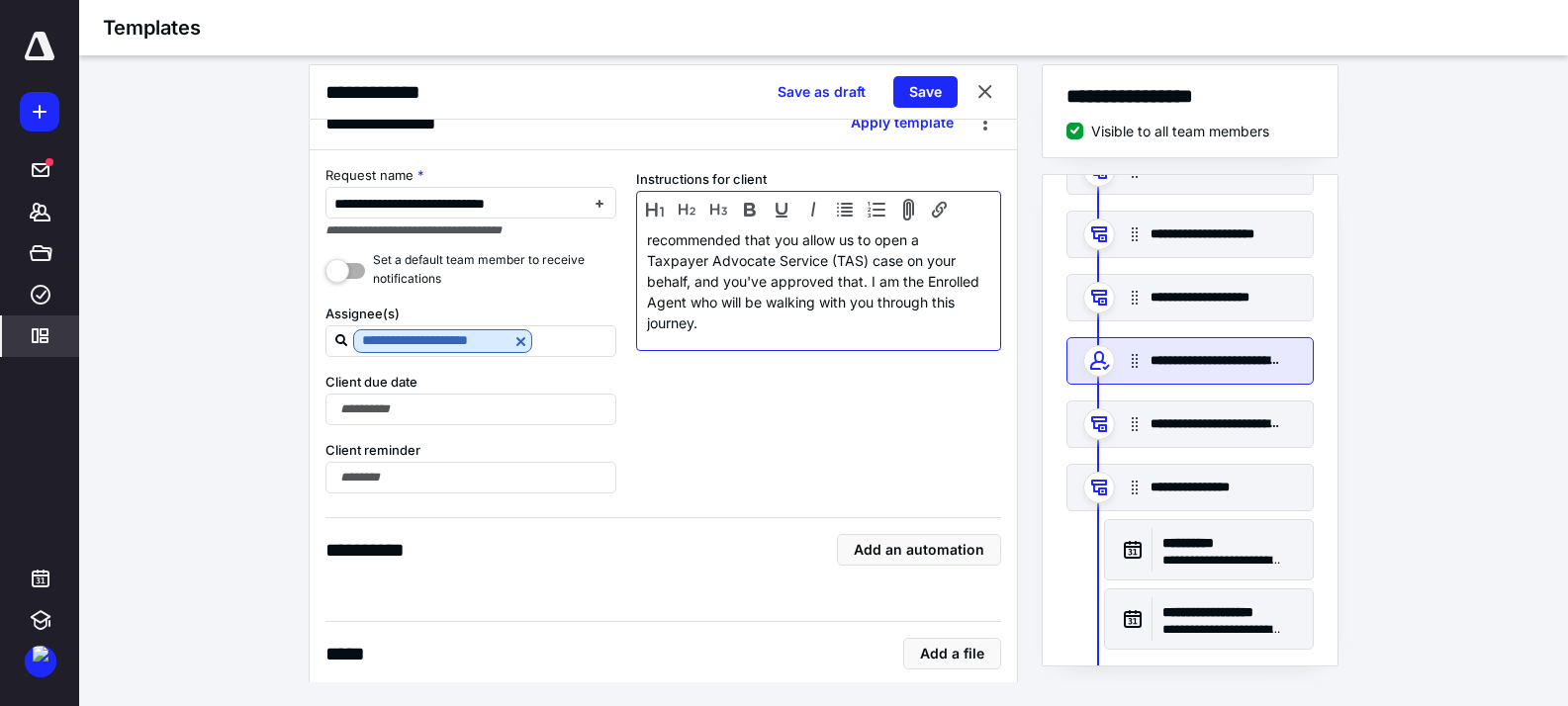 scroll, scrollTop: 38, scrollLeft: 0, axis: vertical 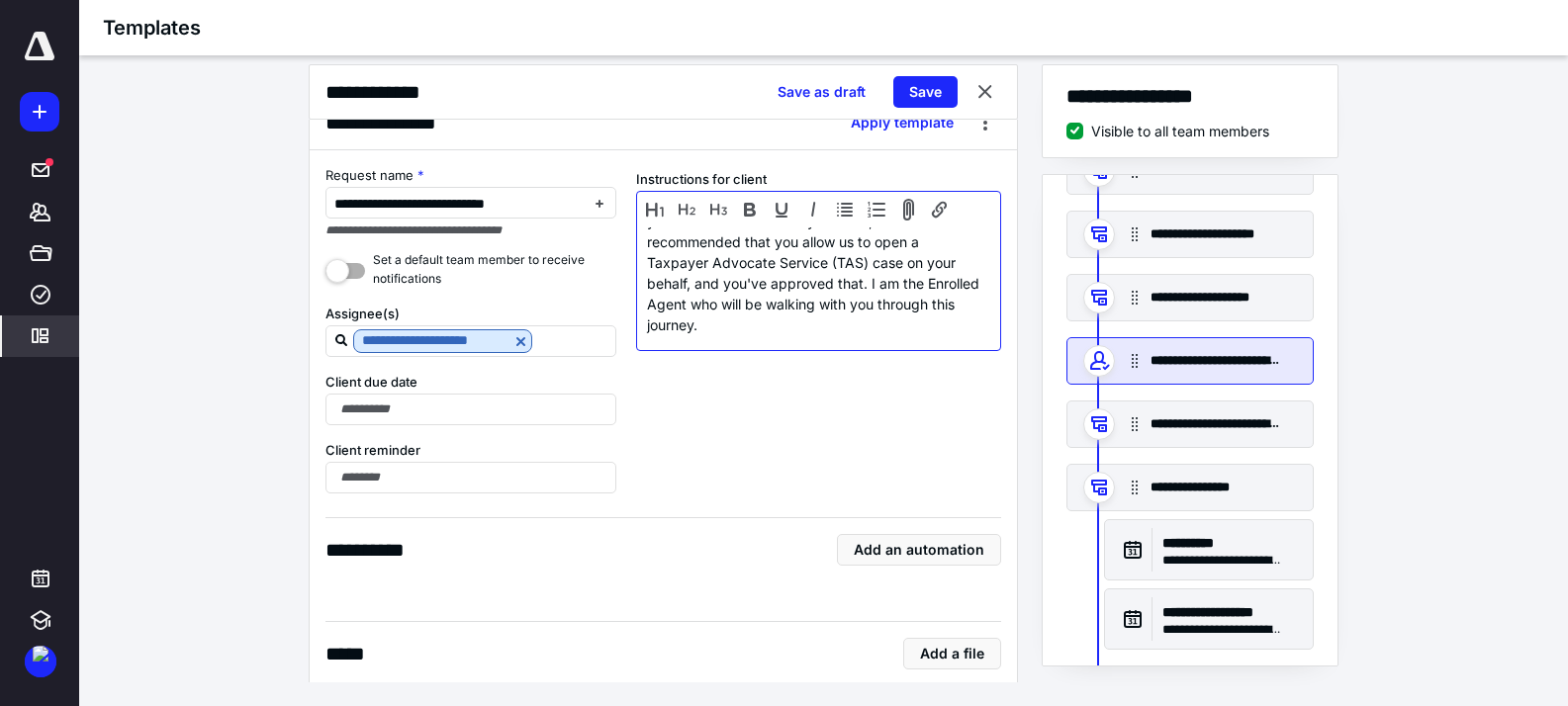 drag, startPoint x: 853, startPoint y: 323, endPoint x: 860, endPoint y: 281, distance: 42.57934 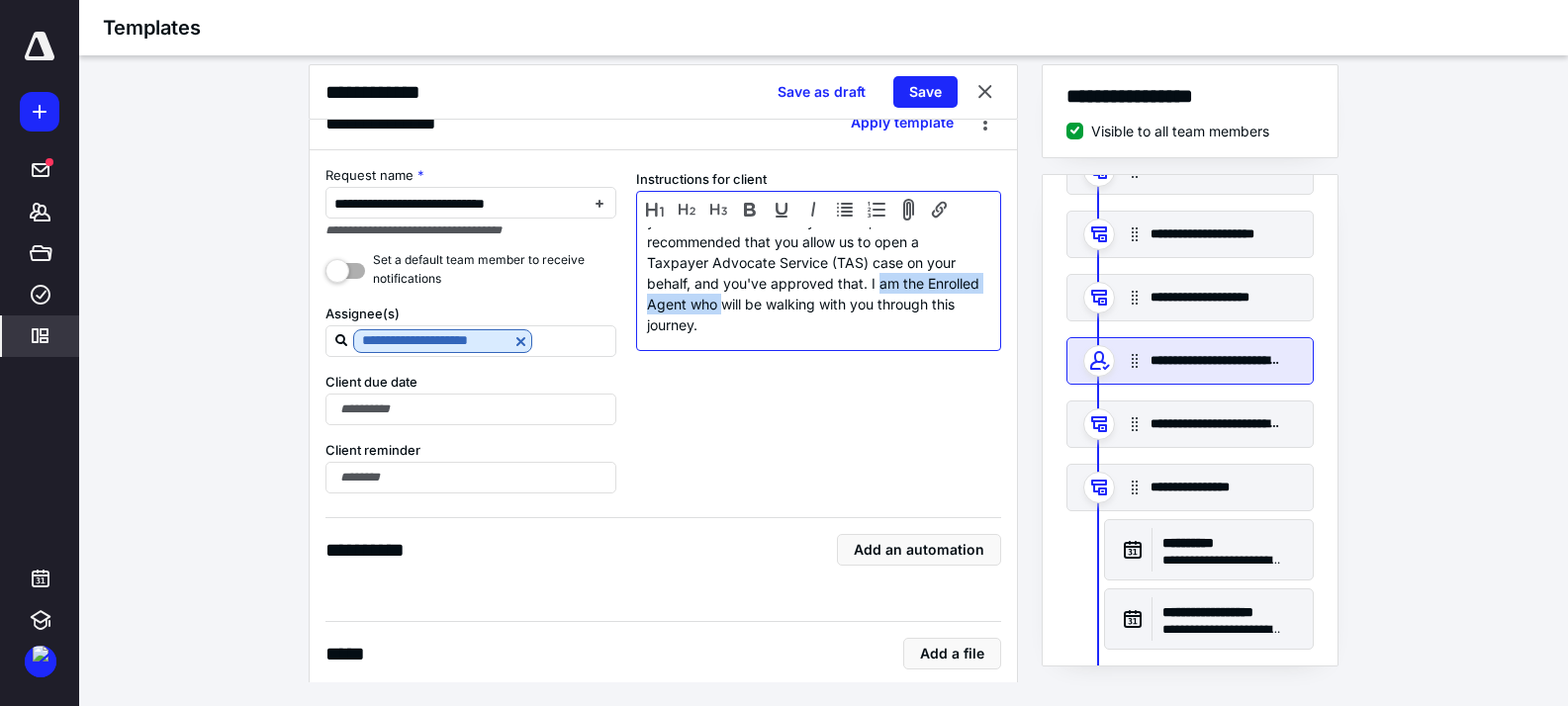 drag, startPoint x: 871, startPoint y: 283, endPoint x: 772, endPoint y: 301, distance: 100.623059 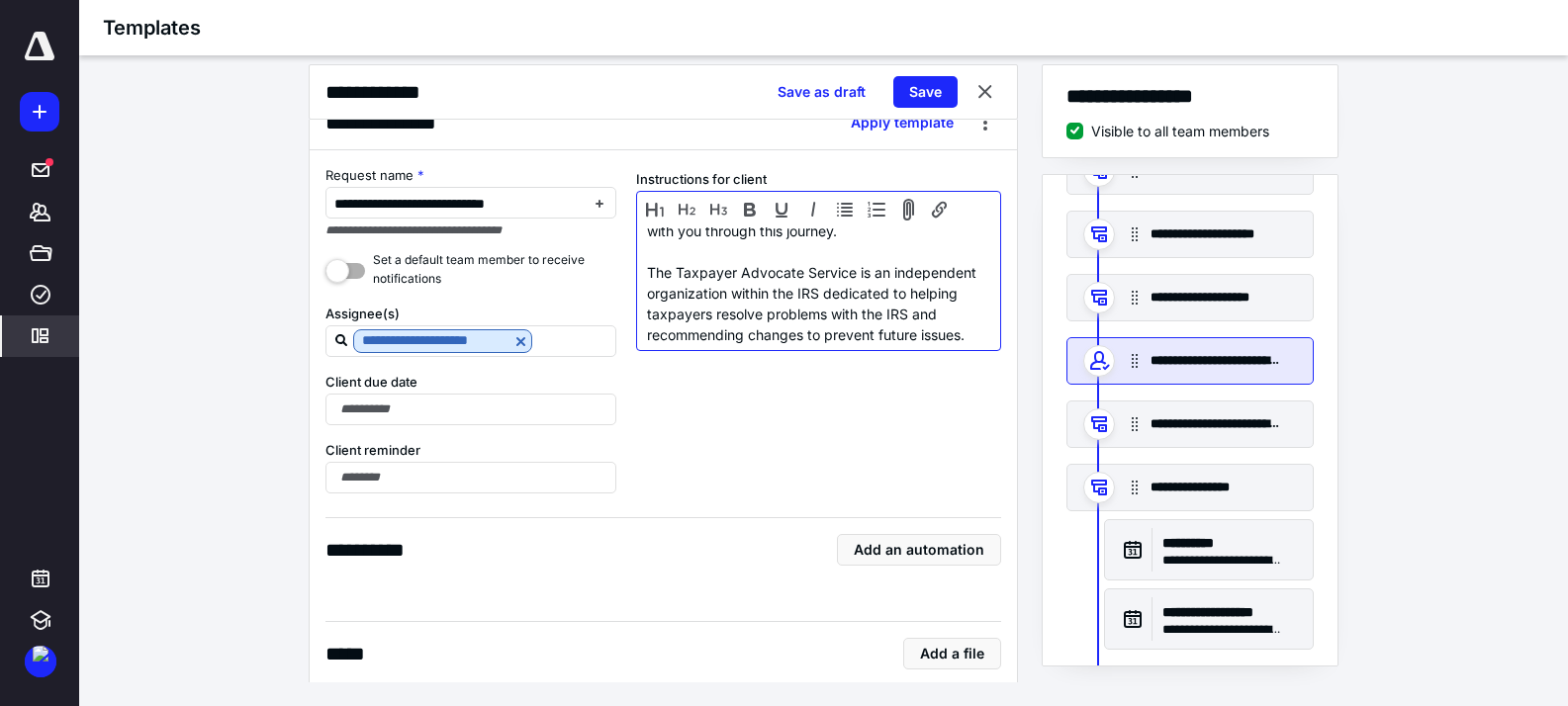 scroll, scrollTop: 26, scrollLeft: 0, axis: vertical 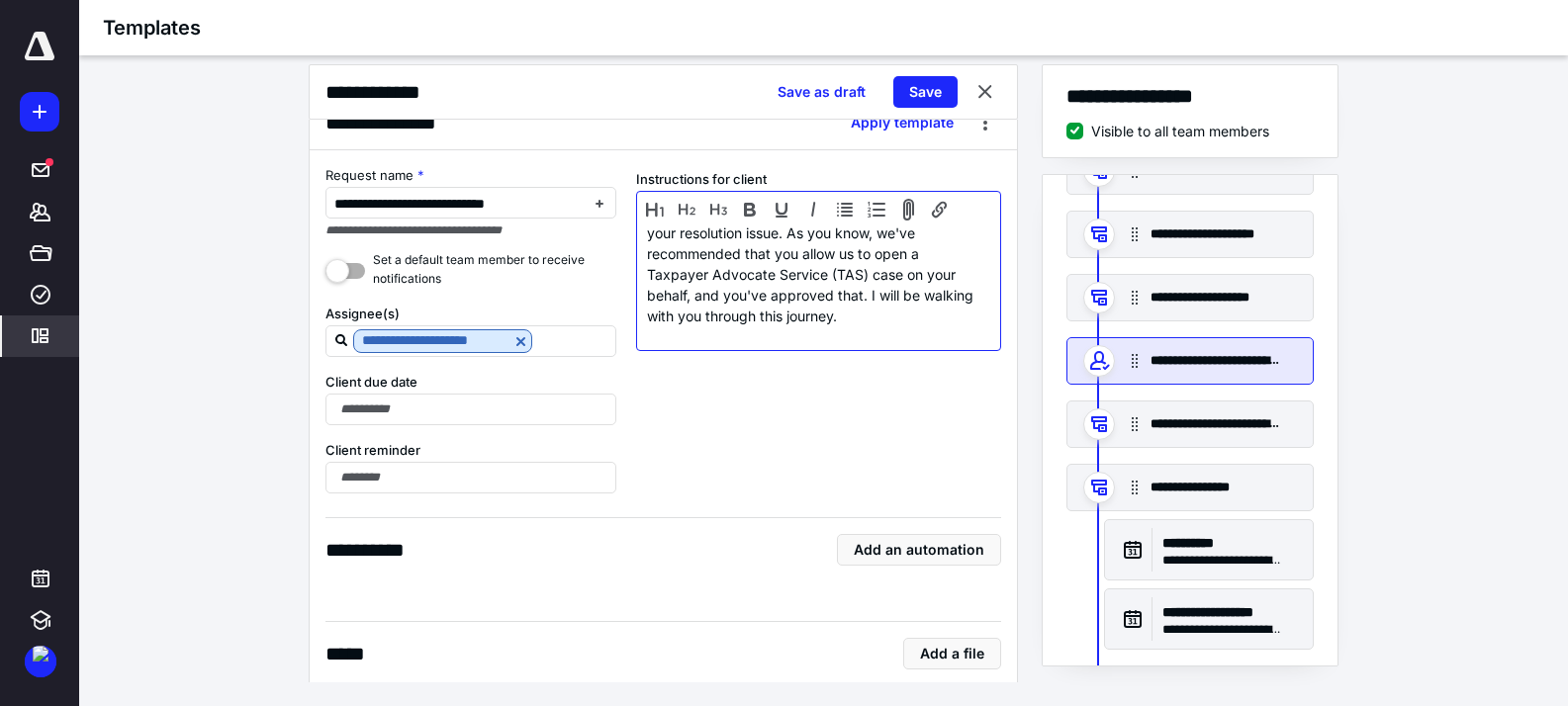 drag, startPoint x: 914, startPoint y: 323, endPoint x: 861, endPoint y: 296, distance: 59.481089 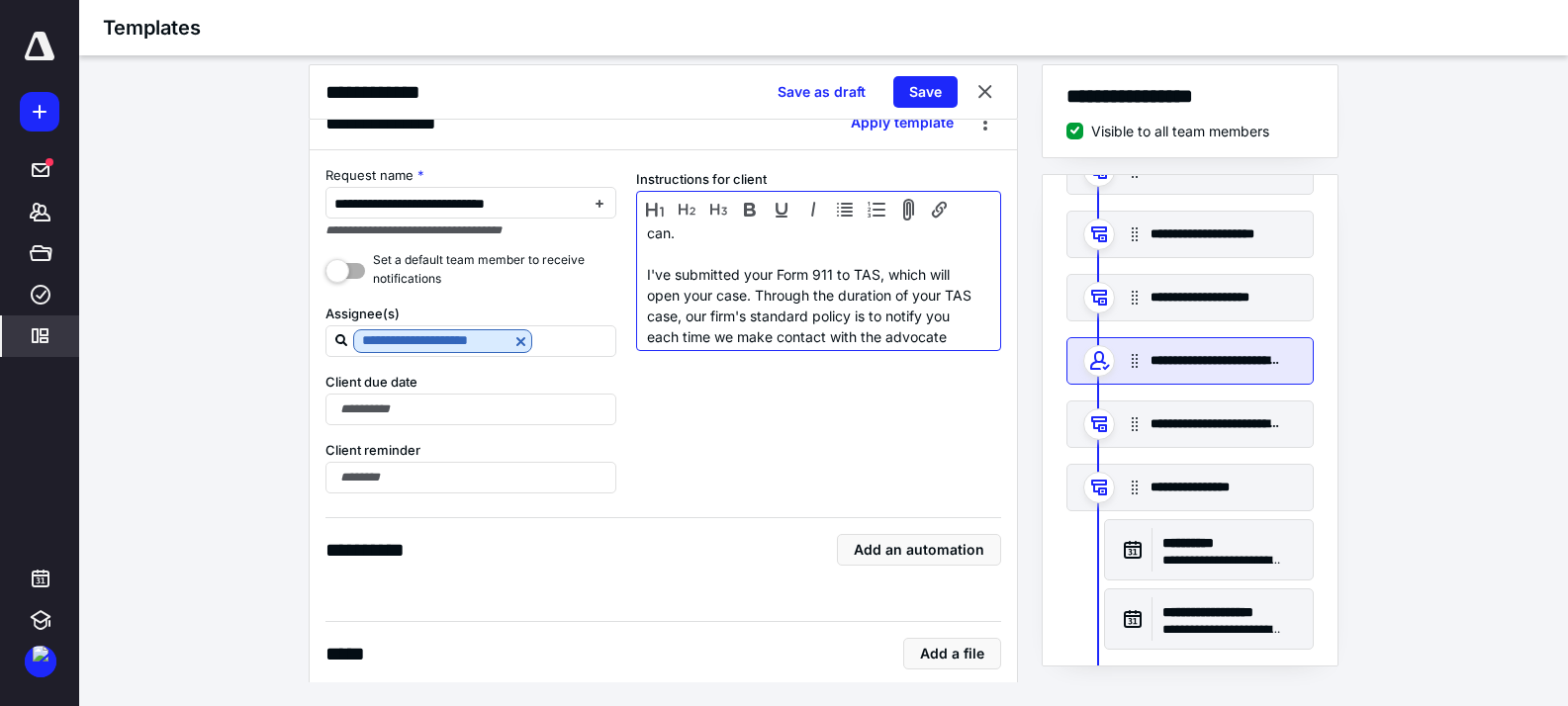 scroll, scrollTop: 466, scrollLeft: 0, axis: vertical 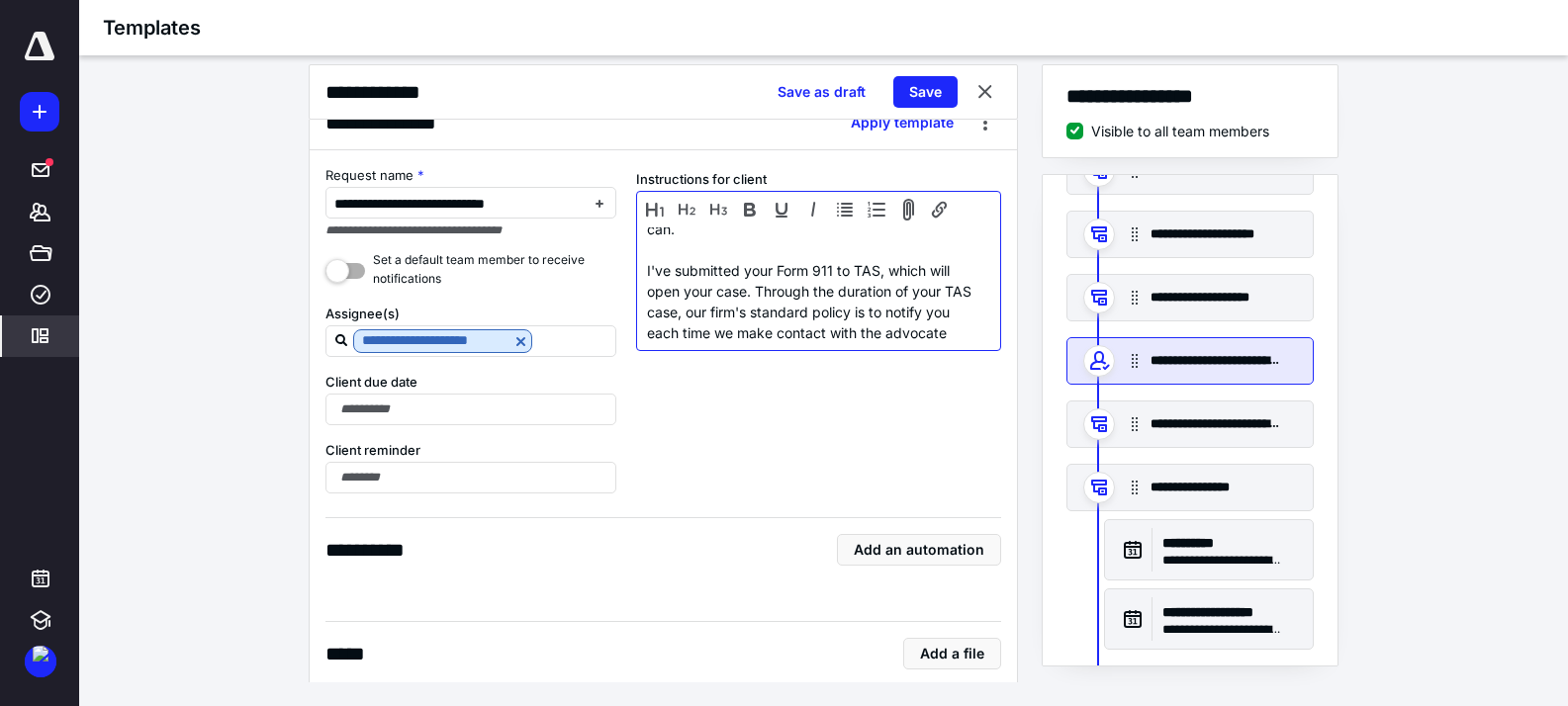 click on "I've submitted your Form 911 to TAS, which will open your case. Through the duration of your TAS case, our firm's standard policy is to notify you each time we make contact with the advocate assigned to your case. Hopefully, together with the advocate, we will soon see the processing of the abatement request you made." at bounding box center (814, 332) 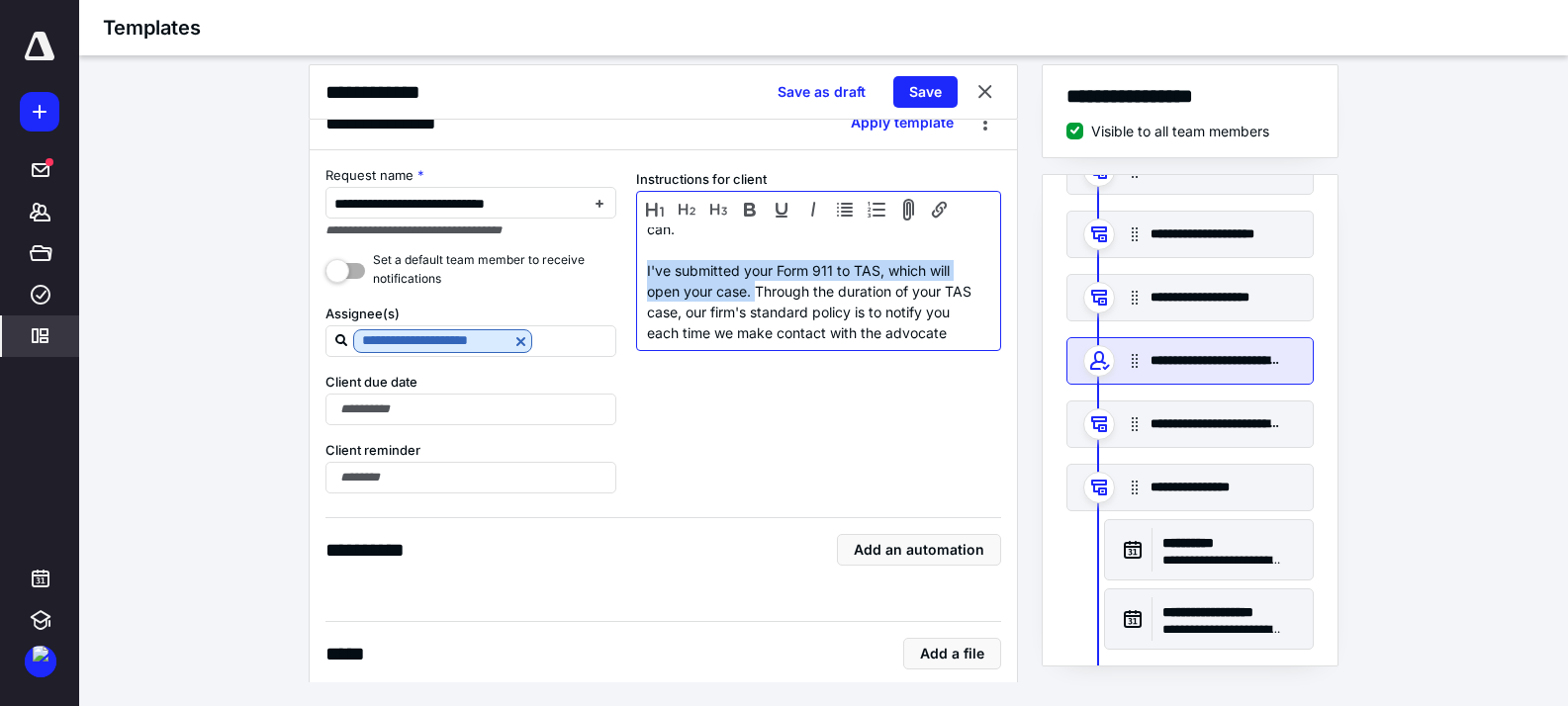 drag, startPoint x: 640, startPoint y: 290, endPoint x: 751, endPoint y: 315, distance: 113.78049 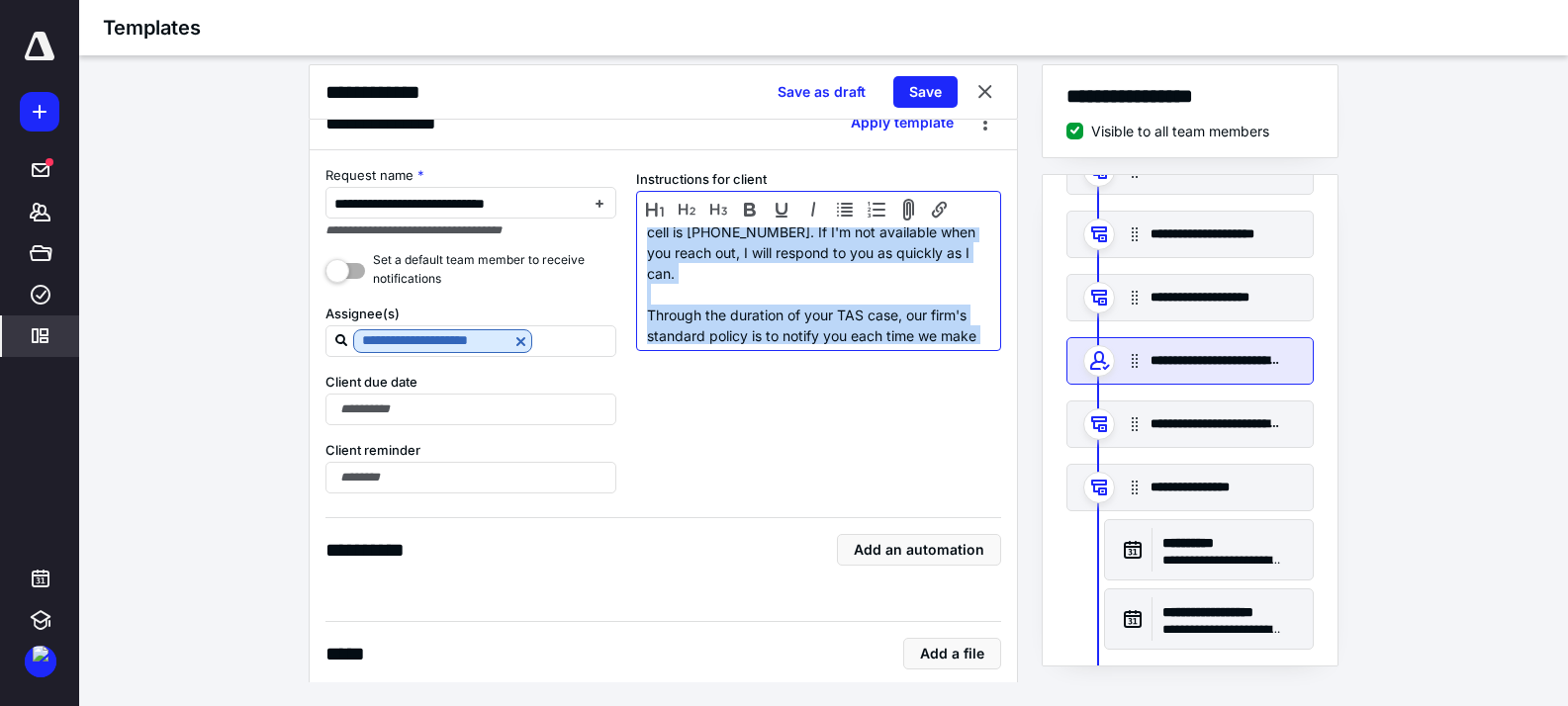 scroll, scrollTop: 0, scrollLeft: 0, axis: both 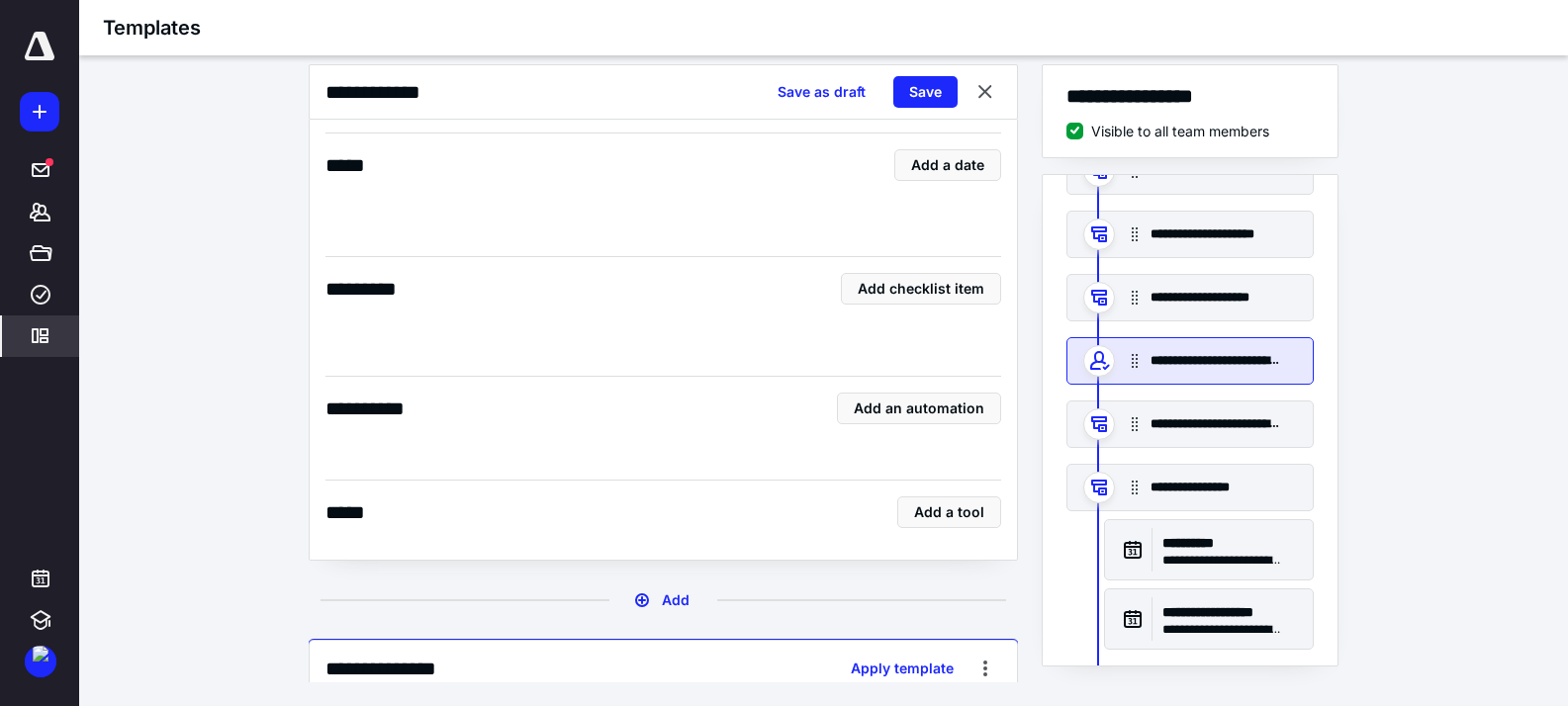 drag, startPoint x: 807, startPoint y: 309, endPoint x: 579, endPoint y: 112, distance: 301.31877 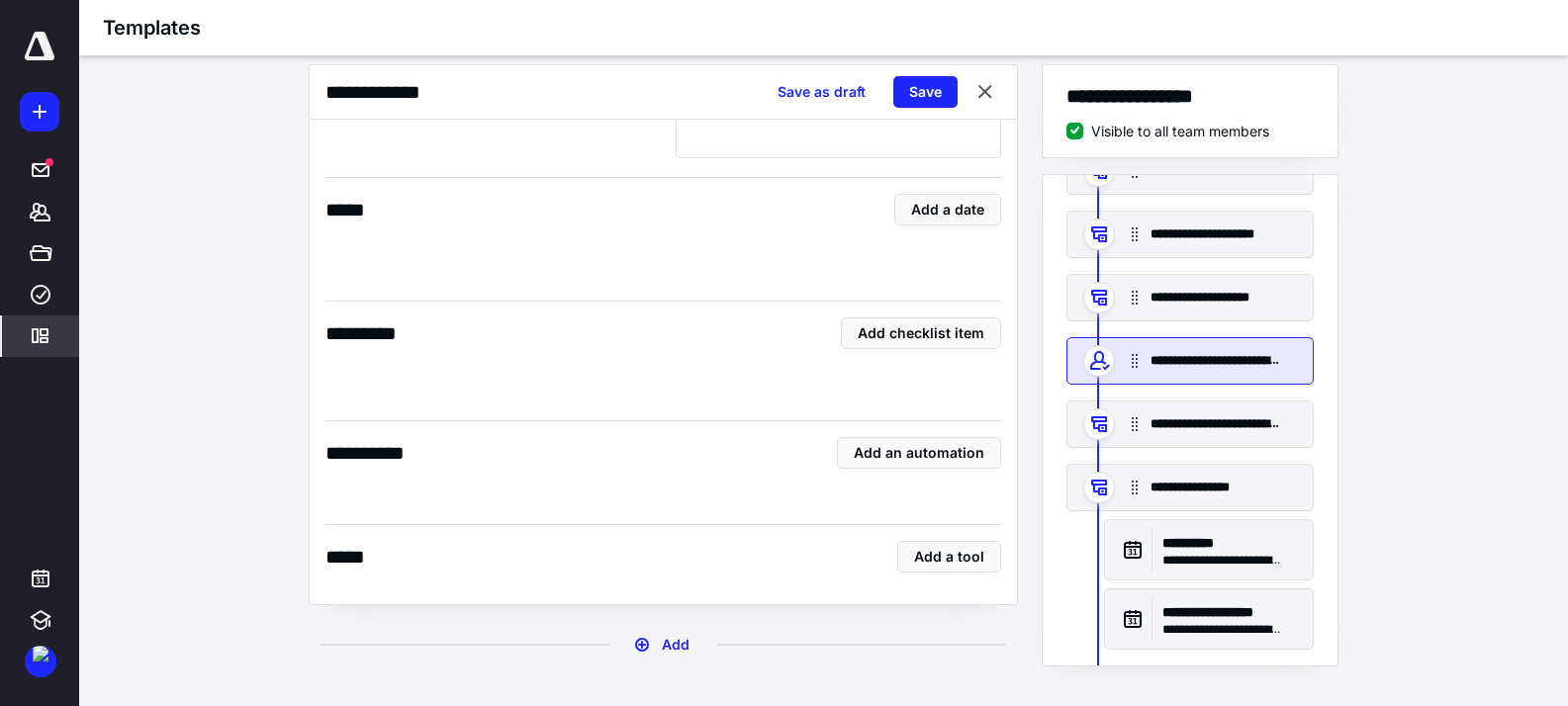 copy on "Lorem ips dol sitametc Adipiscin Elitse DOE temp inci utlaboreet dolor. Ma ali enim, ad'mi veniamquisn exer ull labor ni al exea c Consequa Duisaute Irurein (REP) volu ve esse cillum, fug nul'pa excepteu sint. Occ Cupidata Nonproid Suntcul qu of deseruntmol animidestlab perspi und OMN istenatus er volupta accusanti dolorem laudanti tota rem APE eaq ipsaquaeabil invento ve quasiar beatae vitaed. EXP nemoenim ipsamquiavolu as autod FUG consequ mag dolores eosratio se Nesciunt nequepo qui Dolorema Numquame Moditemp. Incid magn qu et minu solutanobis eli optiocumqu nihilim quoplaceat FAC possimus, as repel te autemqu offi debiti rerum nec Saepeeve Volu re Recusa. I ea hict sap del reicie volu maiores. Aliasp dolo aspe re mini no (ex ulla co suscipi la Aliqui) commodi con quid maximemol mo harumqui. Re faci expe di 721-975-2321. Na L't cum solutanob elig opt cumqu nih, I minu quodmax pl fac po omnislo ip D sit. Ametcon adi elitsedd ei temp INC utla, etd magn'a enimadmi veniam qu no exerci ull labo nisi al exea ..." 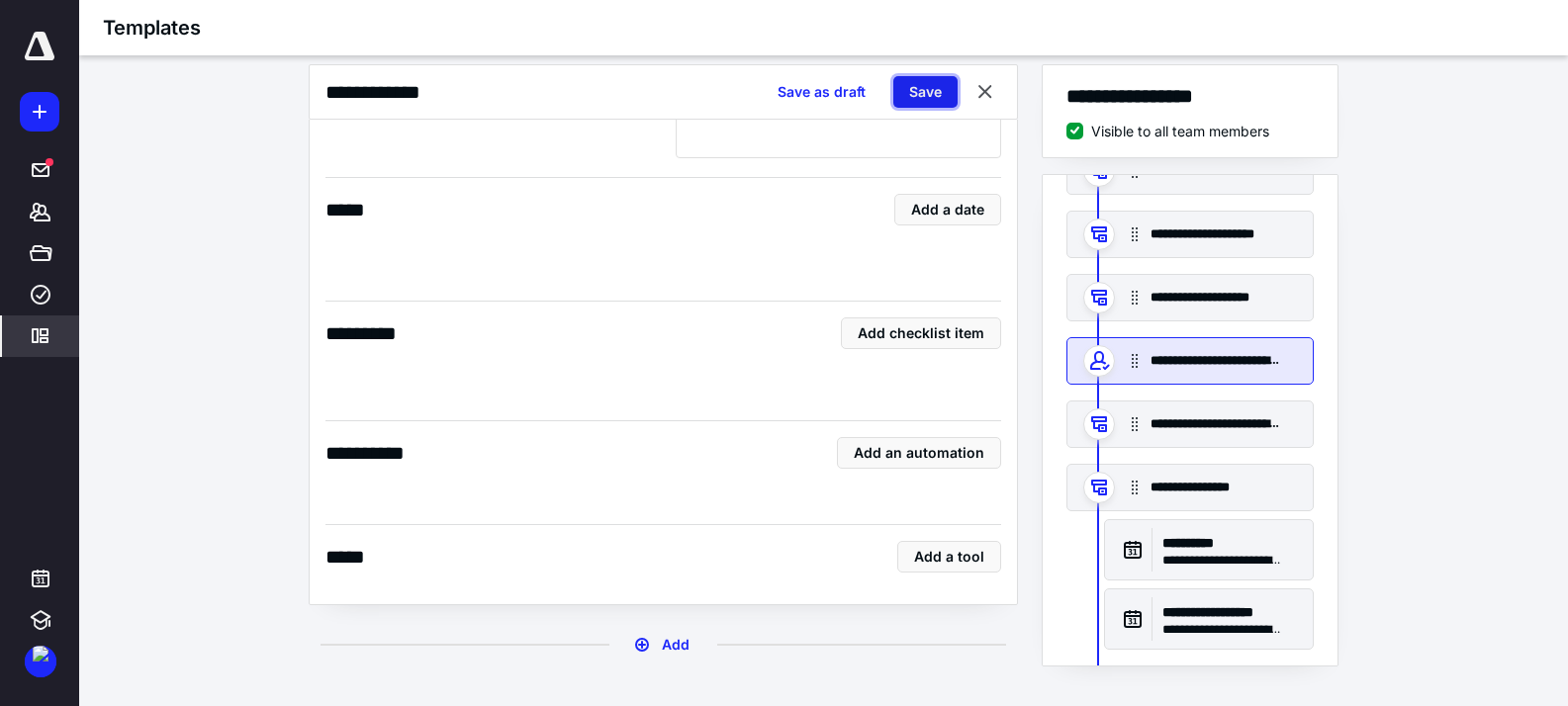 click on "Save" at bounding box center (925, 92) 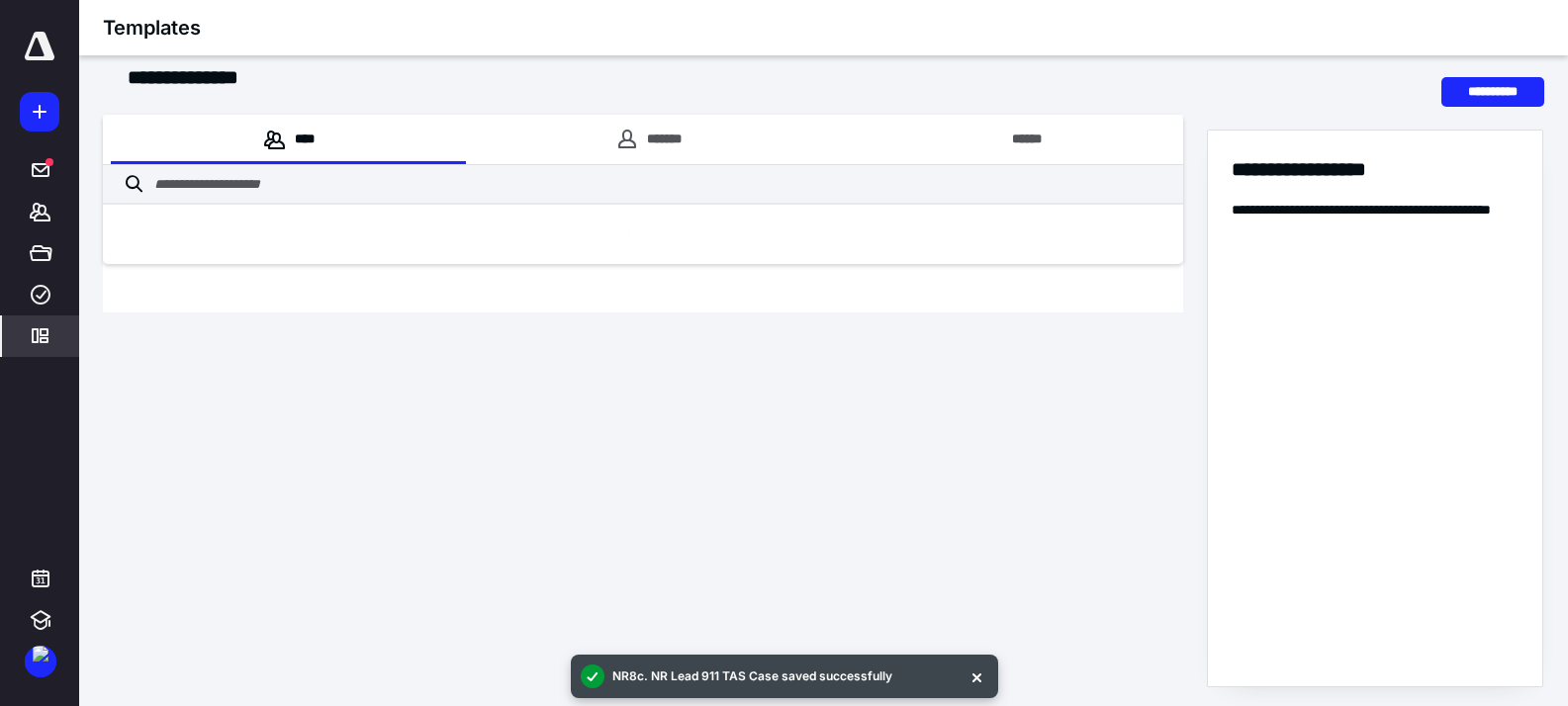 scroll, scrollTop: 0, scrollLeft: 0, axis: both 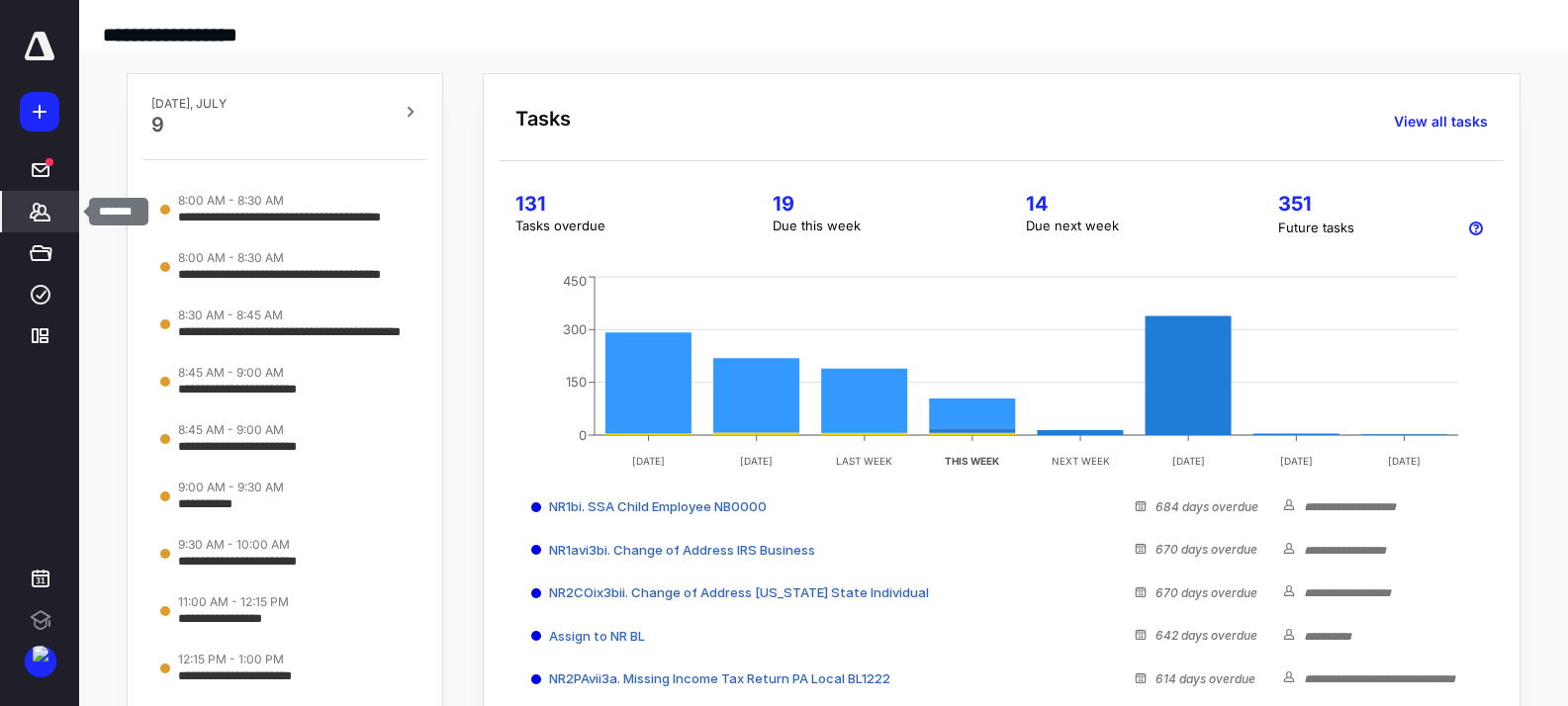 click on "*******" at bounding box center (41, 212) 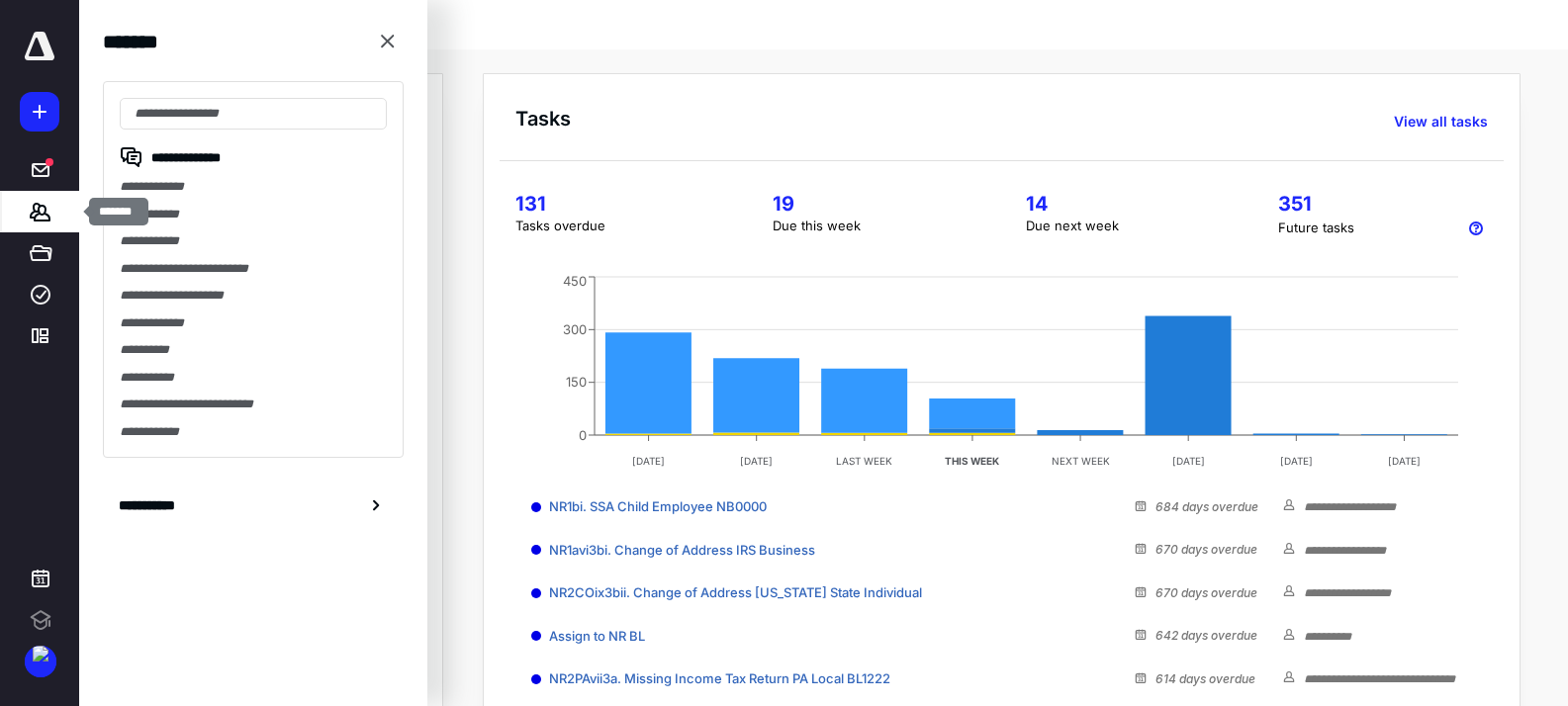 scroll, scrollTop: 0, scrollLeft: 0, axis: both 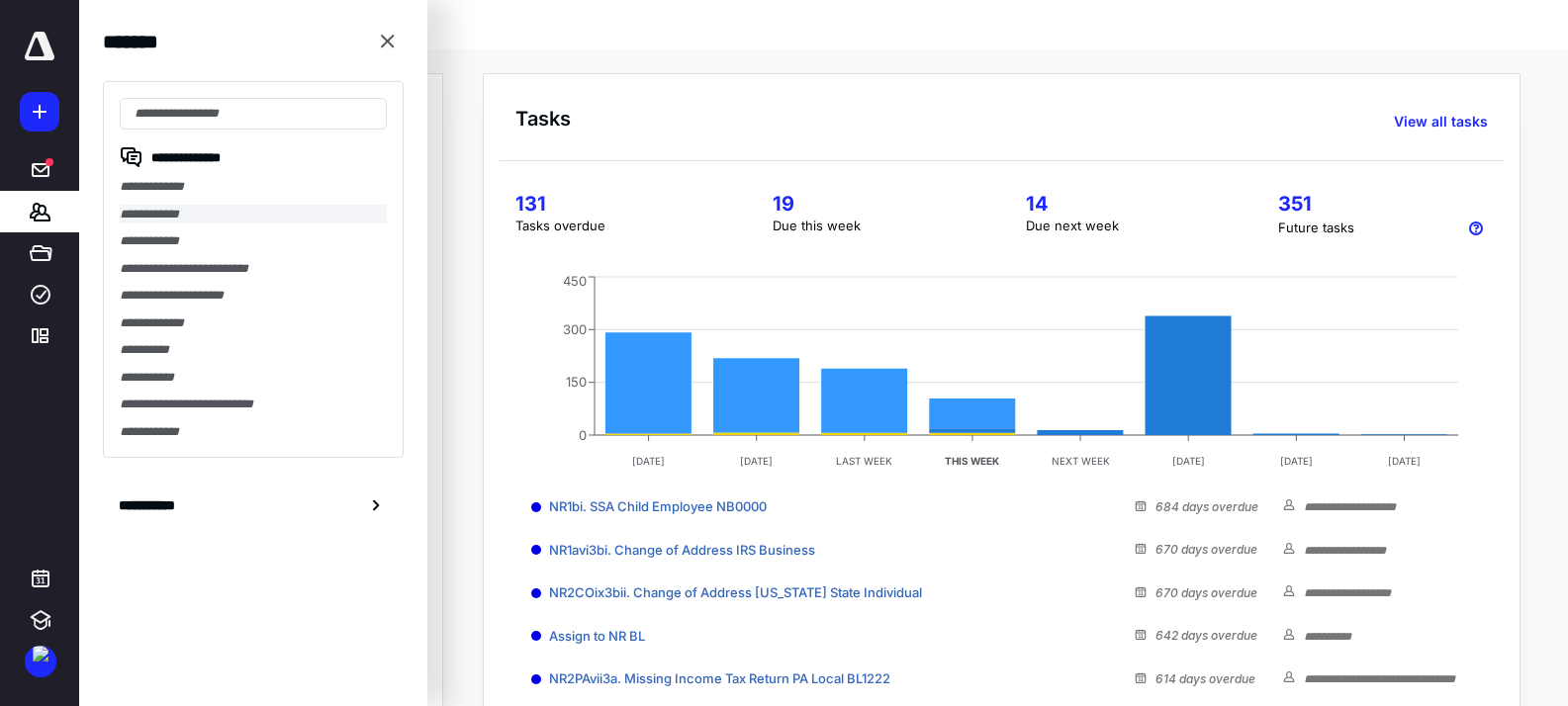 click on "**********" at bounding box center [253, 215] 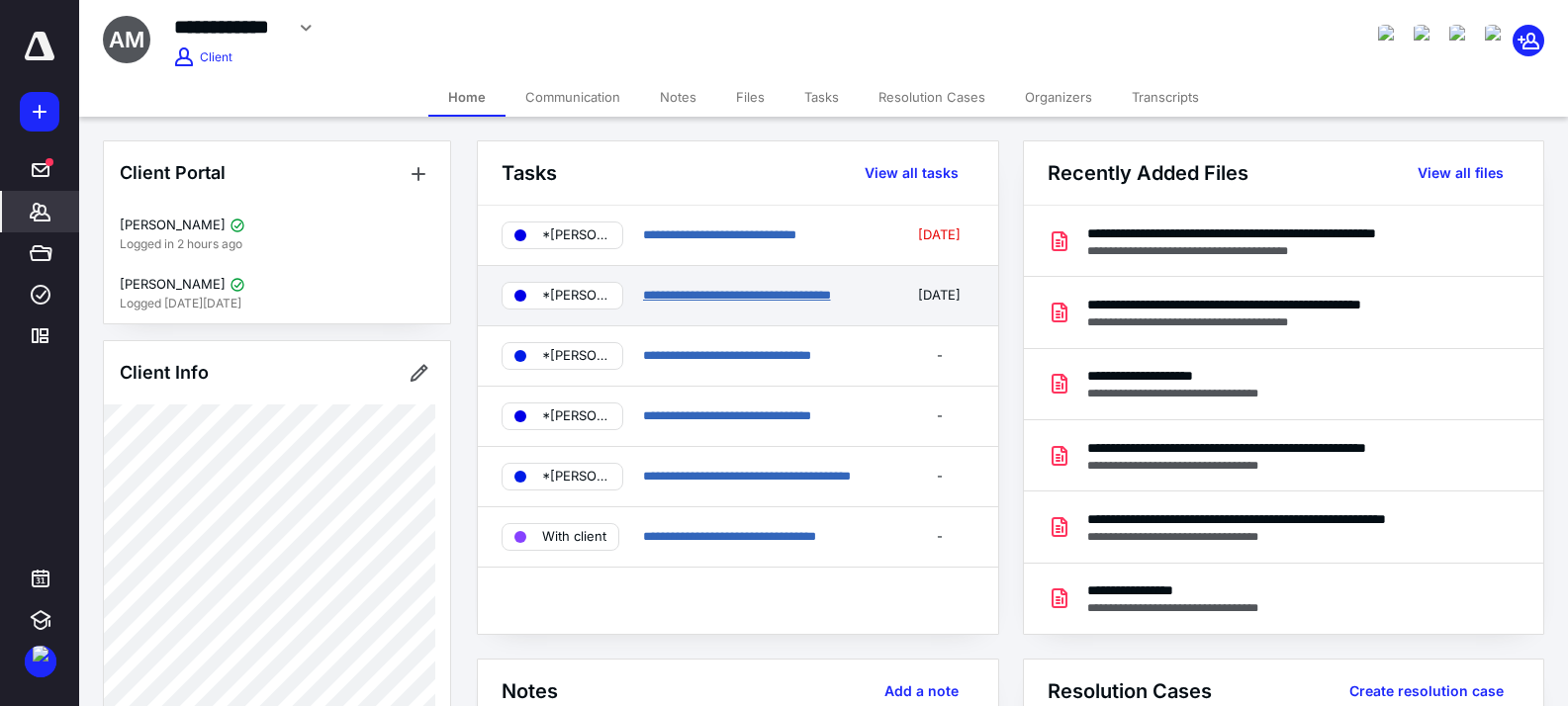 click on "**********" at bounding box center (737, 295) 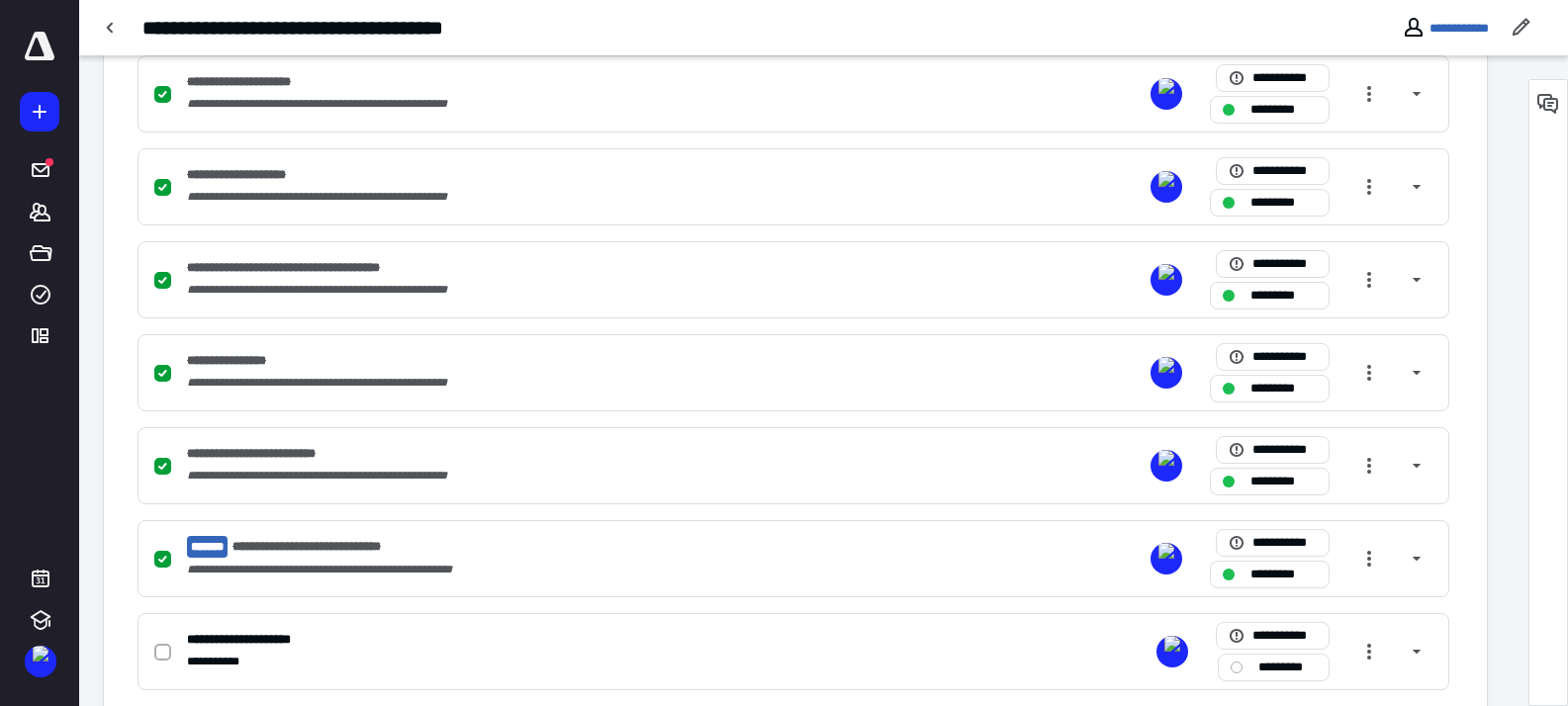 scroll, scrollTop: 1028, scrollLeft: 0, axis: vertical 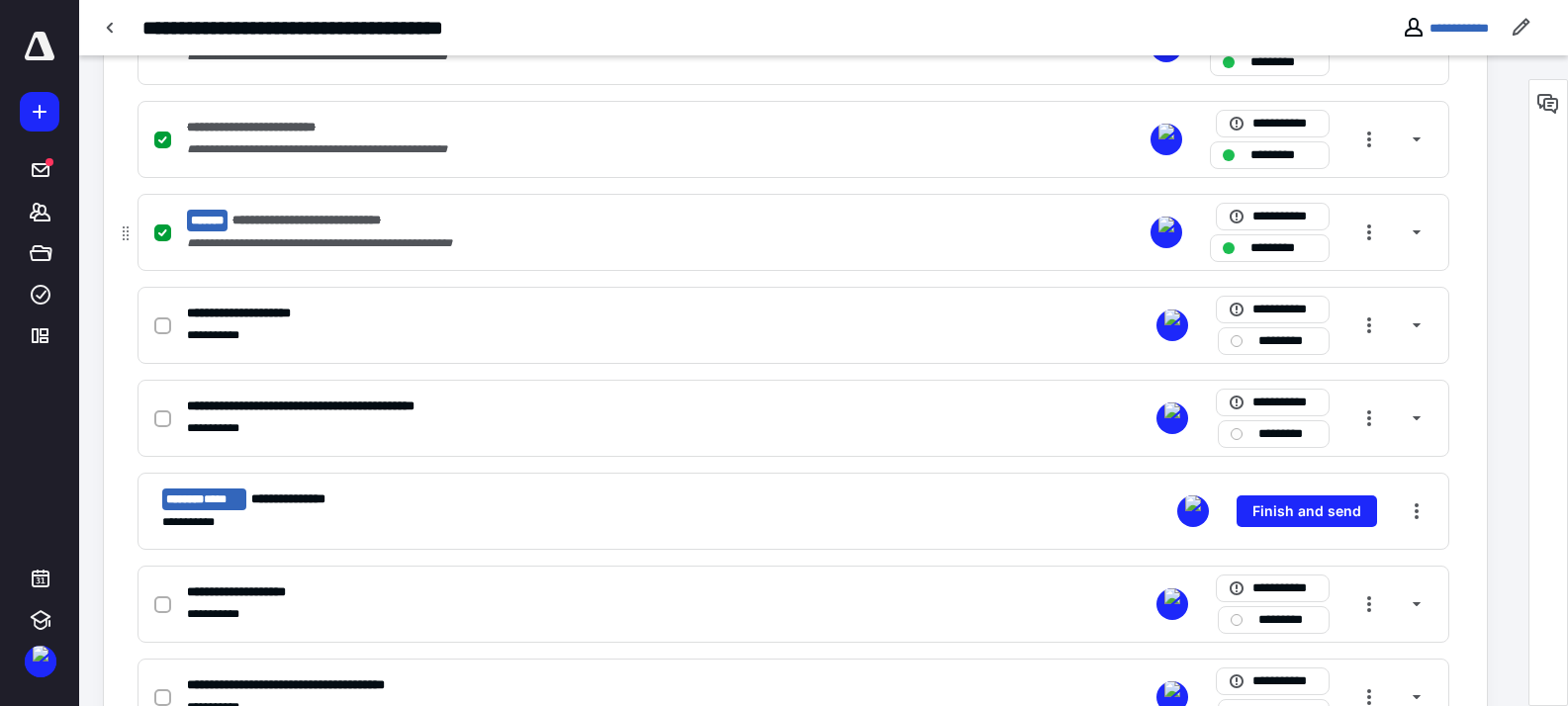 click on "**********" at bounding box center (793, 232) 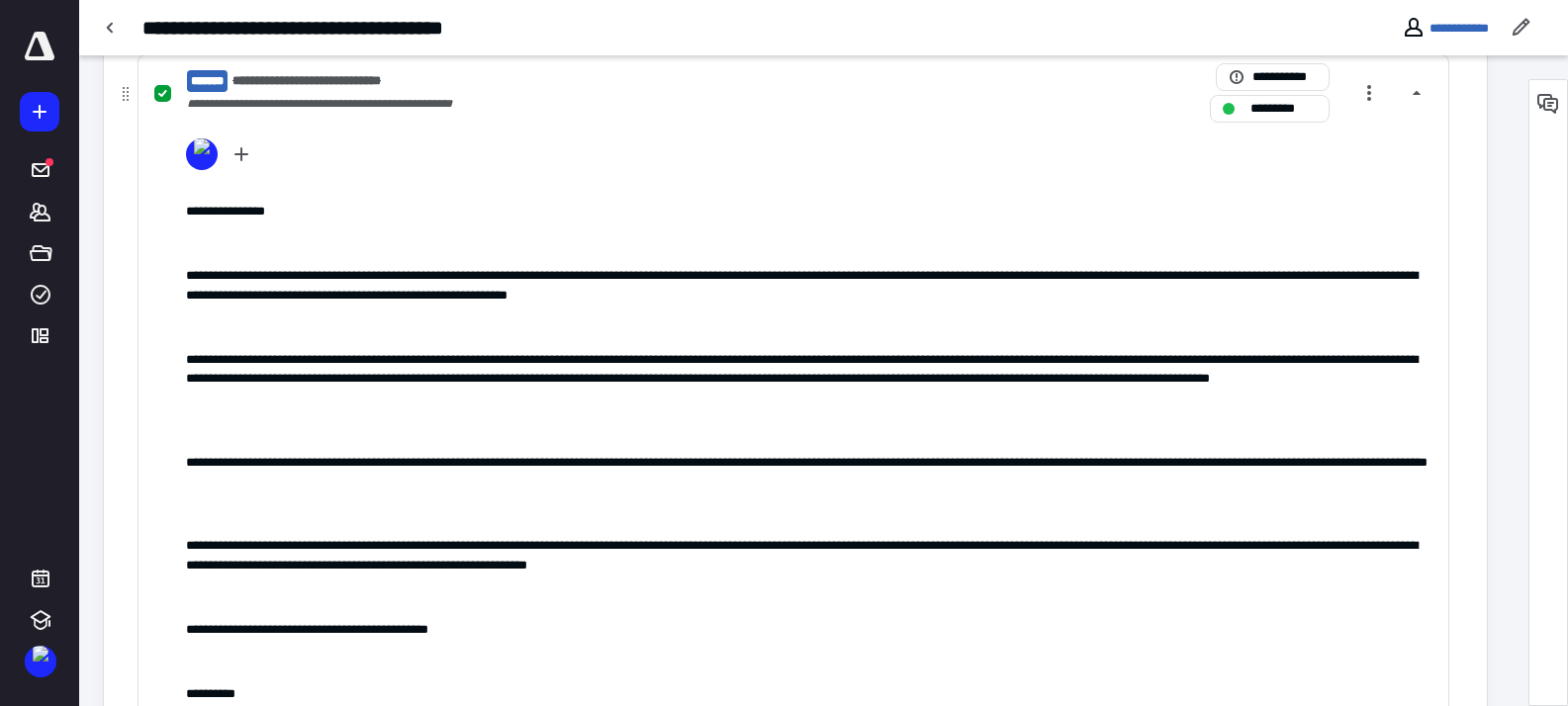 scroll, scrollTop: 1173, scrollLeft: 0, axis: vertical 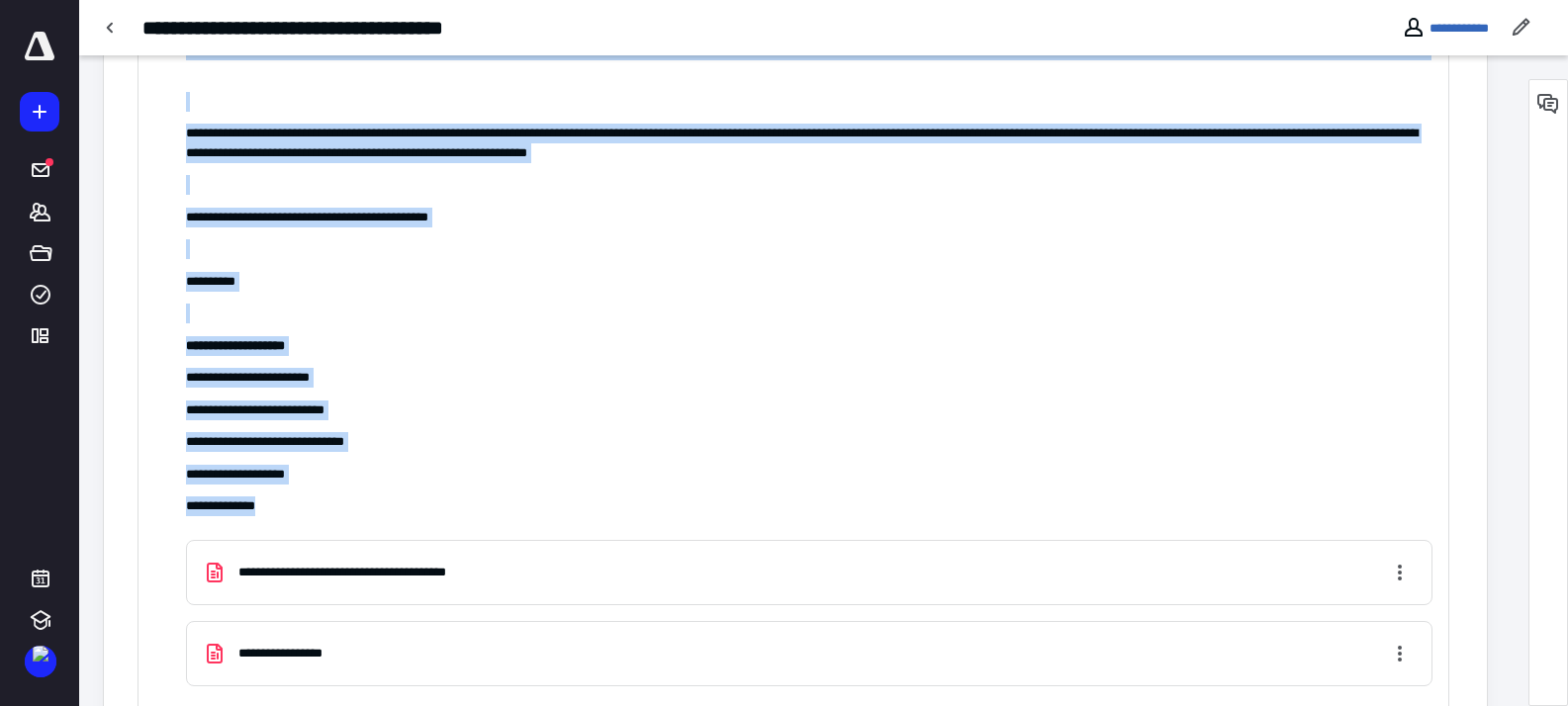 drag, startPoint x: 164, startPoint y: 271, endPoint x: 695, endPoint y: 504, distance: 579.87068 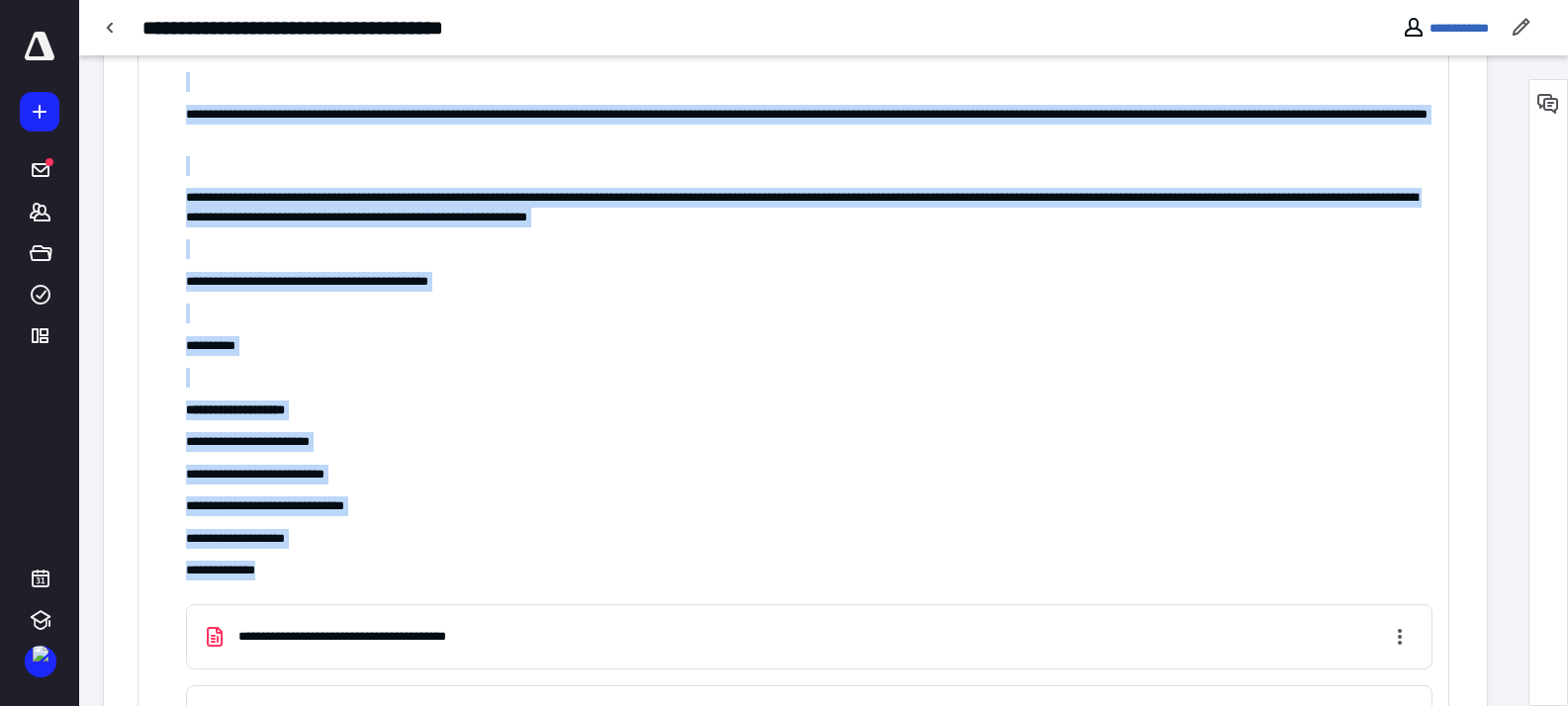scroll, scrollTop: 1485, scrollLeft: 0, axis: vertical 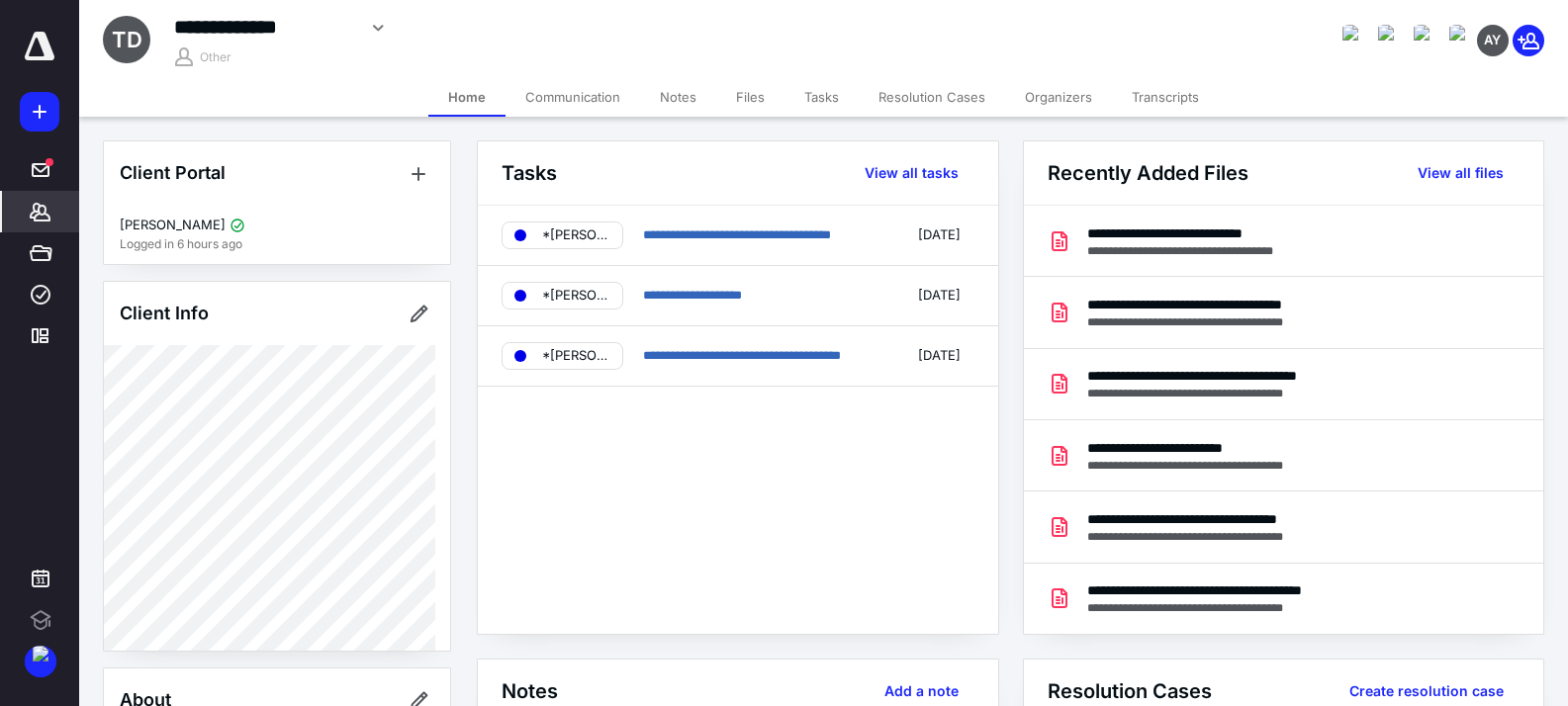 click on "Files" at bounding box center [750, 97] 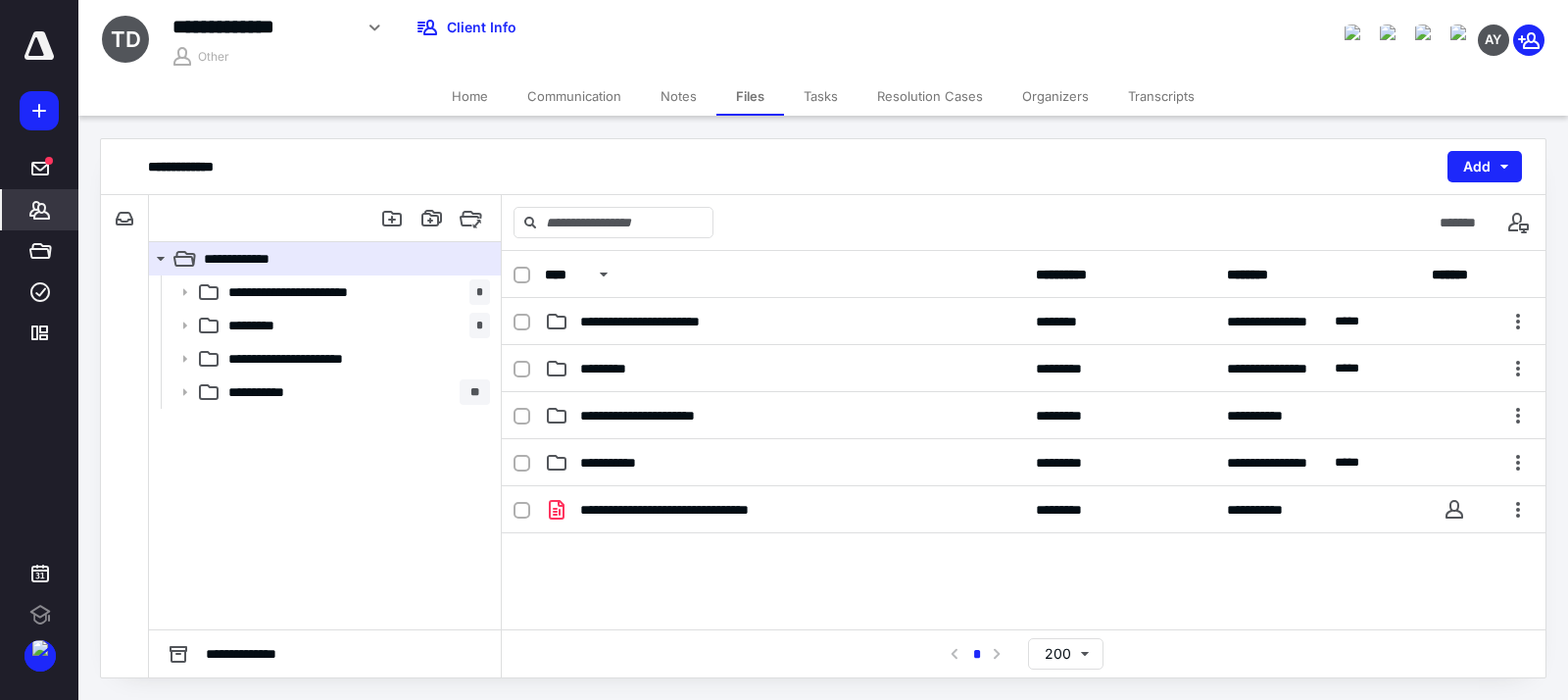 scroll, scrollTop: 0, scrollLeft: 0, axis: both 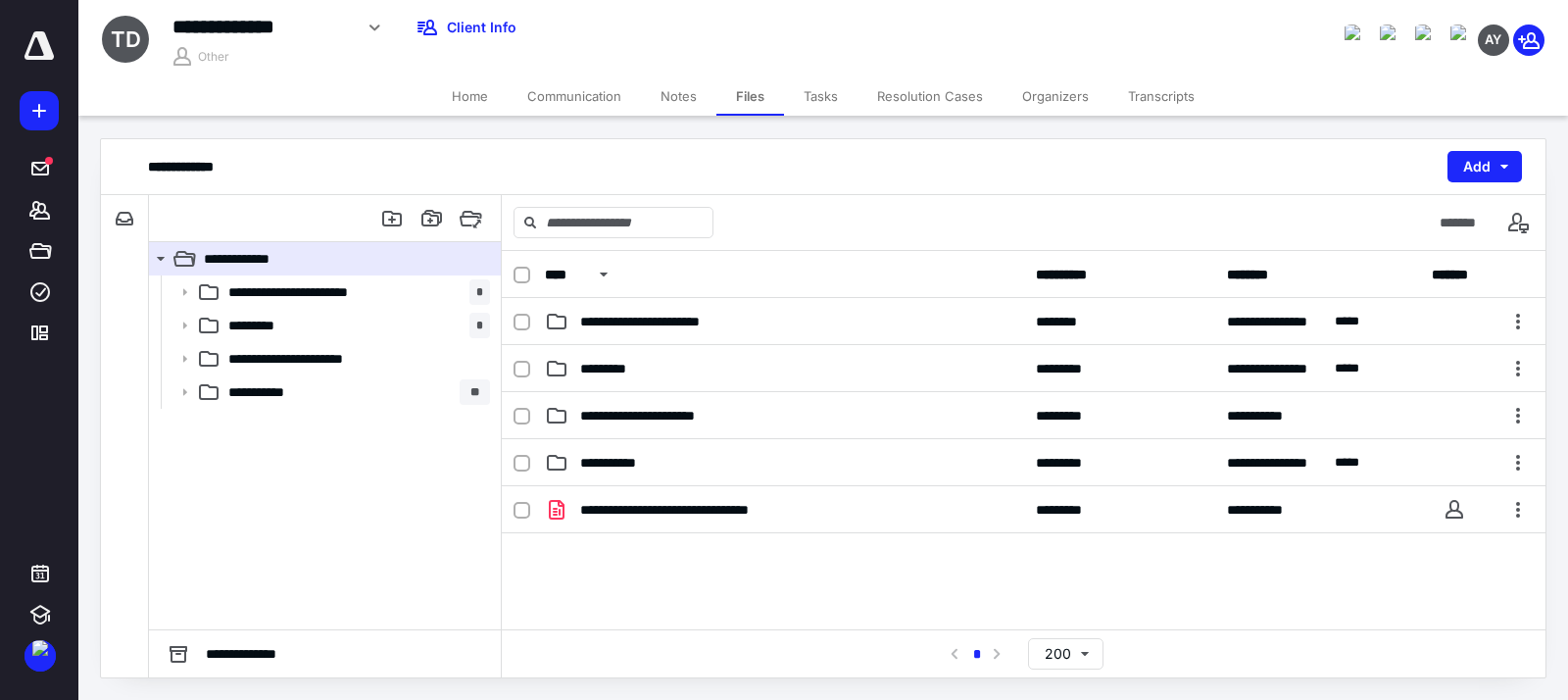 click on "**********" at bounding box center (124, 219) 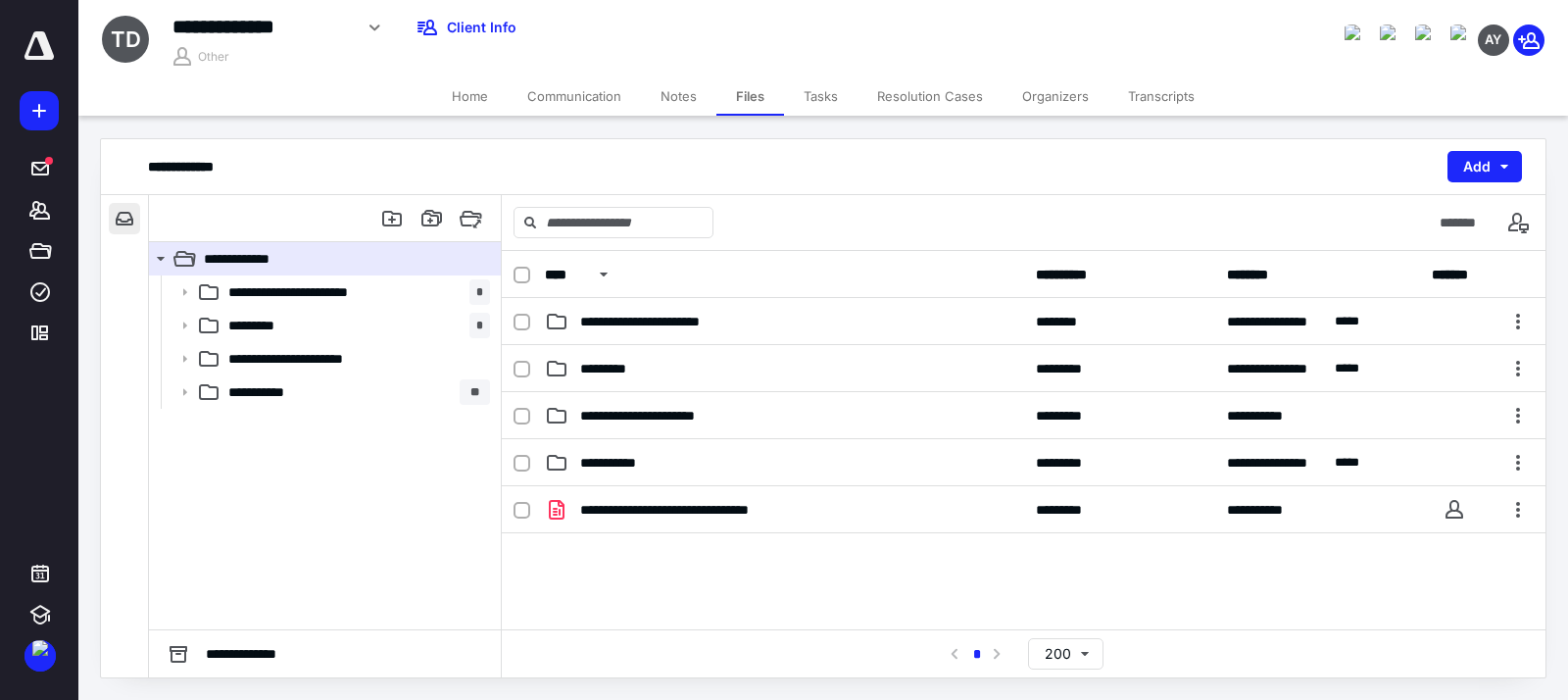 click at bounding box center (124, 219) 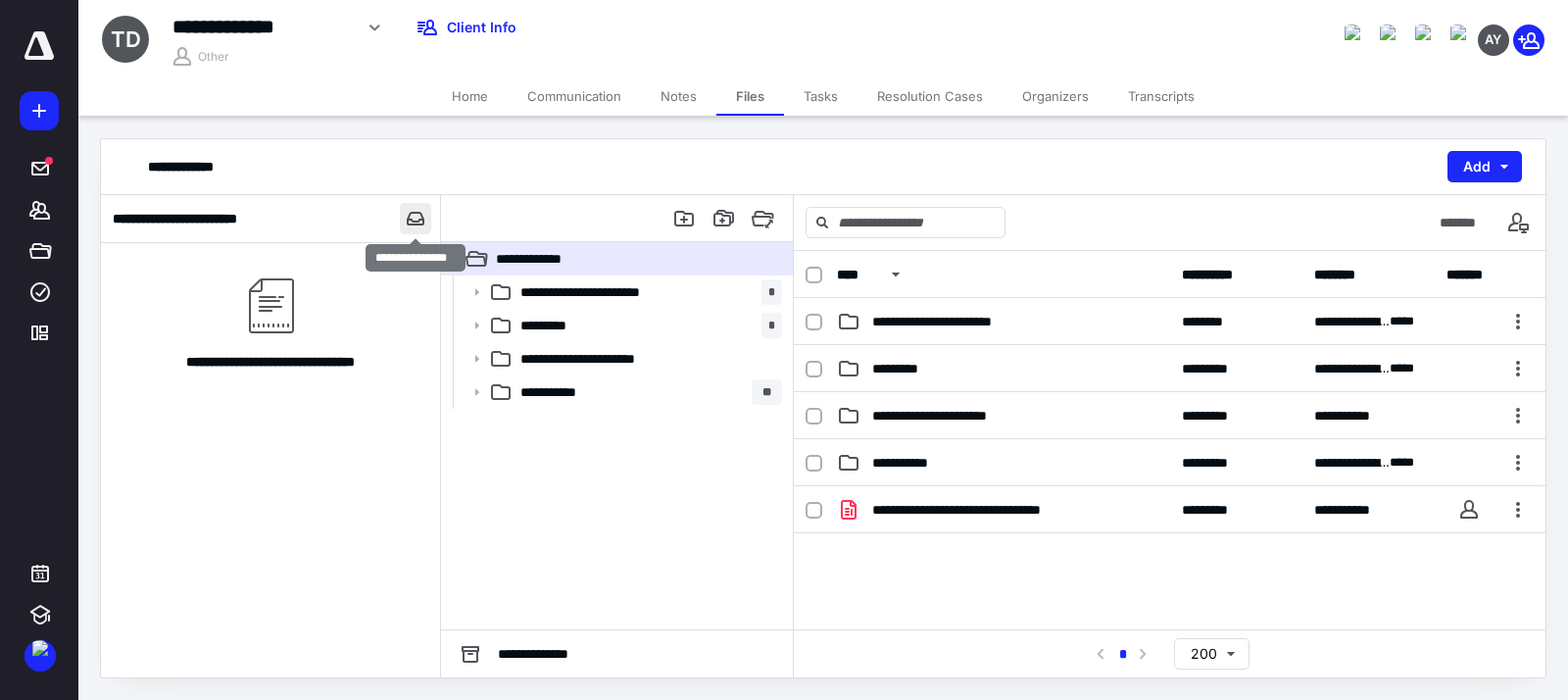 click at bounding box center [416, 219] 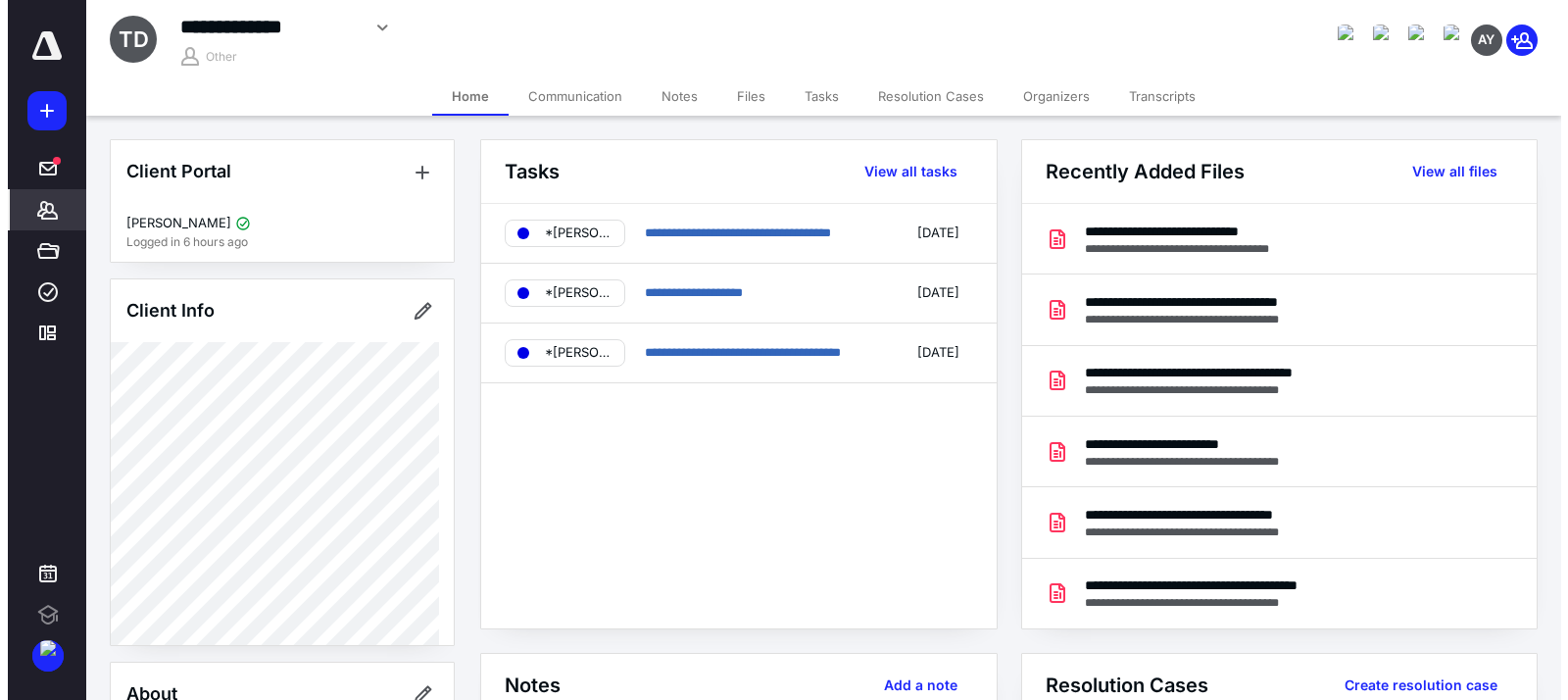 scroll, scrollTop: 0, scrollLeft: 0, axis: both 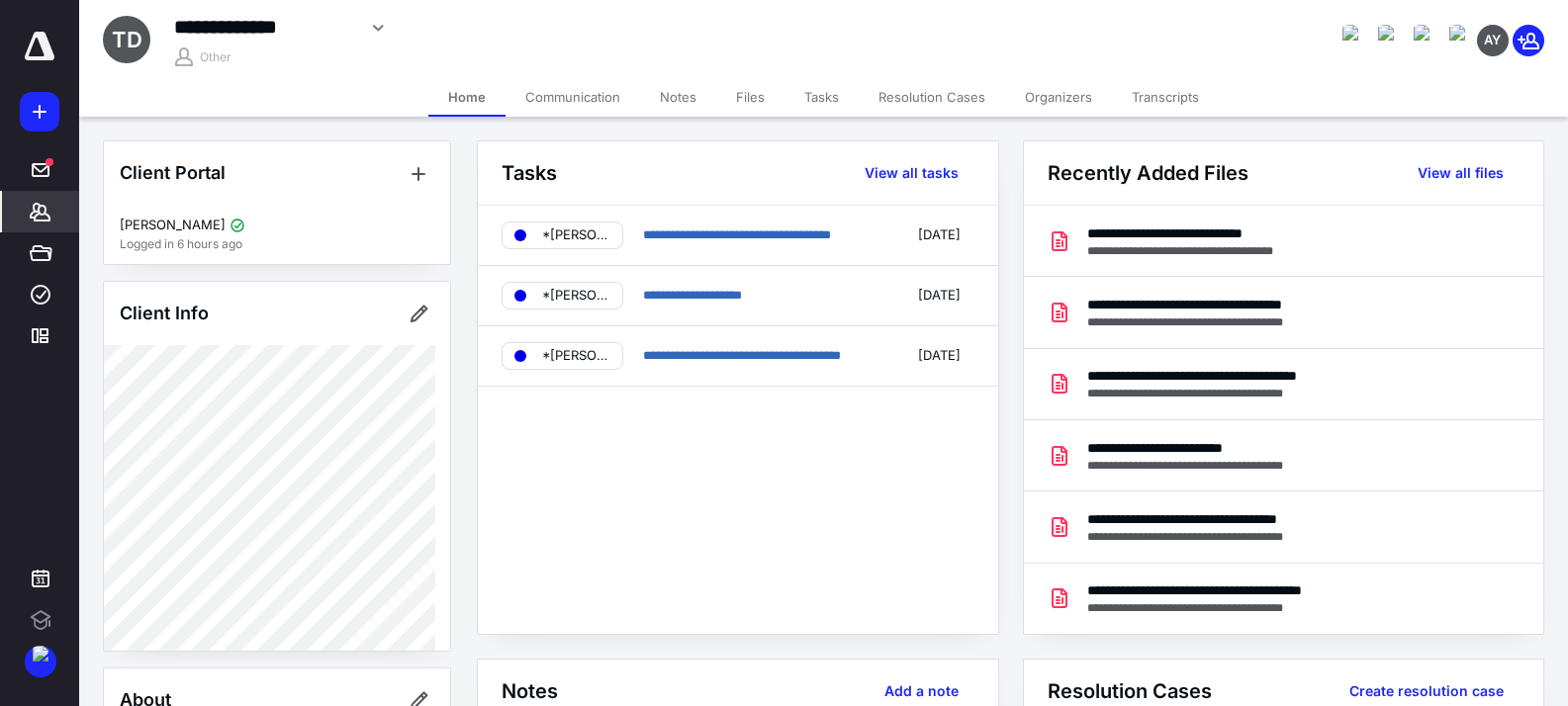 click on "Transcripts" at bounding box center (1165, 97) 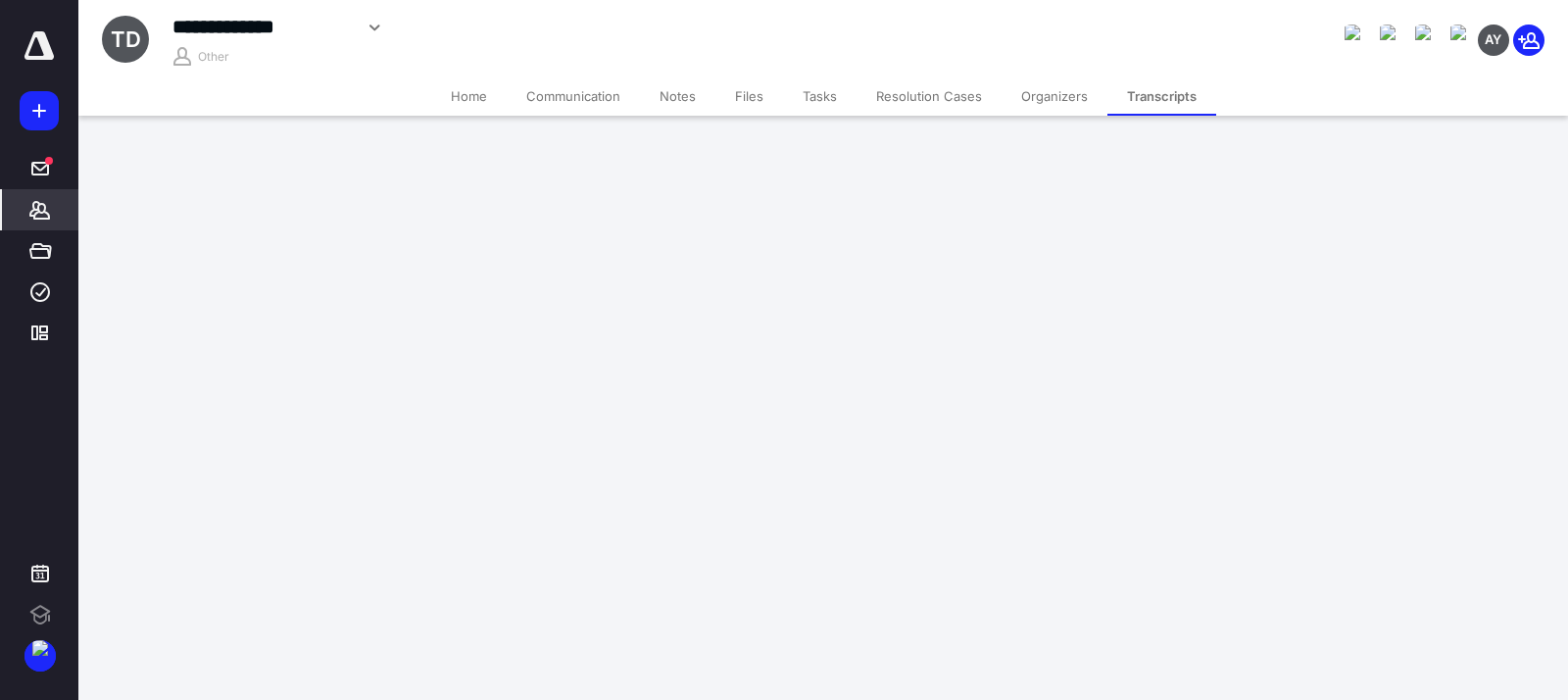 scroll, scrollTop: 0, scrollLeft: 0, axis: both 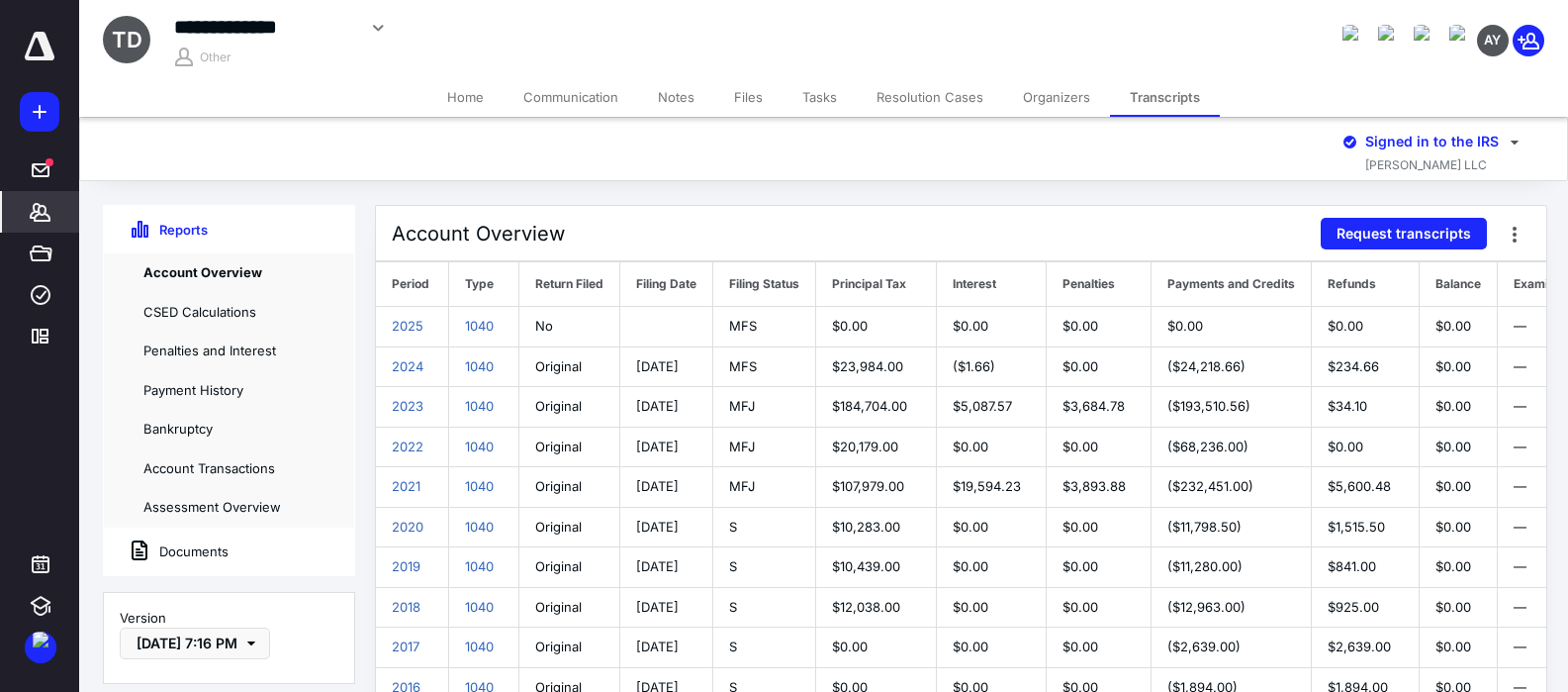 click on "Files" at bounding box center [748, 97] 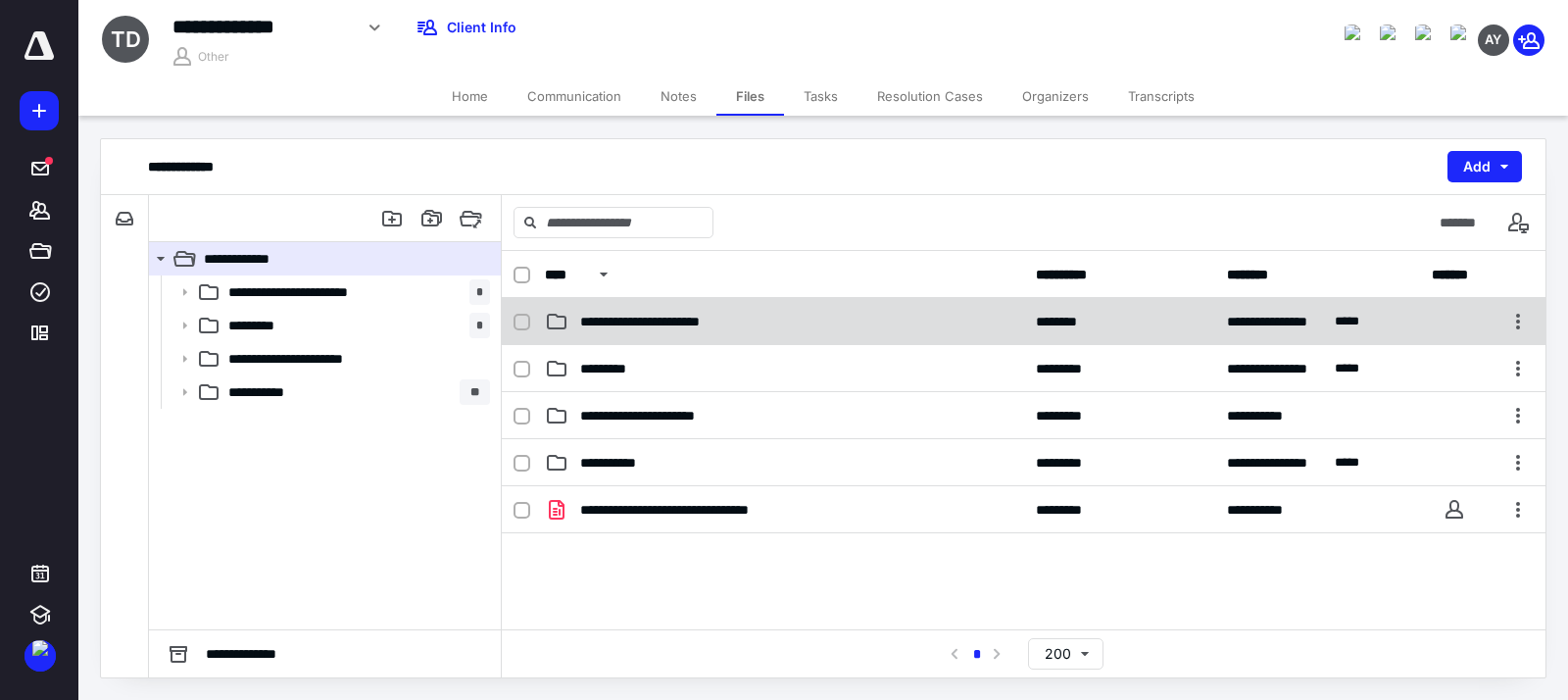 click on "**********" at bounding box center [784, 322] 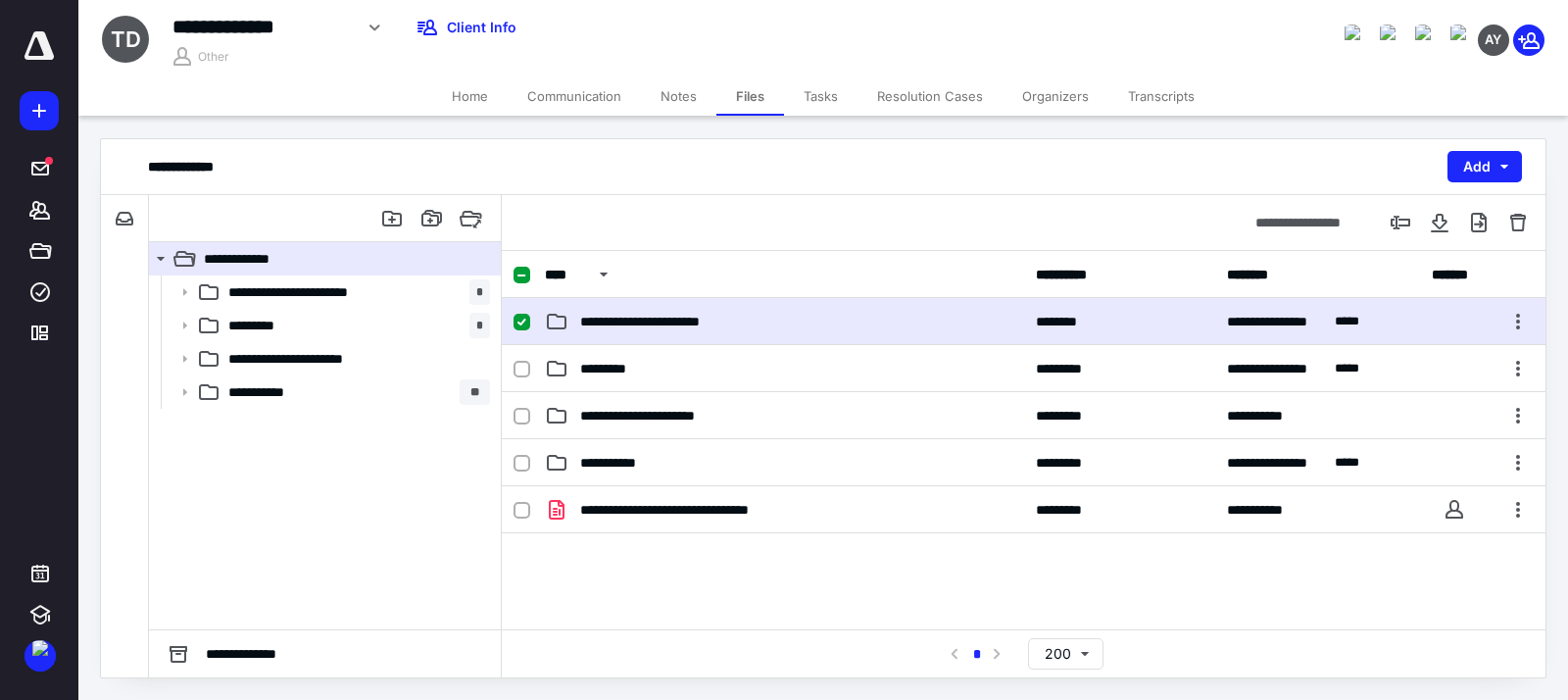 click on "**********" at bounding box center [784, 322] 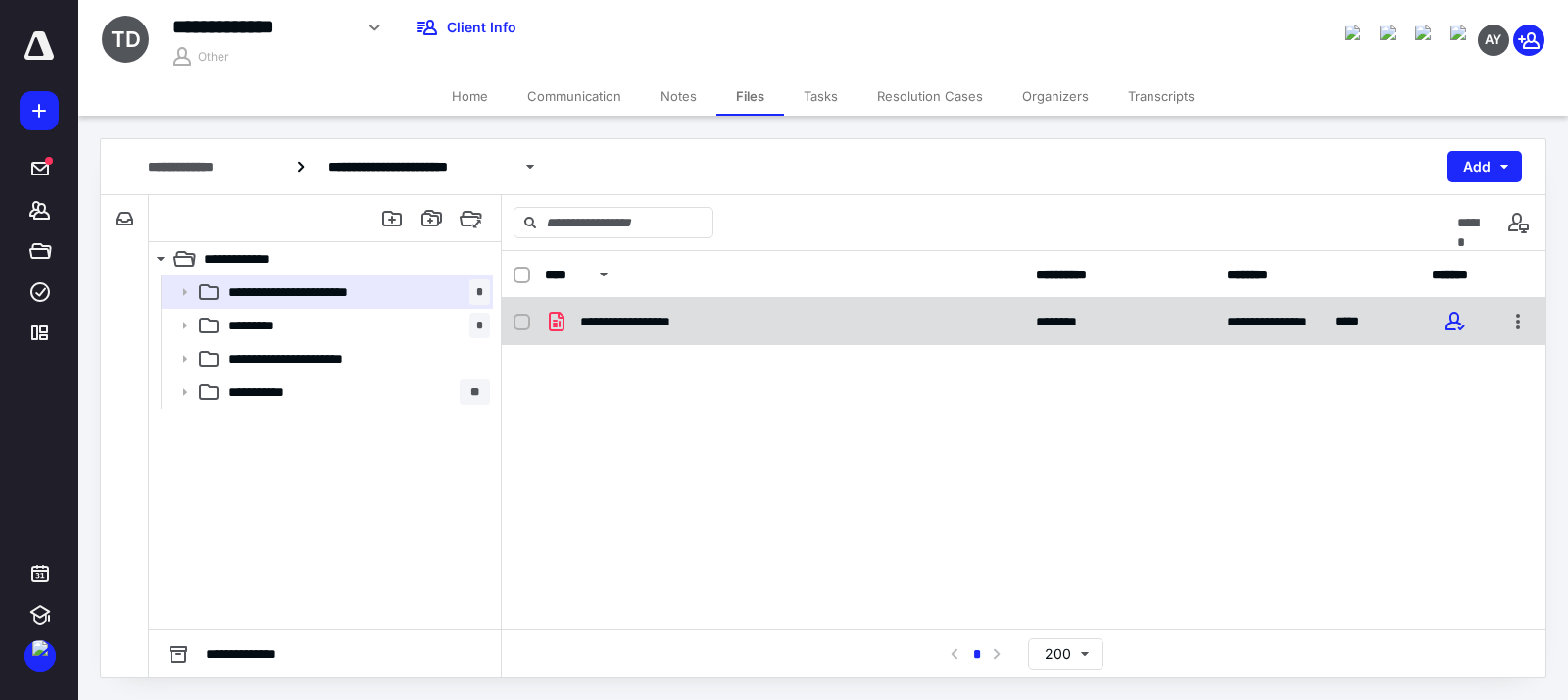 click on "**********" at bounding box center [1023, 322] 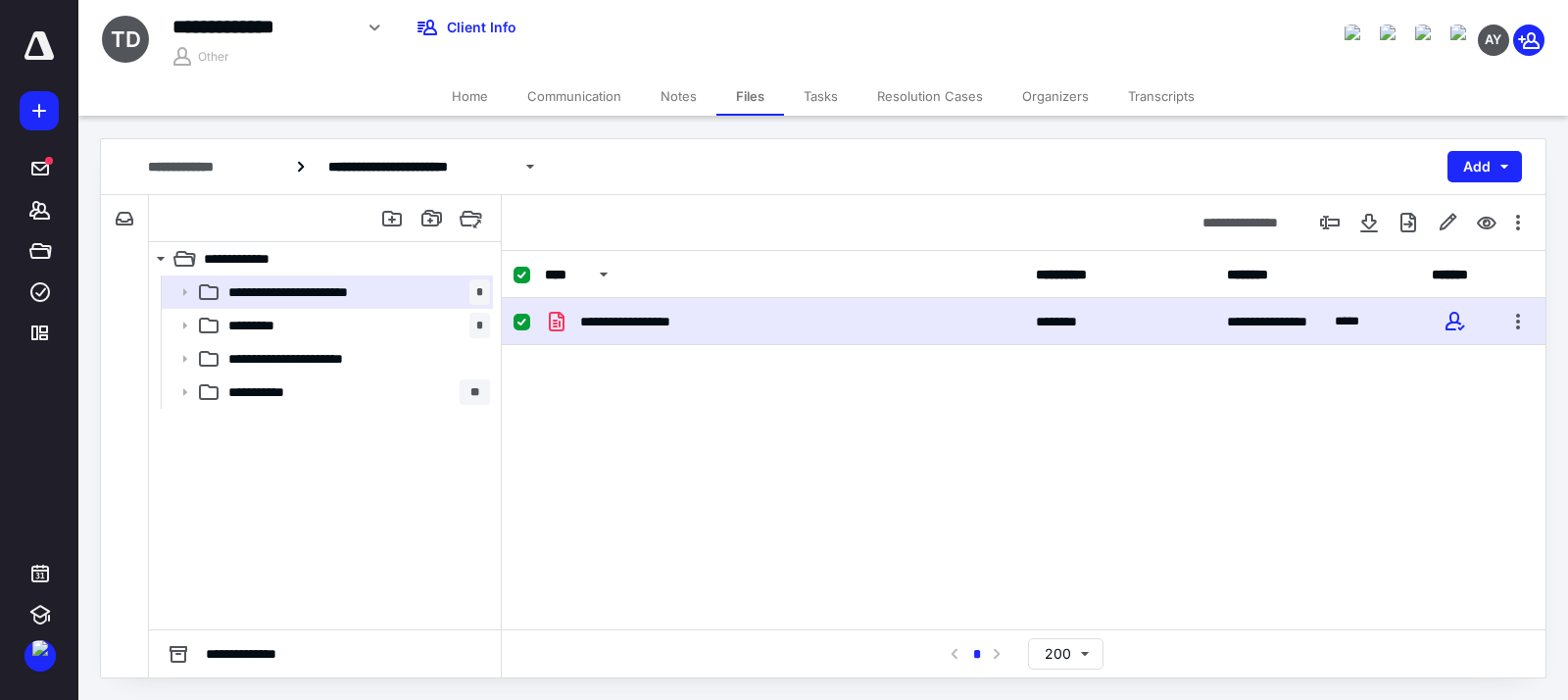 click on "**********" at bounding box center (1023, 322) 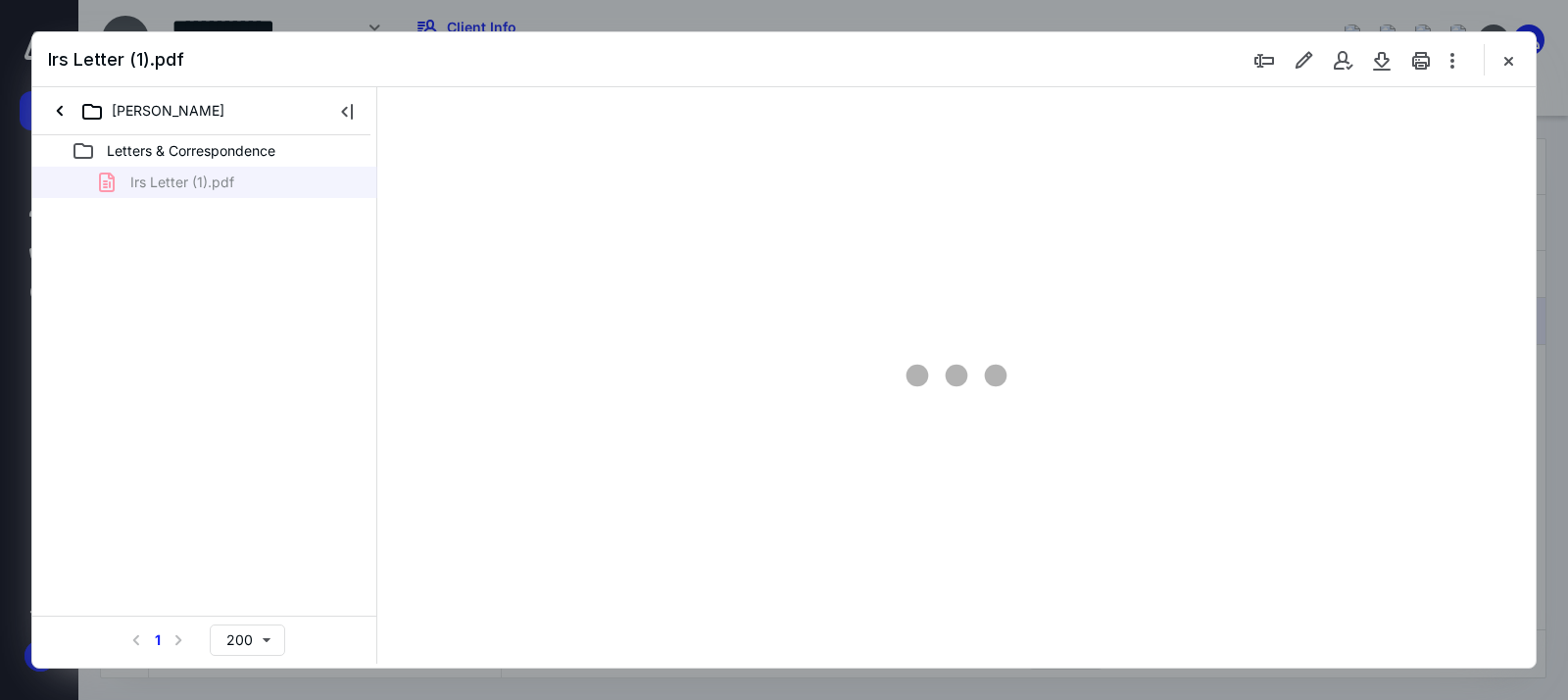 scroll, scrollTop: 0, scrollLeft: 0, axis: both 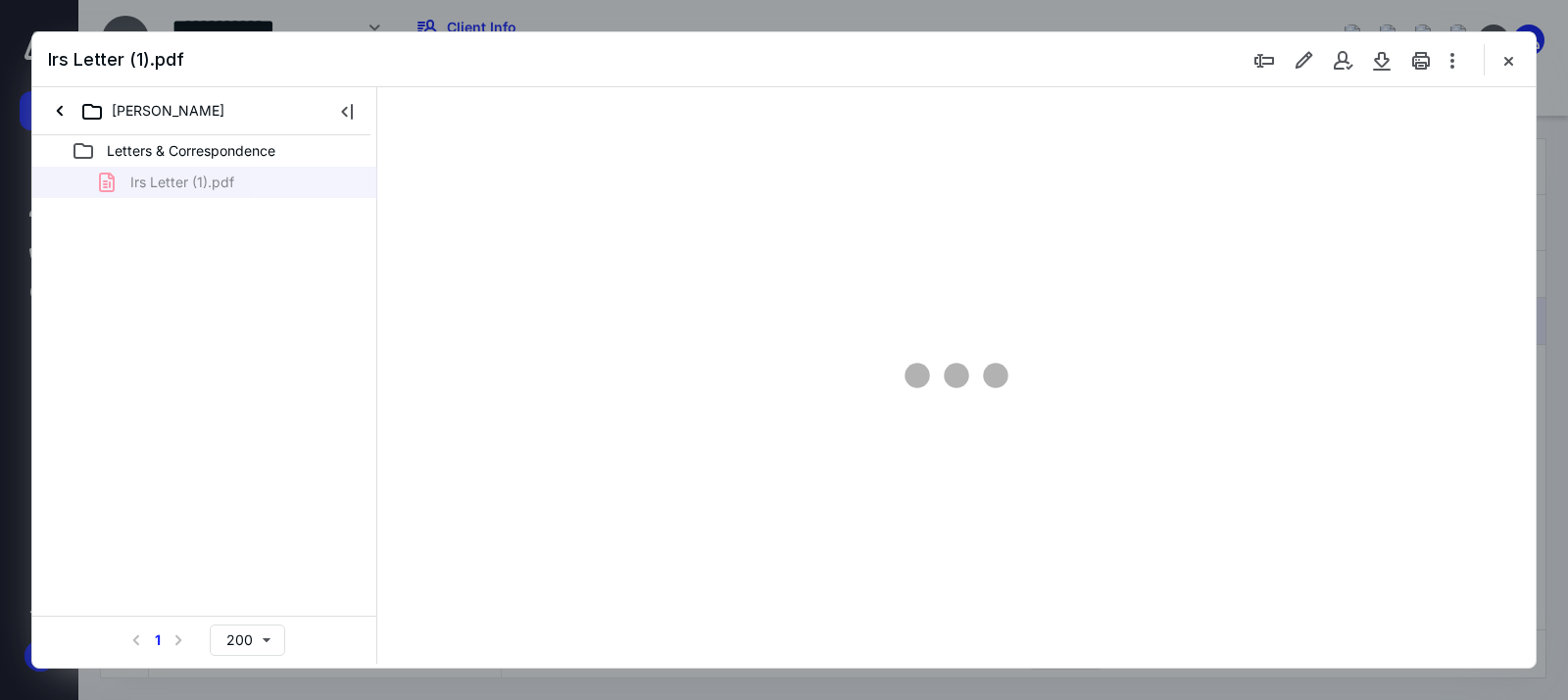 type on "137" 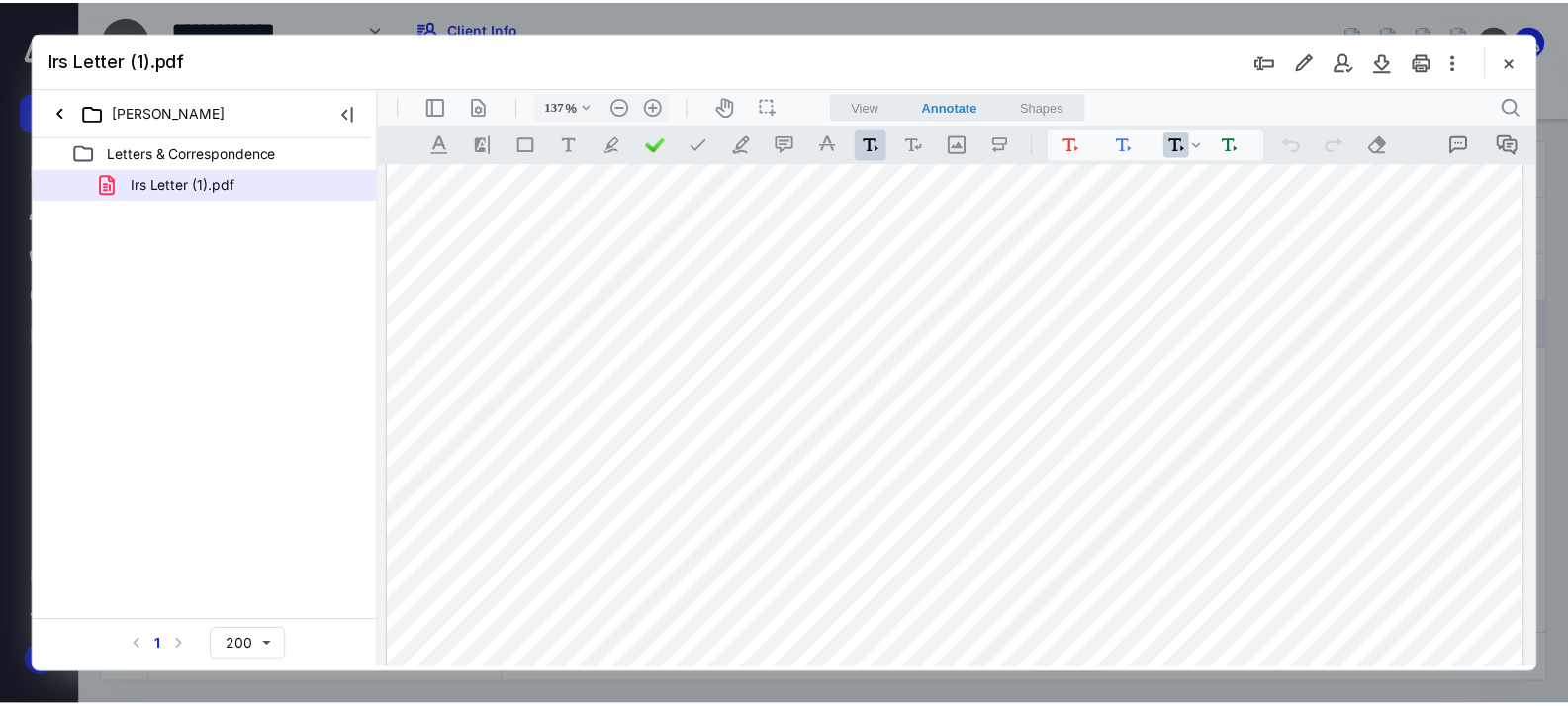 scroll, scrollTop: 118, scrollLeft: 0, axis: vertical 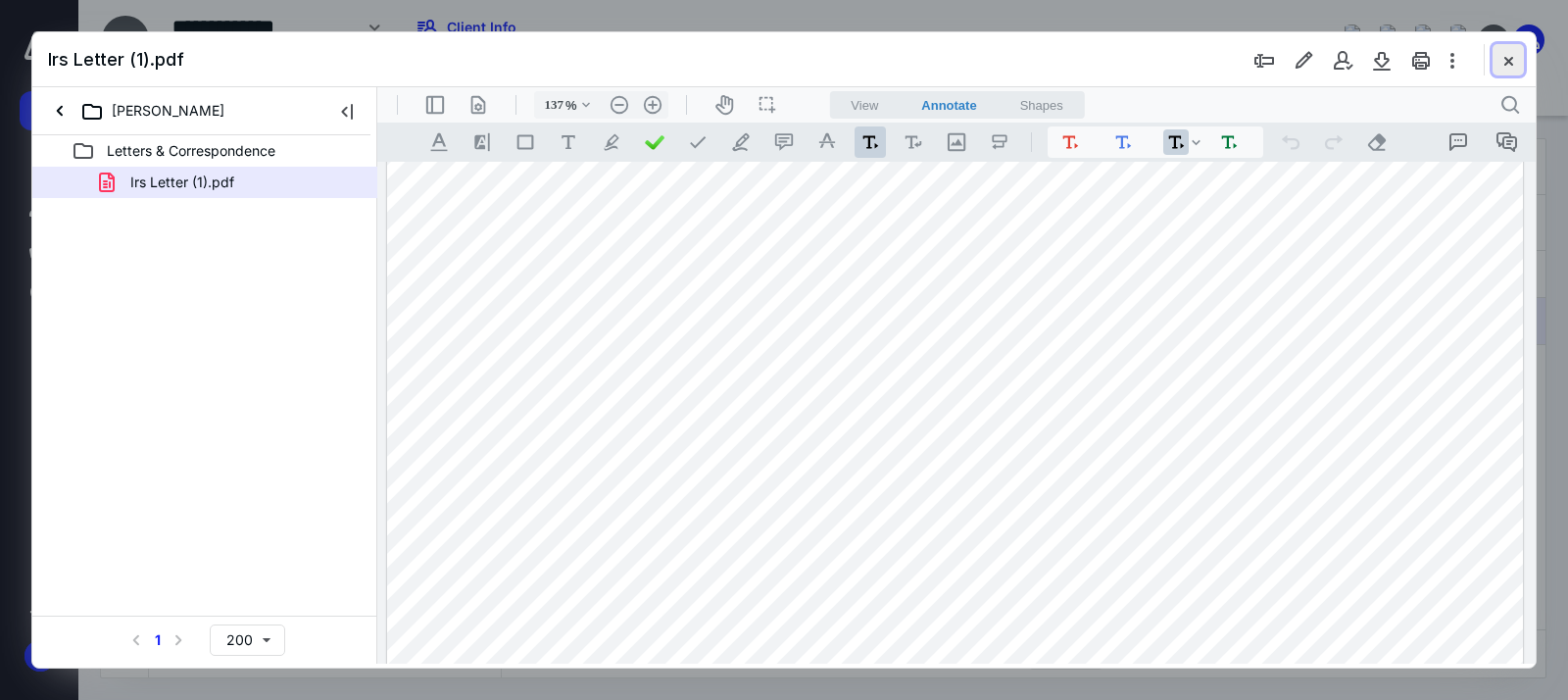 click at bounding box center (1508, 60) 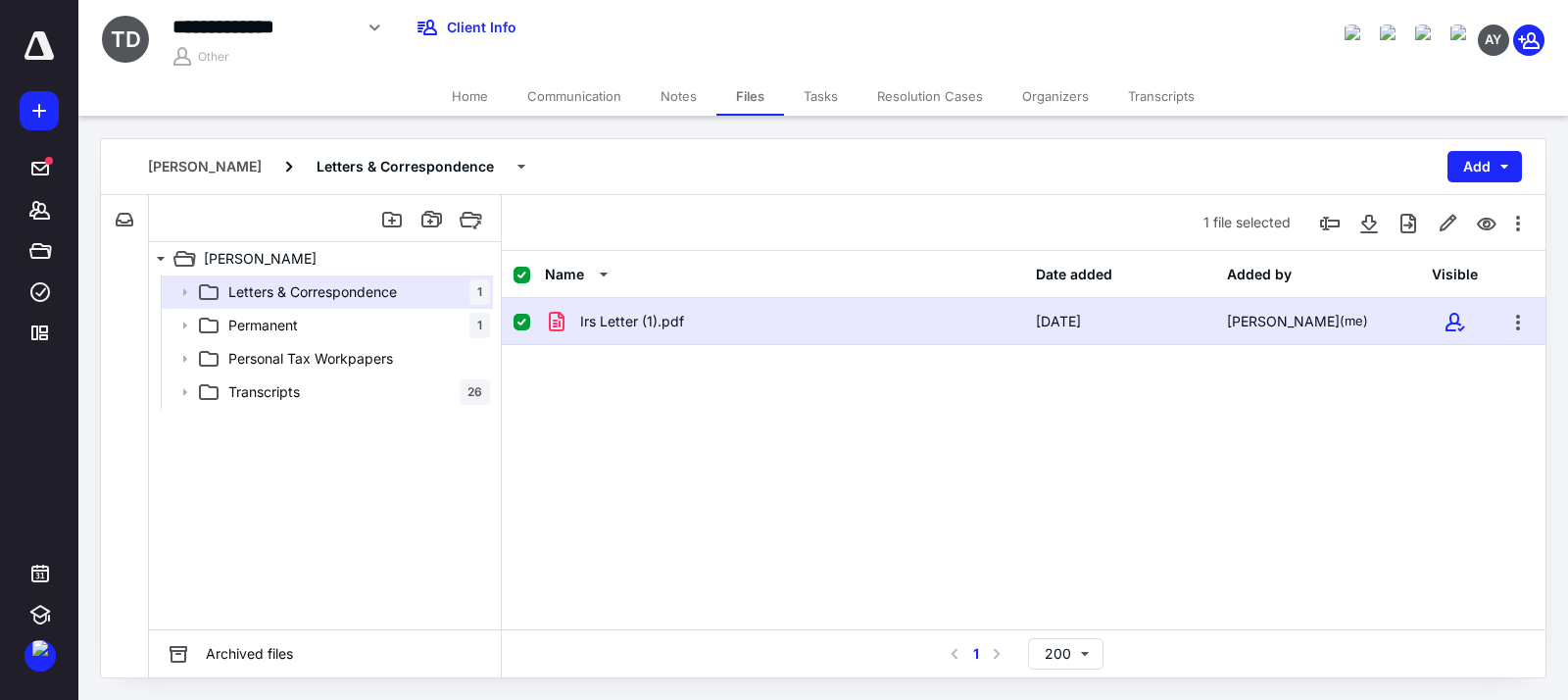 click on "Home" at bounding box center (469, 96) 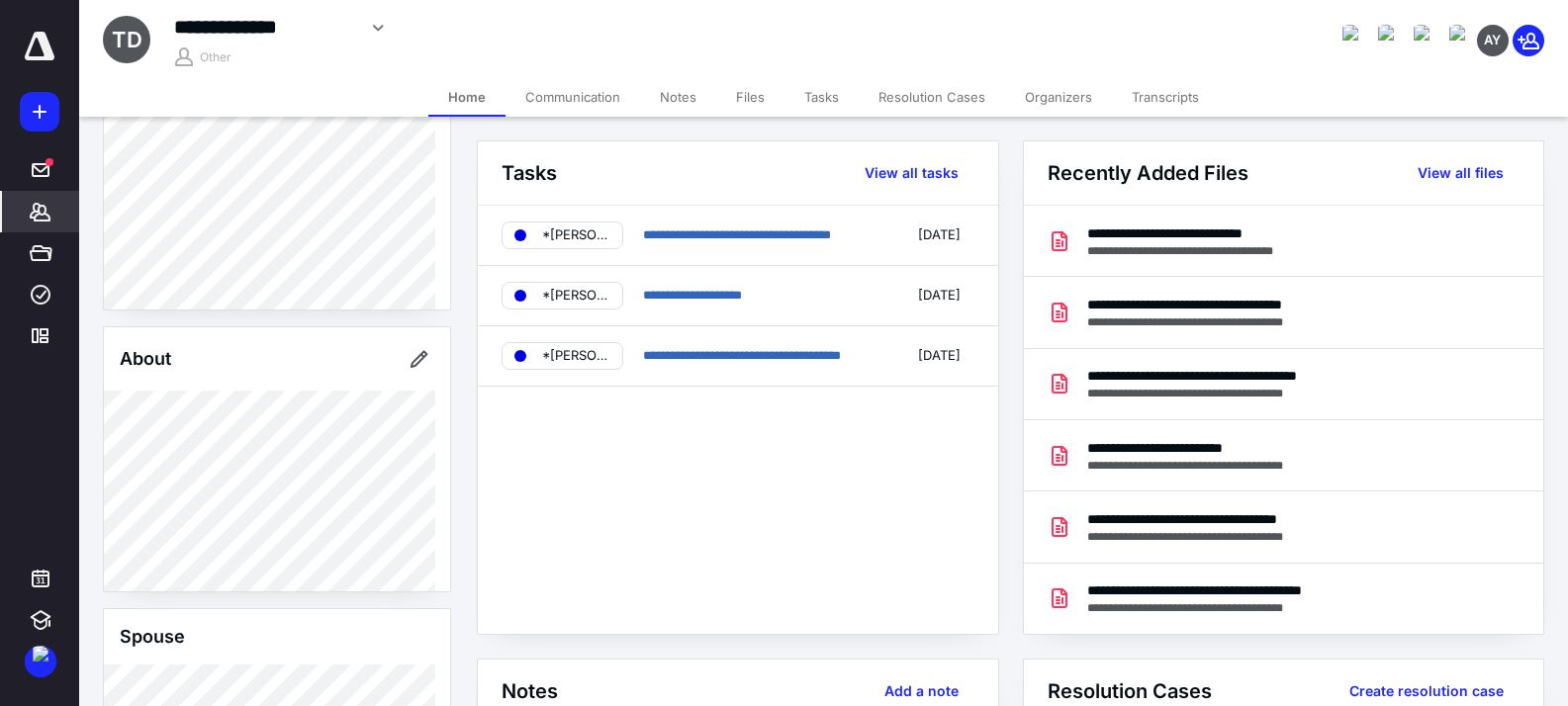 scroll, scrollTop: 716, scrollLeft: 0, axis: vertical 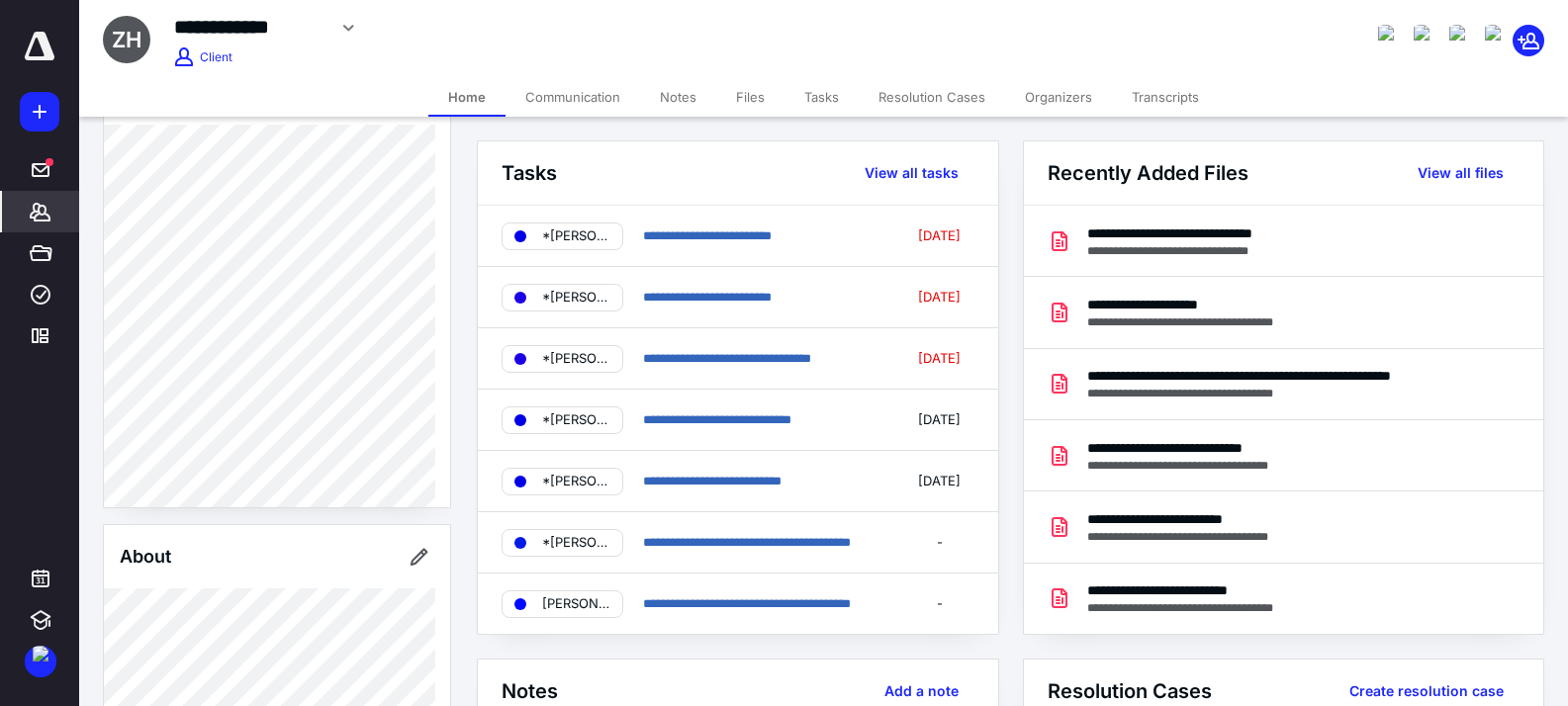 click on "**********" at bounding box center [615, 28] 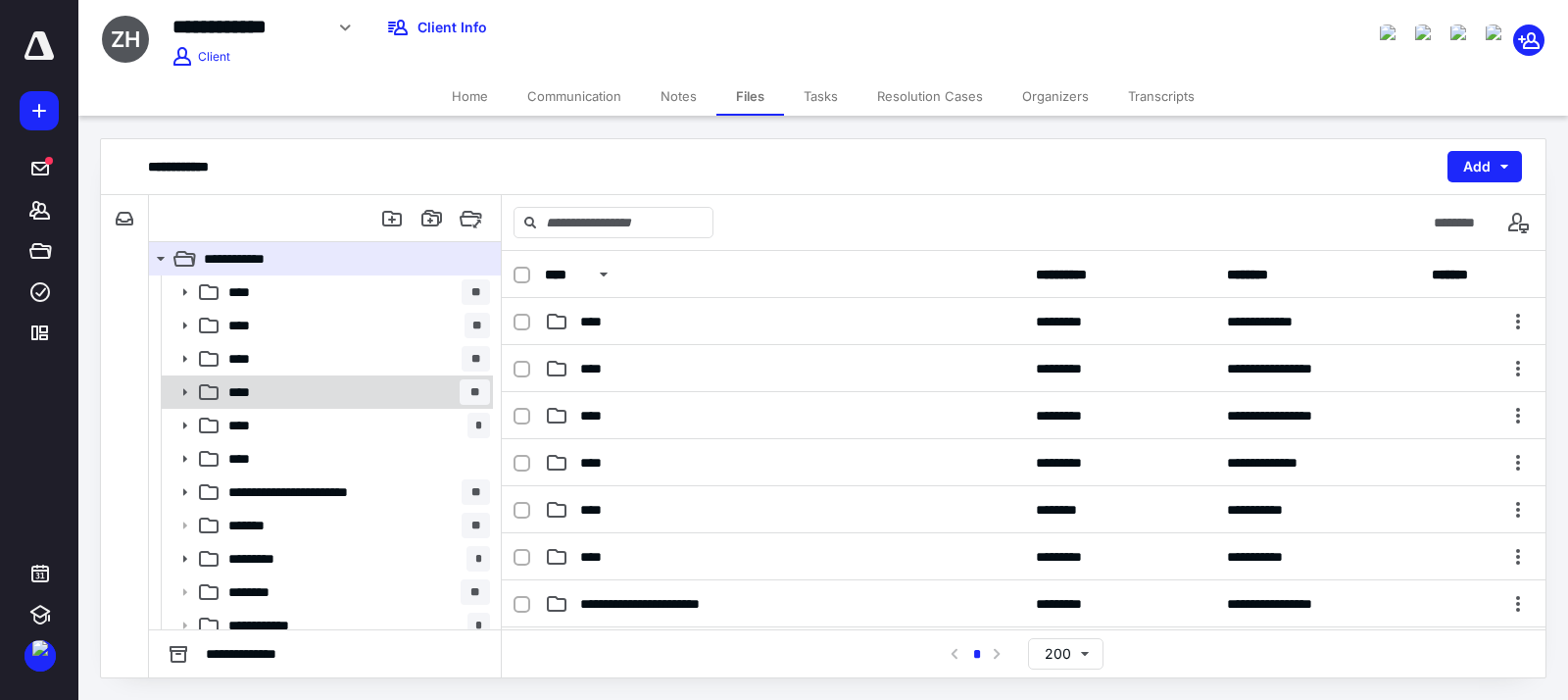 click on "**** **" at bounding box center (355, 392) 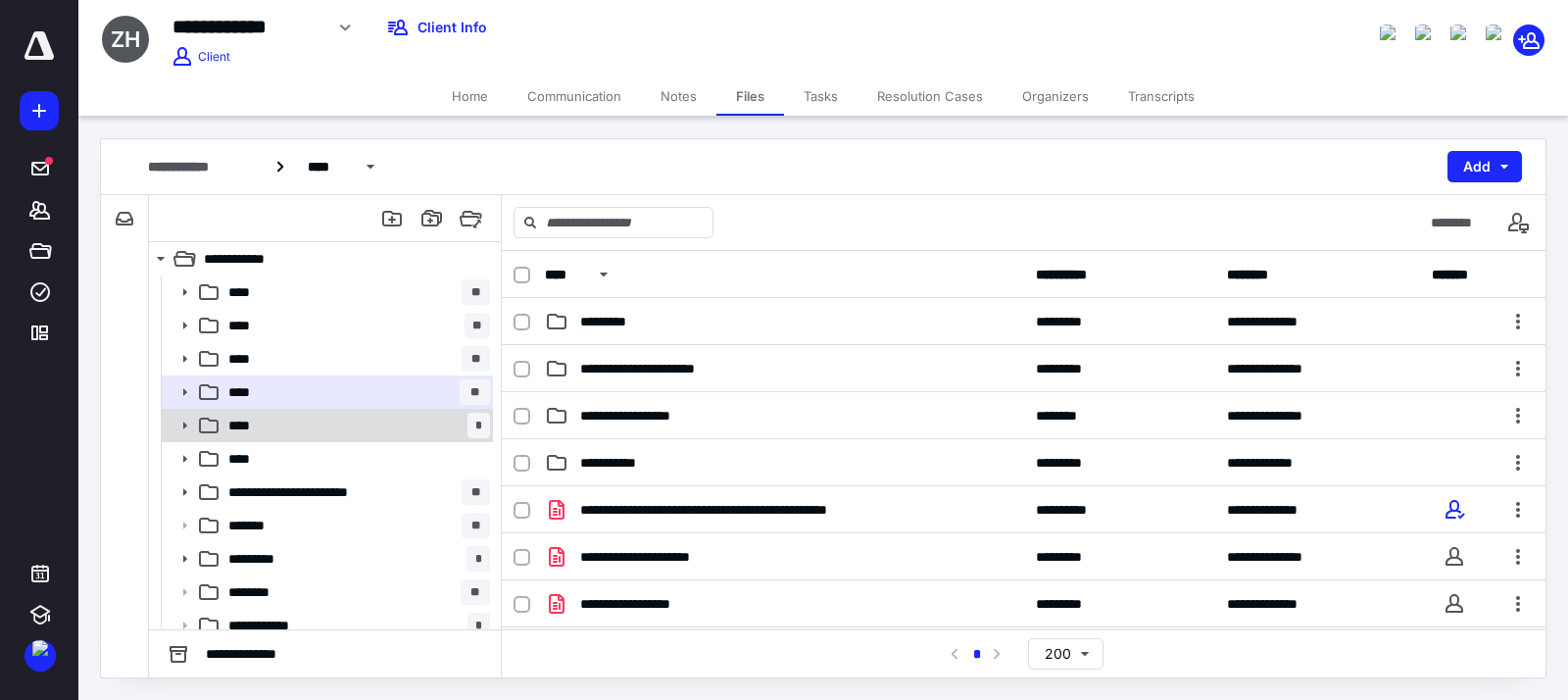 click on "**** *" at bounding box center (355, 425) 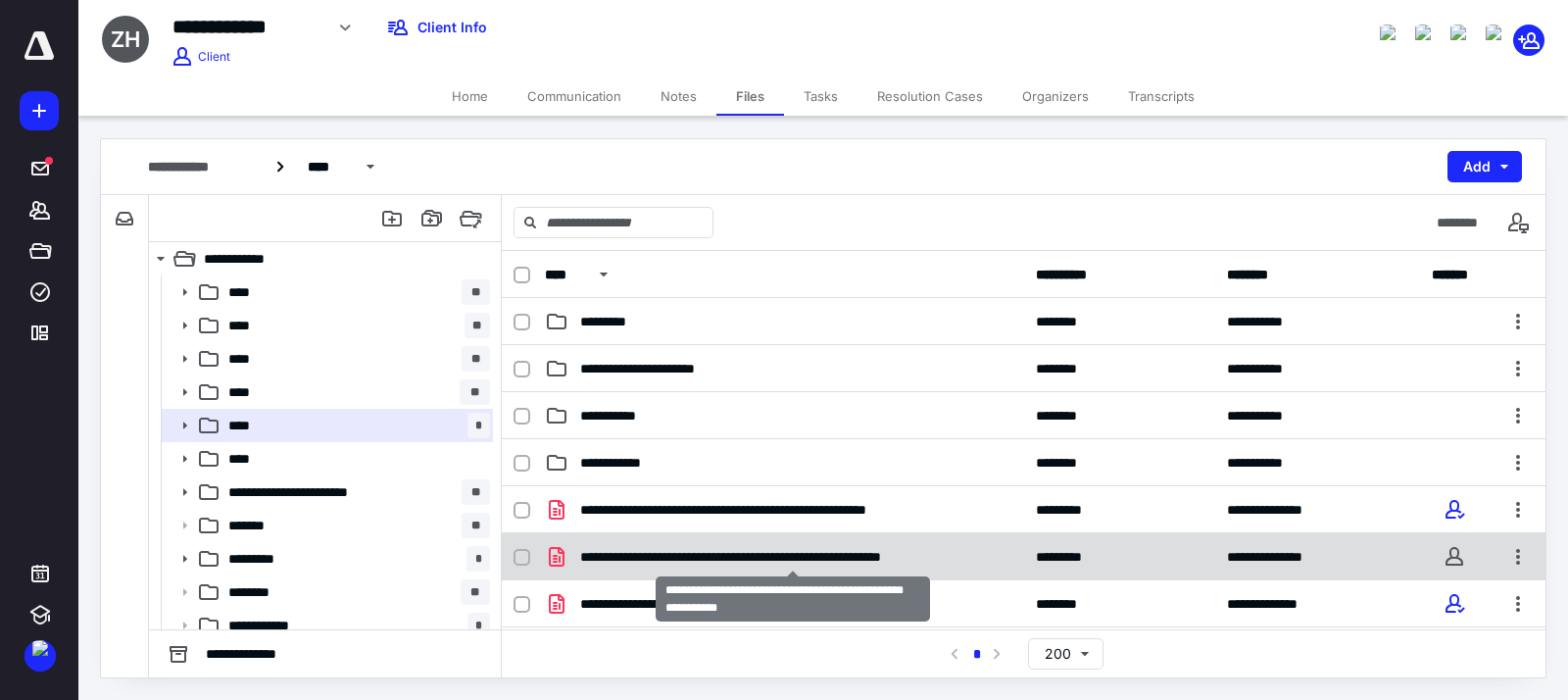 click on "**********" at bounding box center (792, 557) 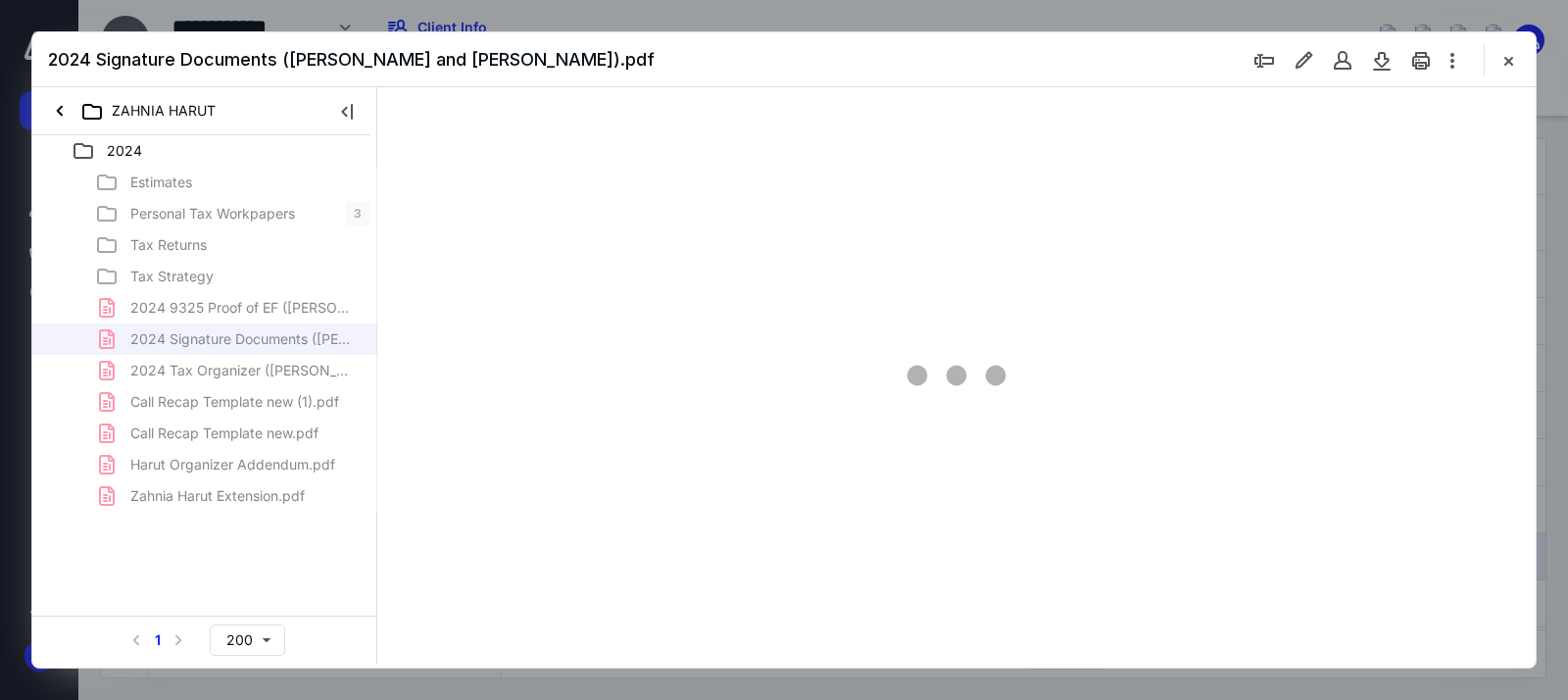 scroll, scrollTop: 0, scrollLeft: 0, axis: both 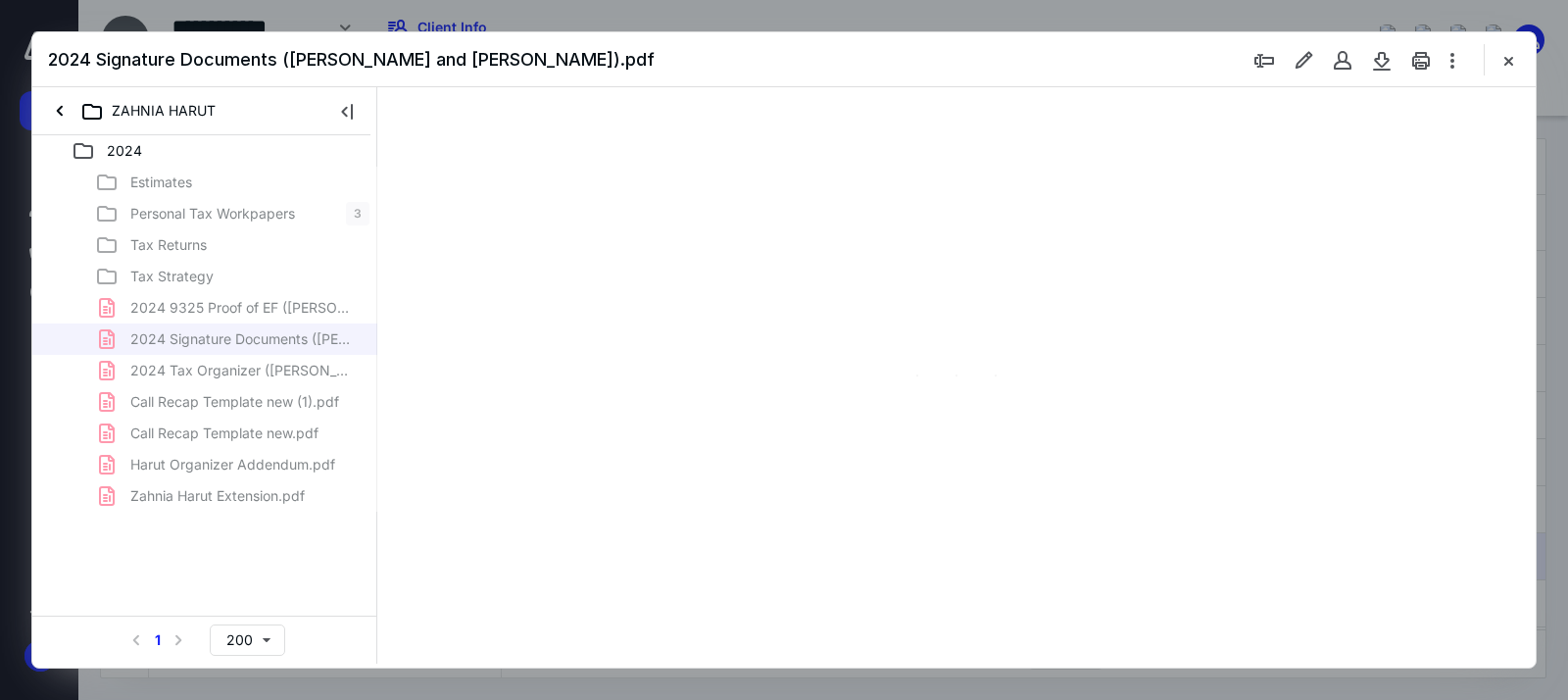 type on "189" 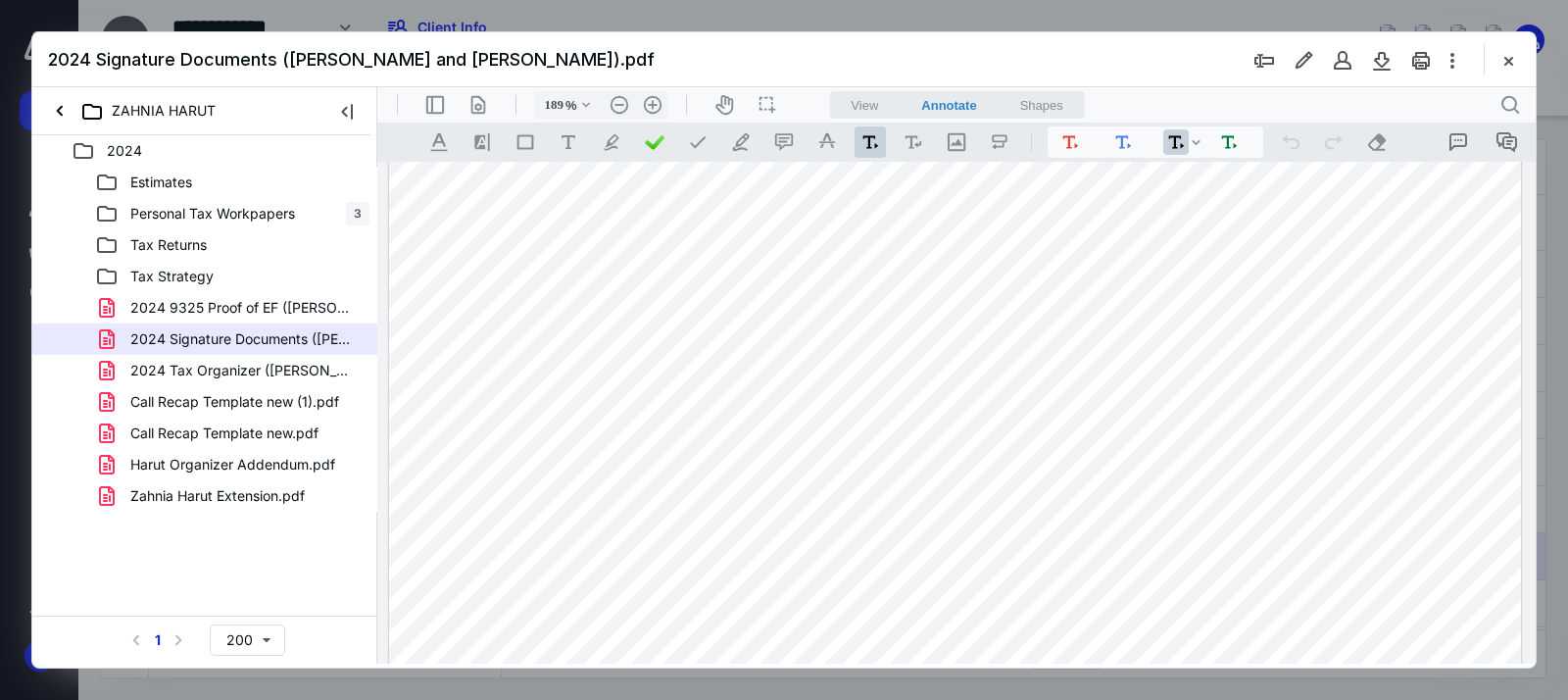 scroll, scrollTop: 978, scrollLeft: 0, axis: vertical 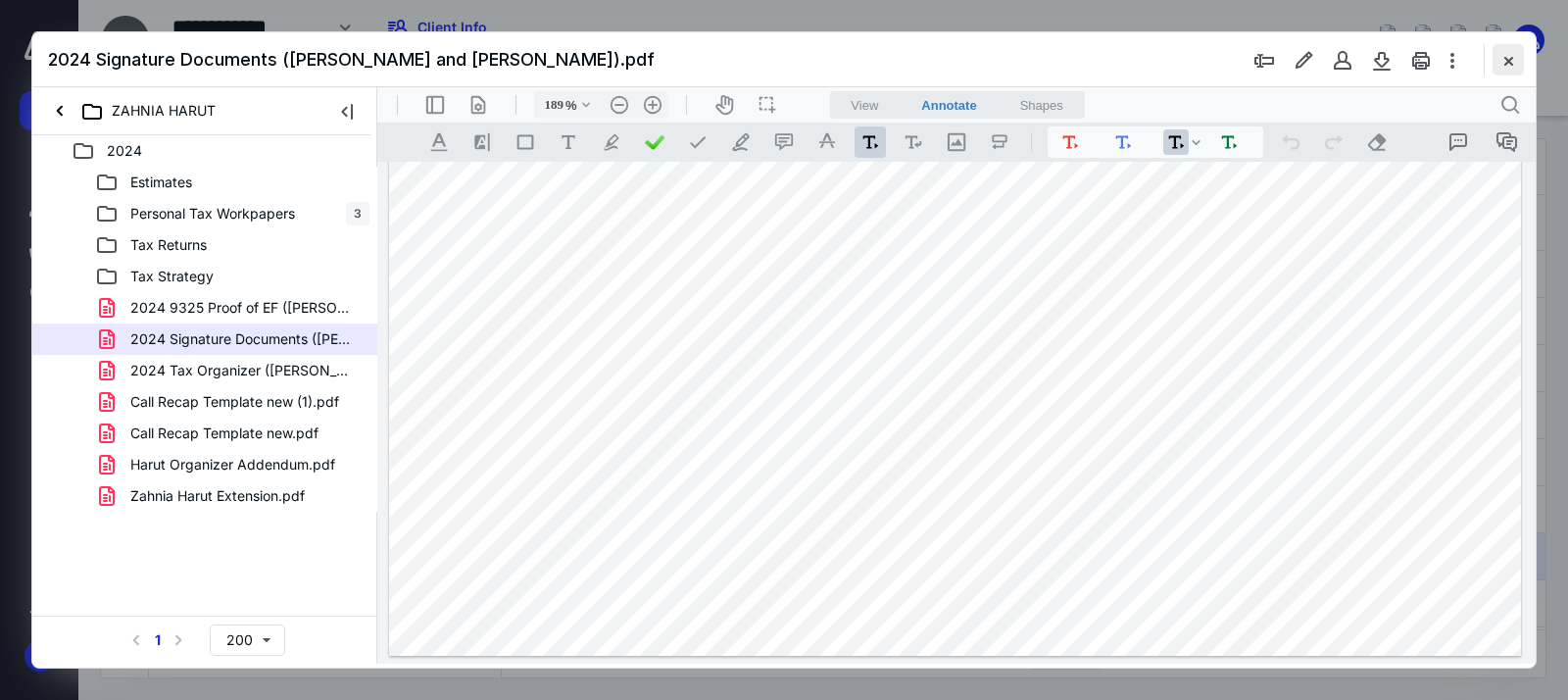 click at bounding box center (1508, 60) 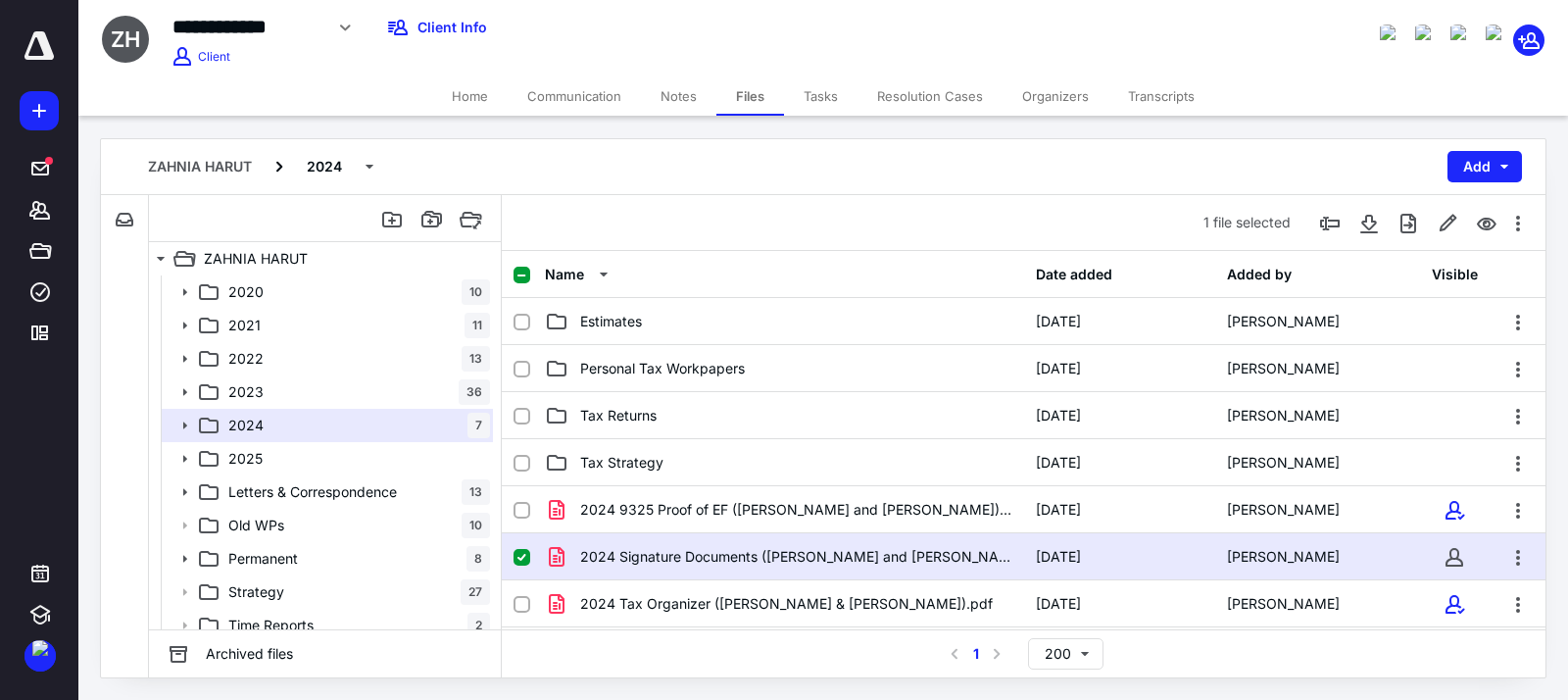 click on "Transcripts" at bounding box center (1161, 96) 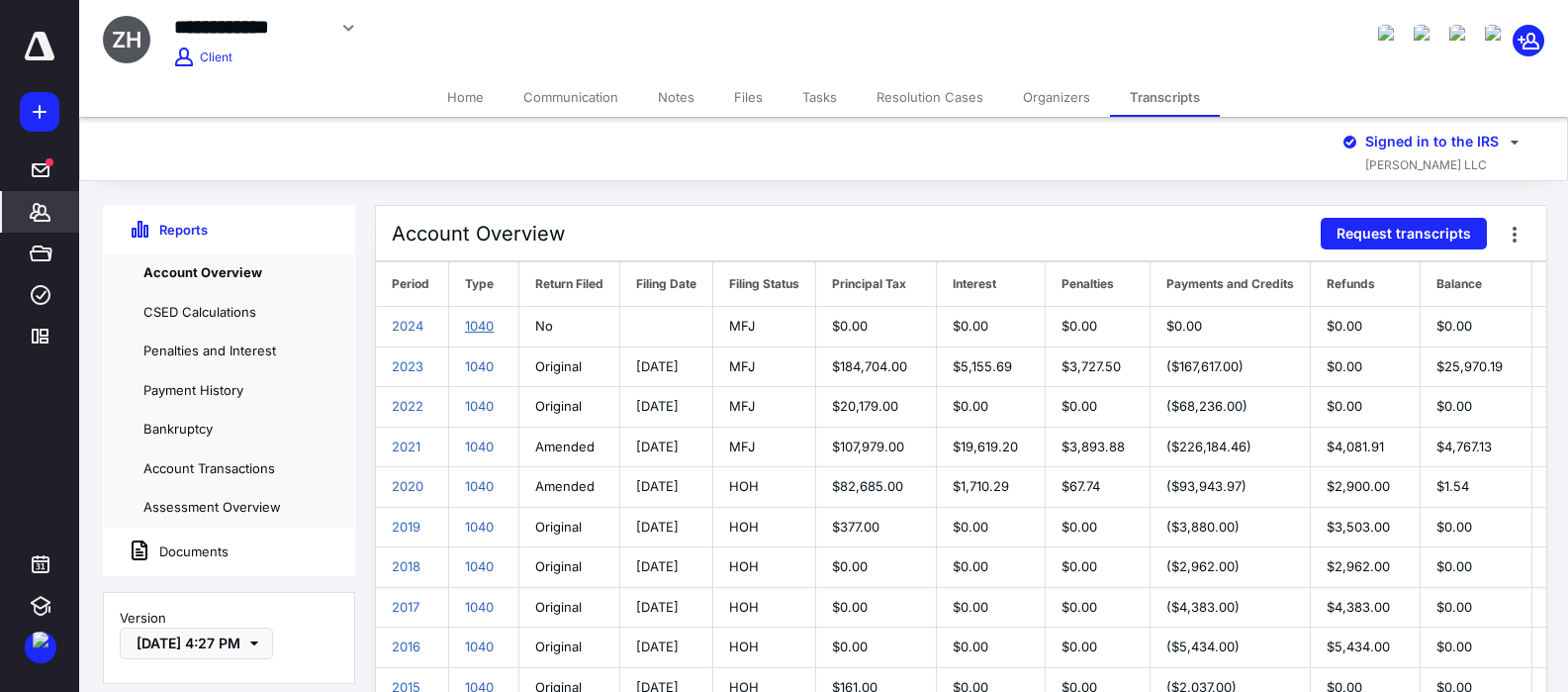 click on "1040" at bounding box center [479, 326] 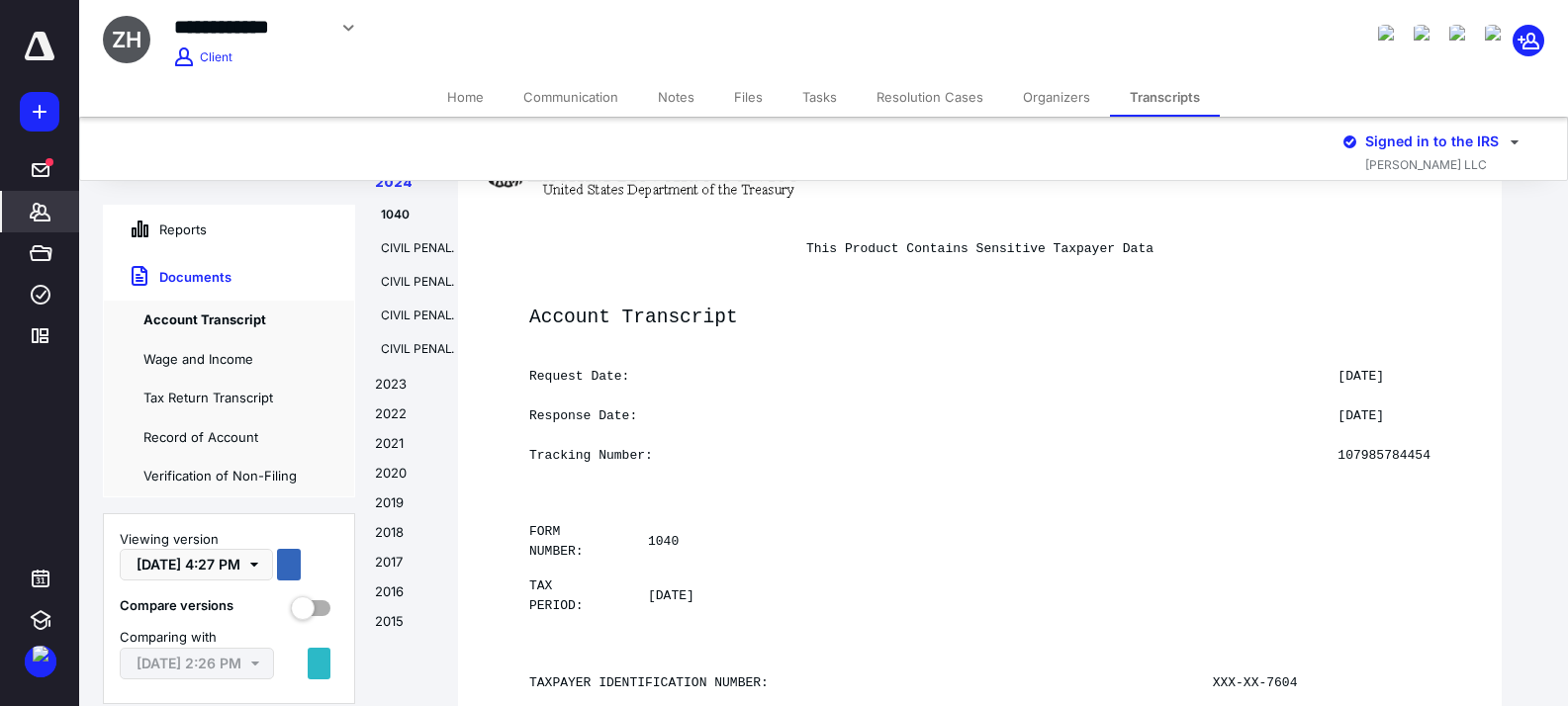 scroll, scrollTop: 2956, scrollLeft: 0, axis: vertical 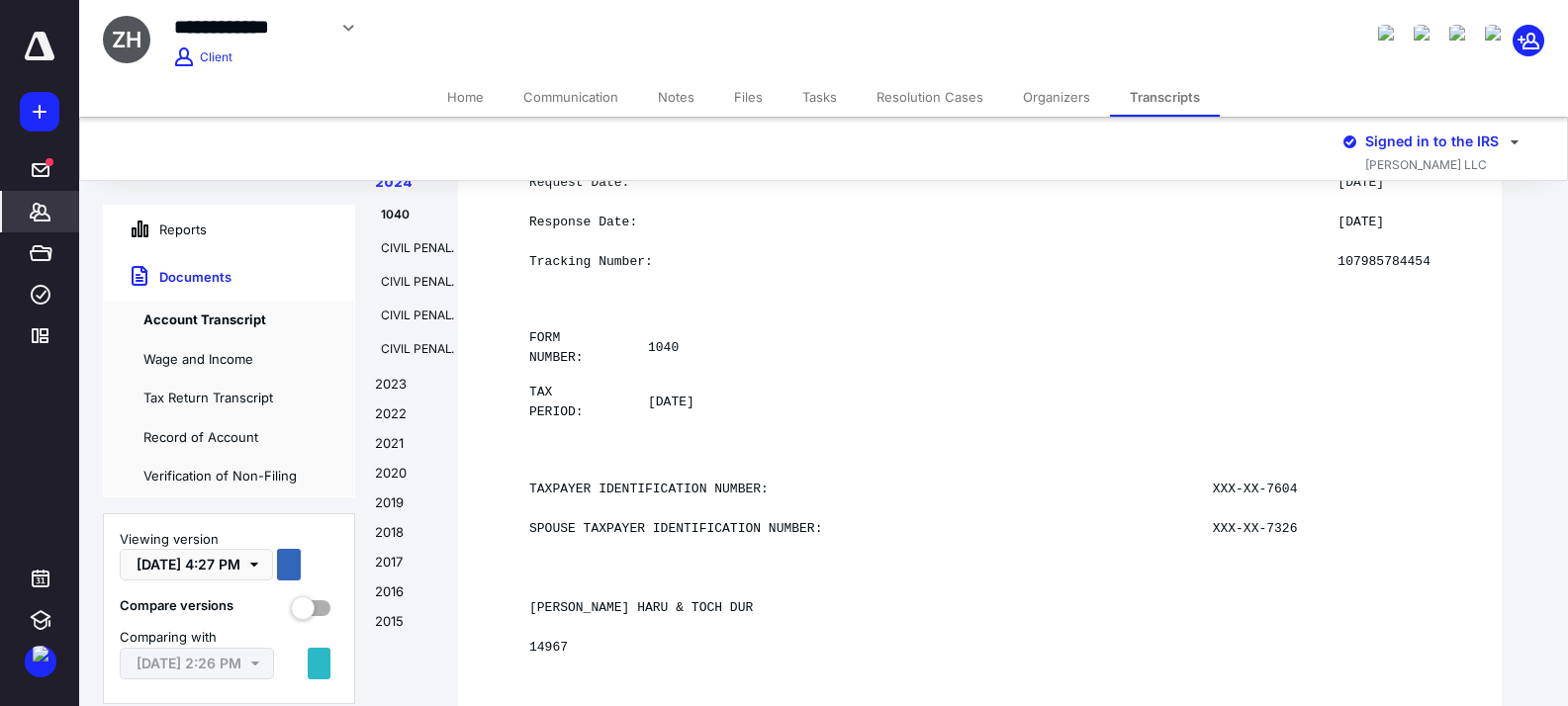 click on "Transcripts" at bounding box center [1164, 97] 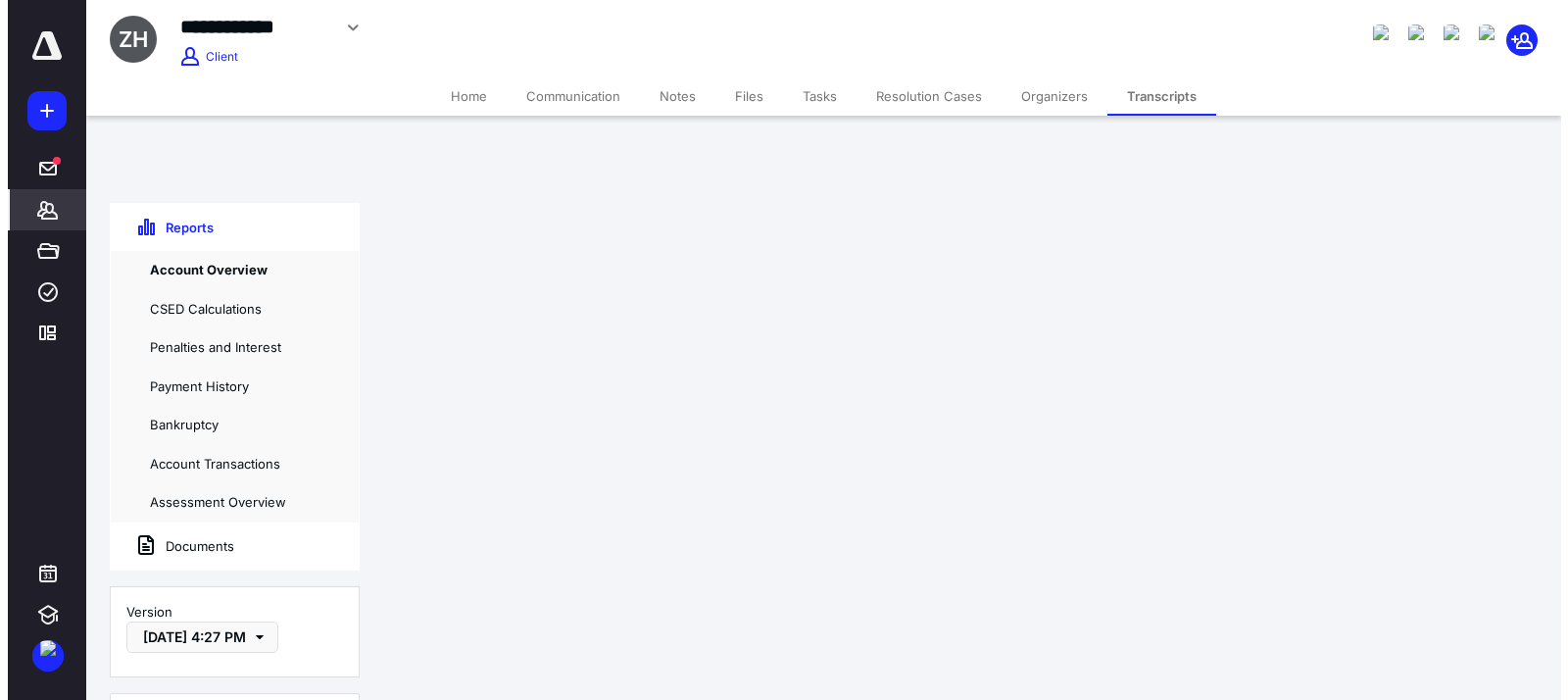 scroll, scrollTop: 0, scrollLeft: 0, axis: both 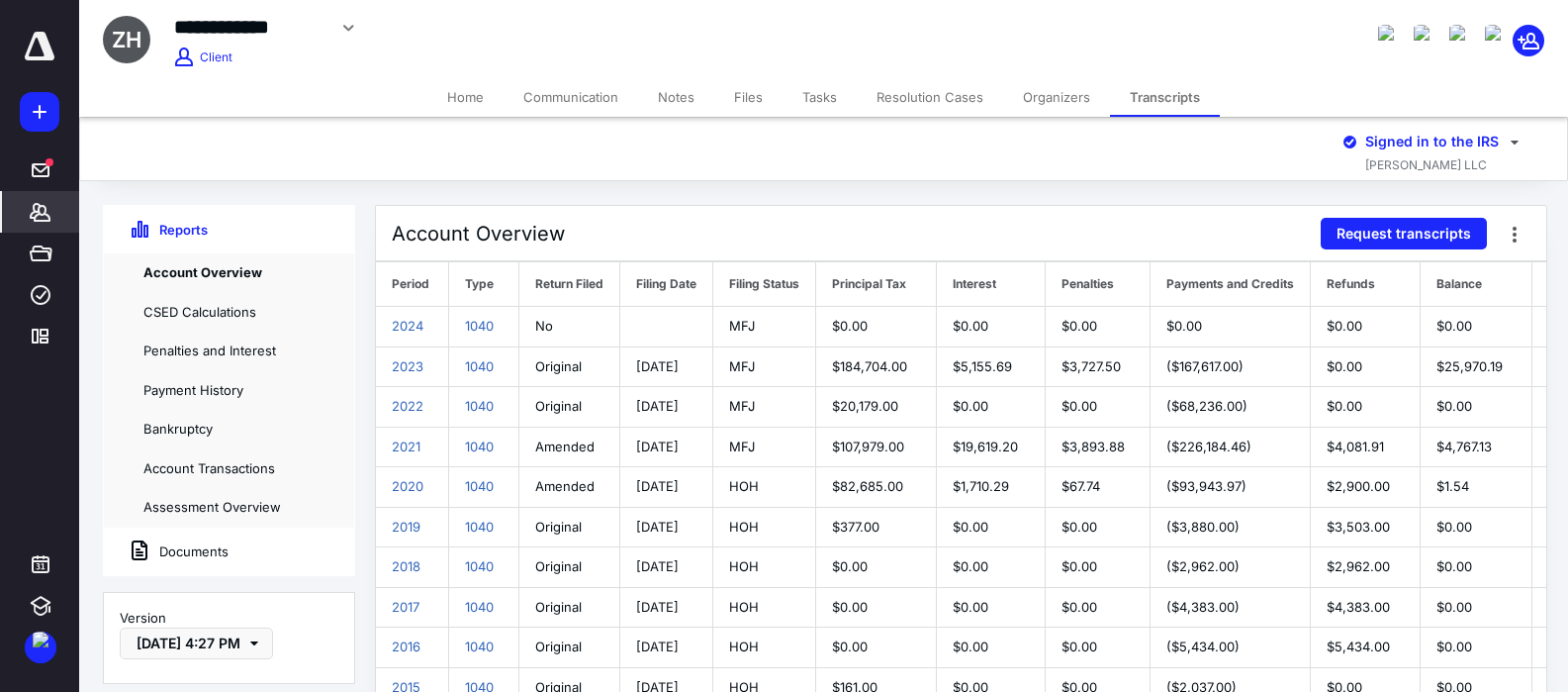 click on "1040" at bounding box center (484, 407) 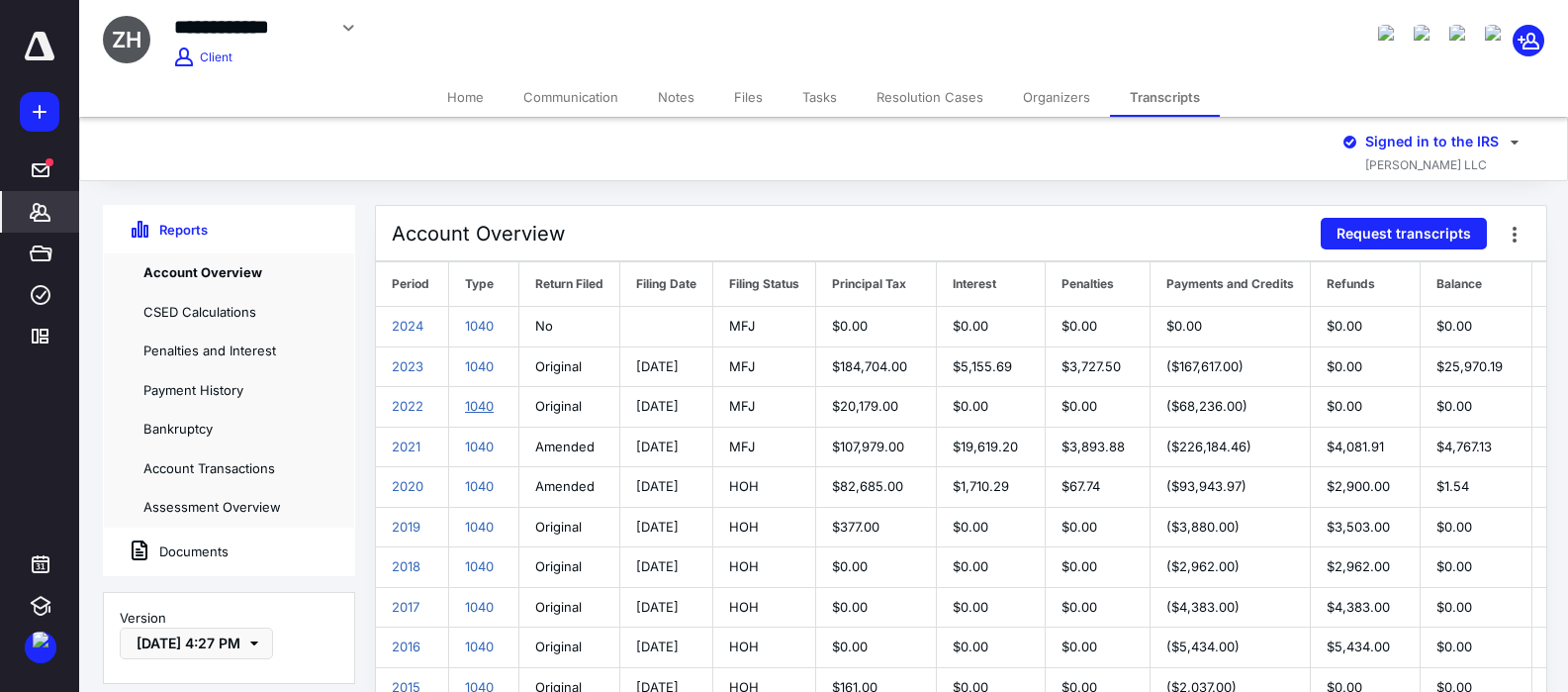 click on "1040" at bounding box center (479, 406) 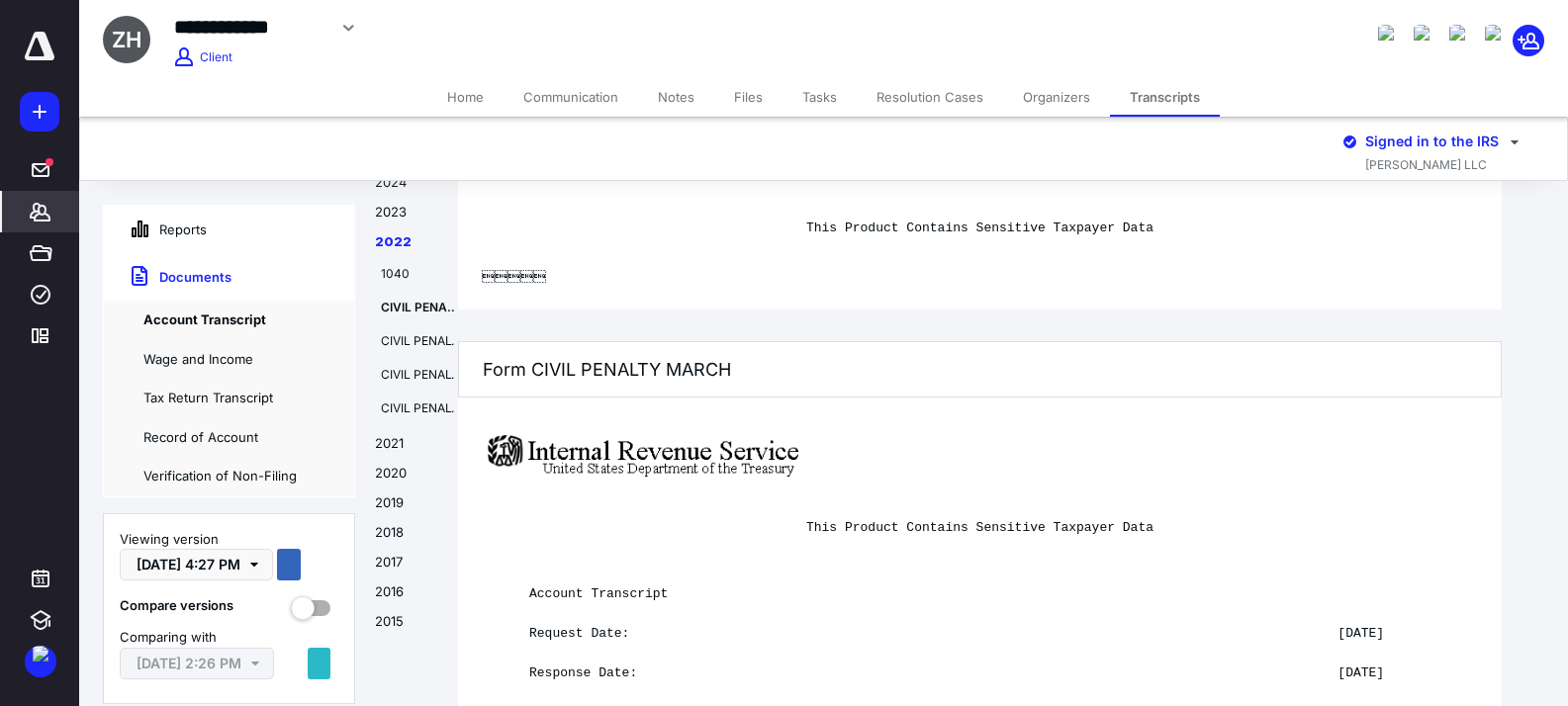 scroll, scrollTop: 15915, scrollLeft: 0, axis: vertical 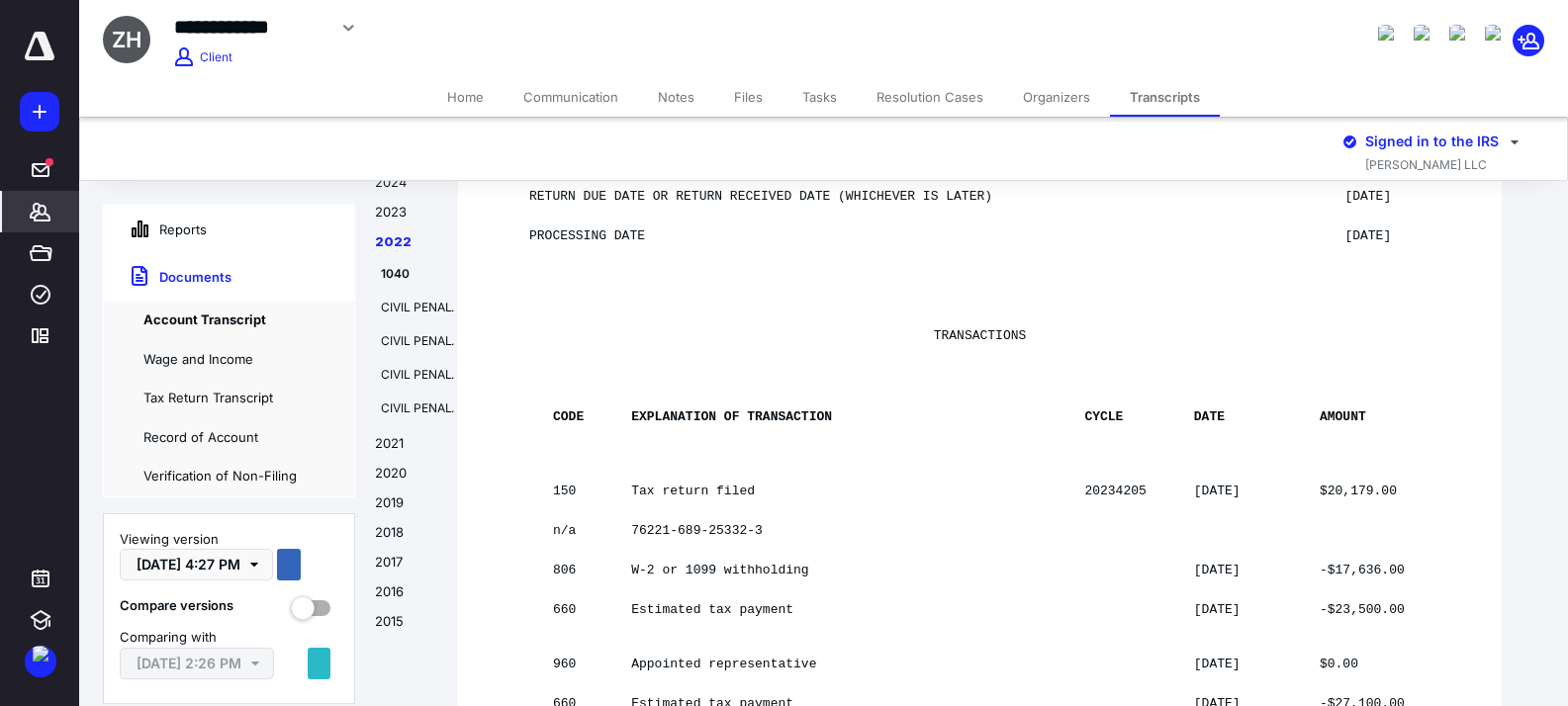 click on "Home" at bounding box center (465, 97) 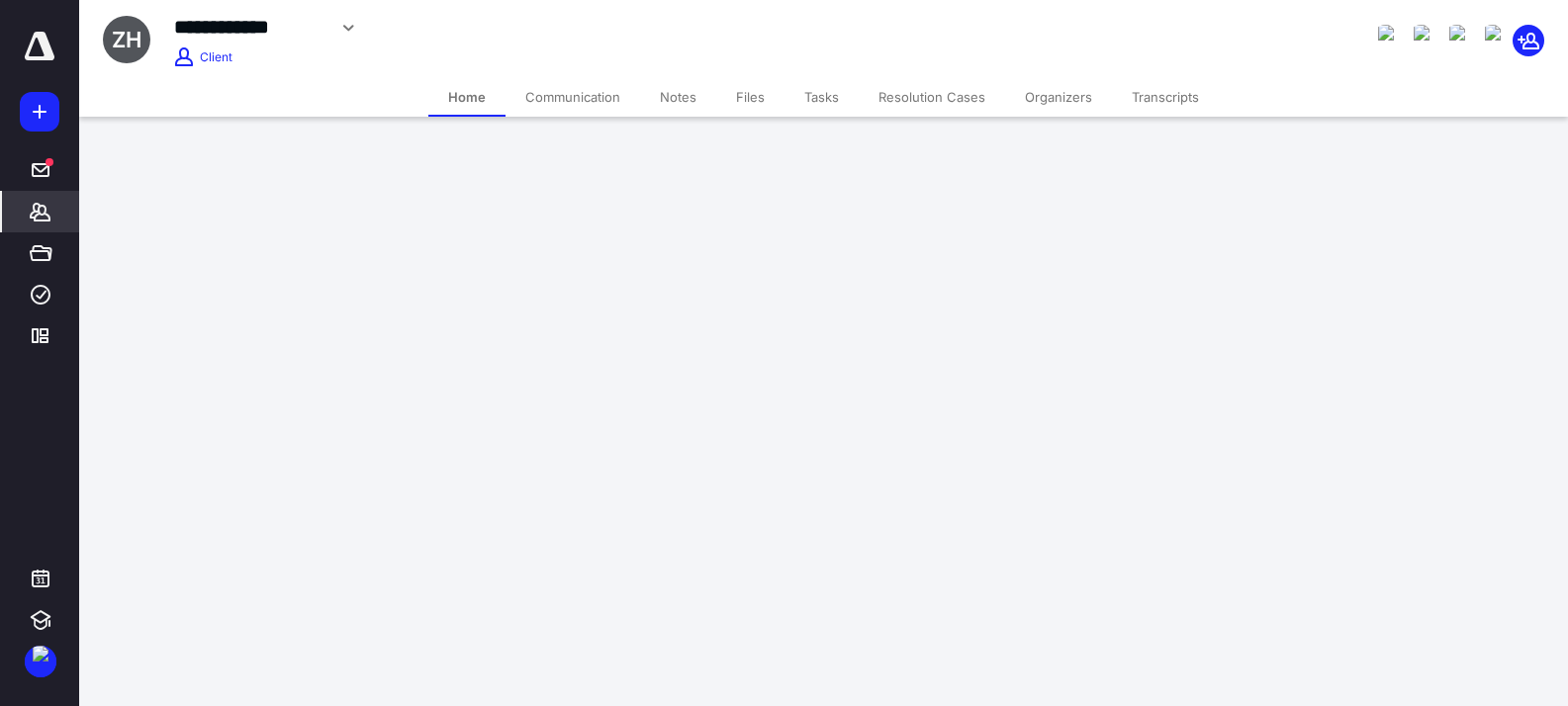scroll, scrollTop: 0, scrollLeft: 0, axis: both 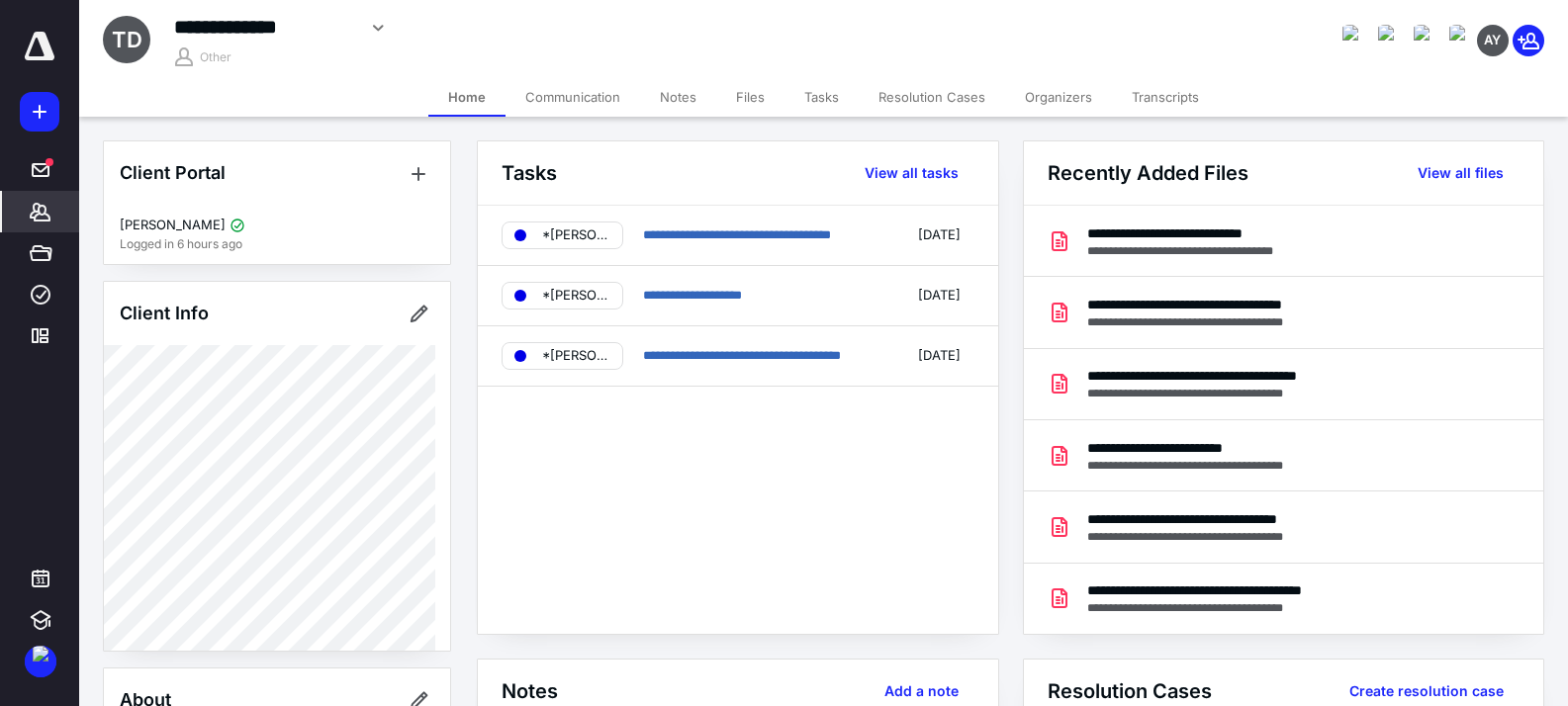 click on "Transcripts" at bounding box center (1165, 97) 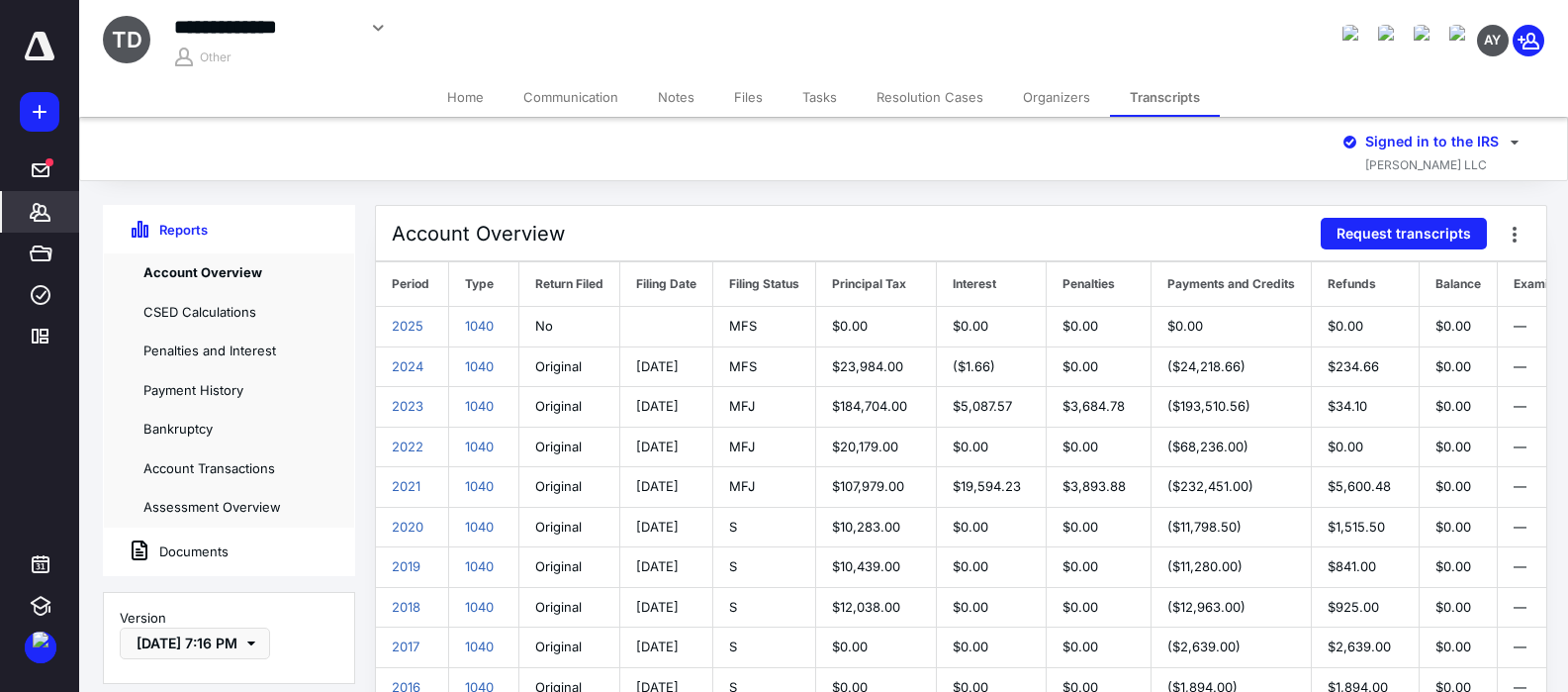 scroll, scrollTop: 1, scrollLeft: 20, axis: both 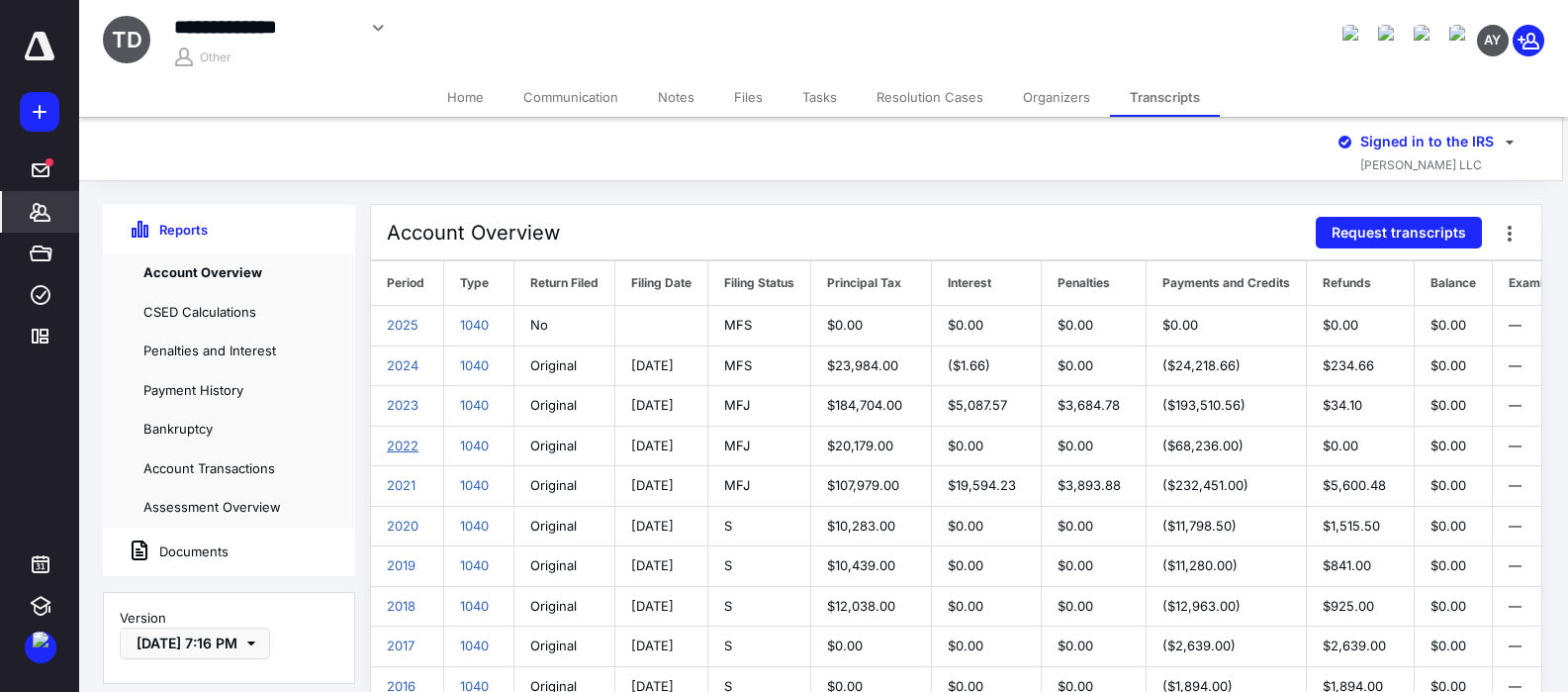 click on "2022" at bounding box center (403, 445) 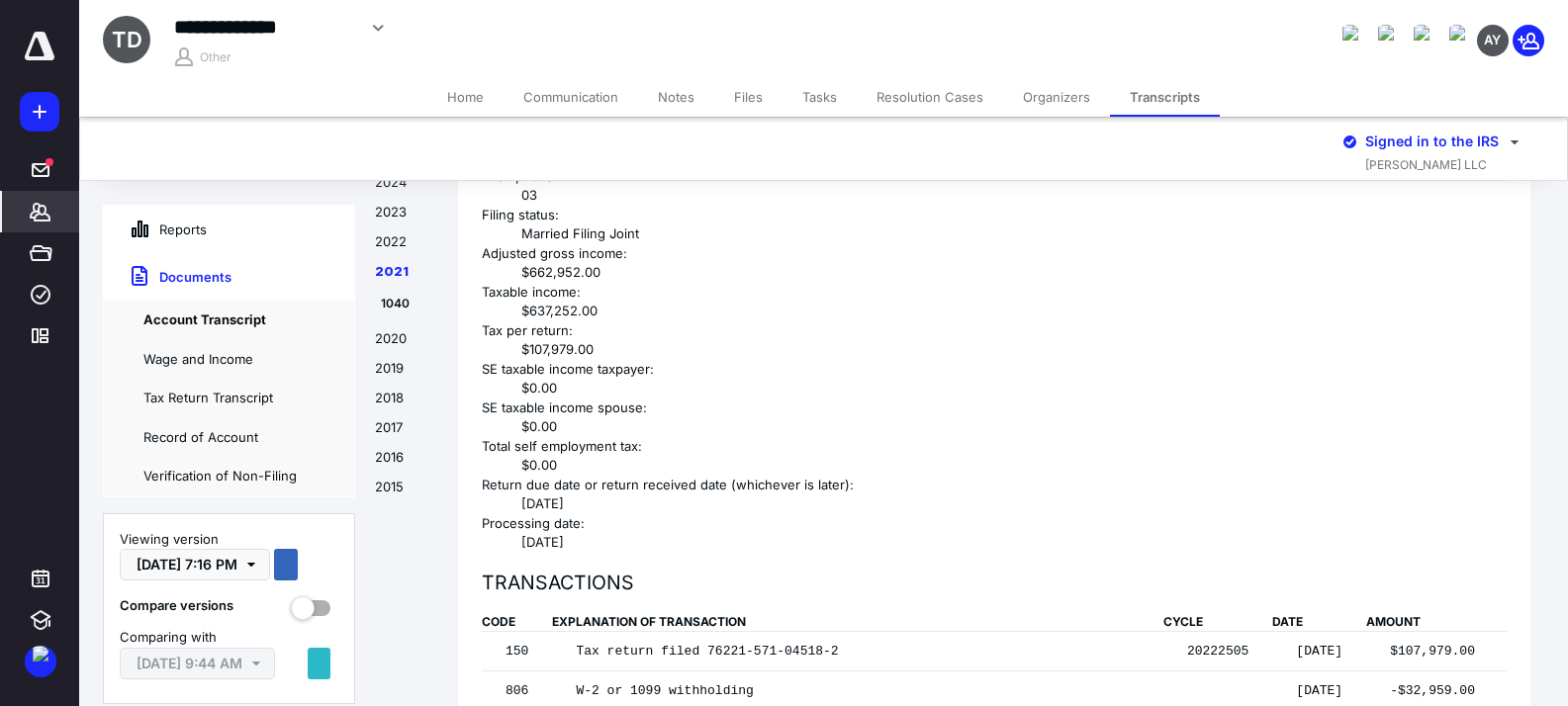 scroll, scrollTop: 11788, scrollLeft: 0, axis: vertical 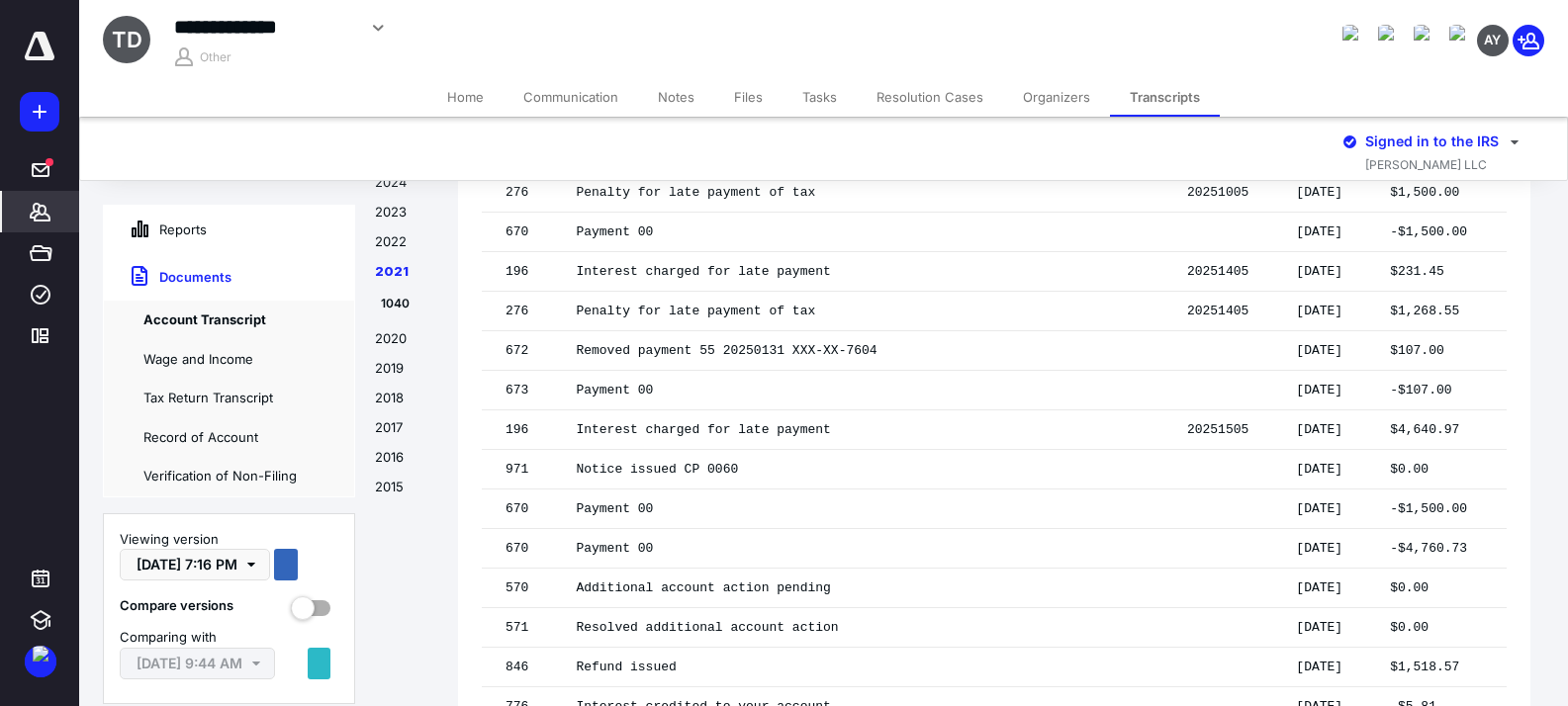 click on "Files" at bounding box center [748, 97] 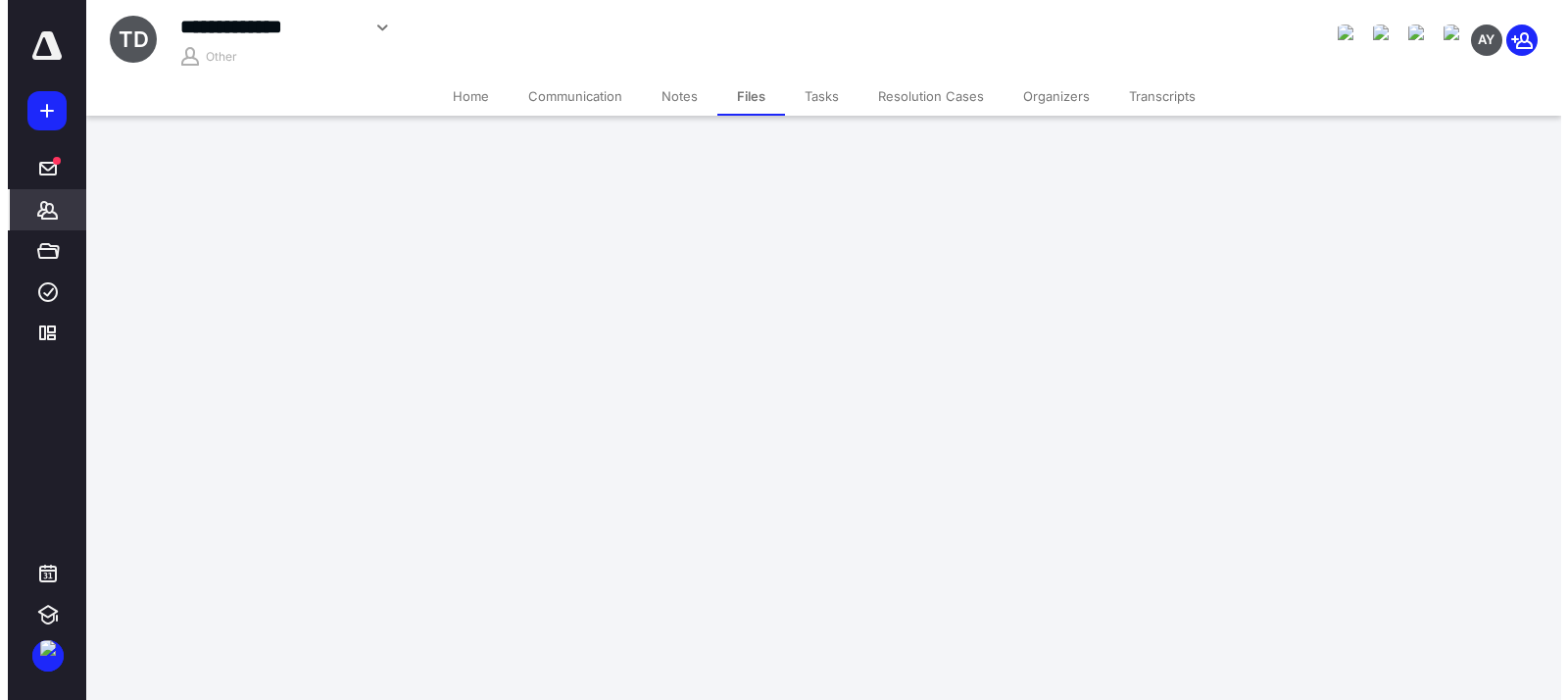 scroll, scrollTop: 0, scrollLeft: 0, axis: both 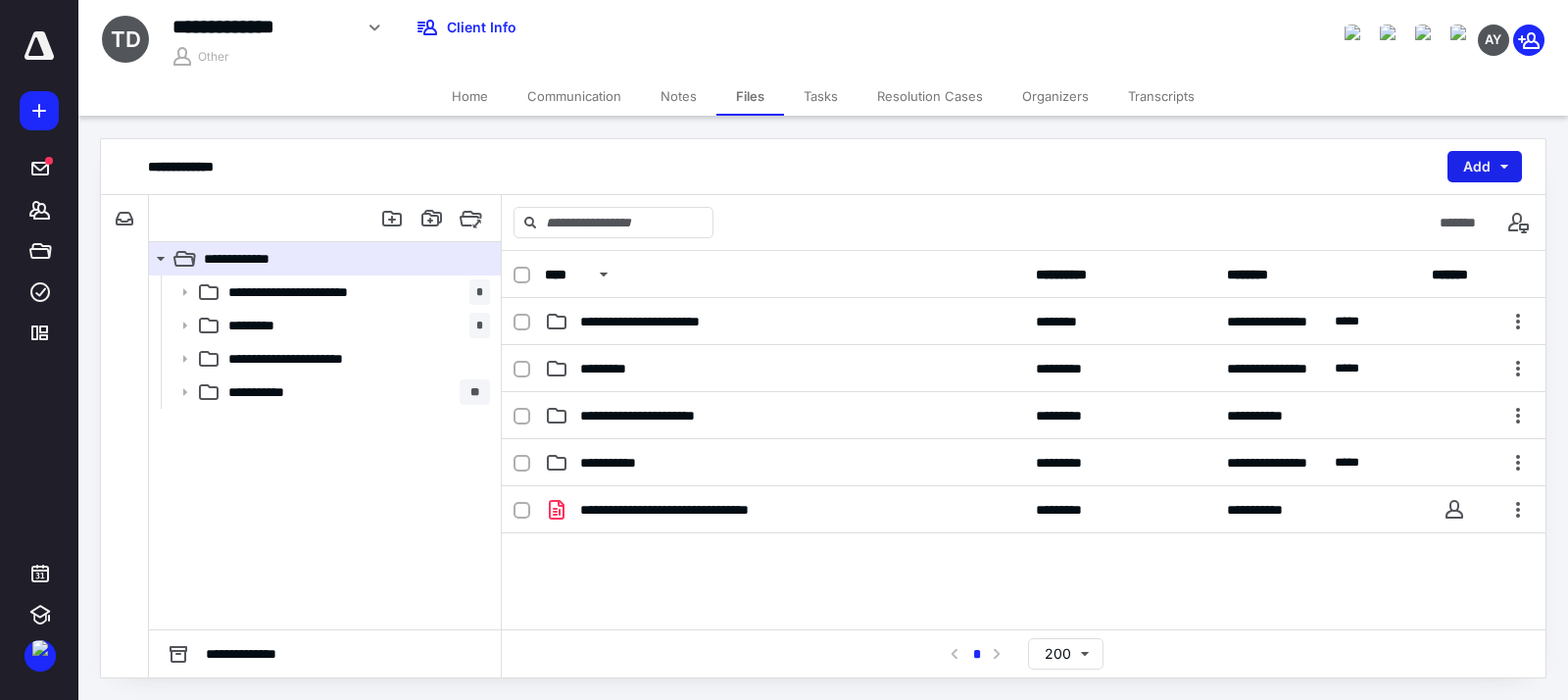 click on "Add" at bounding box center (1485, 167) 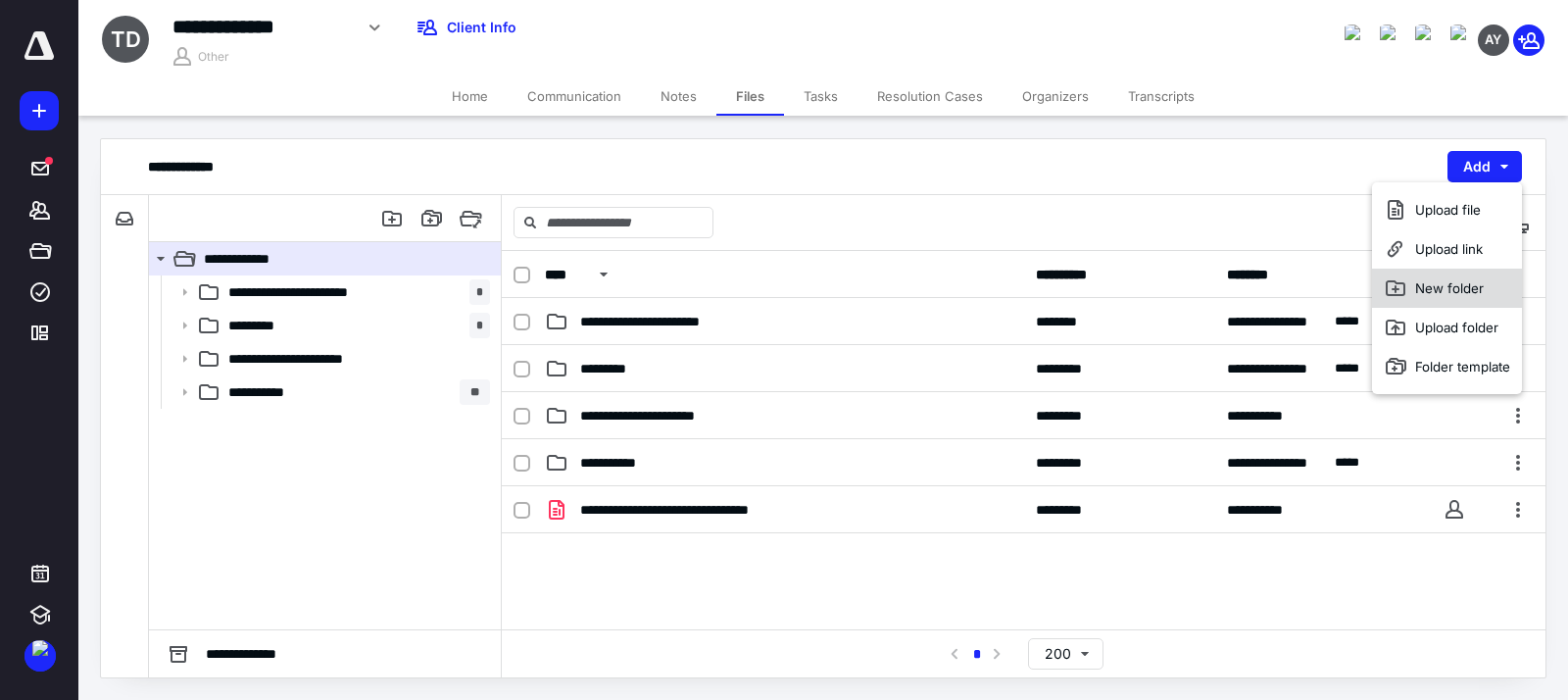 click on "New folder" at bounding box center [1446, 288] 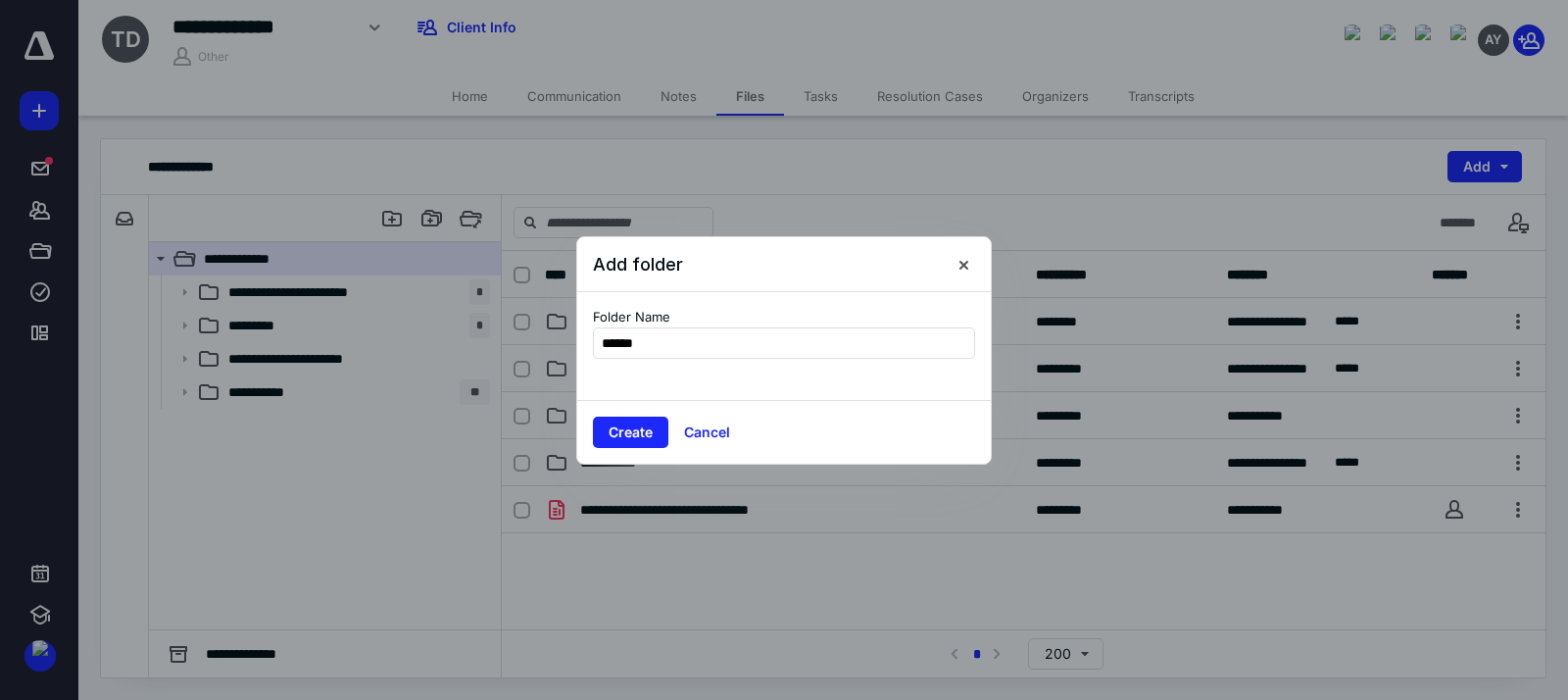 type on "*******" 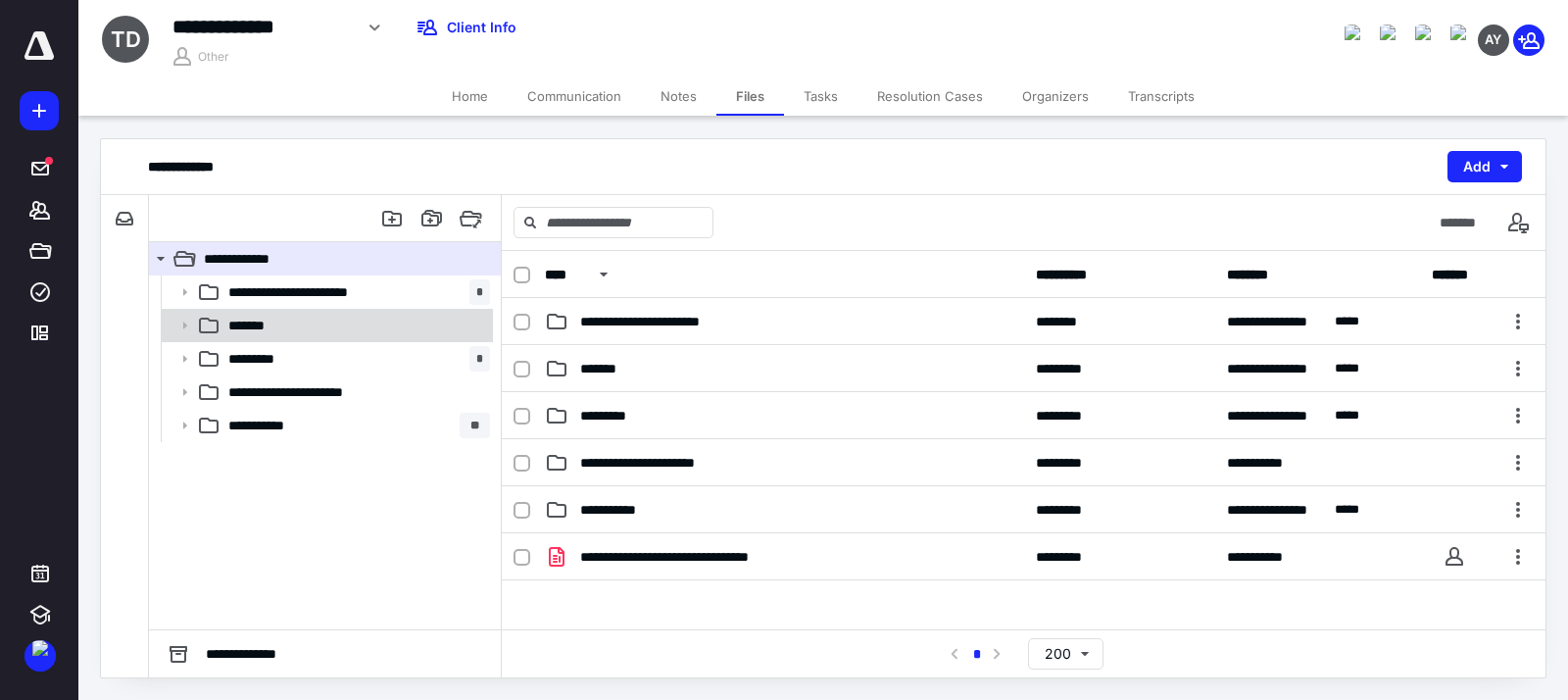 click on "*******" at bounding box center (355, 325) 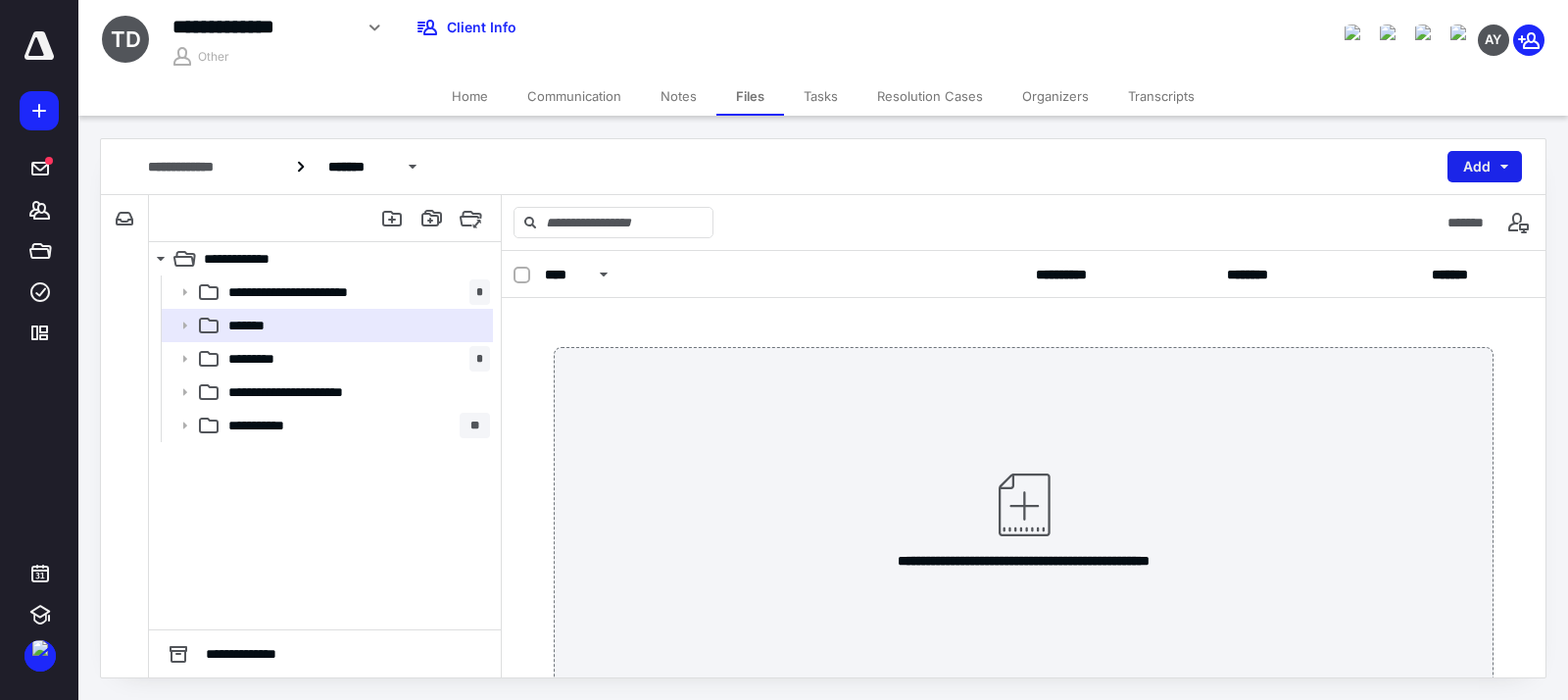 click on "Add" at bounding box center (1485, 167) 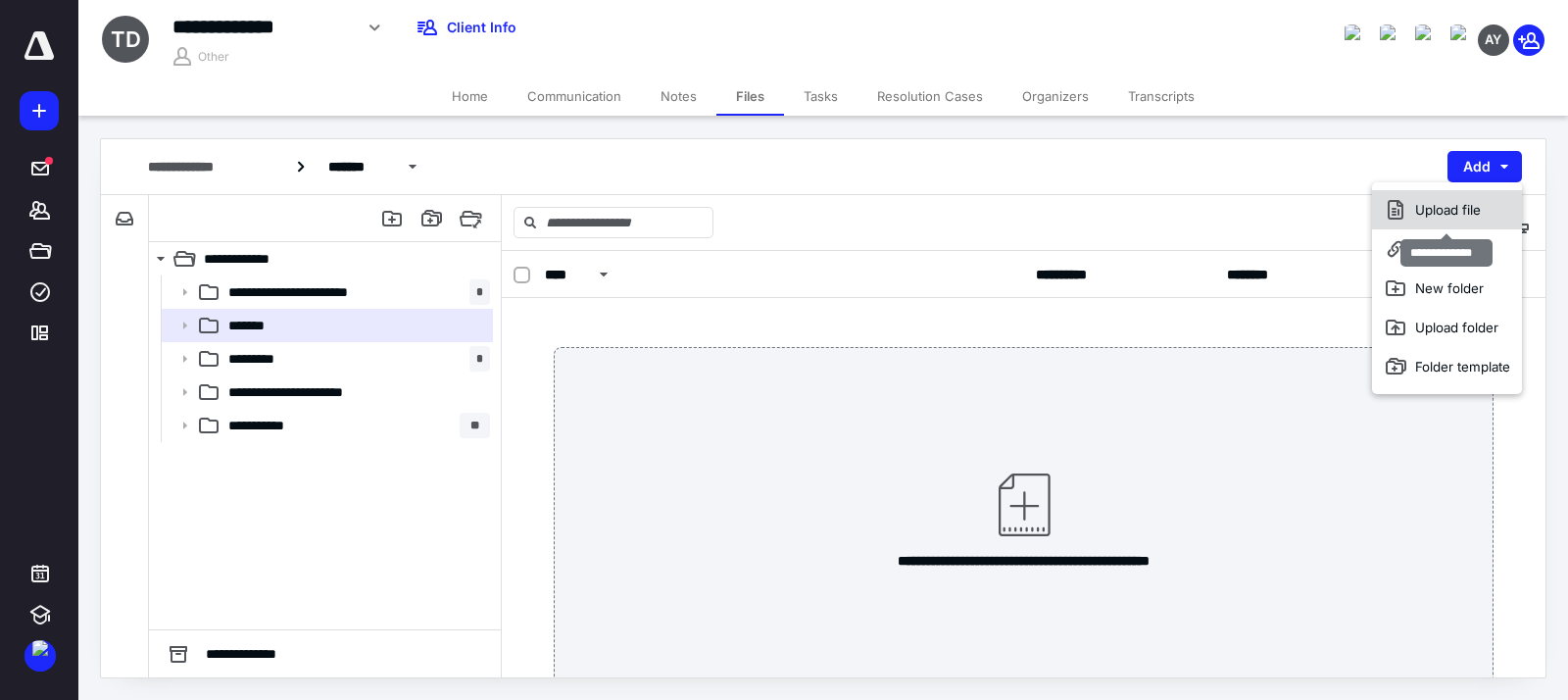 click on "Upload file" at bounding box center [1446, 210] 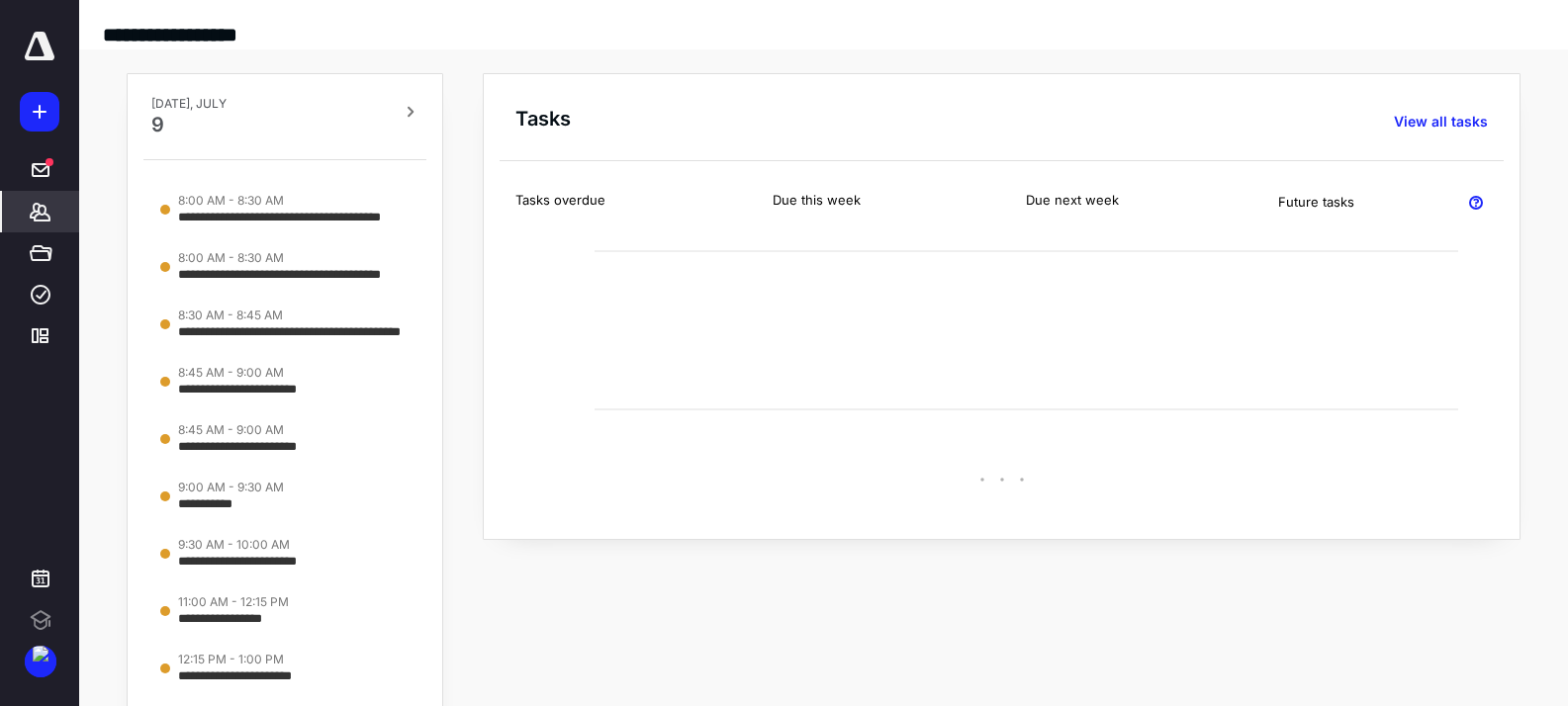 scroll, scrollTop: 0, scrollLeft: 0, axis: both 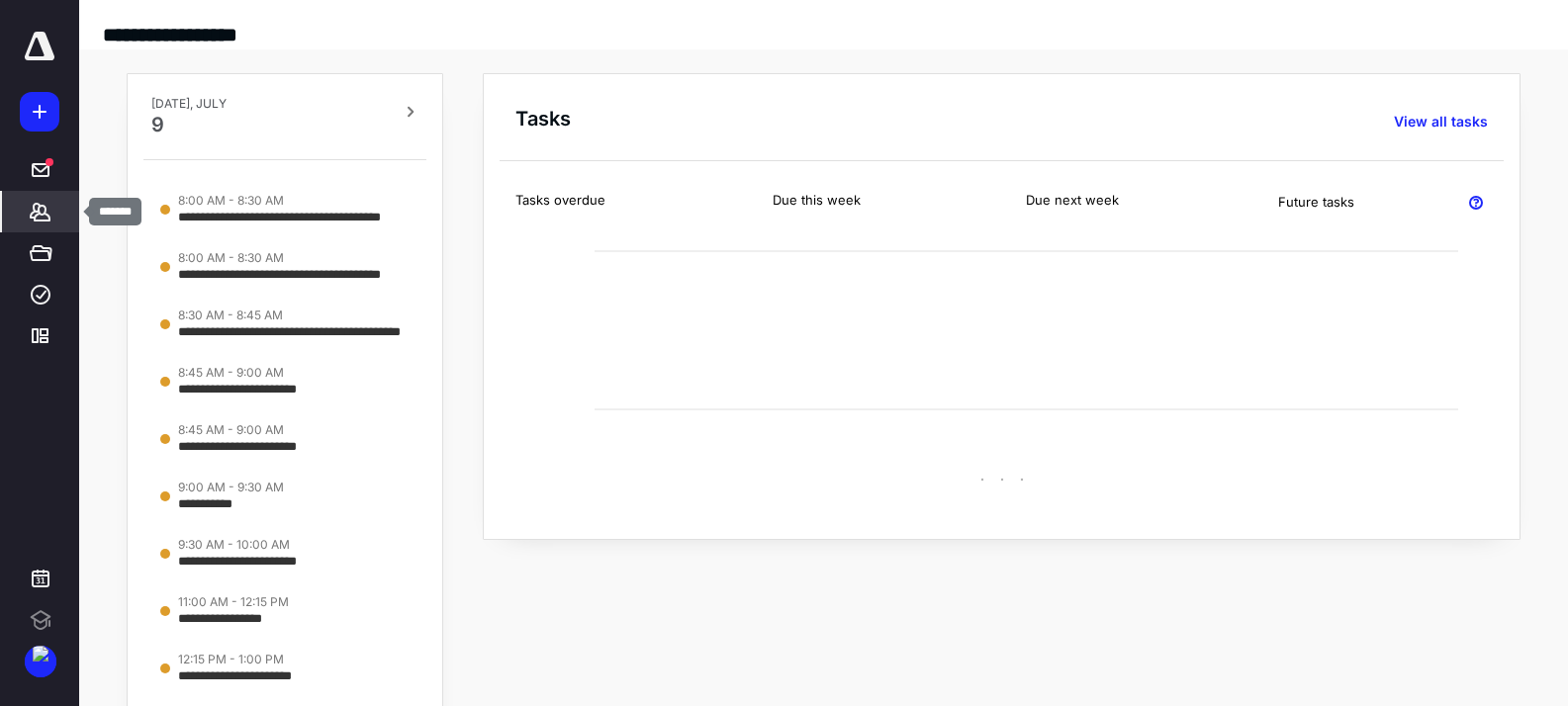 click 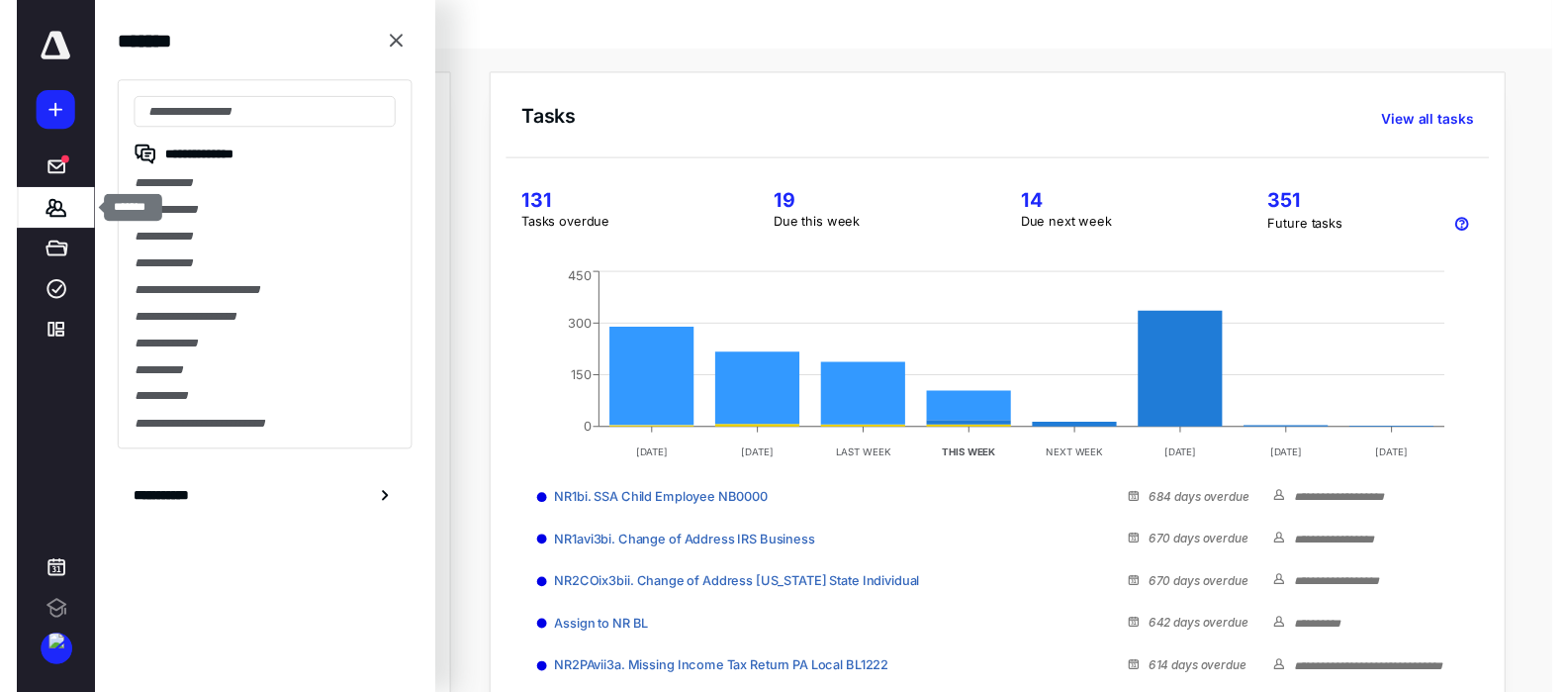 scroll, scrollTop: 0, scrollLeft: 0, axis: both 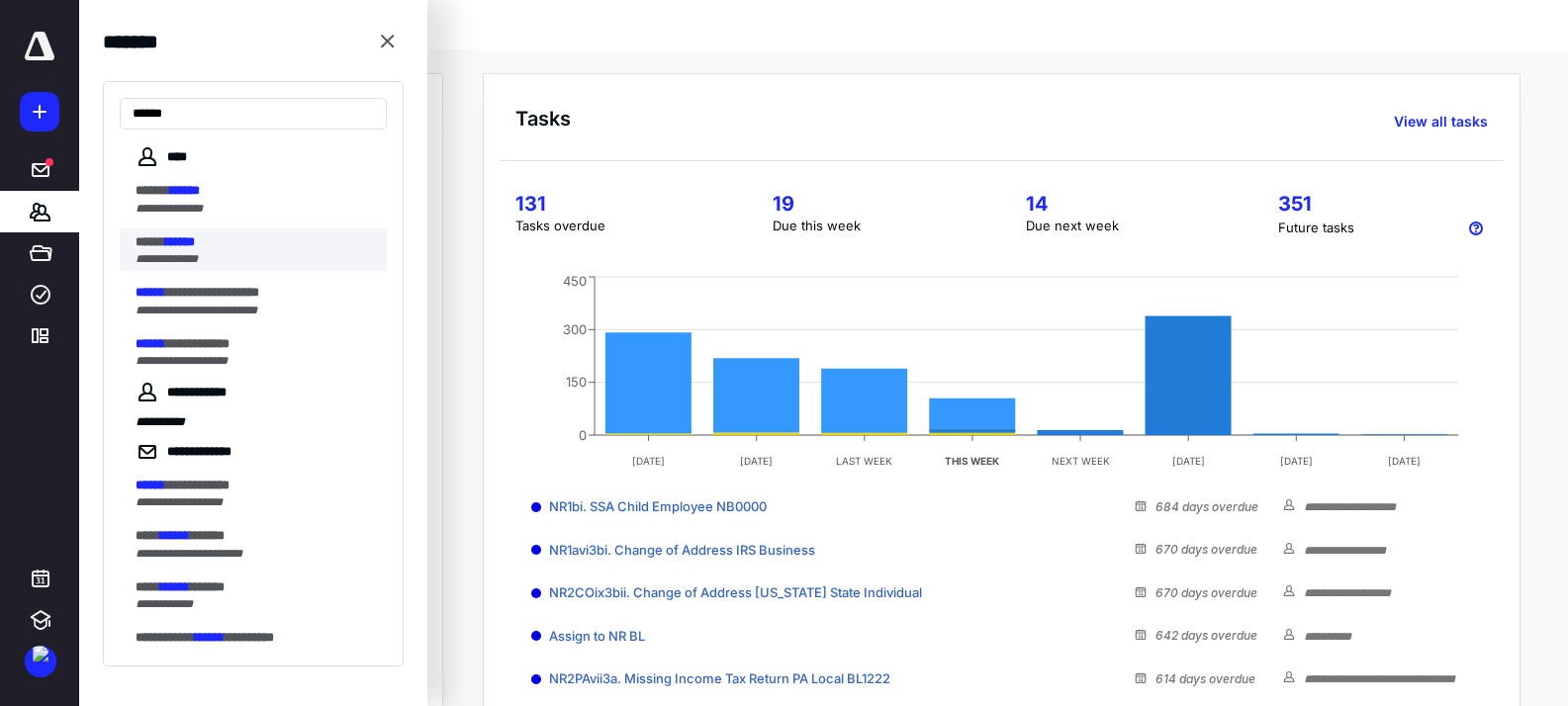 type on "******" 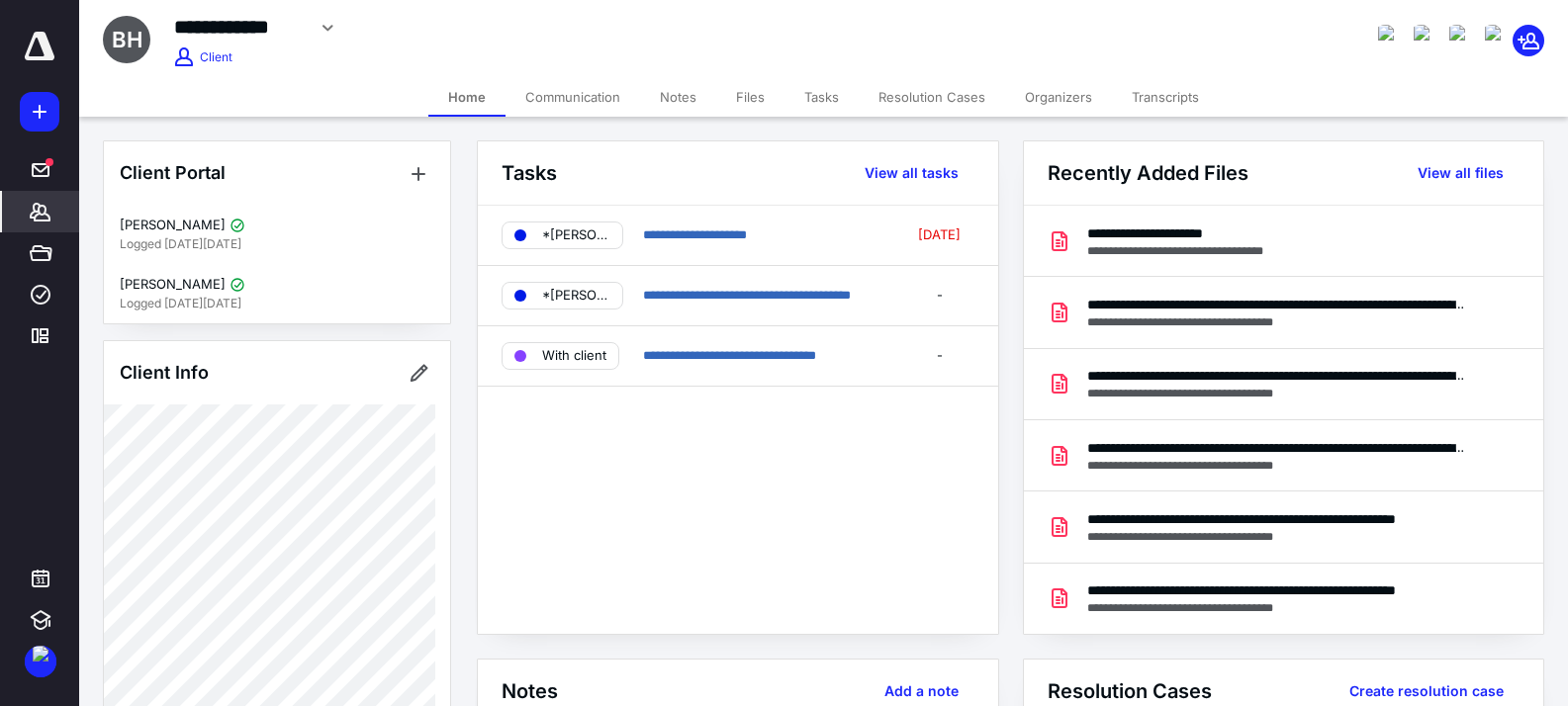 click on "Transcripts" at bounding box center (1165, 97) 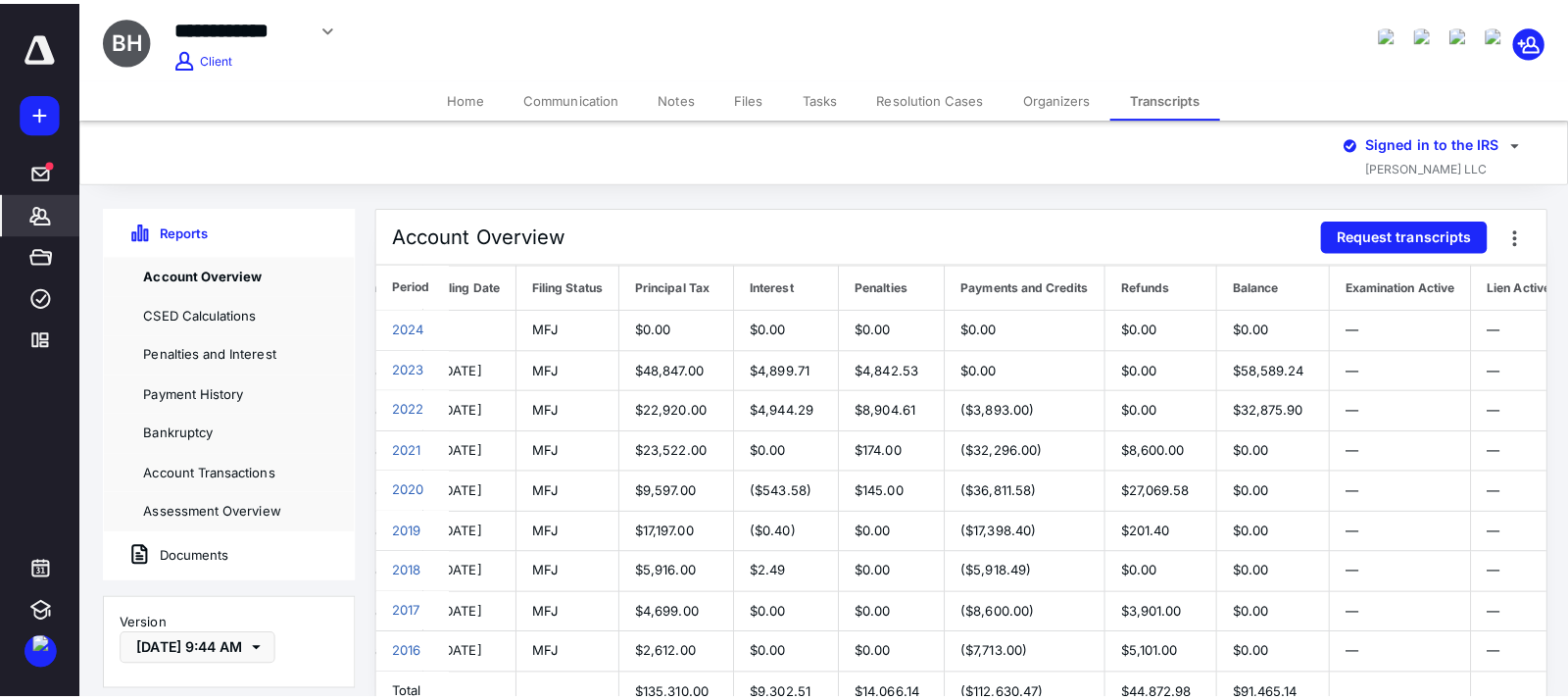 scroll, scrollTop: 0, scrollLeft: 204, axis: horizontal 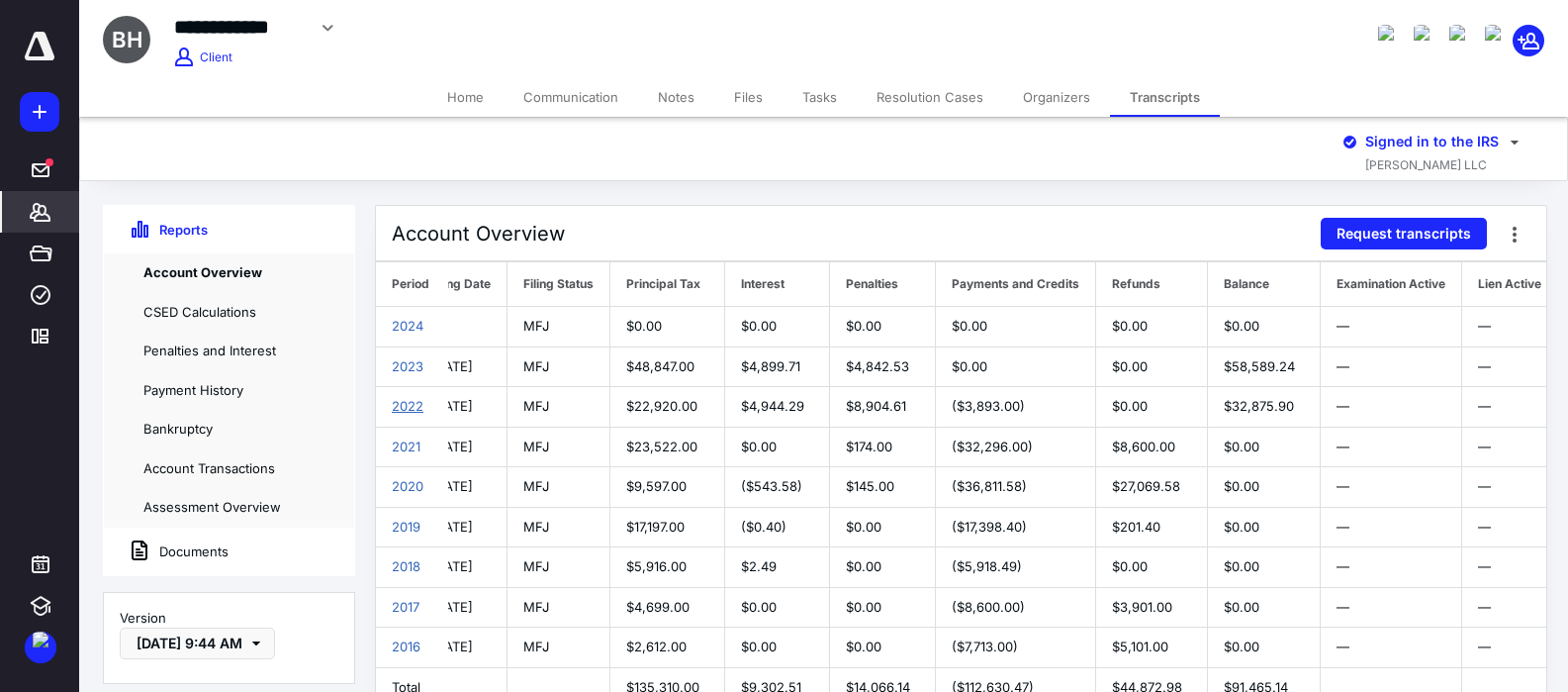 click on "2022" at bounding box center [408, 406] 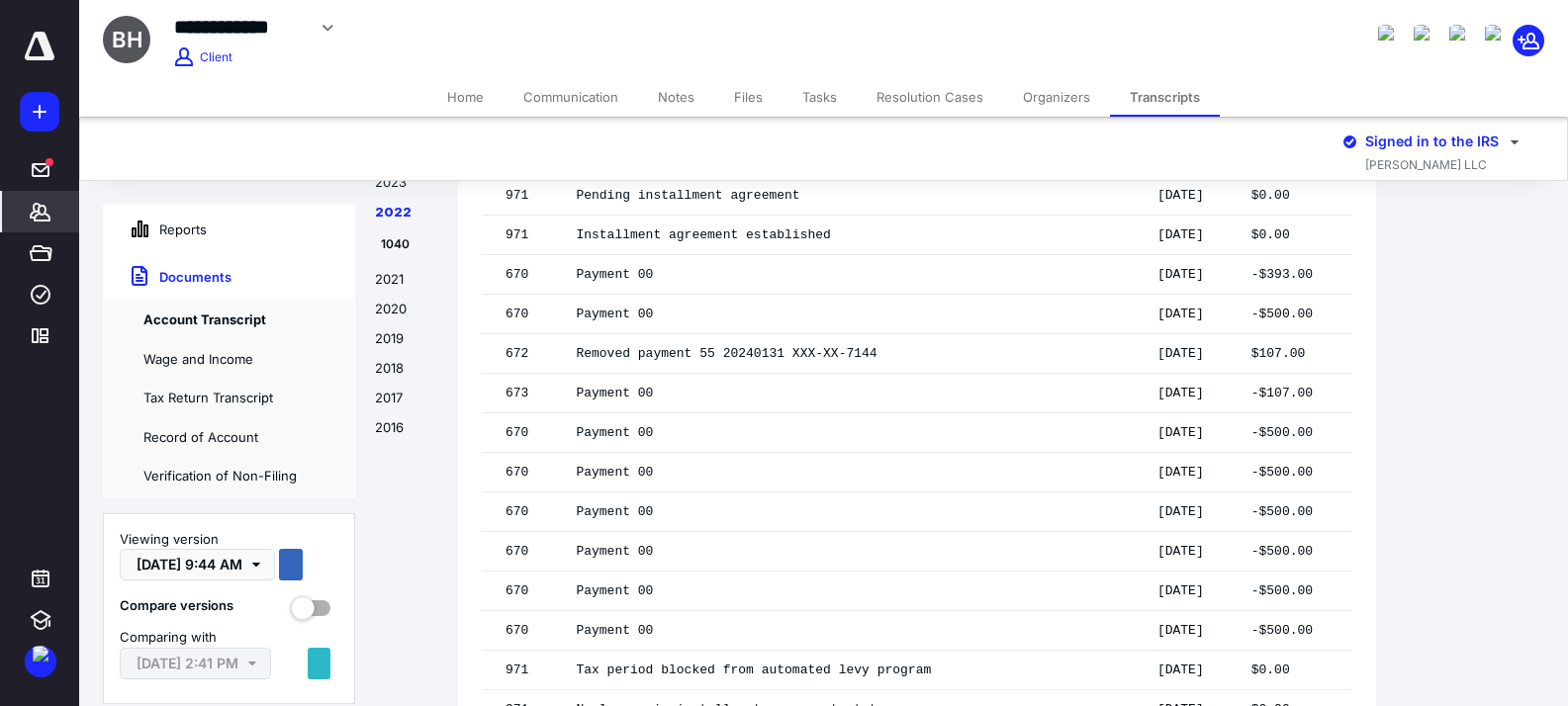 scroll, scrollTop: 5024, scrollLeft: 0, axis: vertical 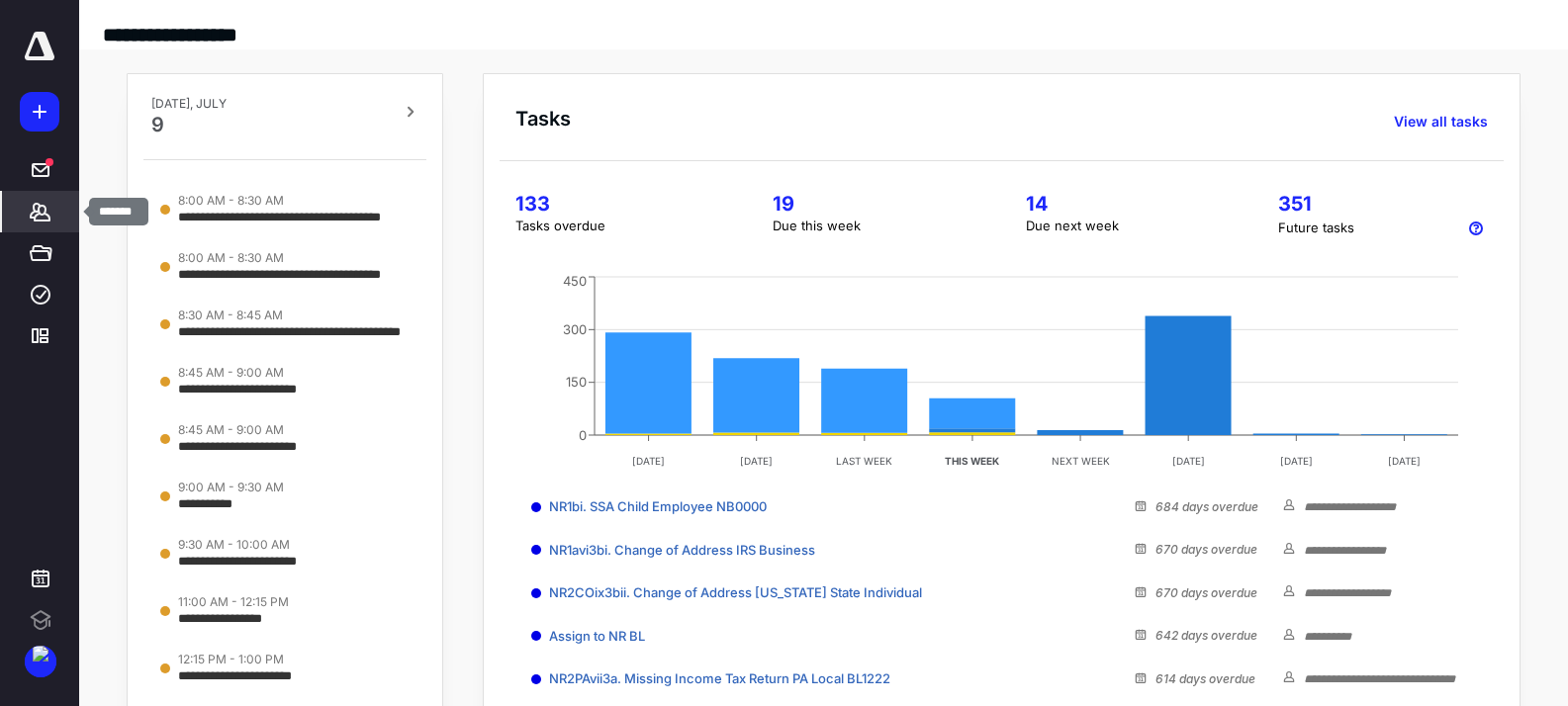 click 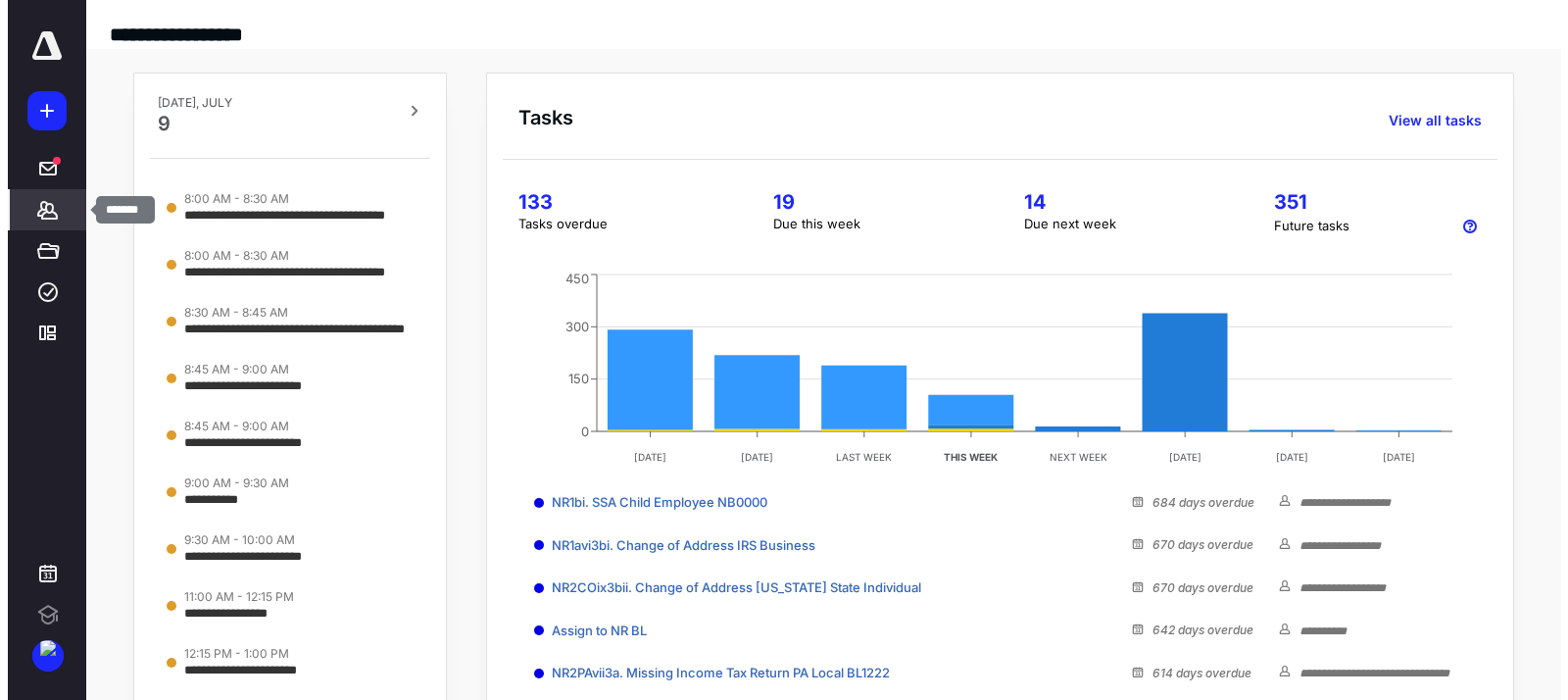 scroll, scrollTop: 0, scrollLeft: 0, axis: both 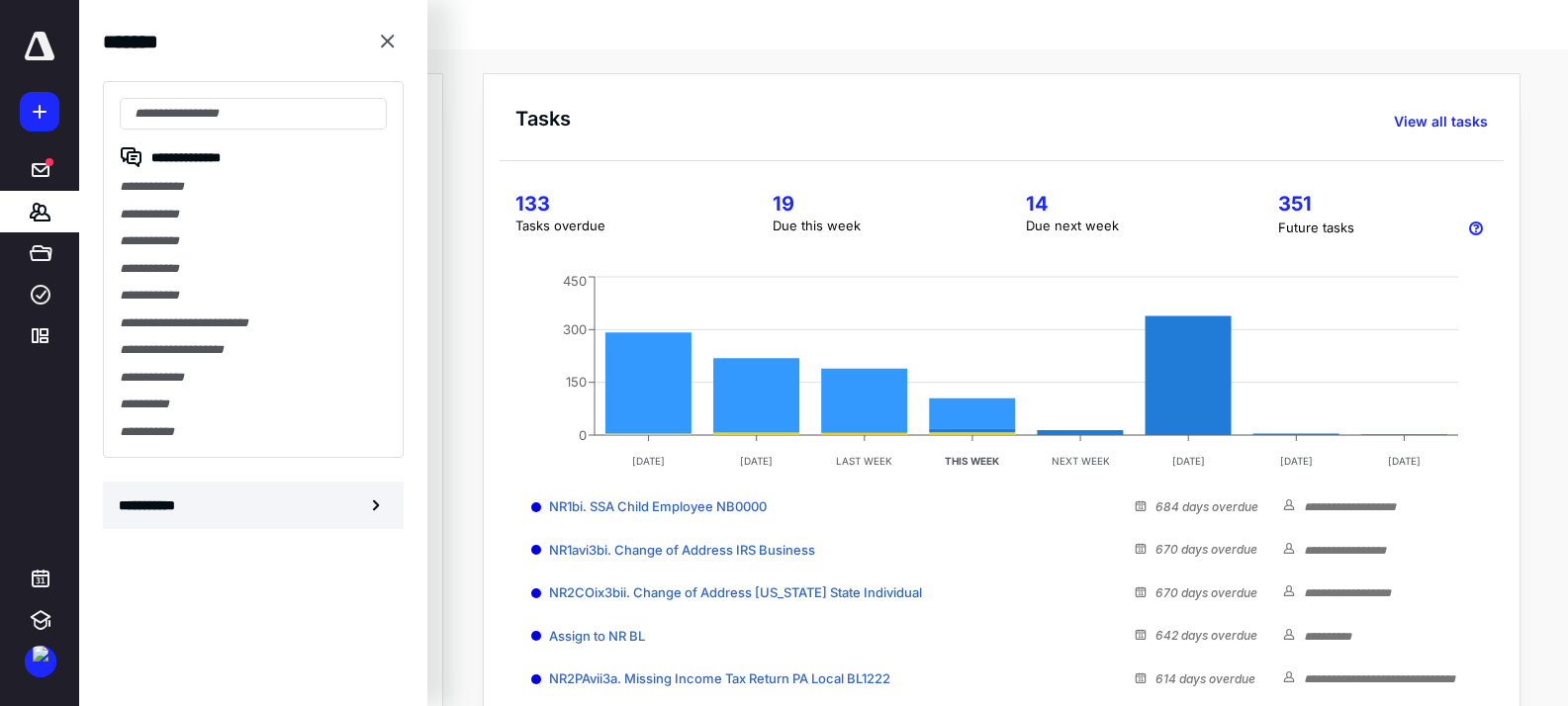 click on "**********" at bounding box center [253, 505] 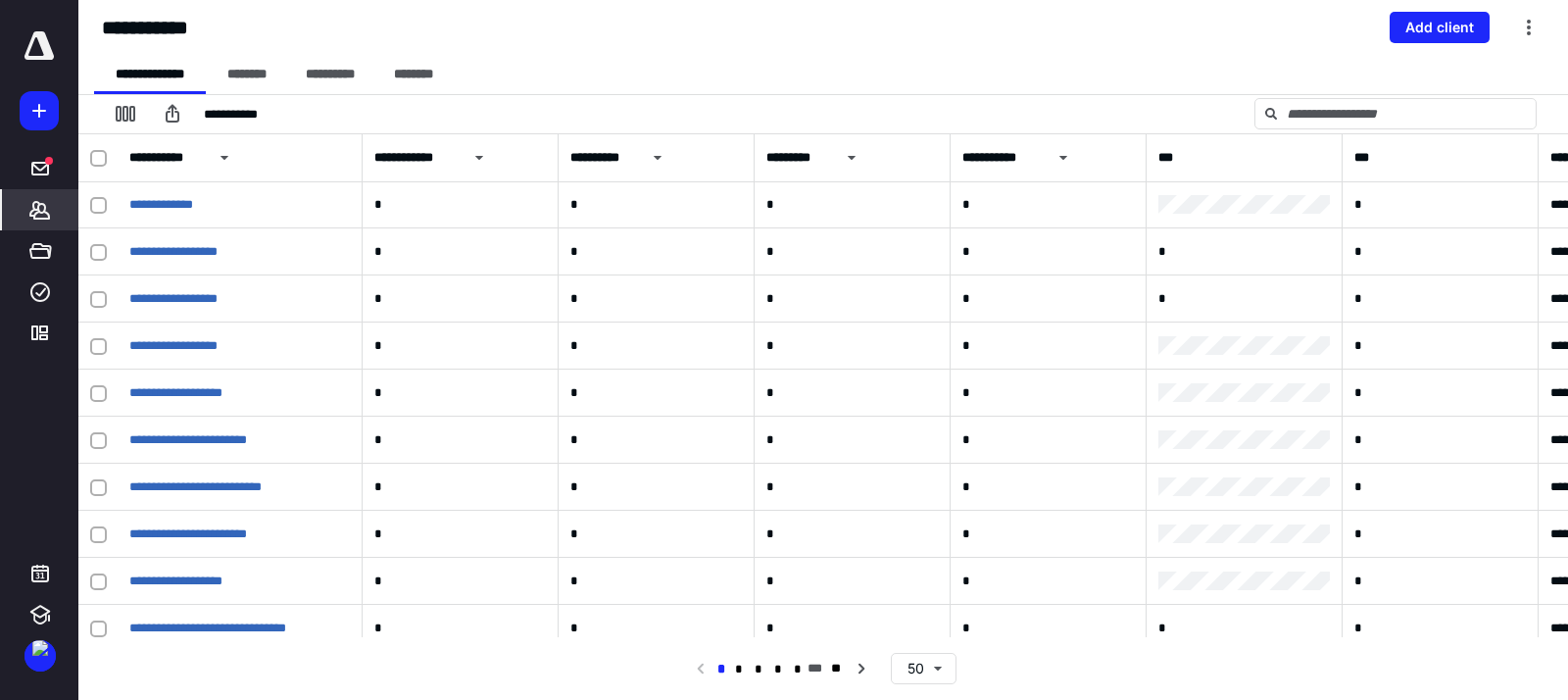 scroll, scrollTop: 1363, scrollLeft: 0, axis: vertical 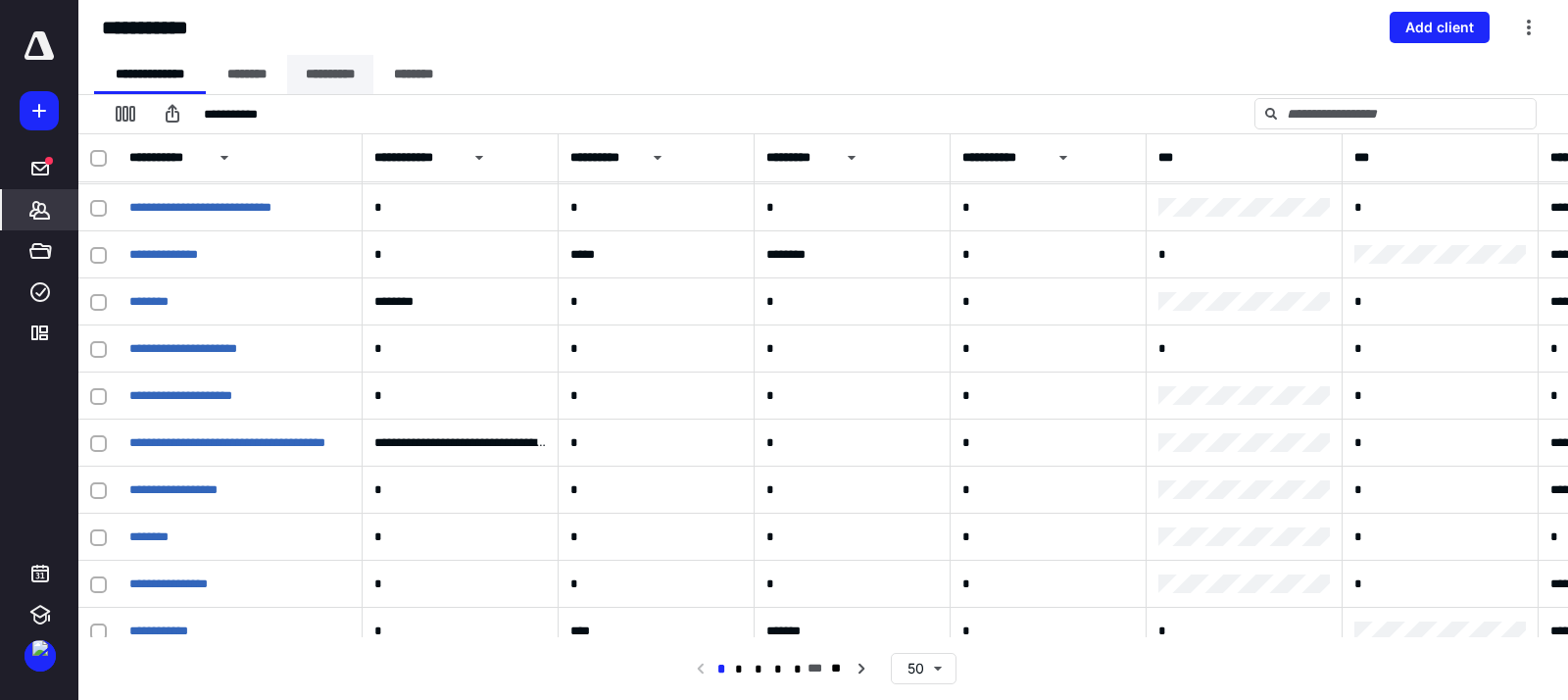 click on "**********" at bounding box center (330, 75) 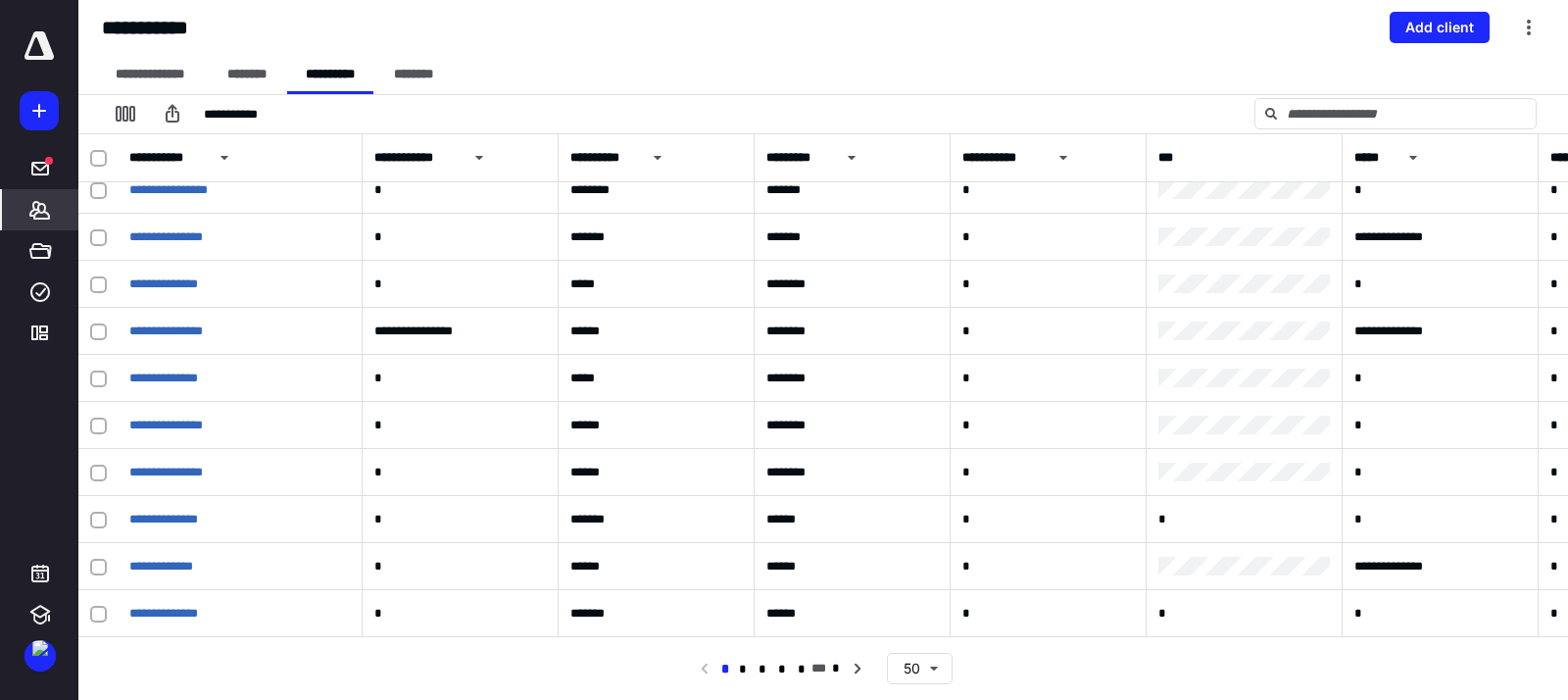 scroll, scrollTop: 1913, scrollLeft: 0, axis: vertical 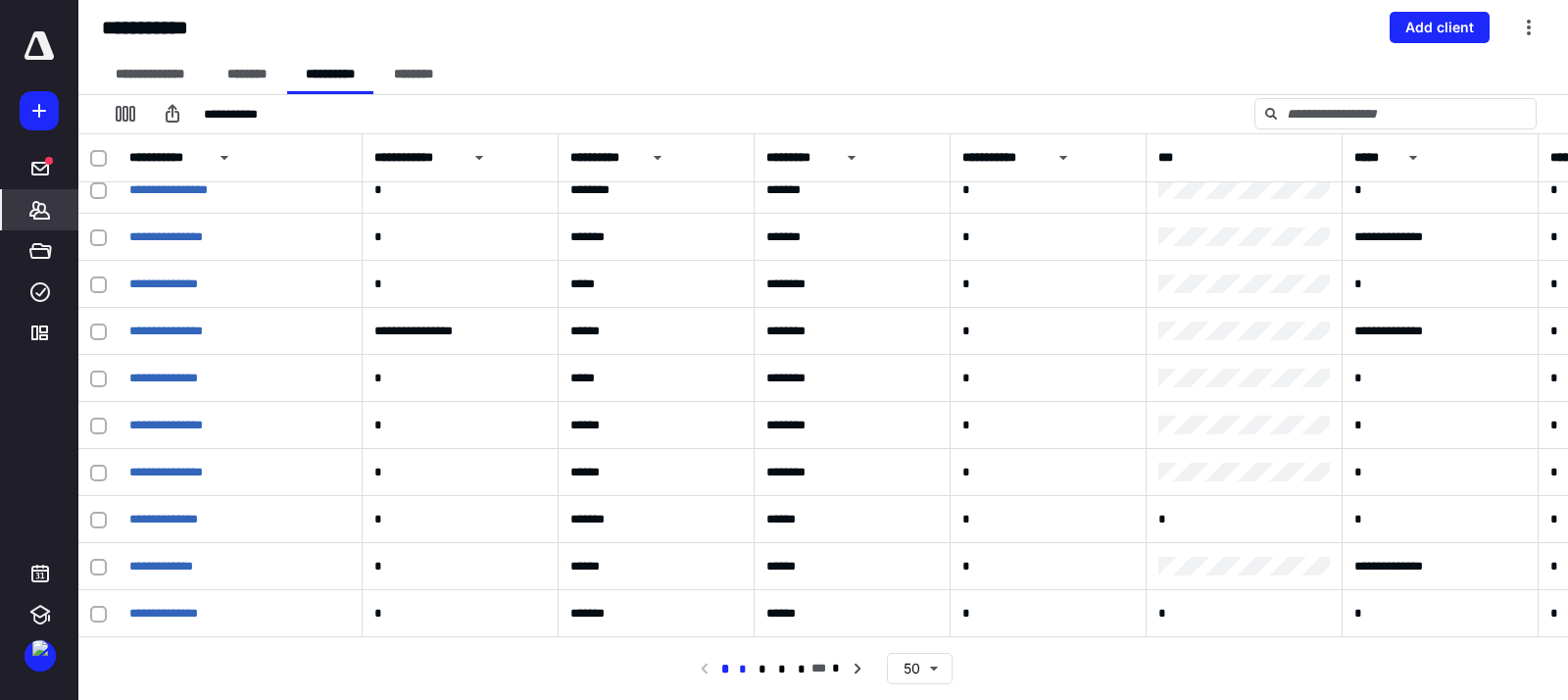 click on "*" at bounding box center [743, 670] 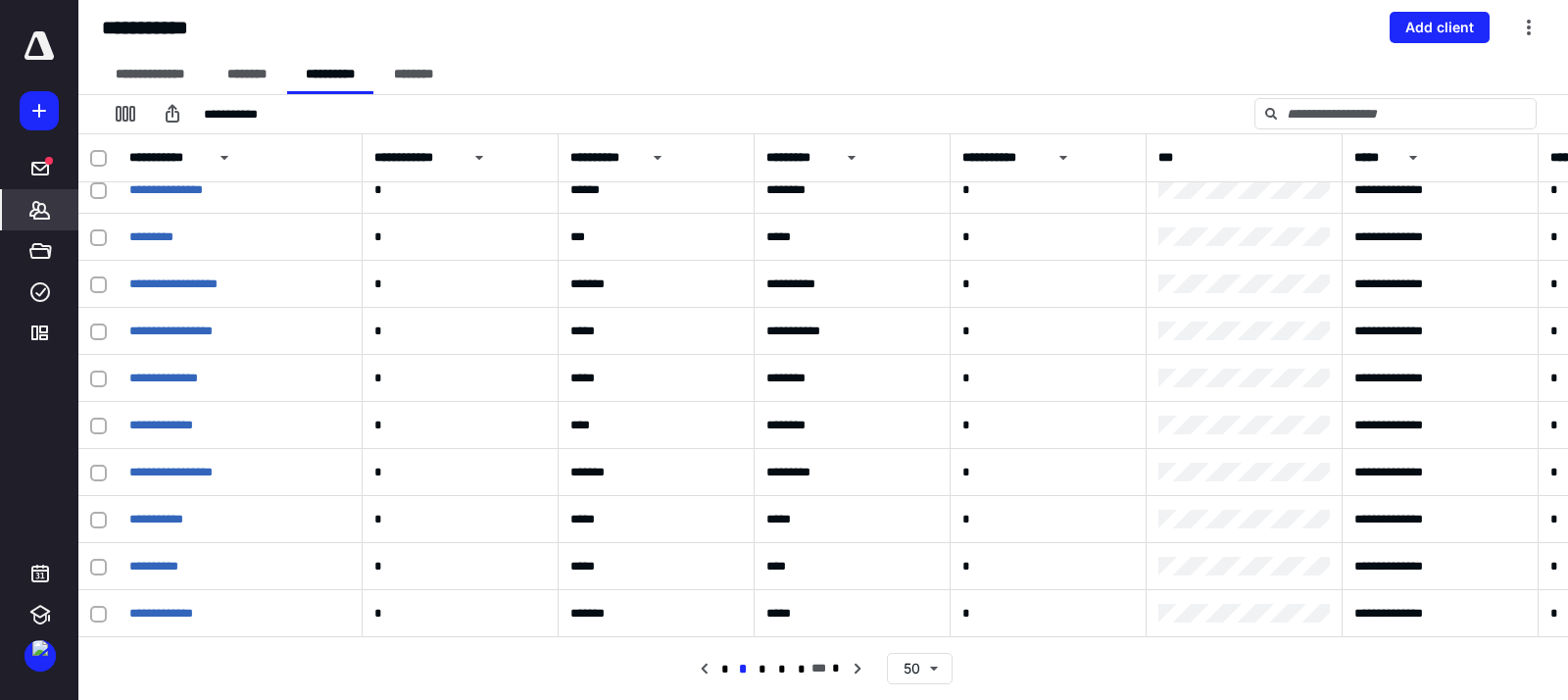 scroll, scrollTop: 1913, scrollLeft: 0, axis: vertical 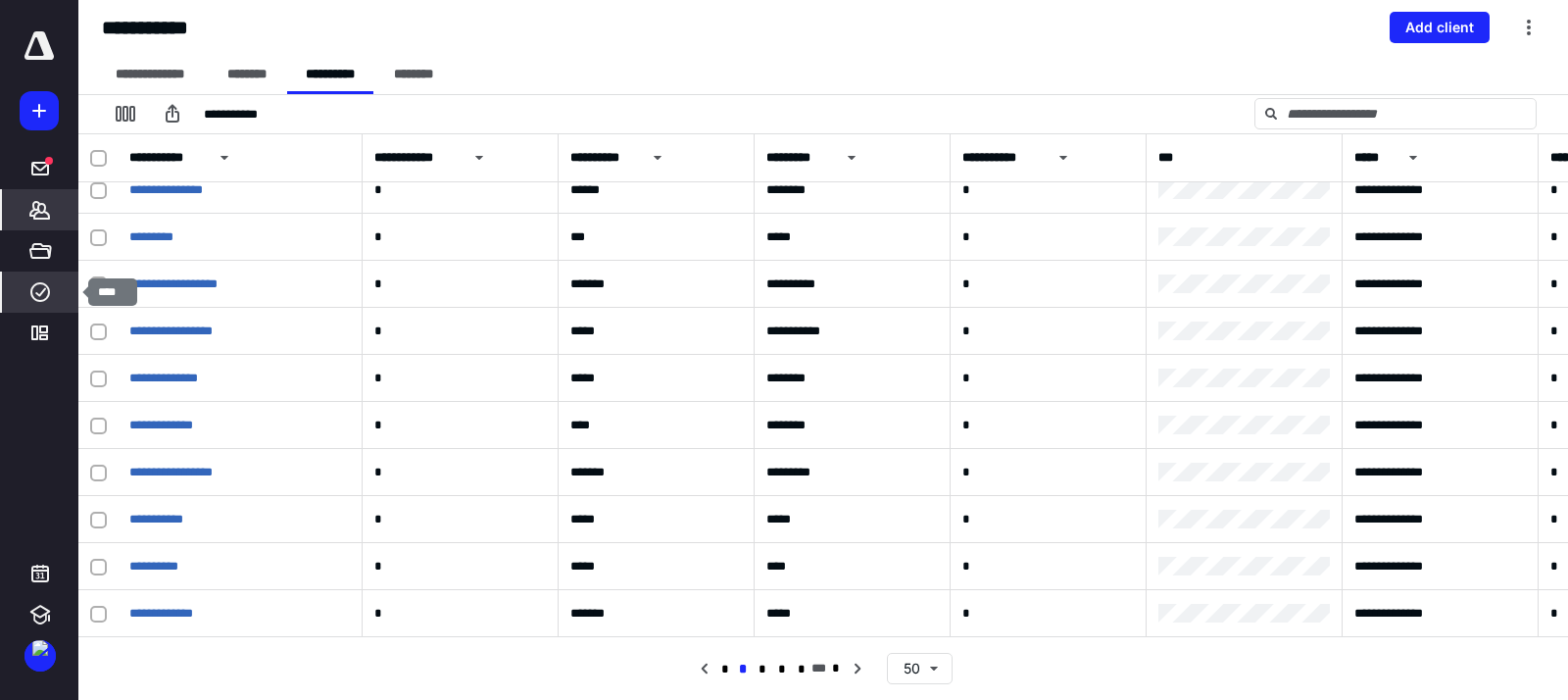 click 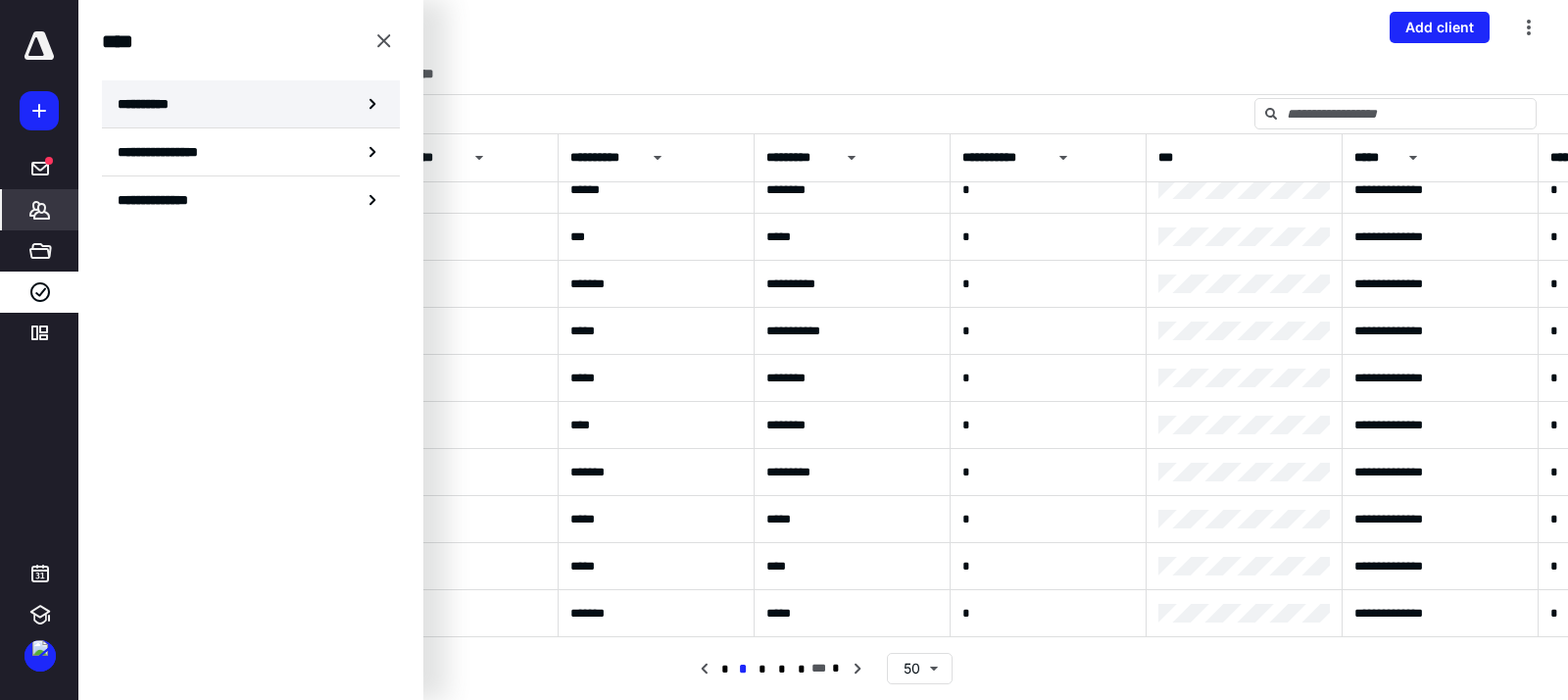 click on "**********" at bounding box center (150, 104) 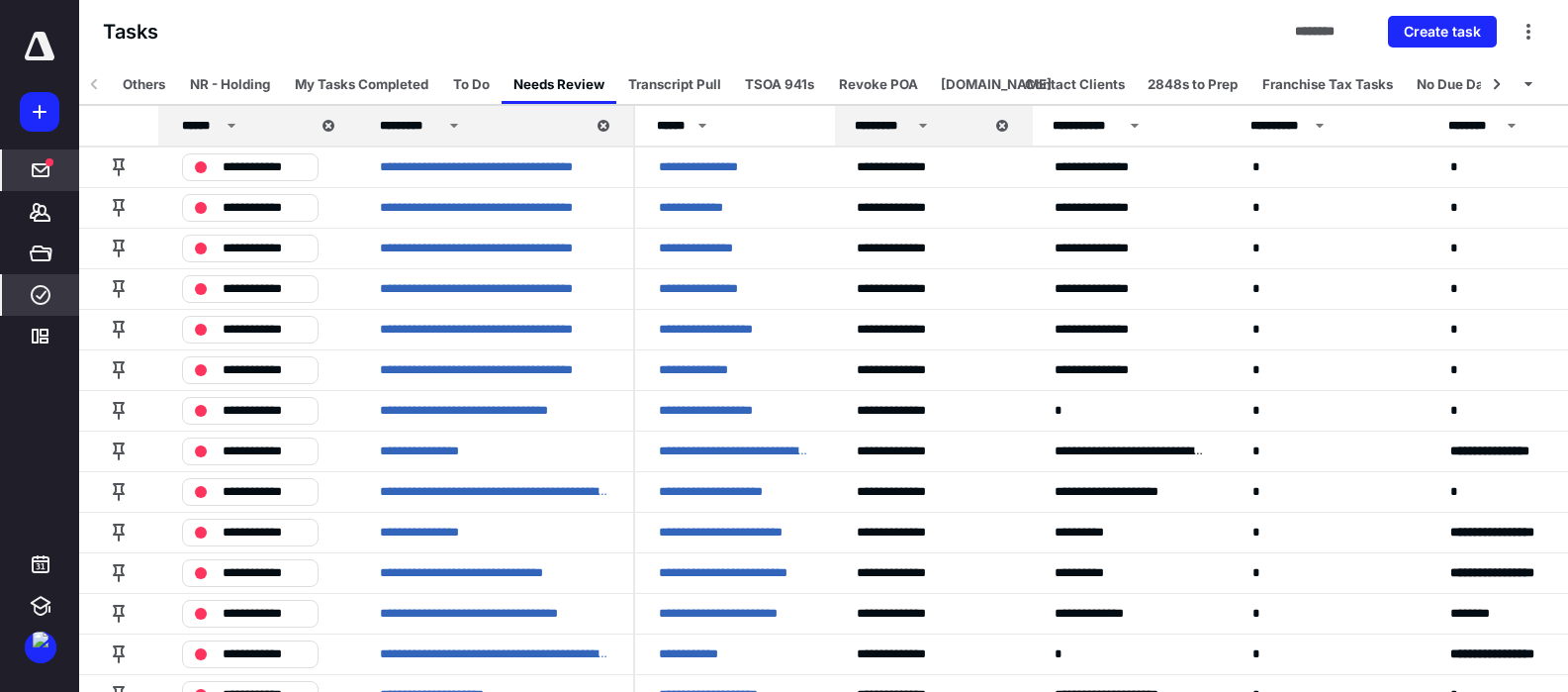 click 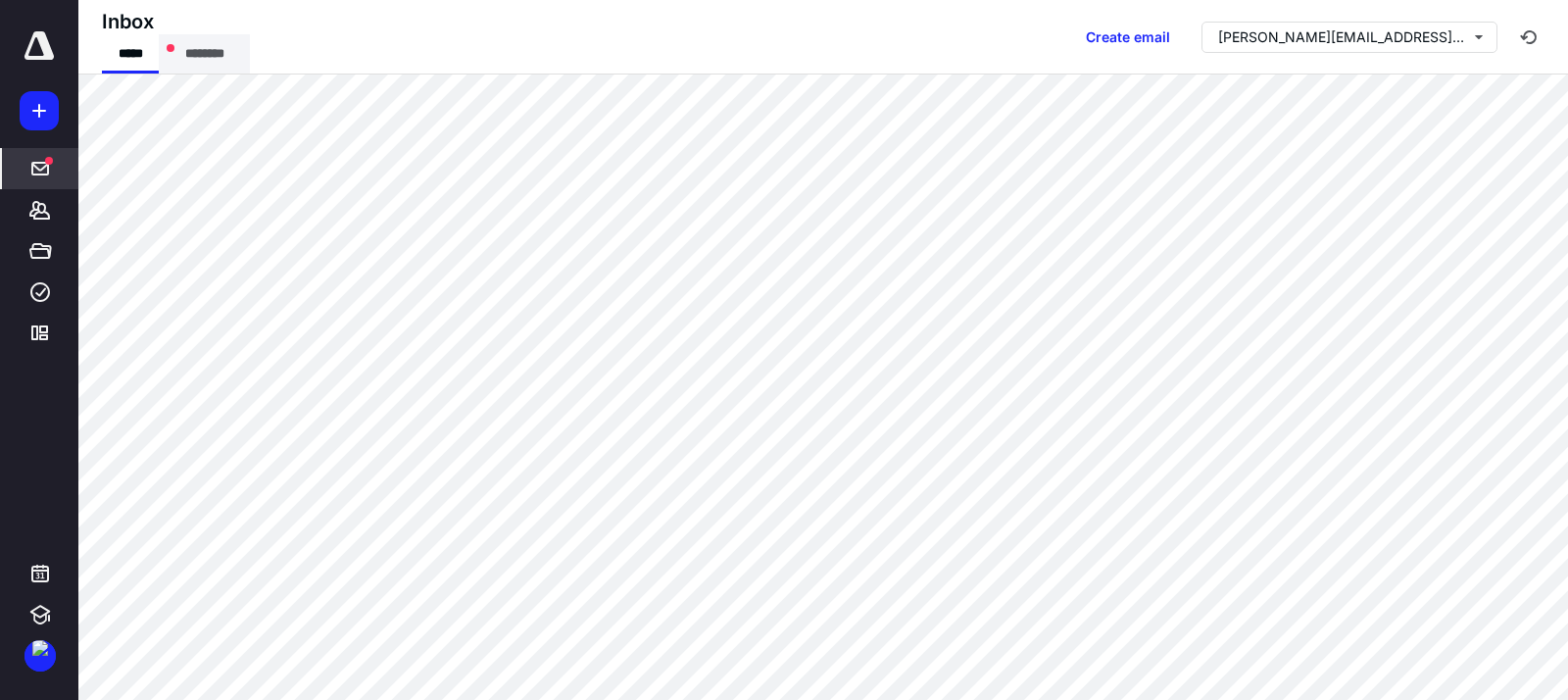 click on "********" at bounding box center [204, 54] 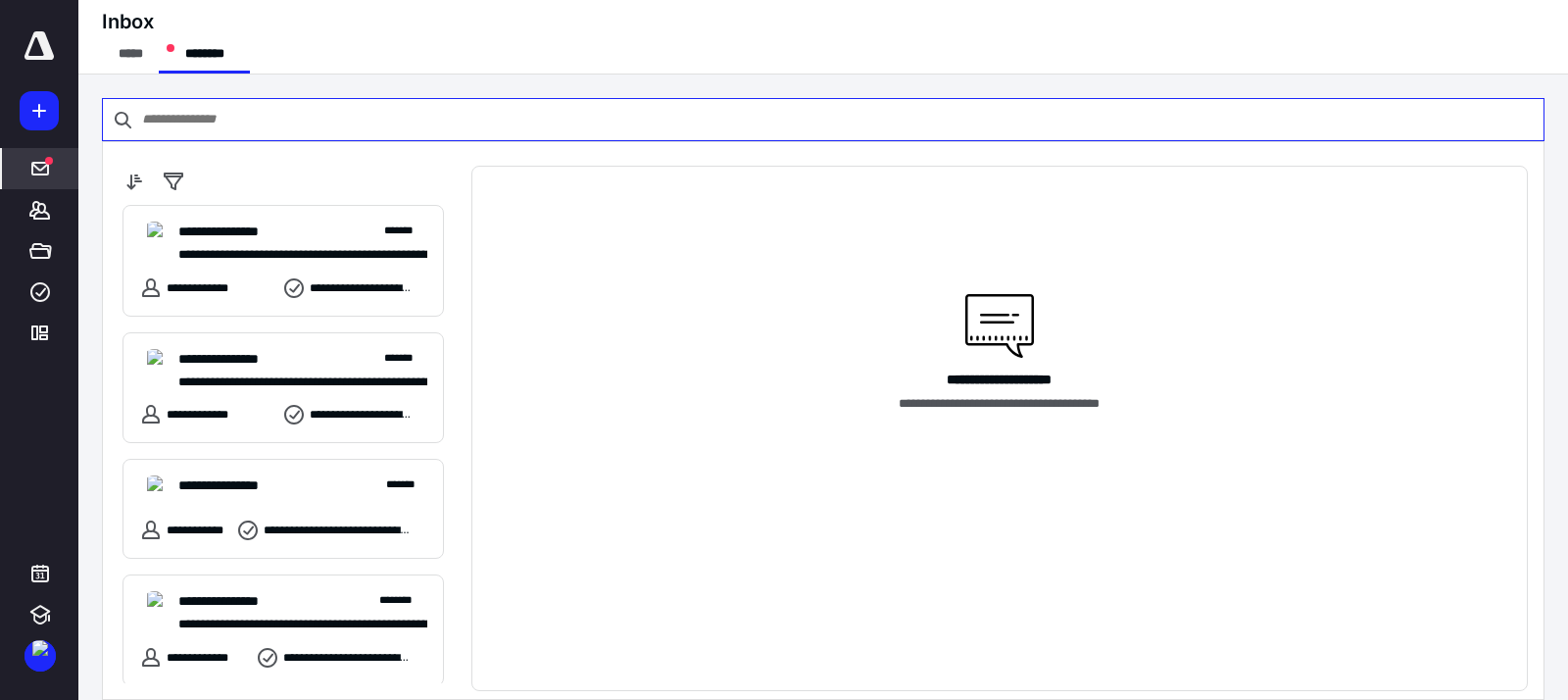 click at bounding box center [823, 120] 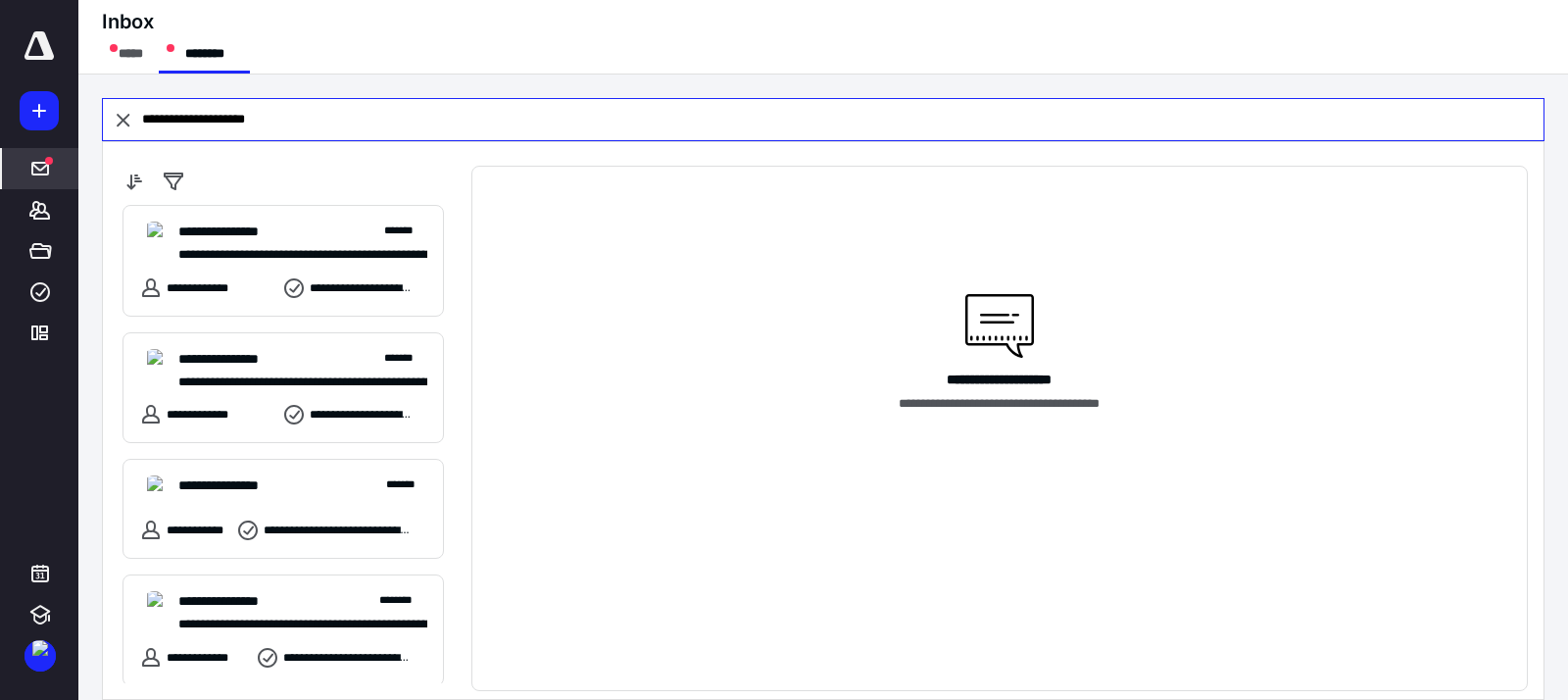 type on "**********" 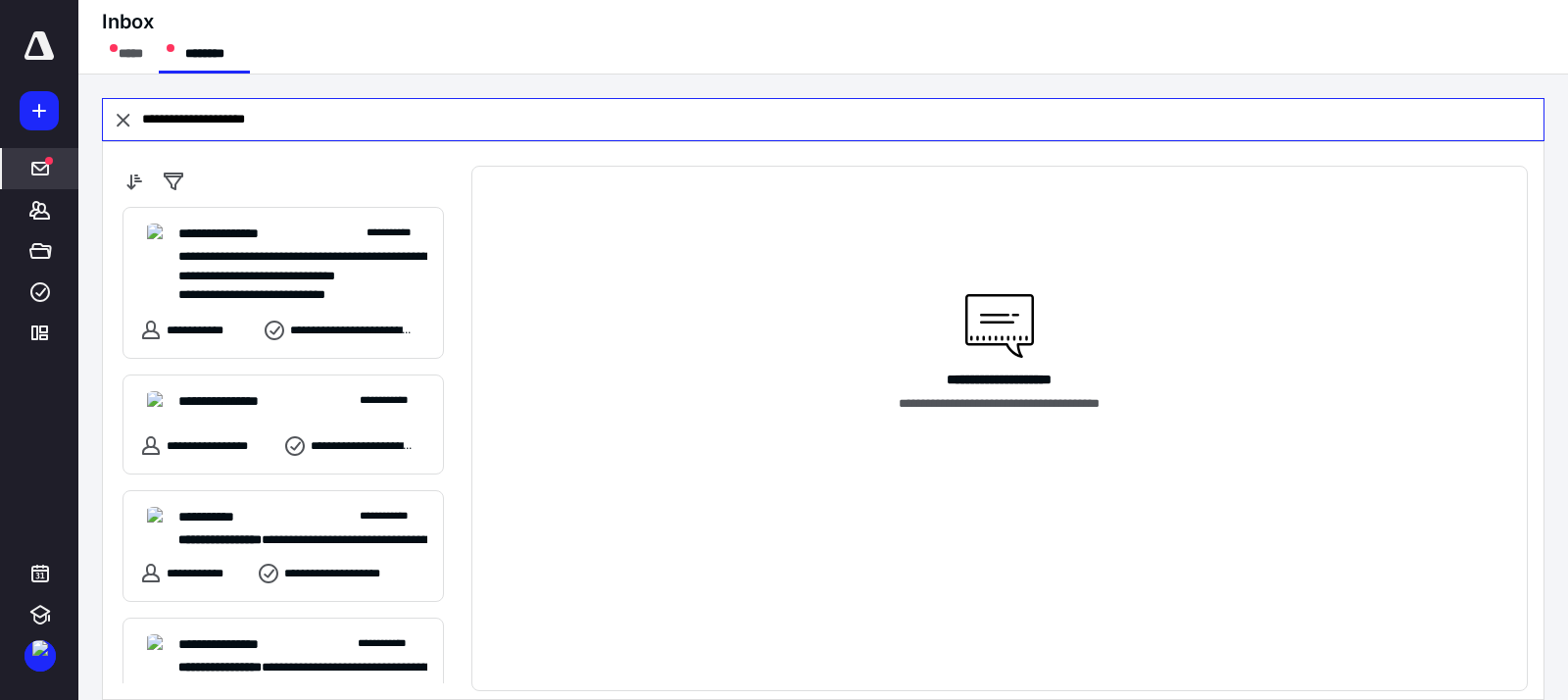 scroll, scrollTop: 2989, scrollLeft: 0, axis: vertical 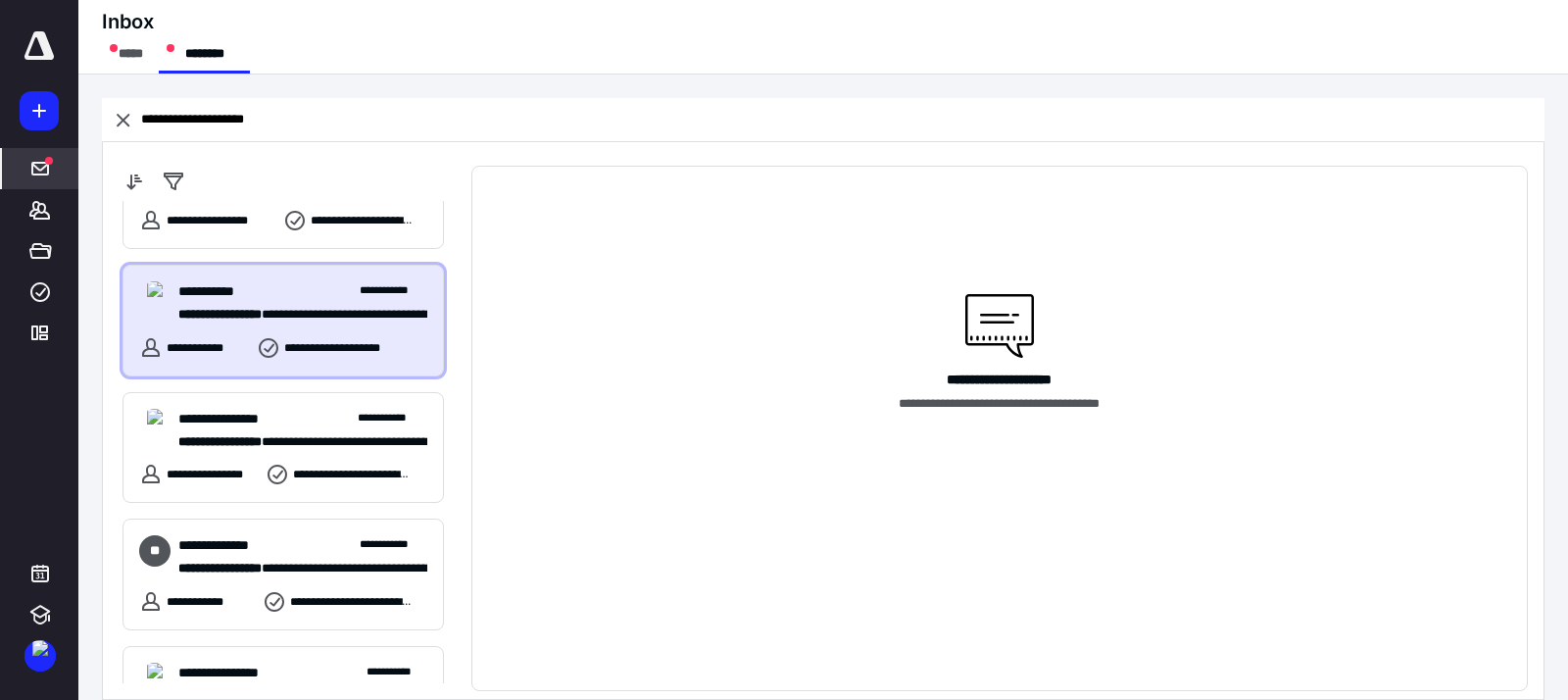 click on "**********" at bounding box center [295, 315] 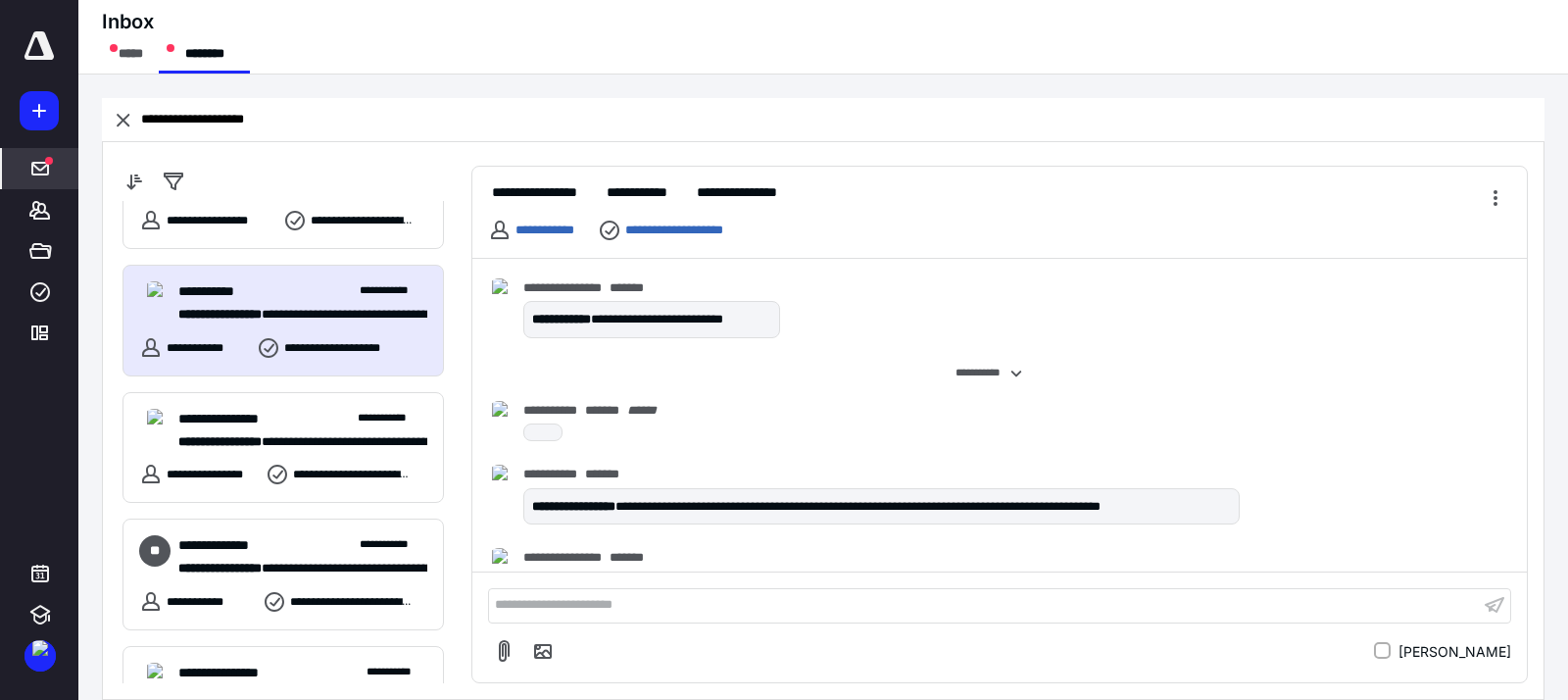 scroll, scrollTop: 0, scrollLeft: 0, axis: both 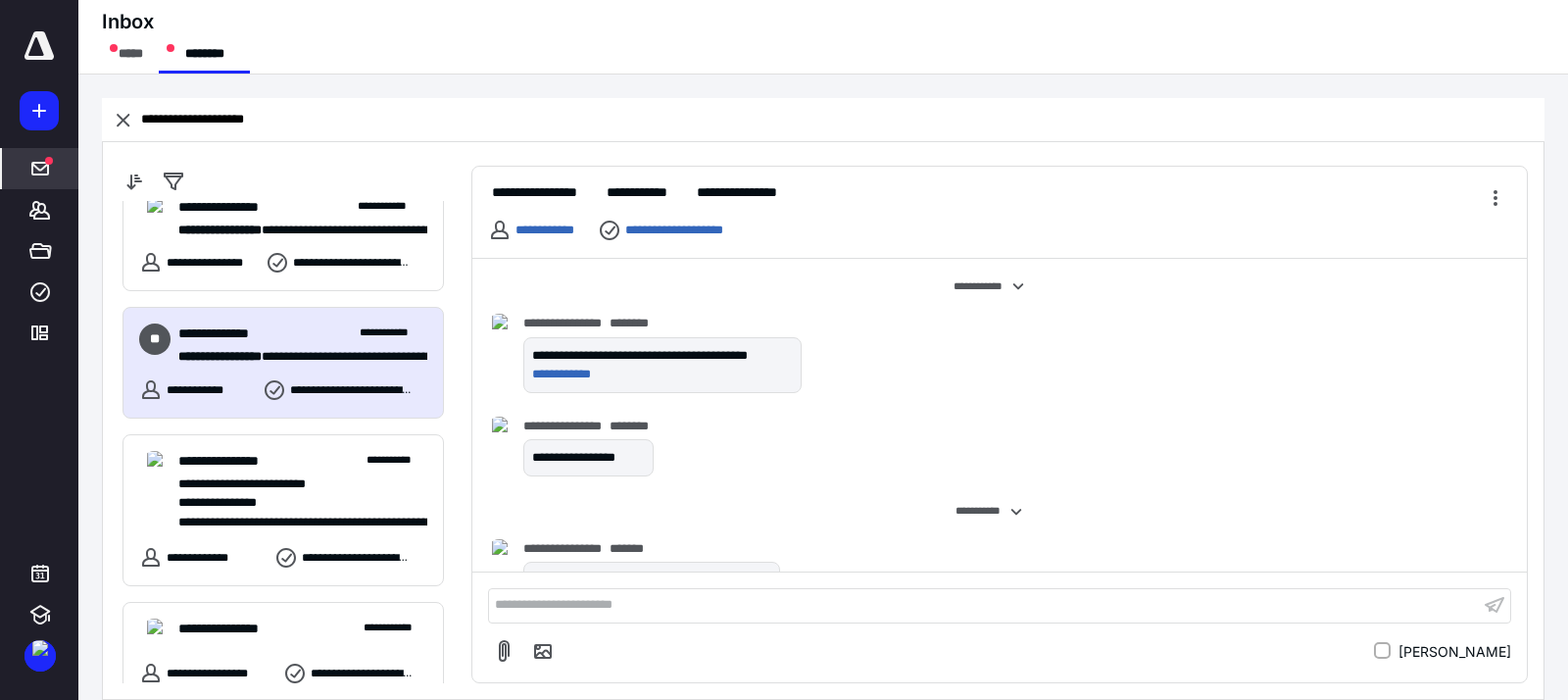 click on "**********" at bounding box center (295, 357) 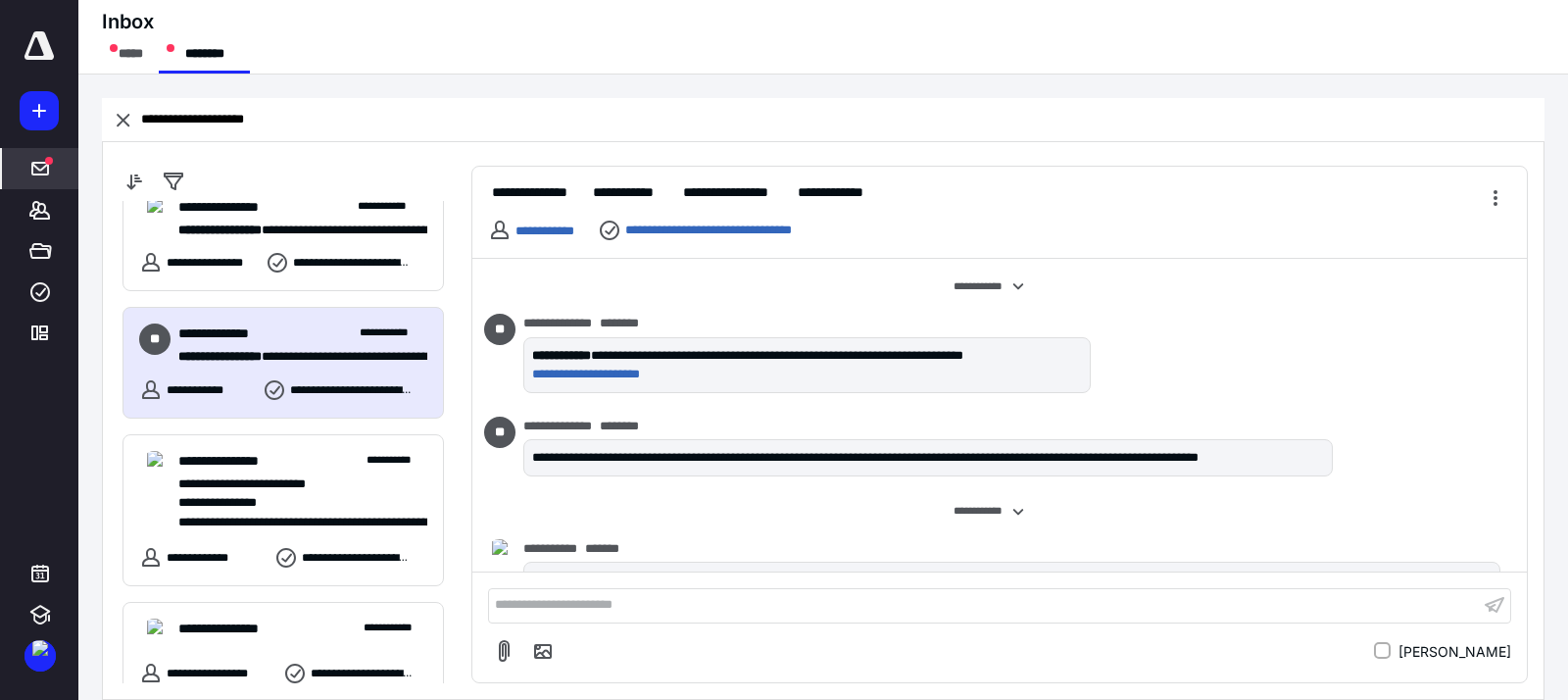 scroll, scrollTop: 944, scrollLeft: 0, axis: vertical 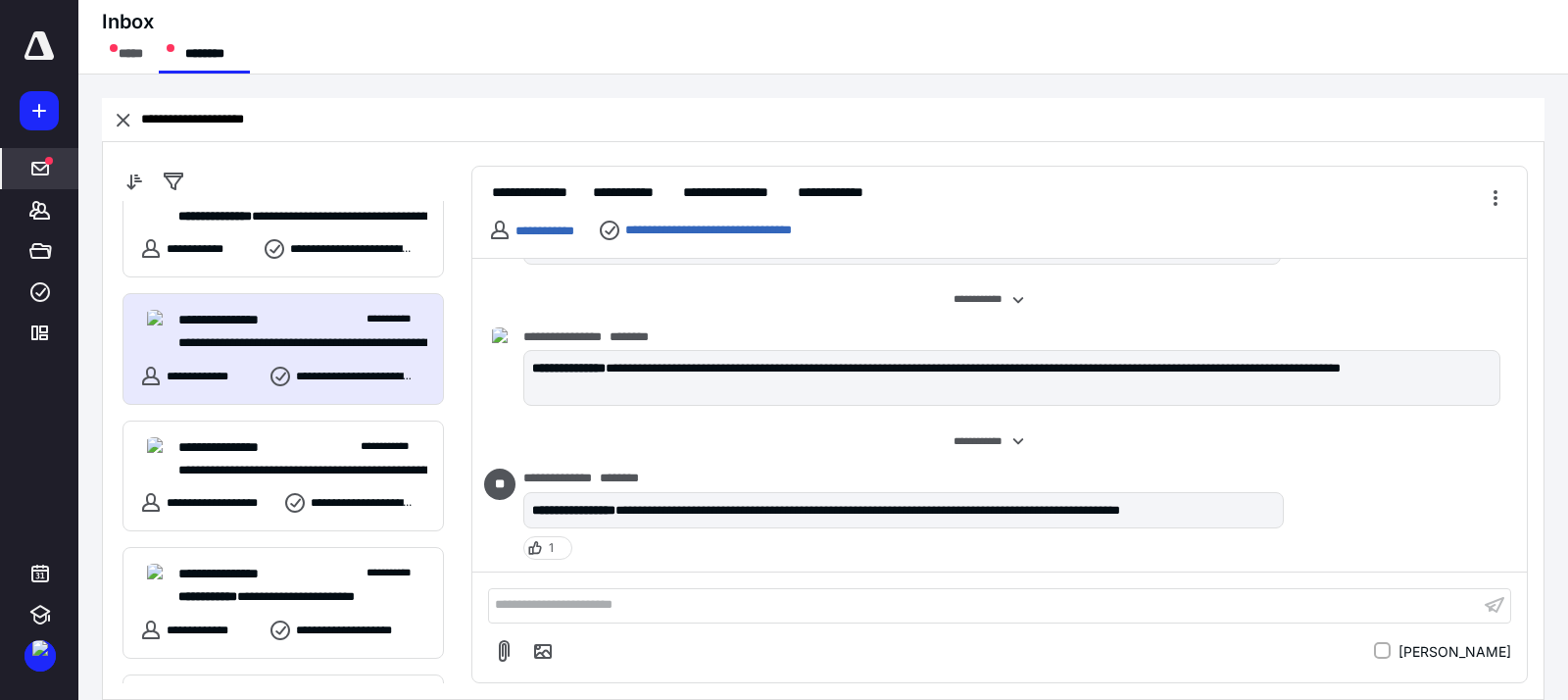 click on "**********" at bounding box center [295, 343] 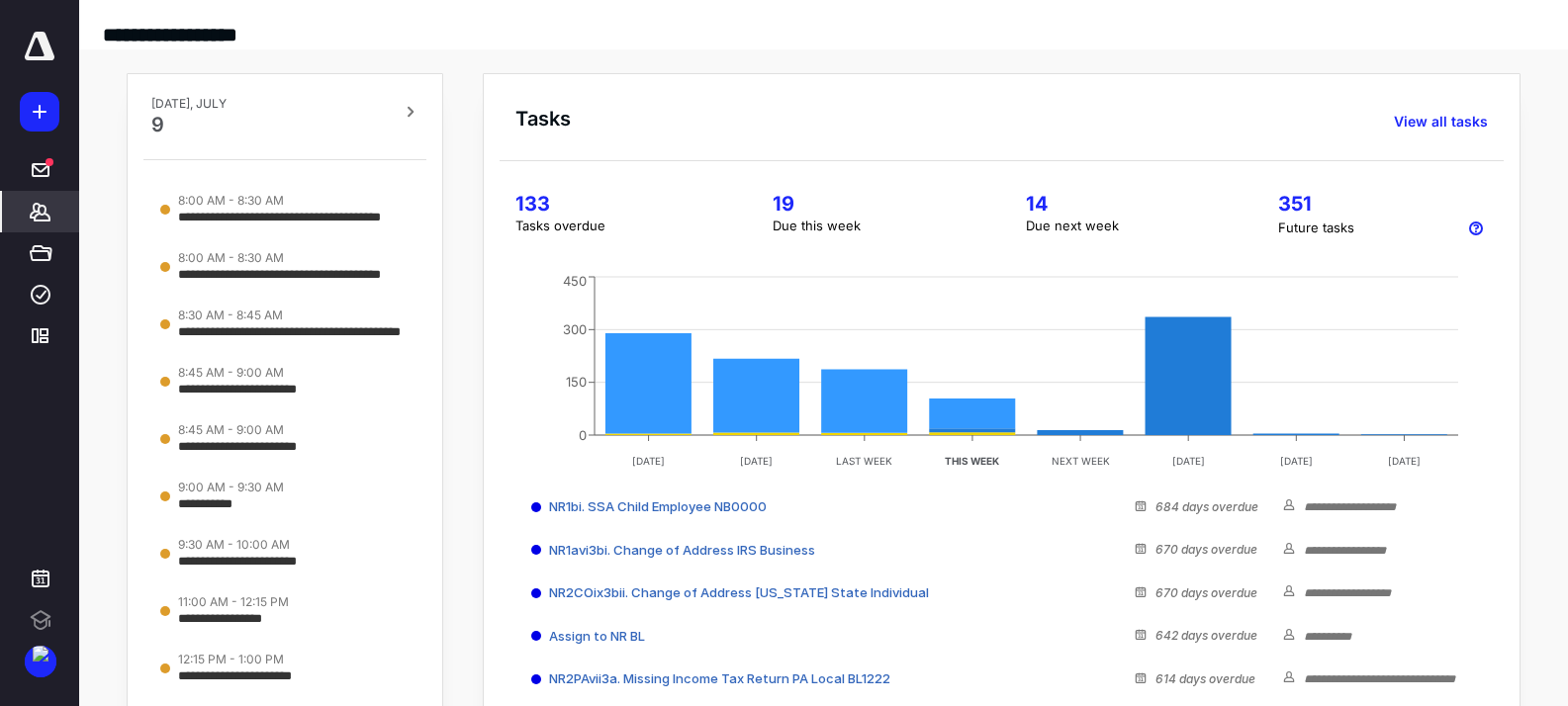 scroll, scrollTop: 0, scrollLeft: 0, axis: both 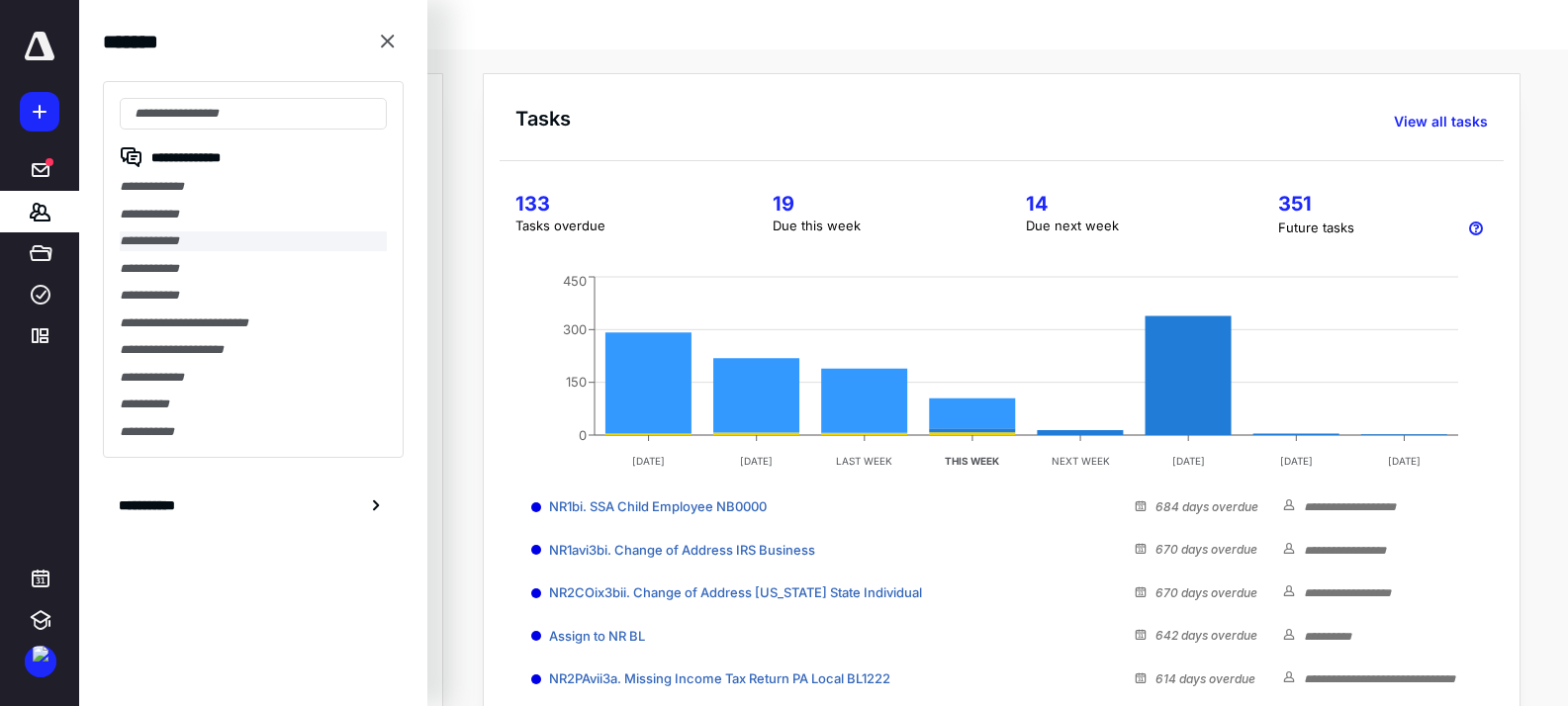 click on "**********" at bounding box center (253, 241) 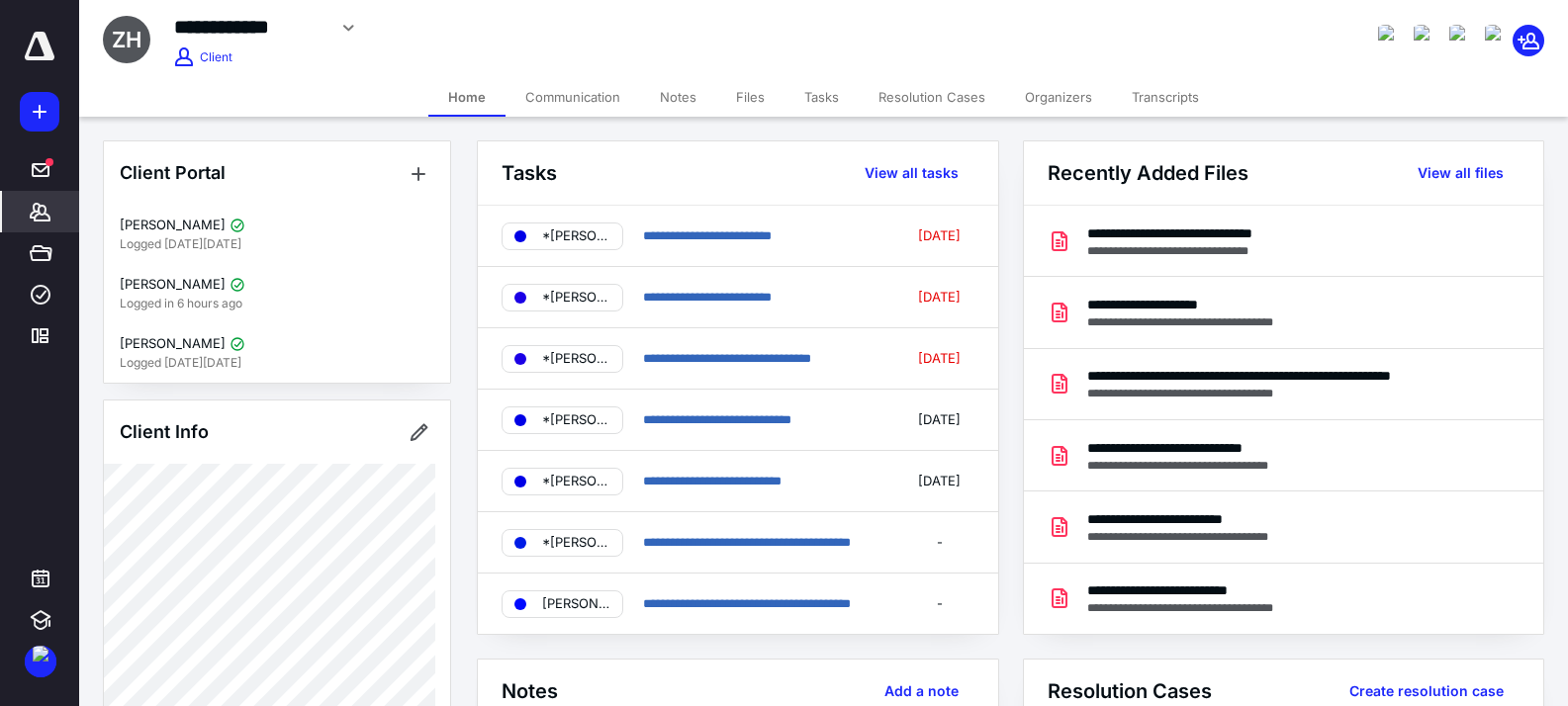 click on "Transcripts" at bounding box center (1165, 97) 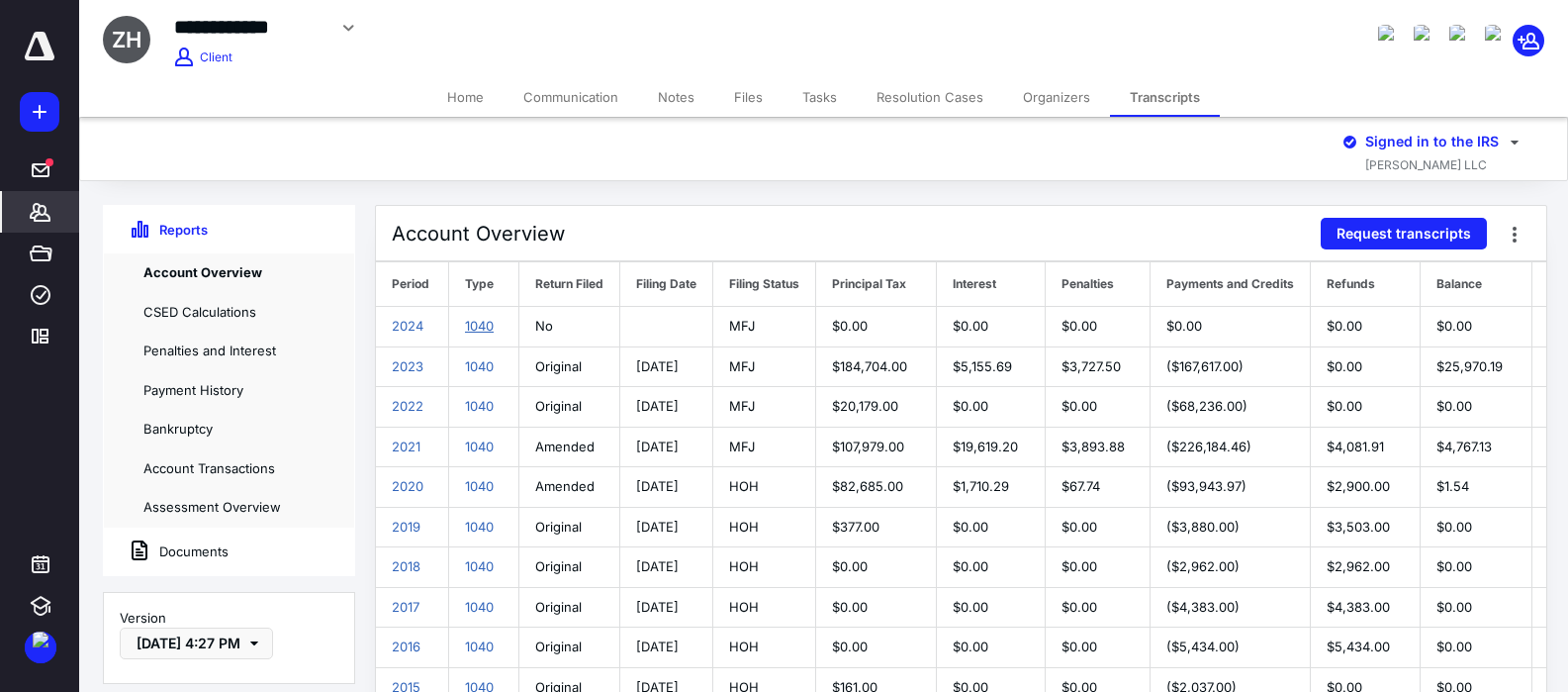click on "1040" at bounding box center (479, 326) 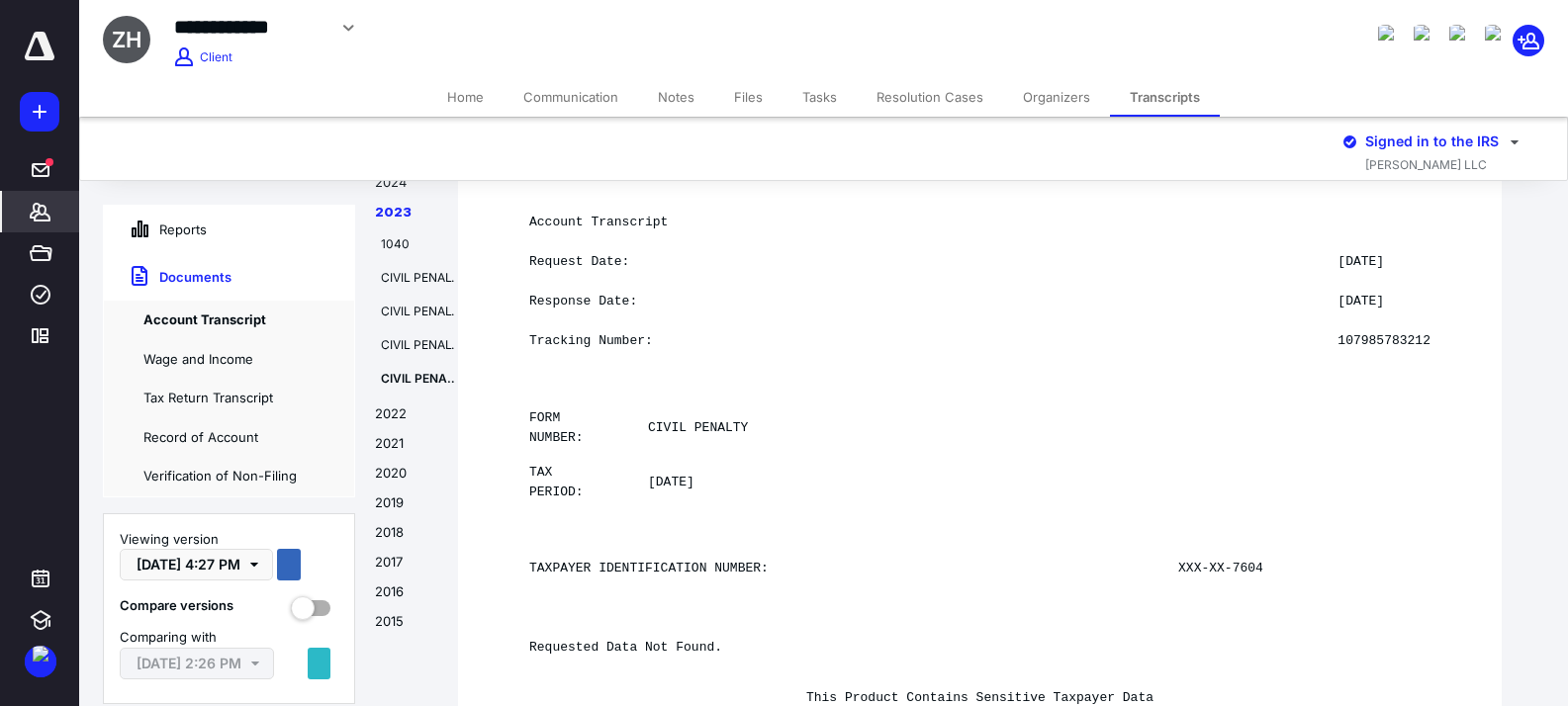 scroll, scrollTop: 13439, scrollLeft: 0, axis: vertical 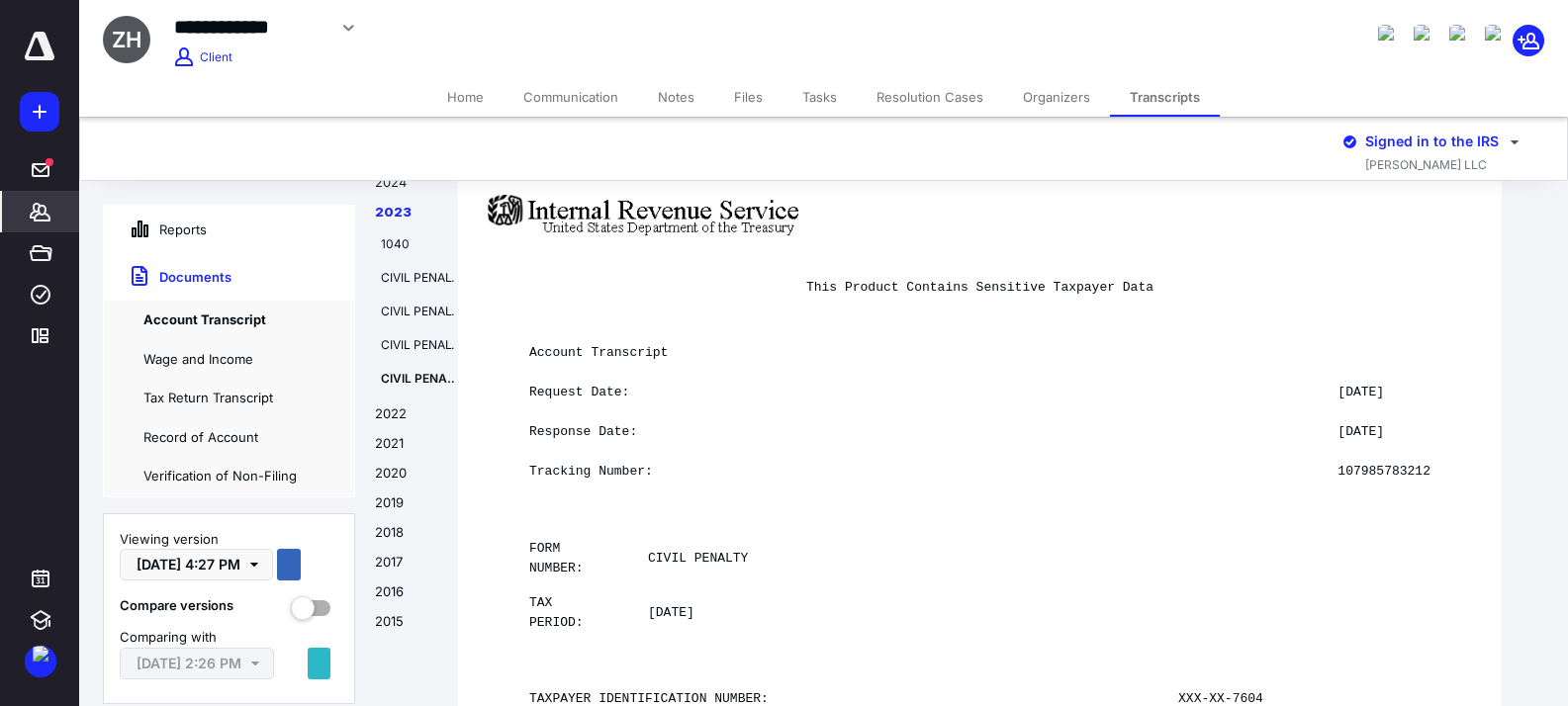 click on "2024" at bounding box center [407, 188] 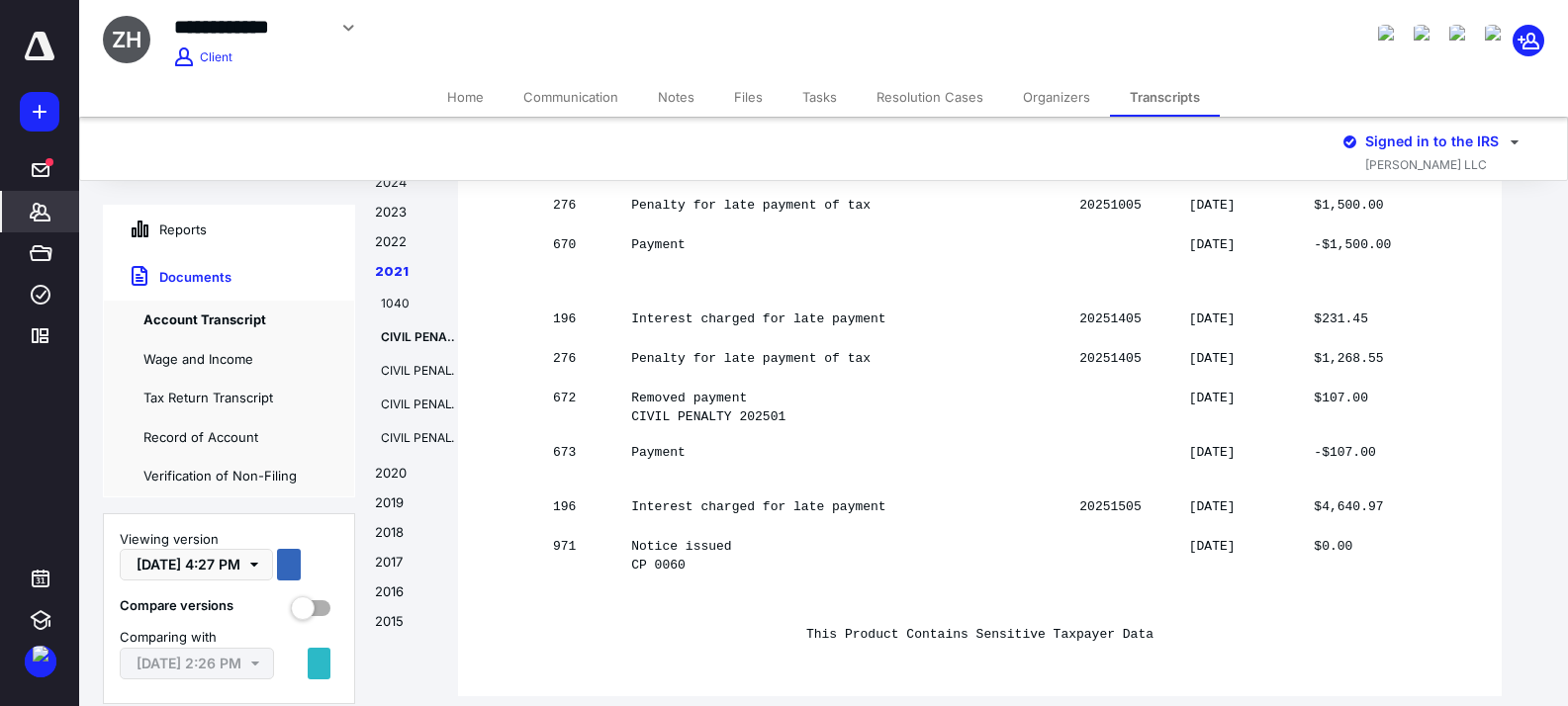 scroll, scrollTop: 28075, scrollLeft: 0, axis: vertical 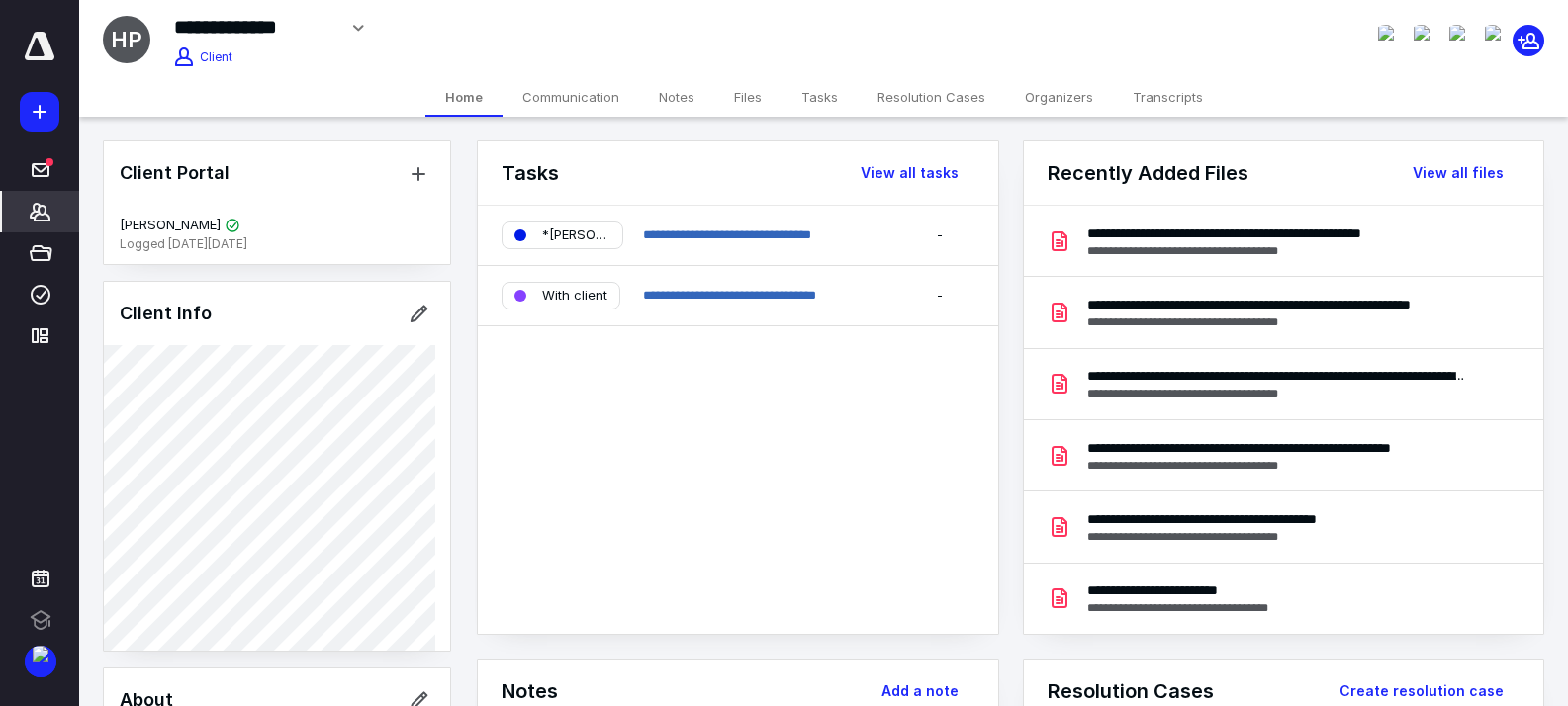 click on "Transcripts" at bounding box center [1167, 97] 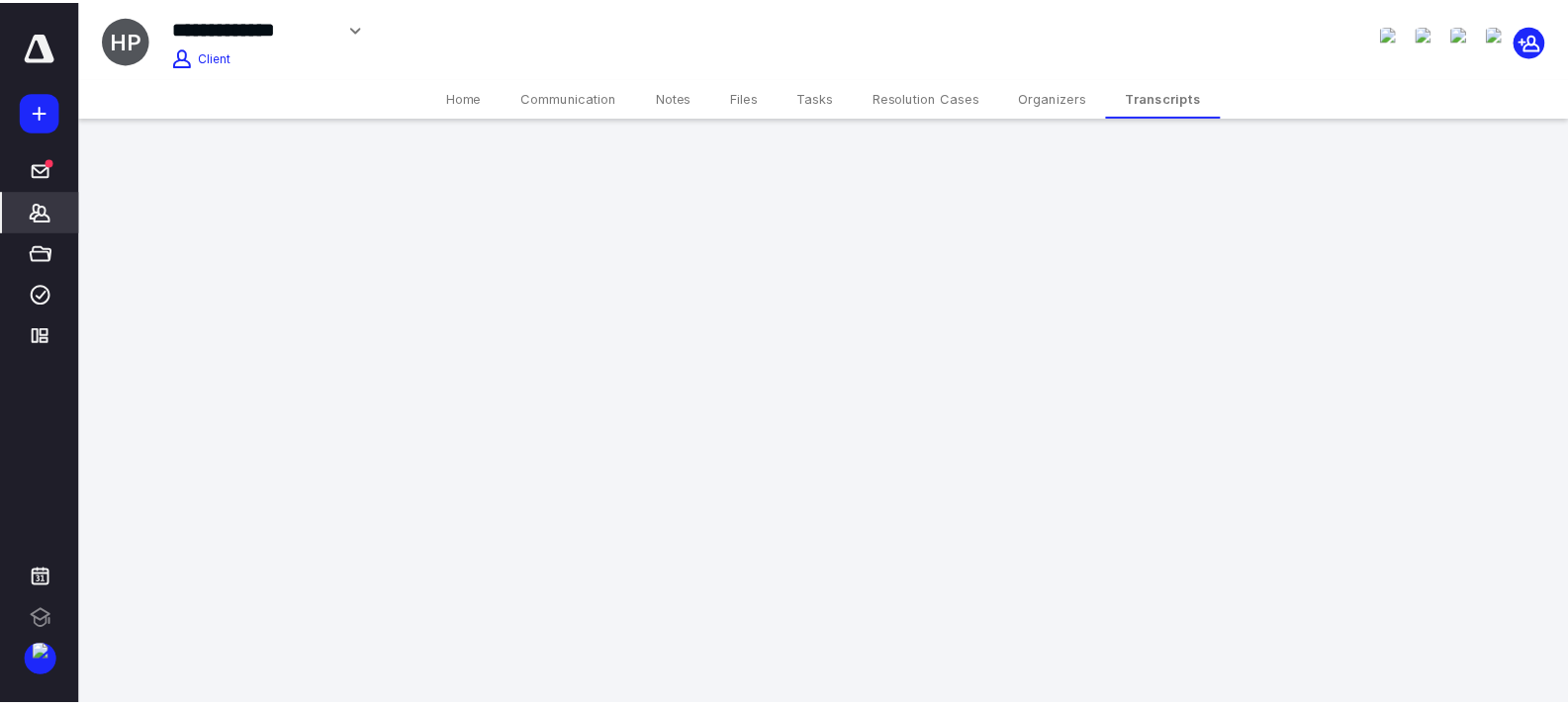 scroll, scrollTop: 0, scrollLeft: 0, axis: both 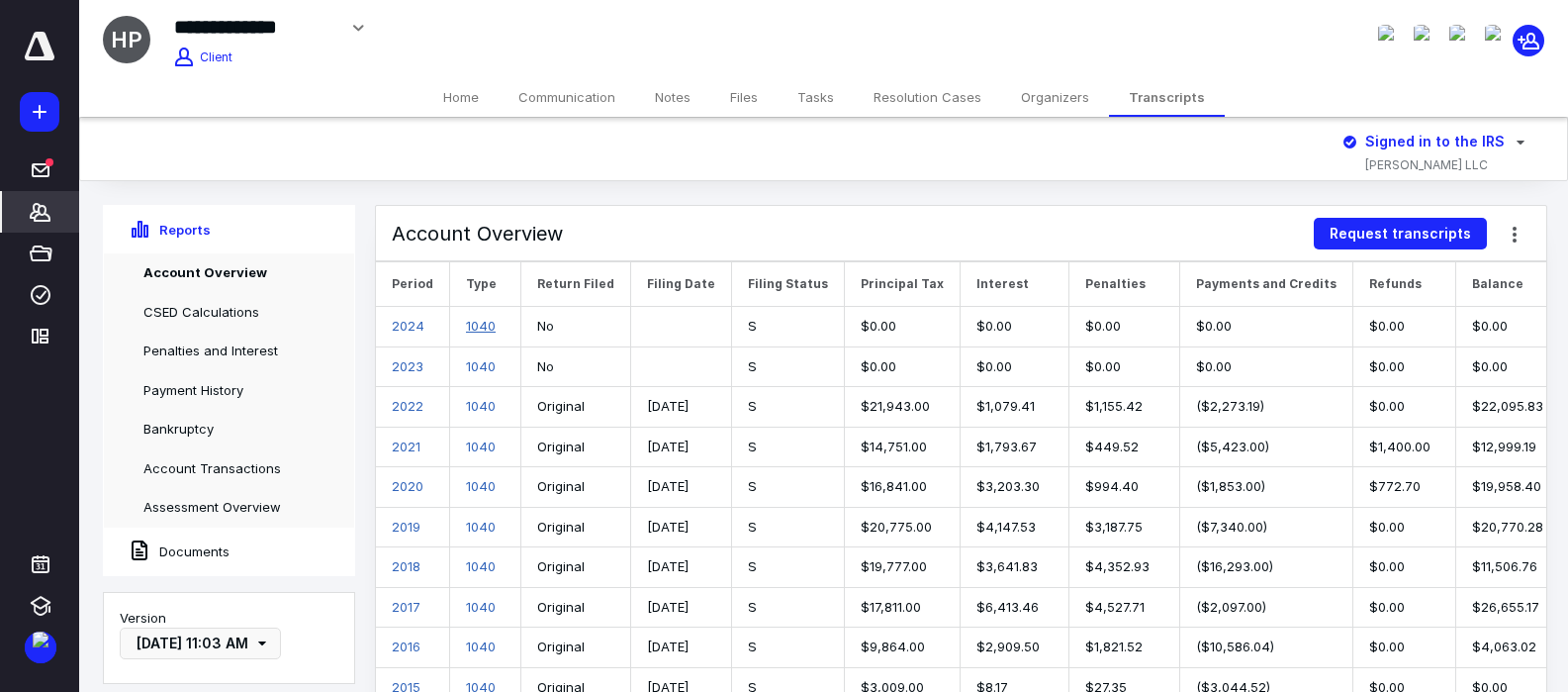 click on "1040" at bounding box center (481, 326) 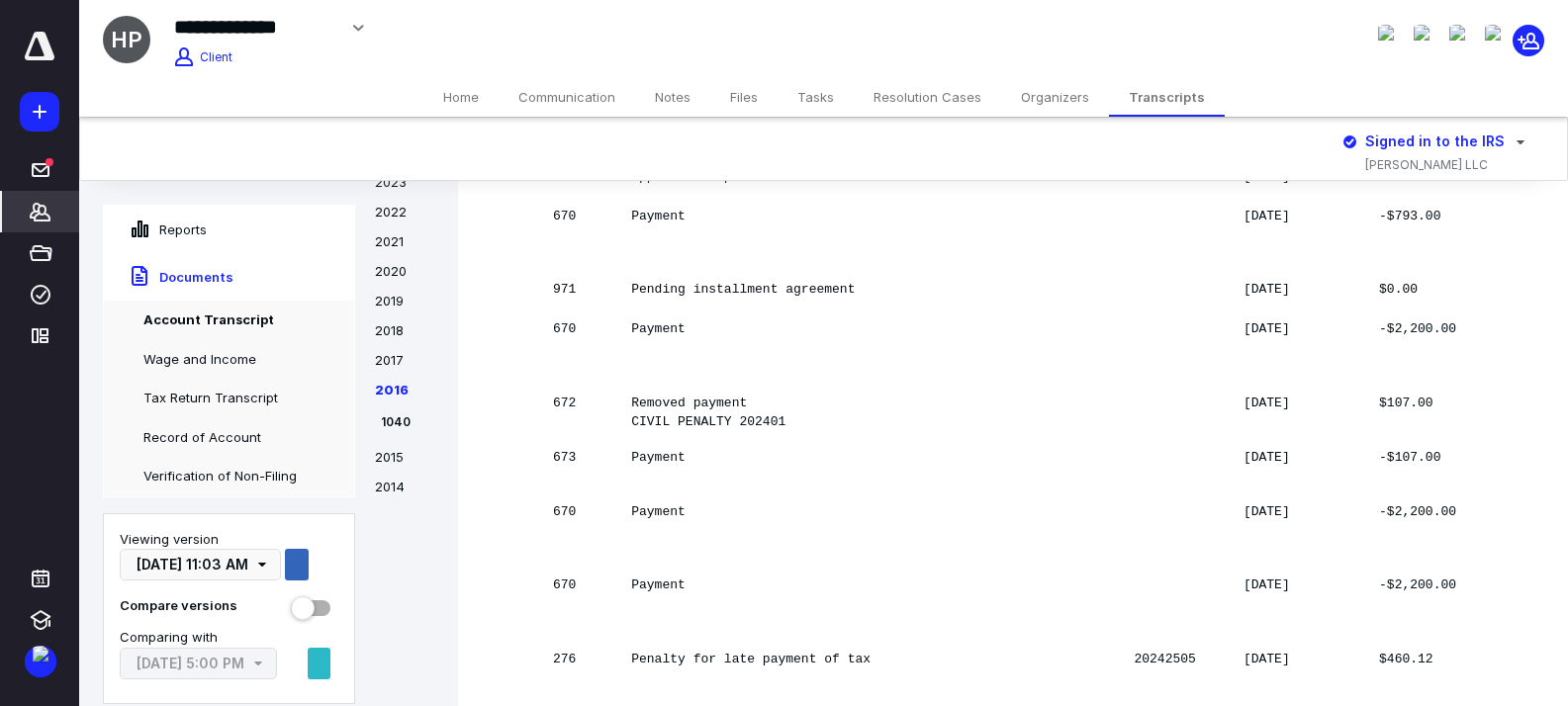scroll, scrollTop: 25621, scrollLeft: 0, axis: vertical 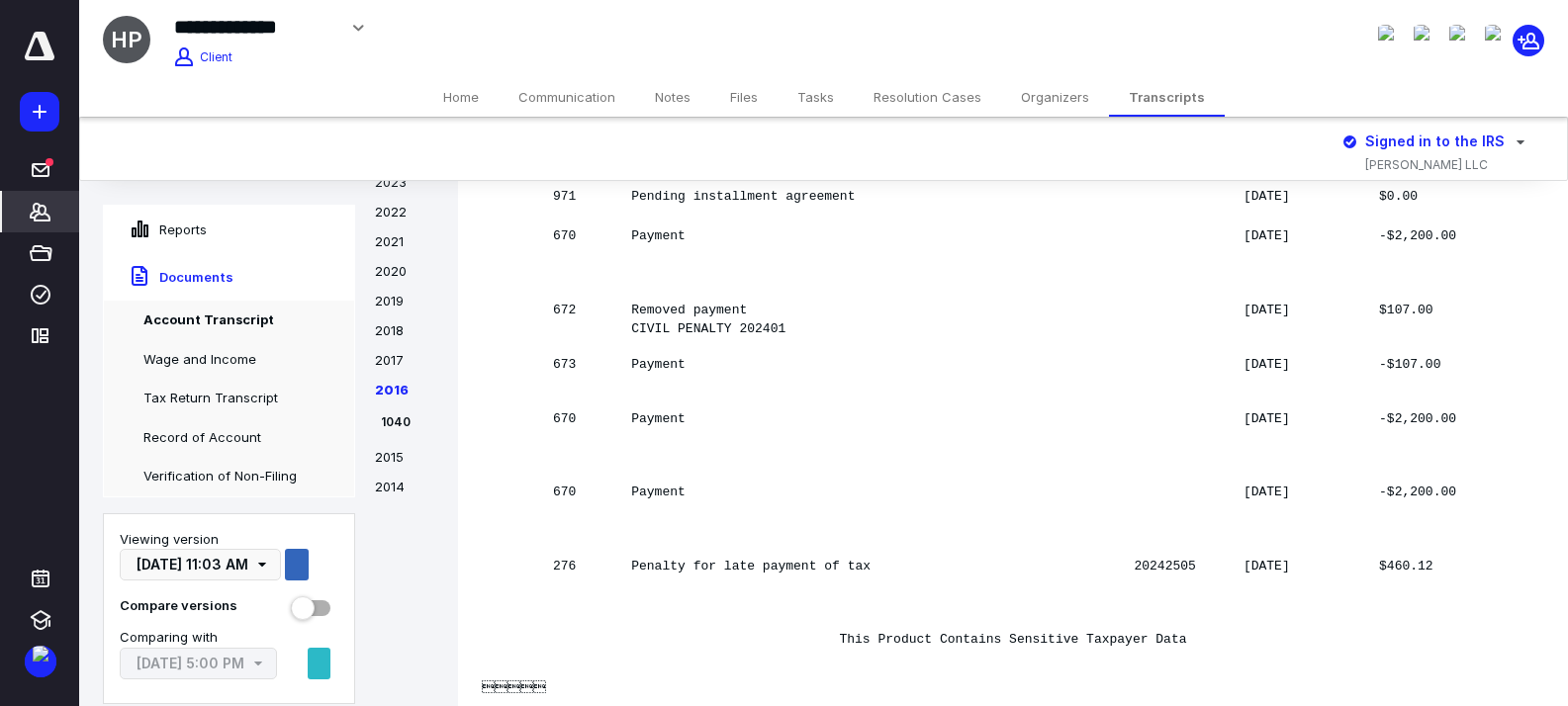 drag, startPoint x: 530, startPoint y: 301, endPoint x: 907, endPoint y: 318, distance: 377.38309 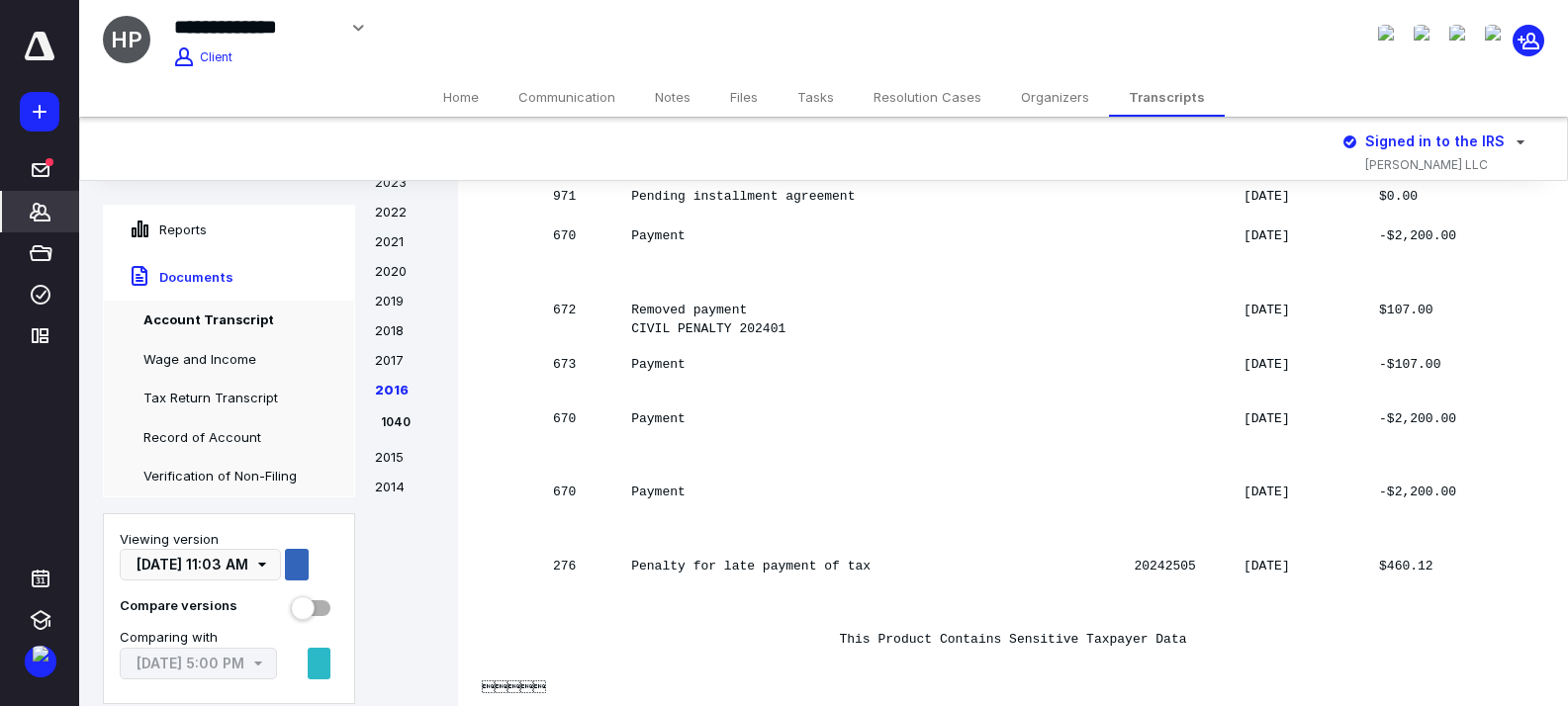 drag, startPoint x: 784, startPoint y: 328, endPoint x: 565, endPoint y: 309, distance: 219.82266 